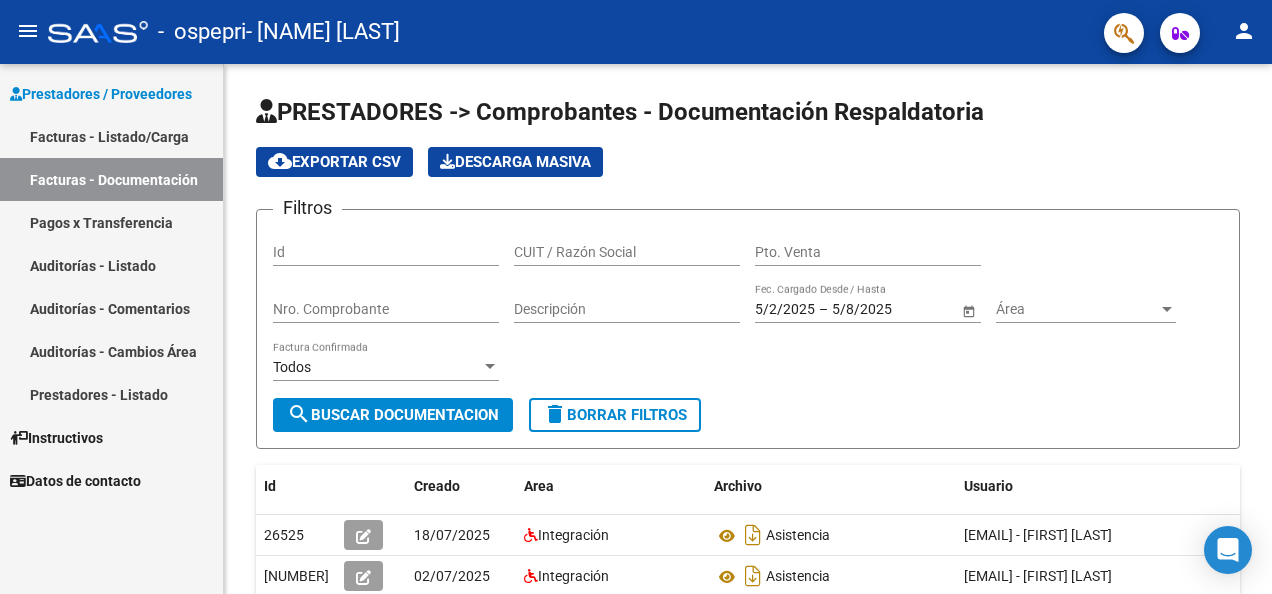 scroll, scrollTop: 0, scrollLeft: 0, axis: both 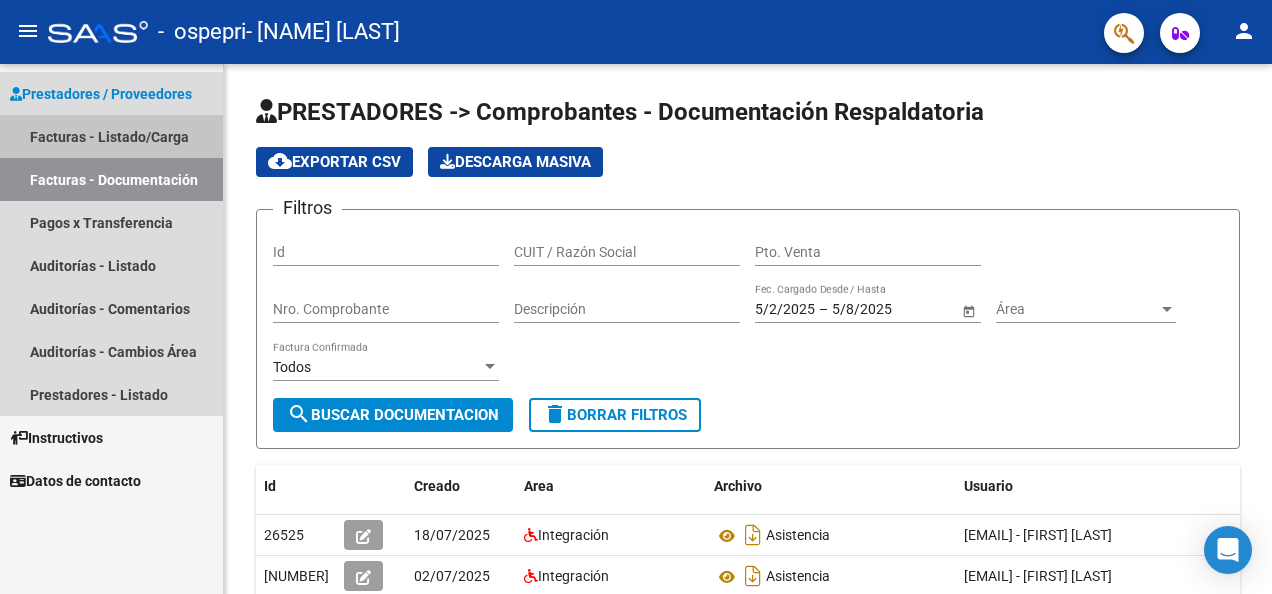 click on "Facturas - Listado/Carga" at bounding box center (111, 136) 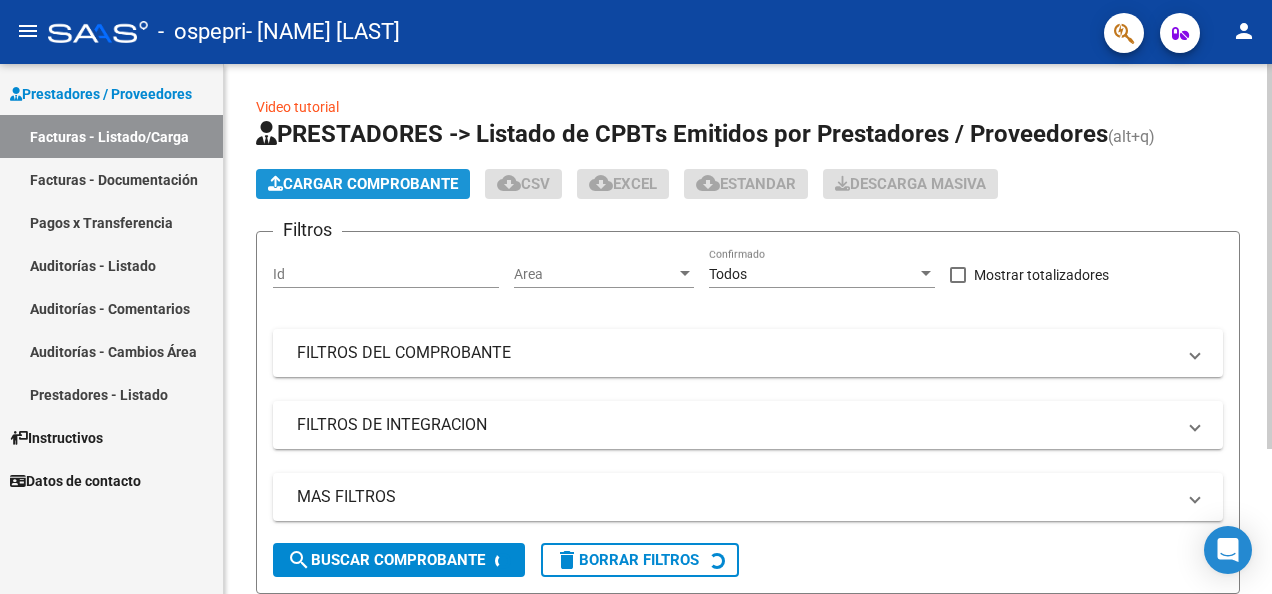 click on "Cargar Comprobante" 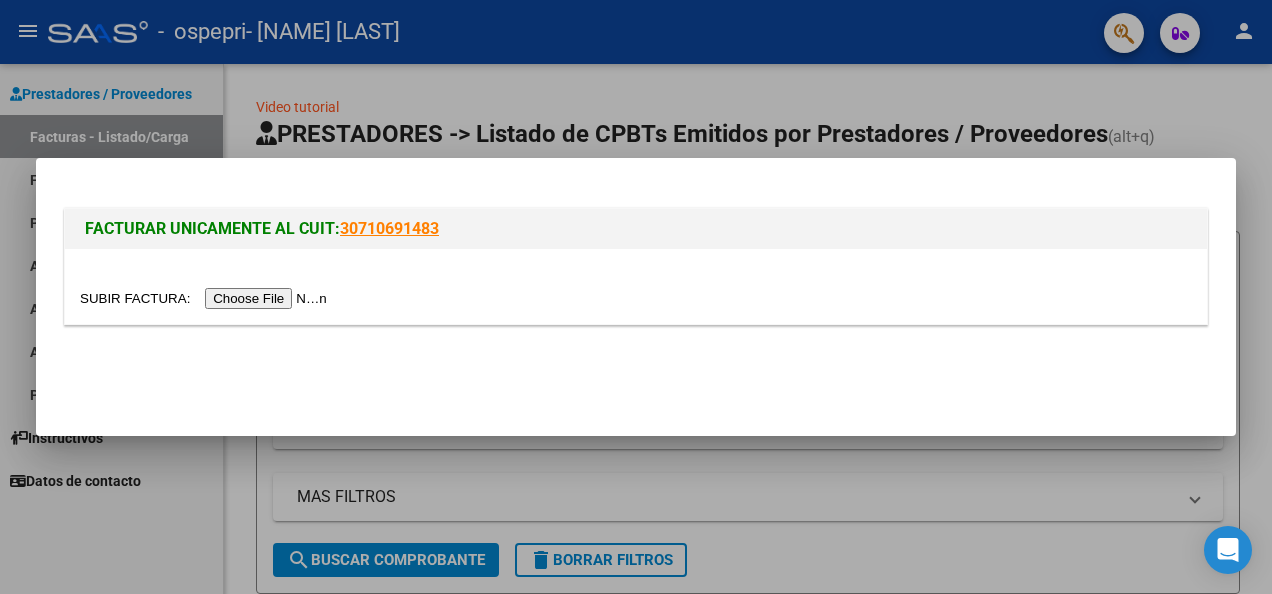 click at bounding box center [206, 298] 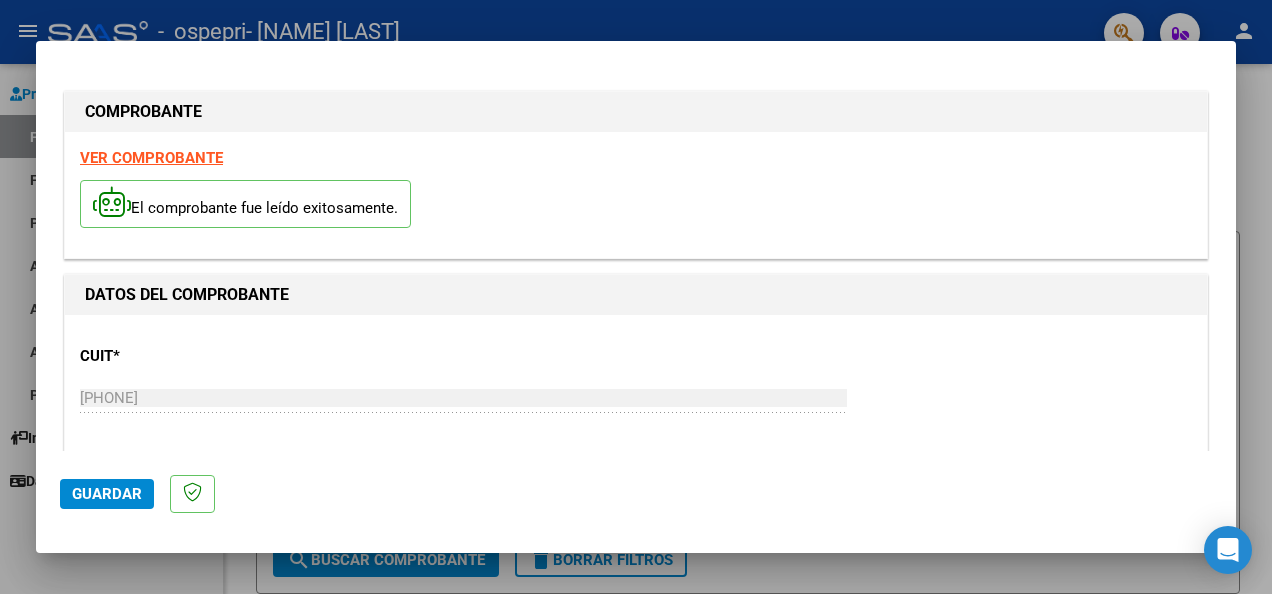 scroll, scrollTop: 337, scrollLeft: 0, axis: vertical 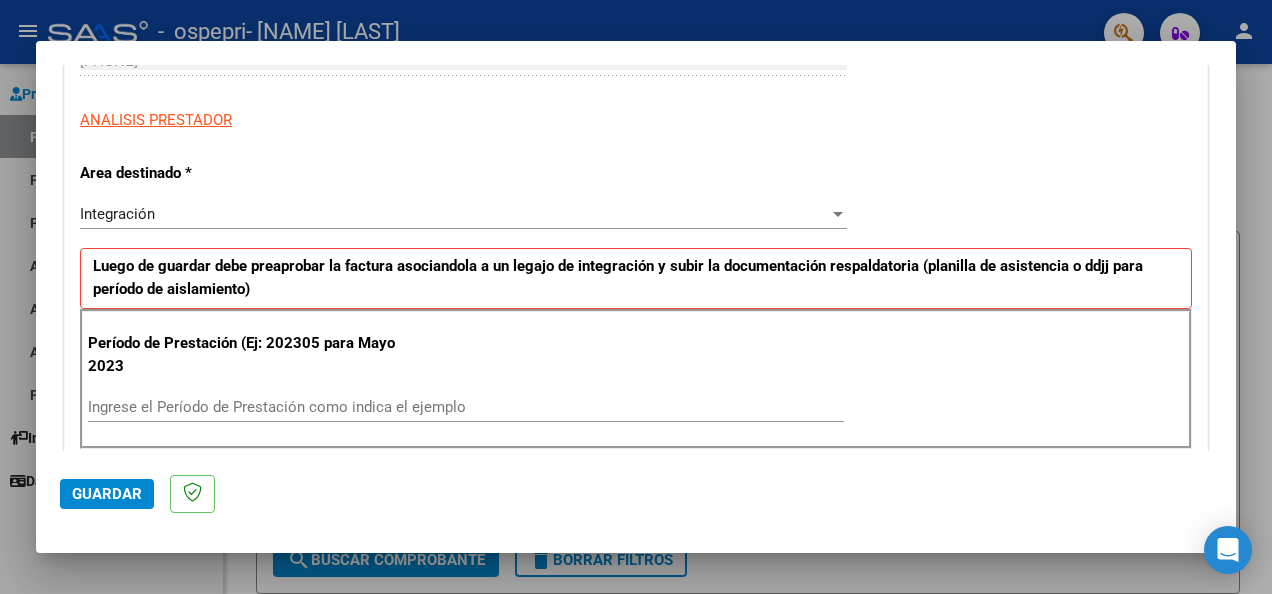 click on "Ingrese el Período de Prestación como indica el ejemplo" at bounding box center (466, 407) 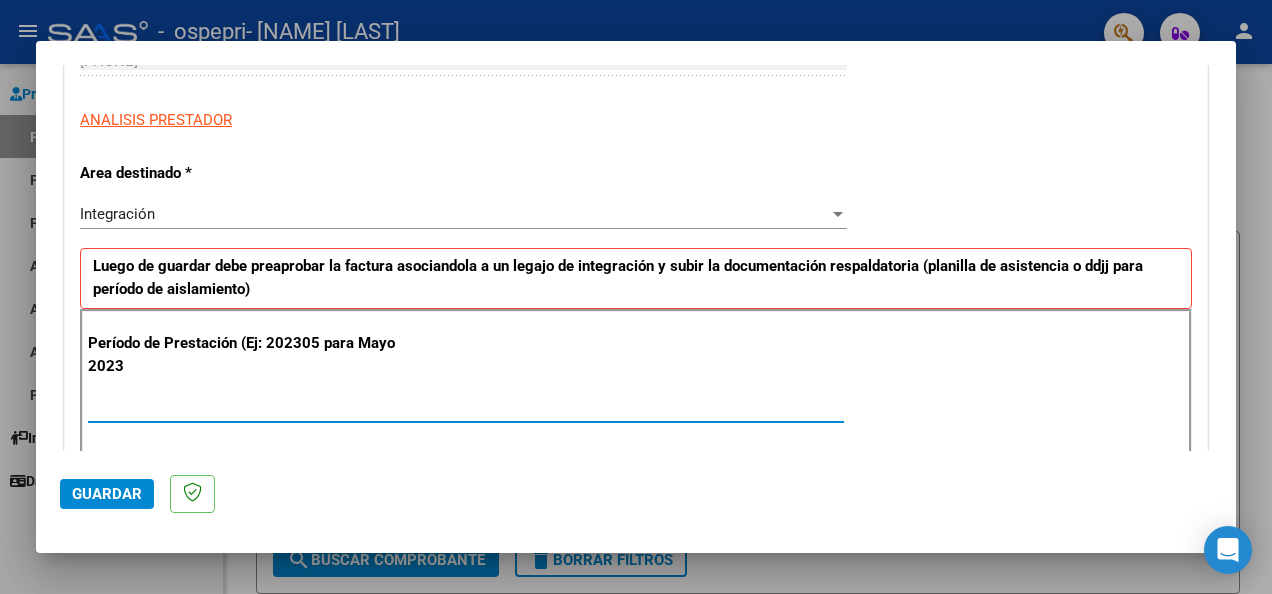 type on "3" 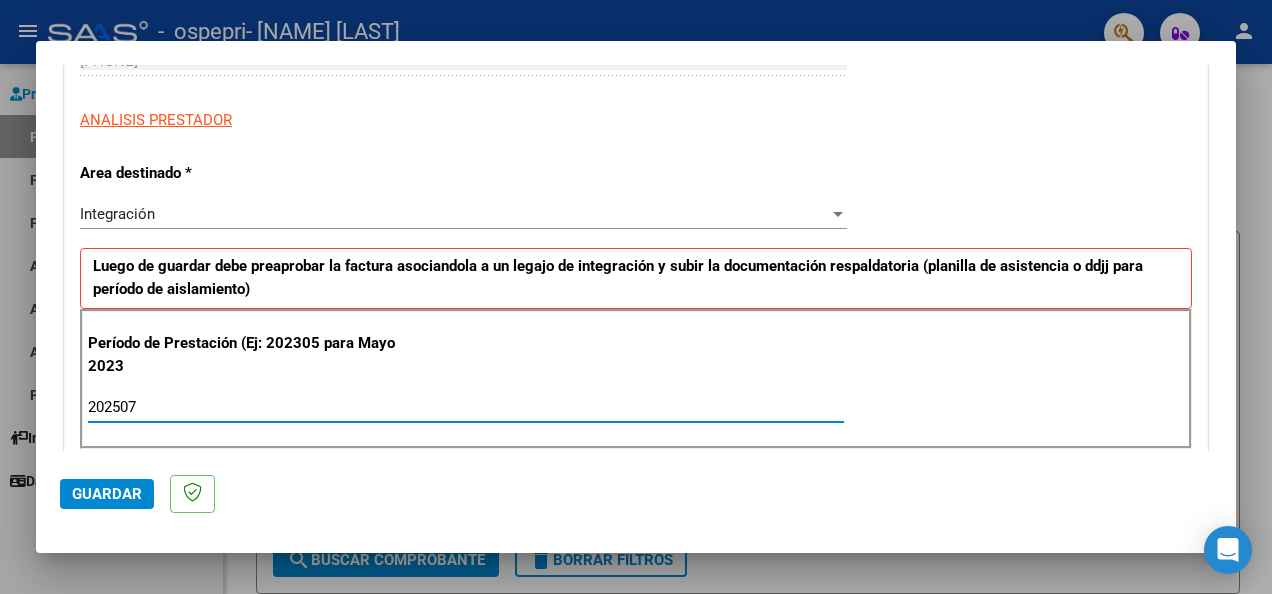 type on "202507" 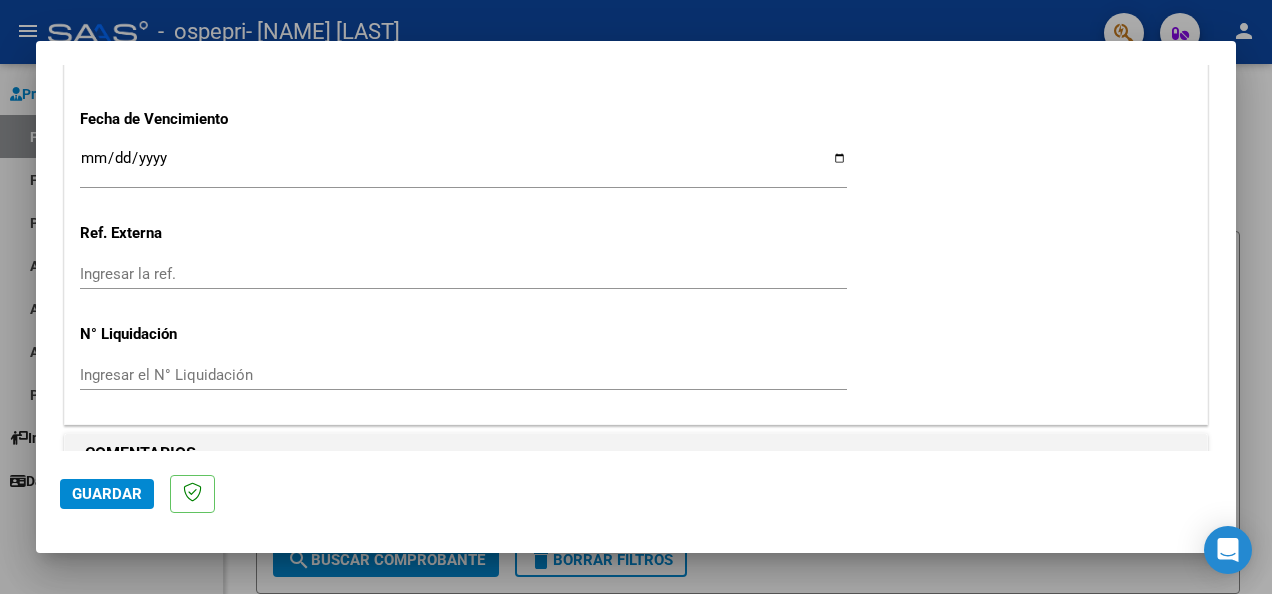scroll, scrollTop: 1365, scrollLeft: 0, axis: vertical 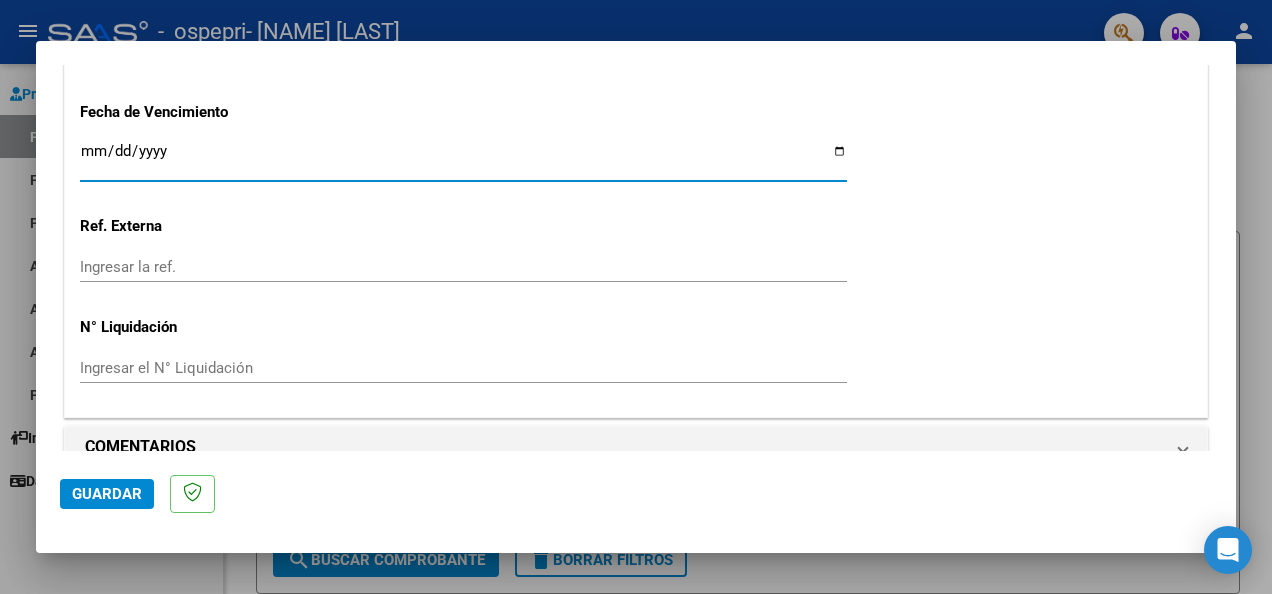 click on "Ingresar la fecha" at bounding box center [463, 159] 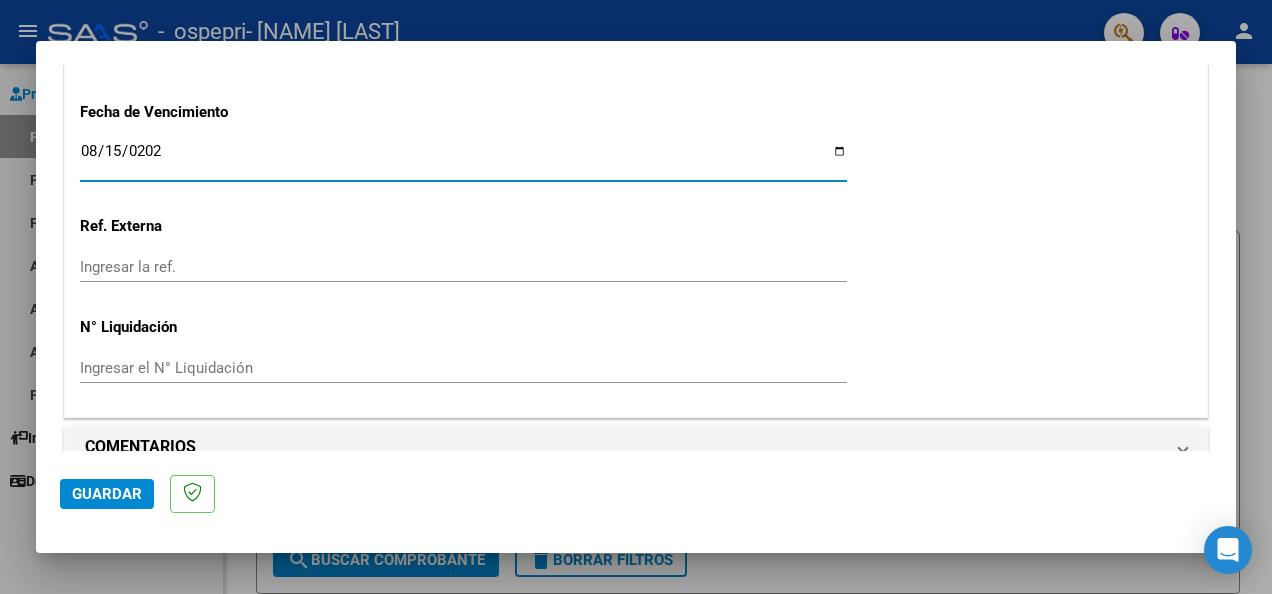 type on "2025-08-15" 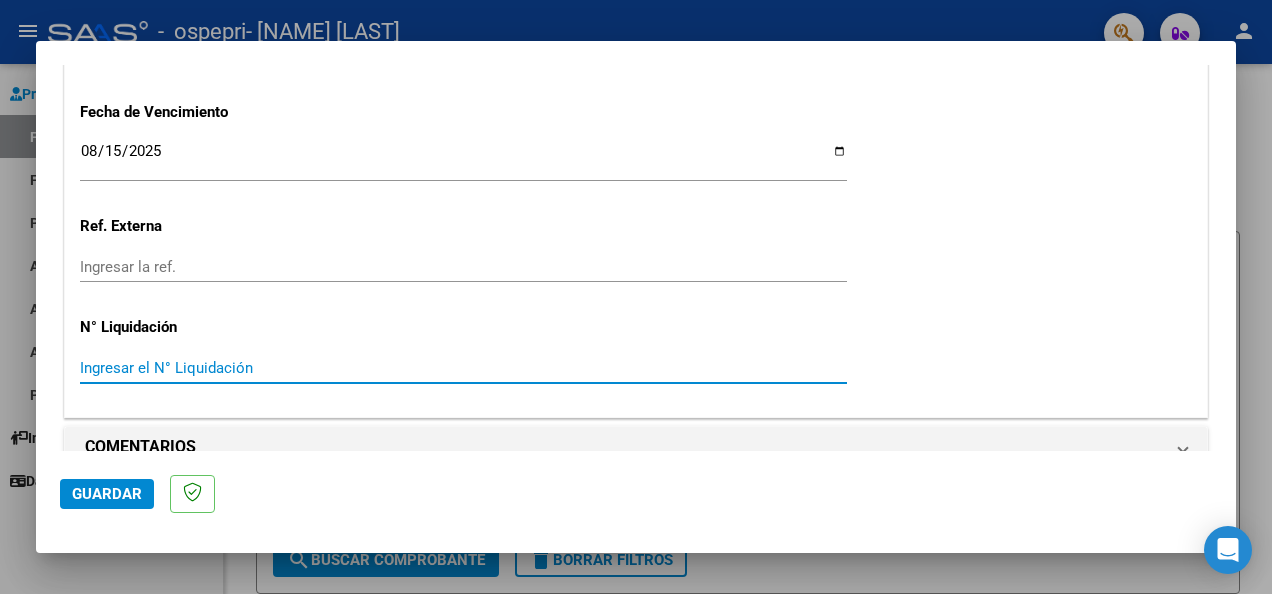 click on "Ingresar el N° Liquidación" at bounding box center [463, 368] 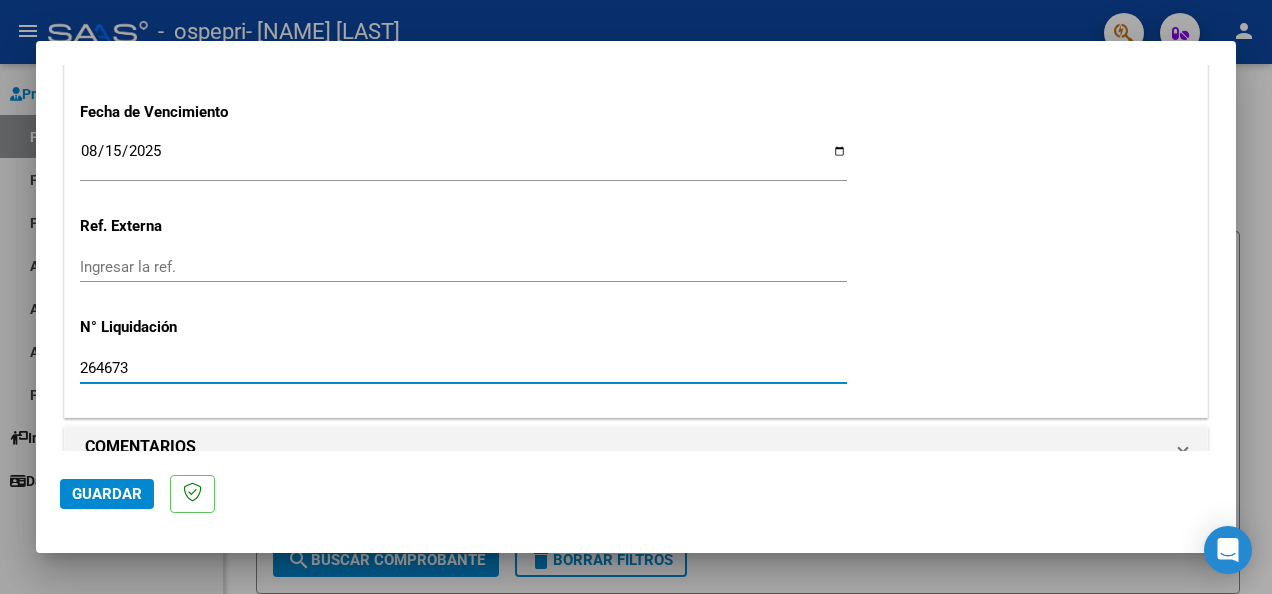 type on "264673" 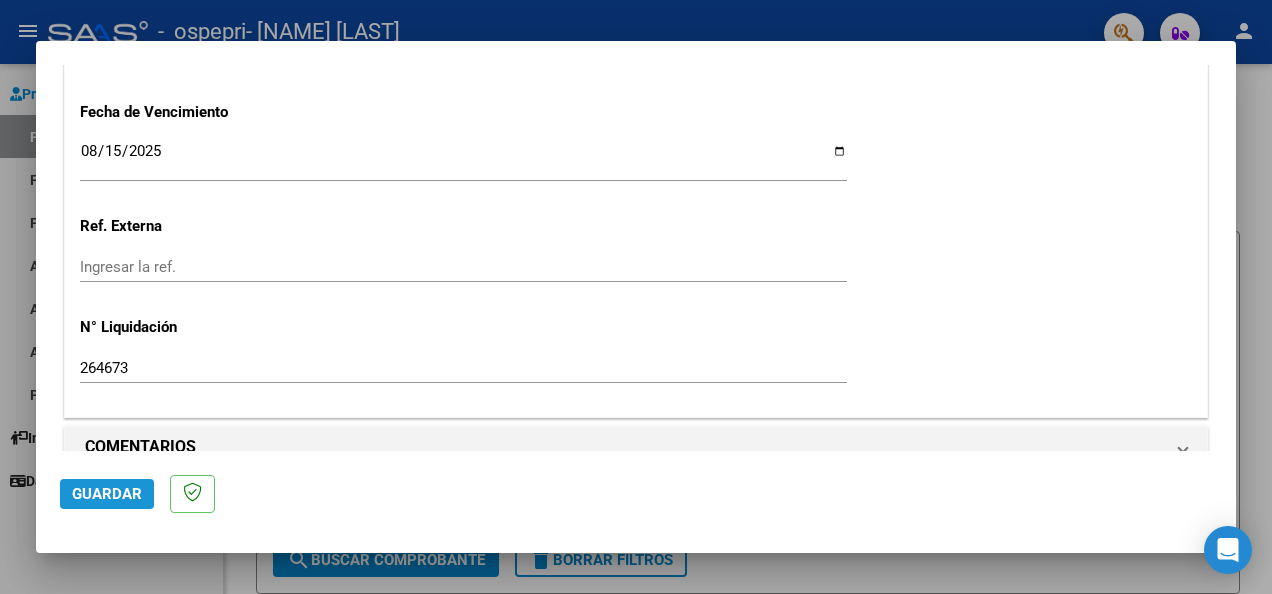 click on "Guardar" 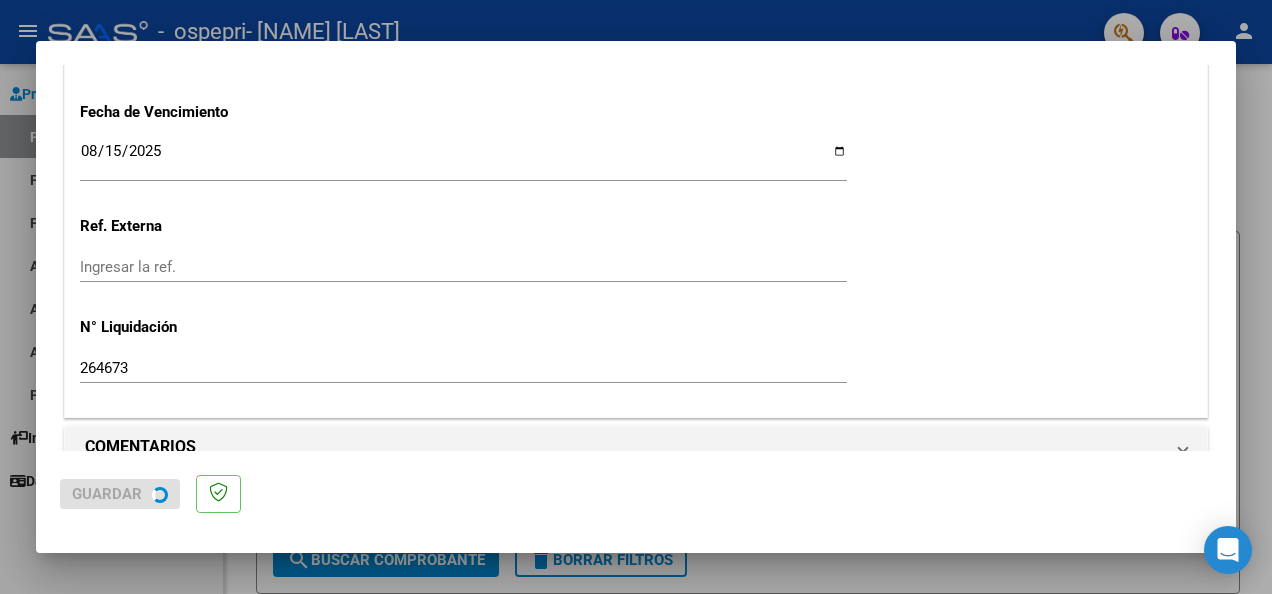 scroll, scrollTop: 0, scrollLeft: 0, axis: both 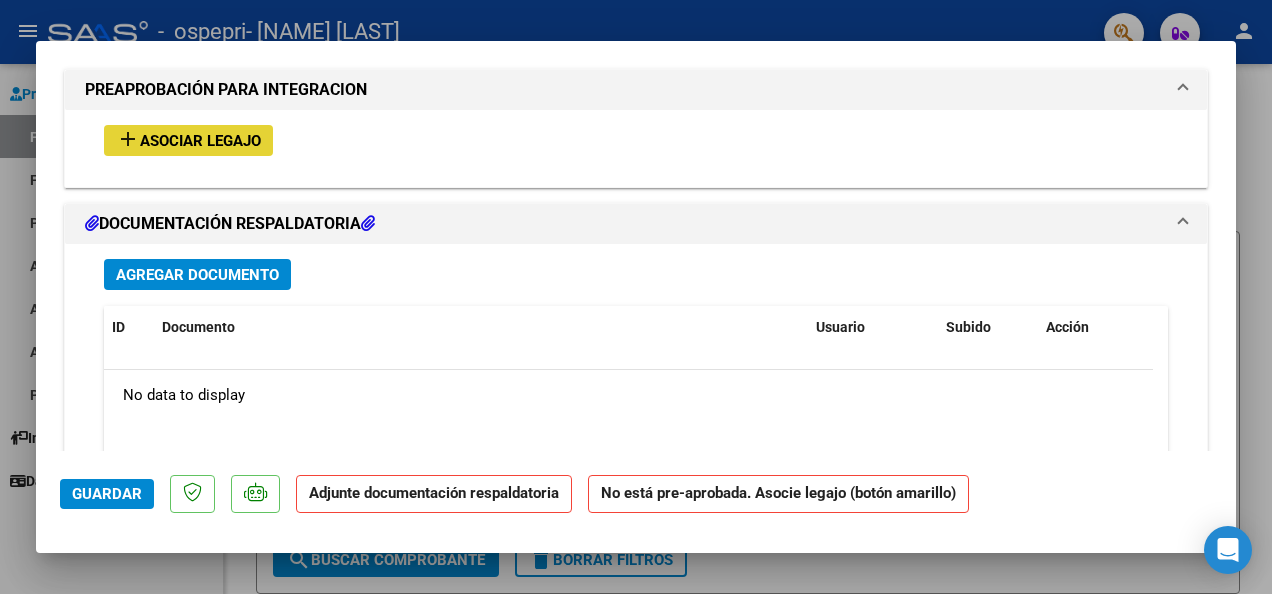 click on "add Asociar Legajo" at bounding box center (188, 140) 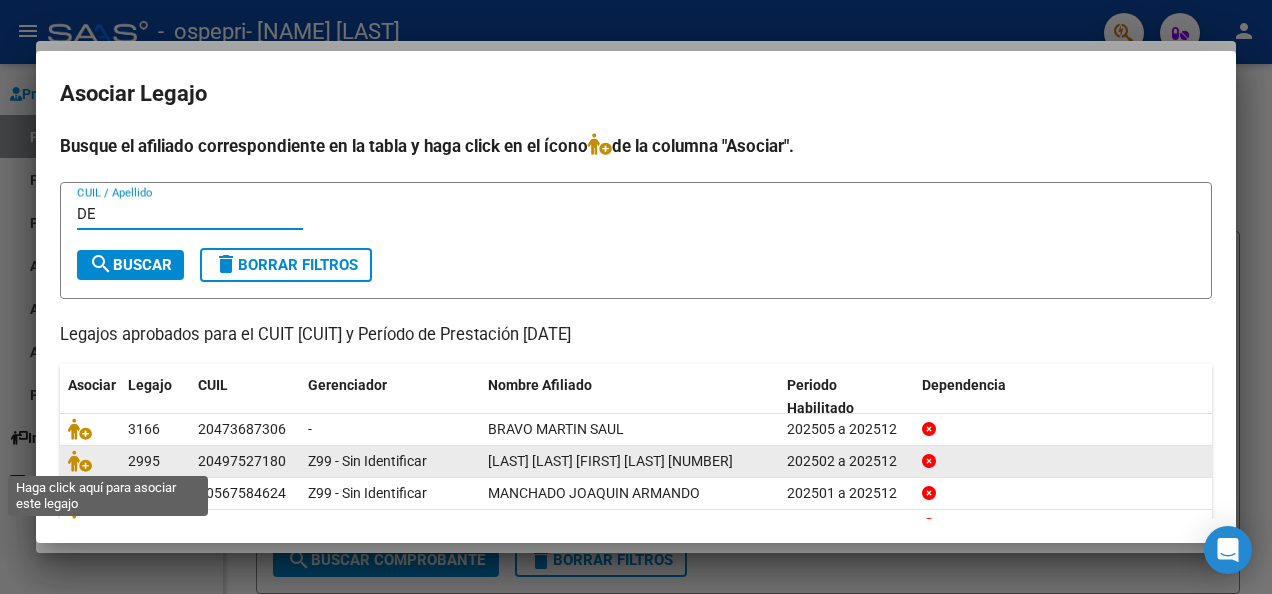 type on "DE" 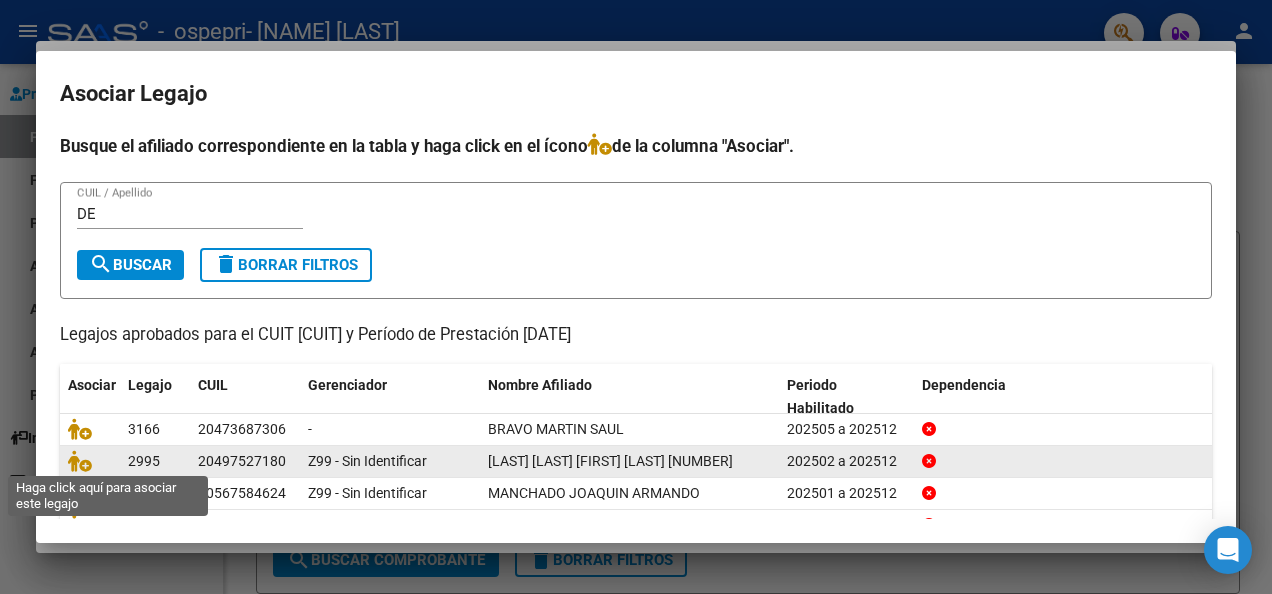 click 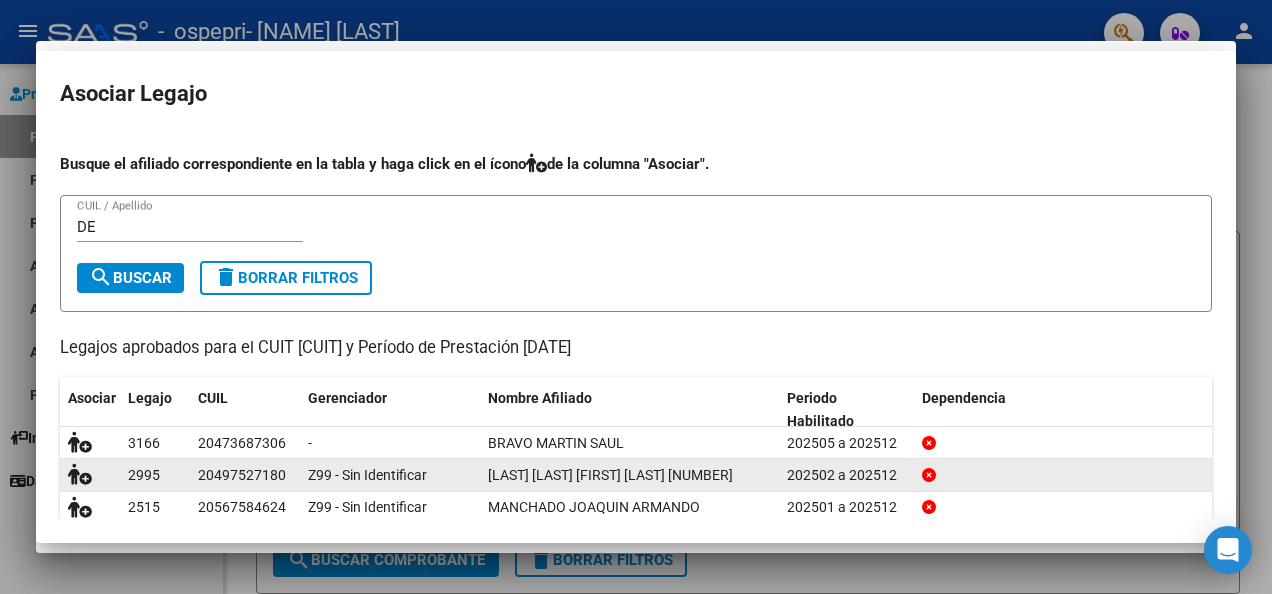 scroll, scrollTop: 1847, scrollLeft: 0, axis: vertical 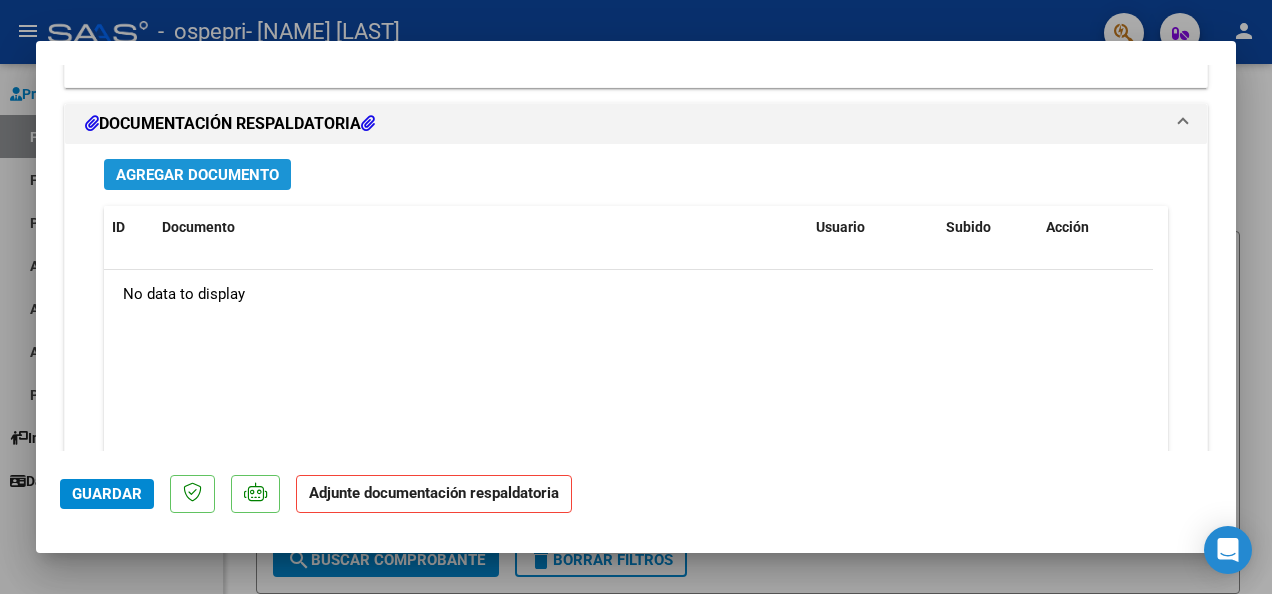 click on "Agregar Documento" at bounding box center [197, 175] 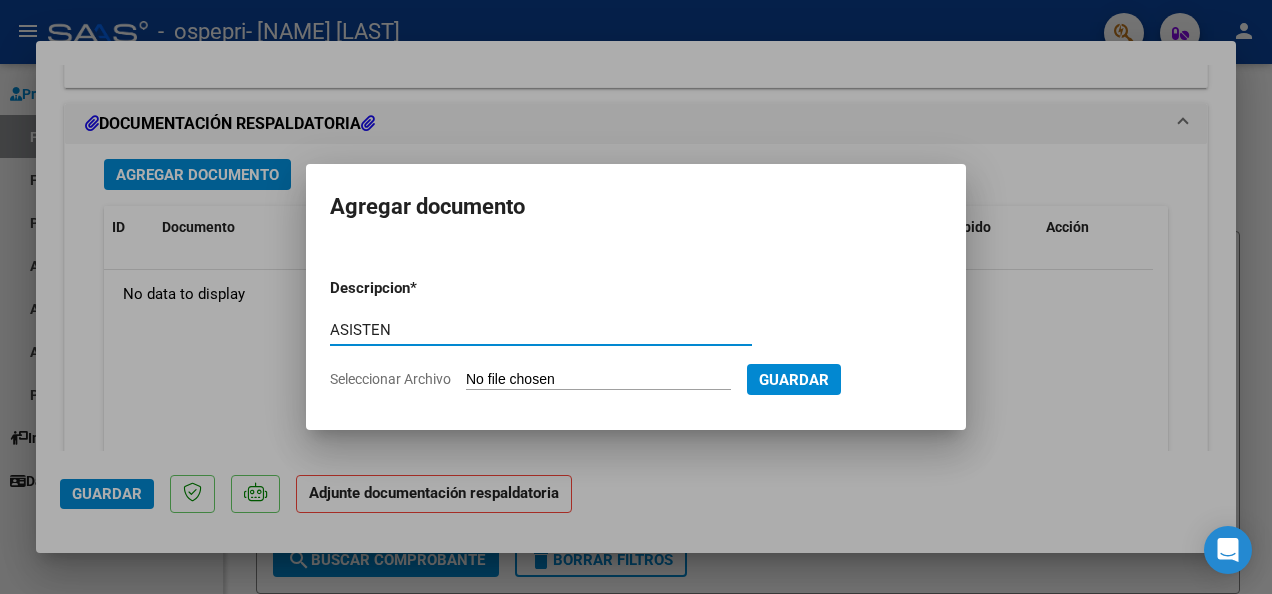 type on "asistencia" 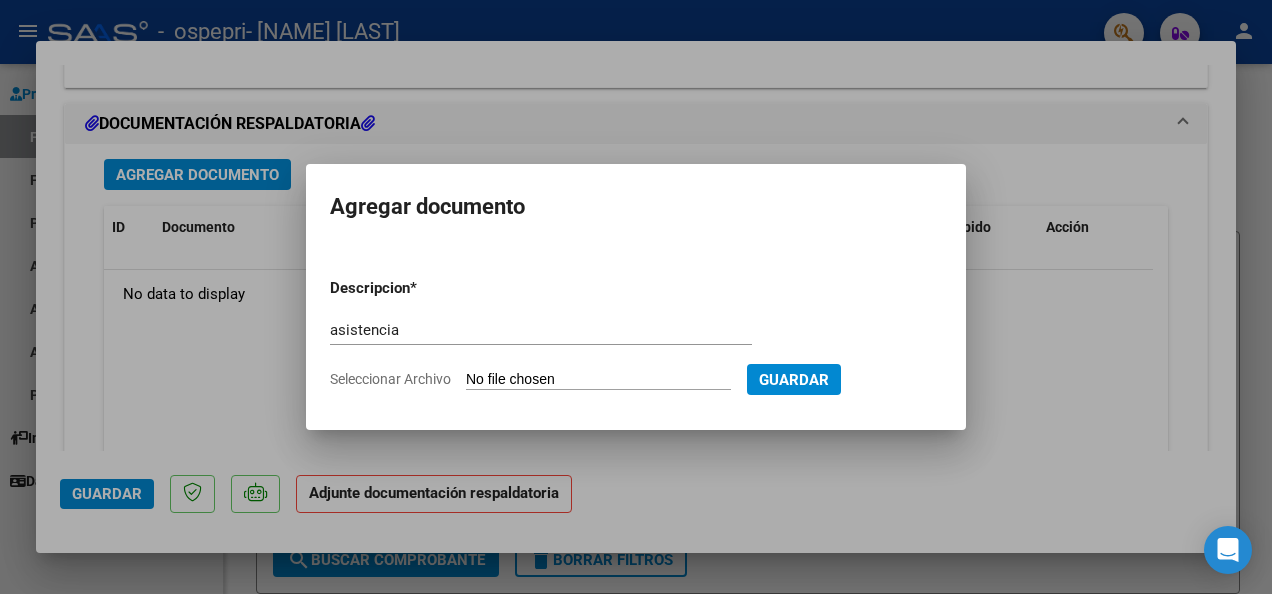 click on "Seleccionar Archivo" at bounding box center [598, 380] 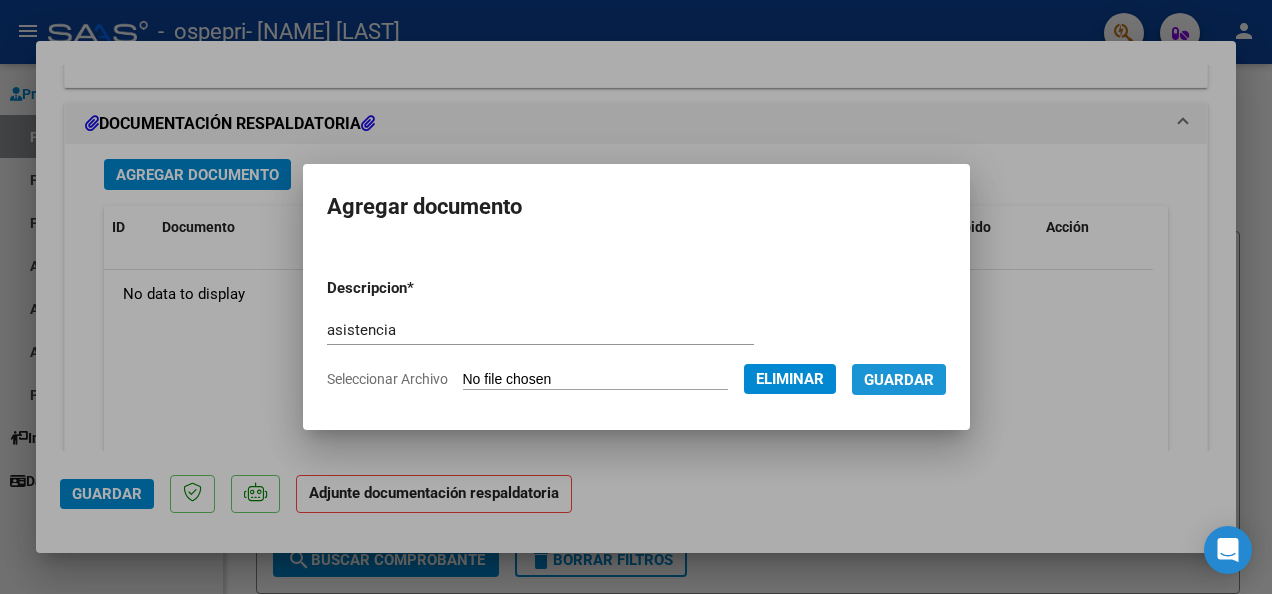 click on "Guardar" at bounding box center [899, 379] 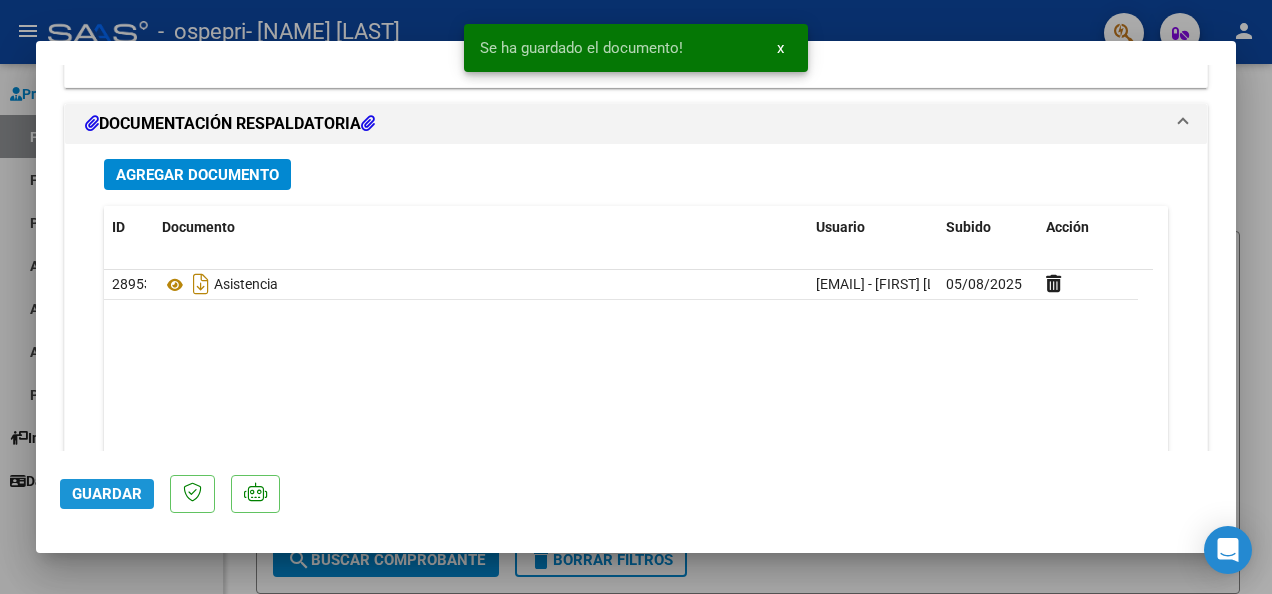 click on "Guardar" 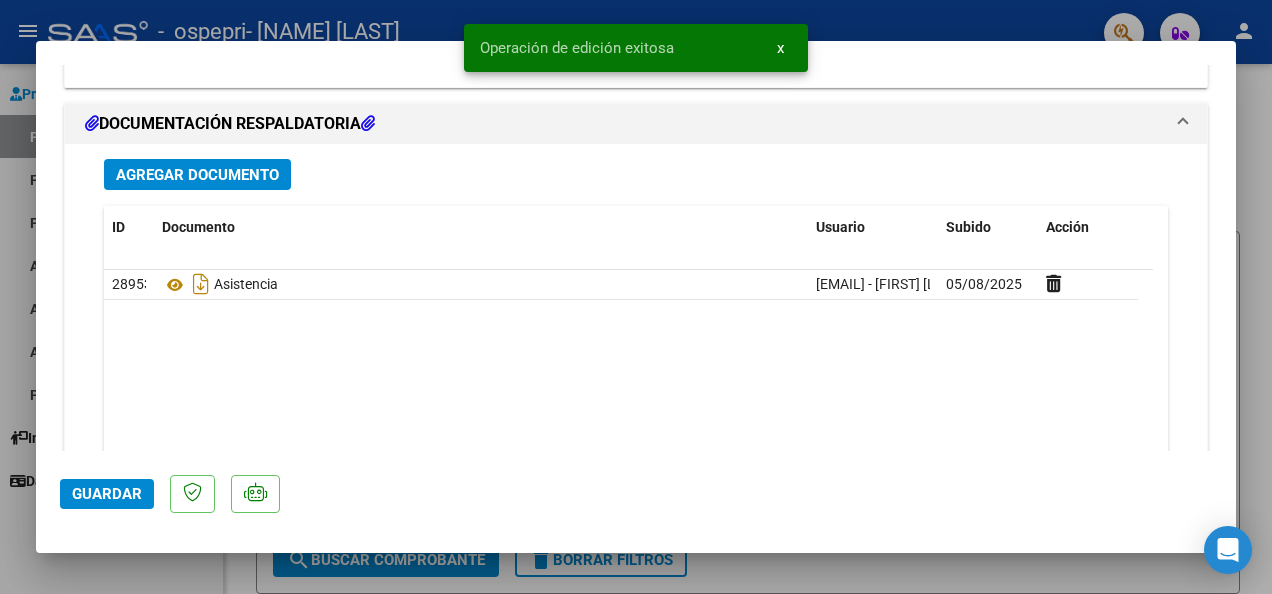 click at bounding box center (636, 297) 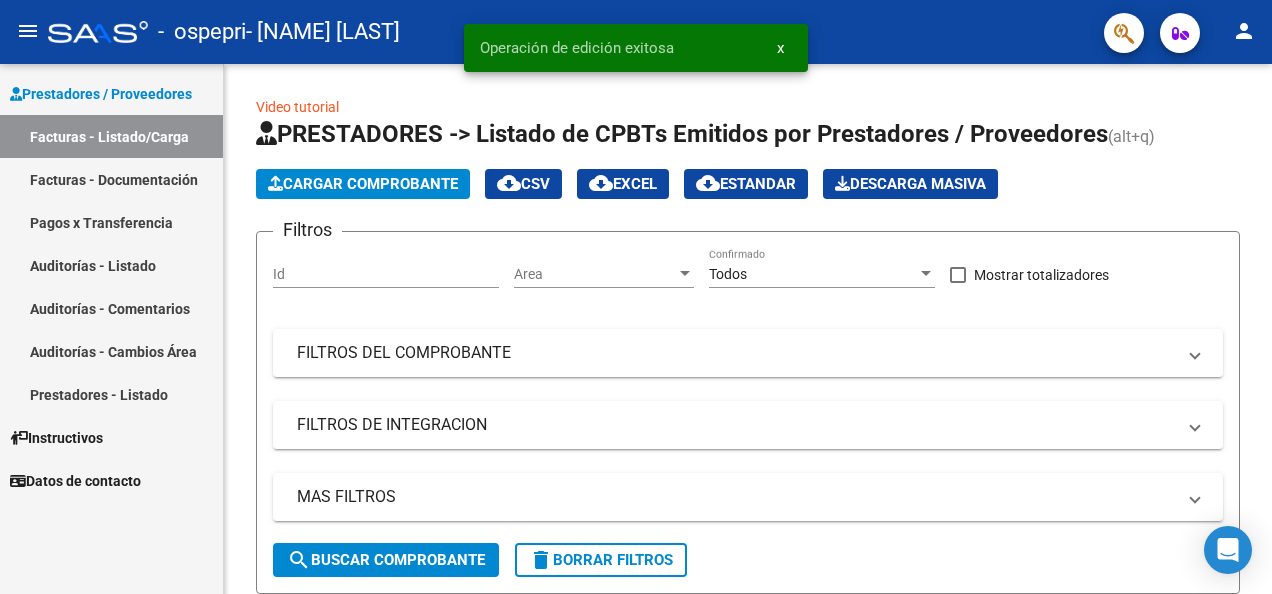 click on "Facturas - Listado/Carga" at bounding box center (111, 136) 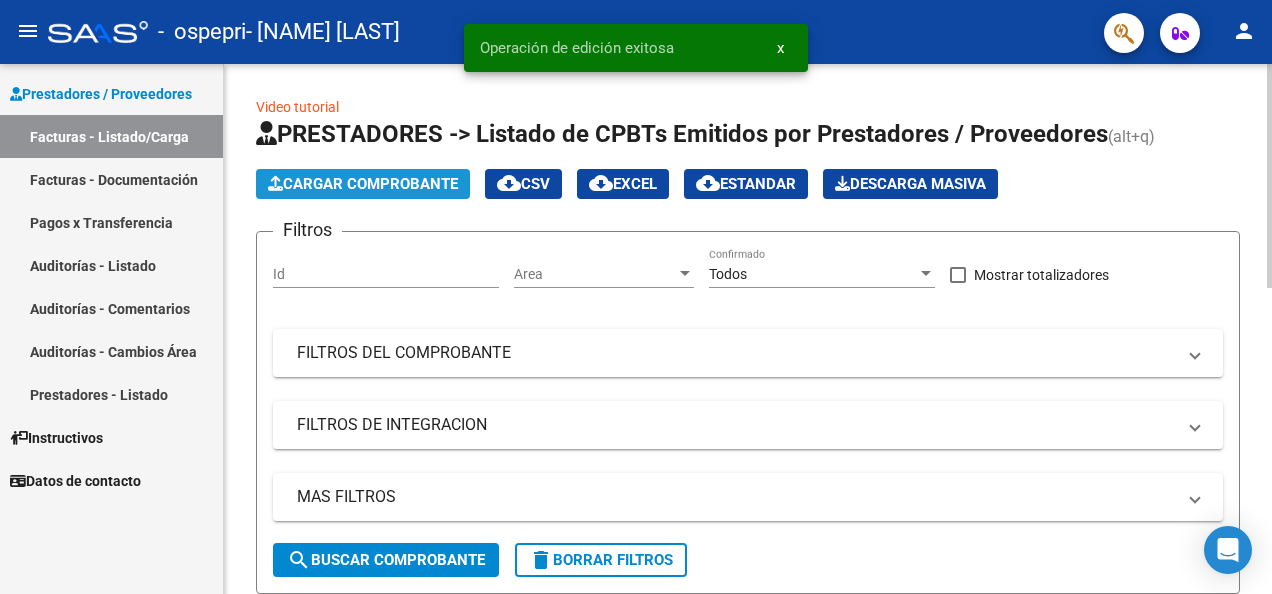 click on "Cargar Comprobante" 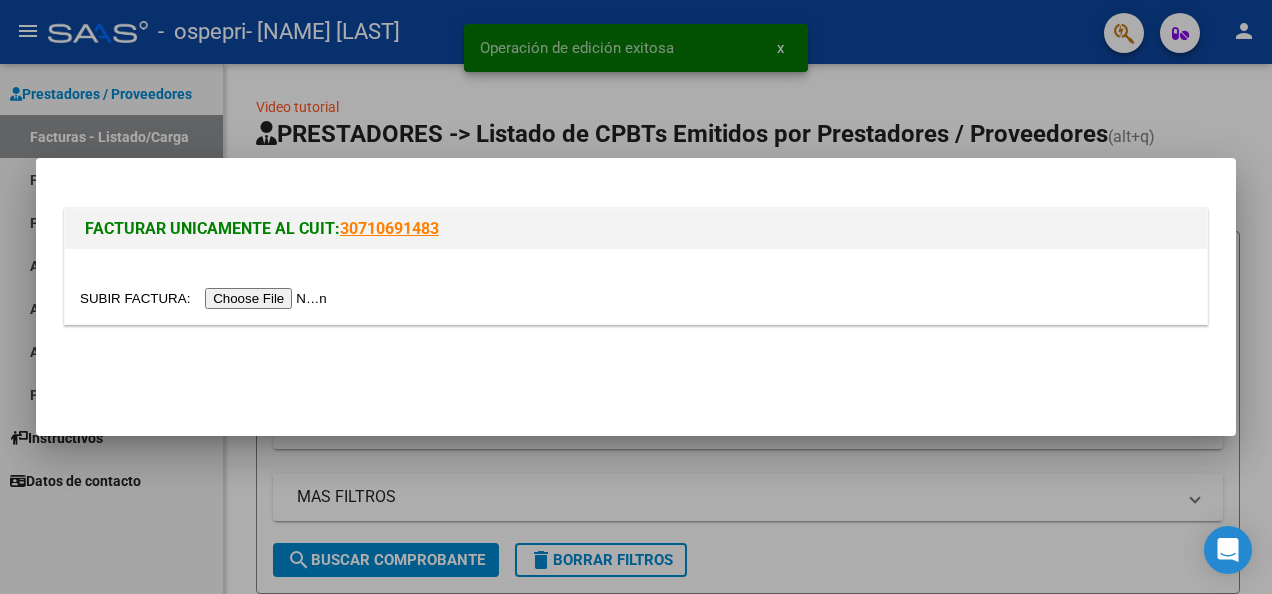 click at bounding box center [206, 298] 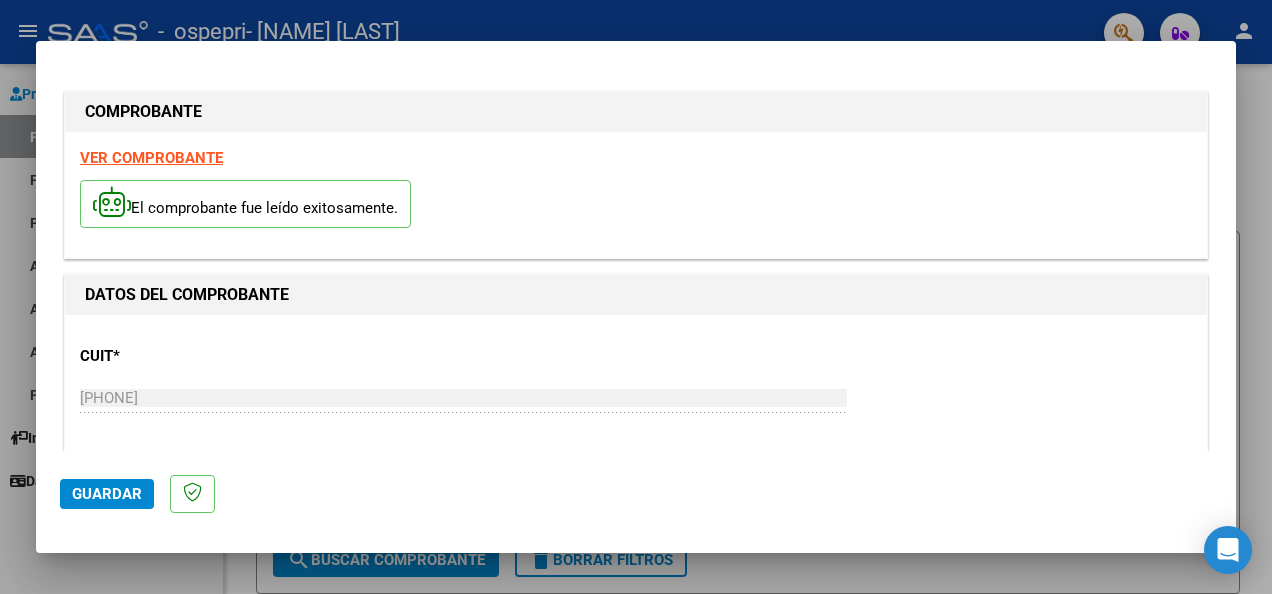 scroll, scrollTop: 337, scrollLeft: 0, axis: vertical 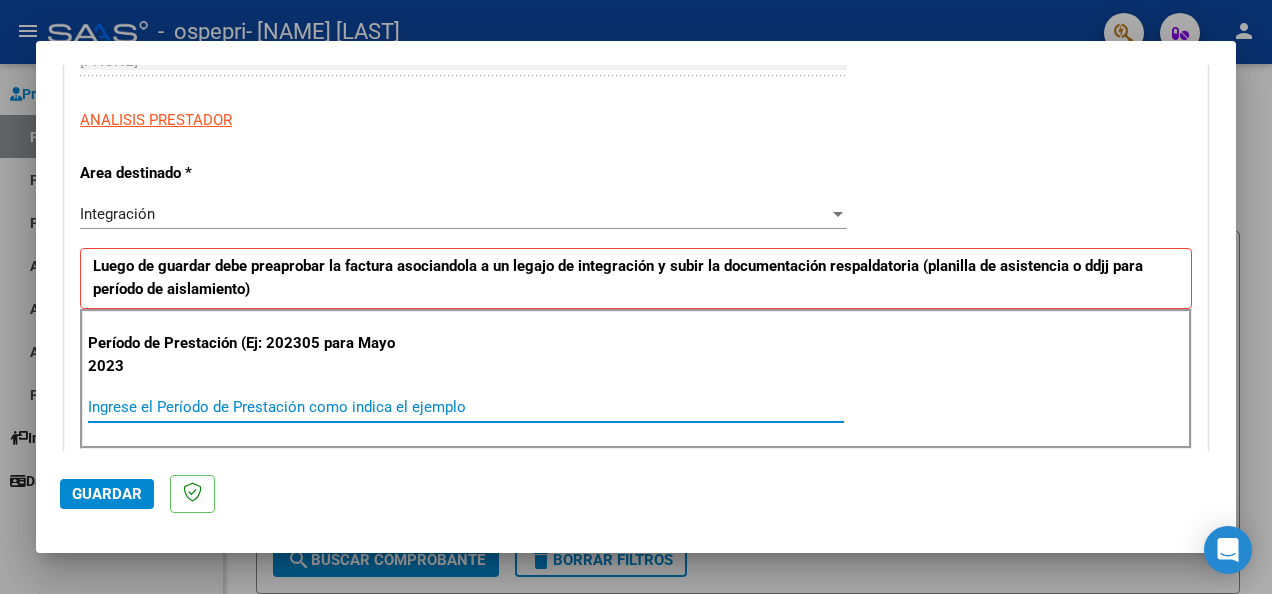 click on "Ingrese el Período de Prestación como indica el ejemplo" at bounding box center (466, 407) 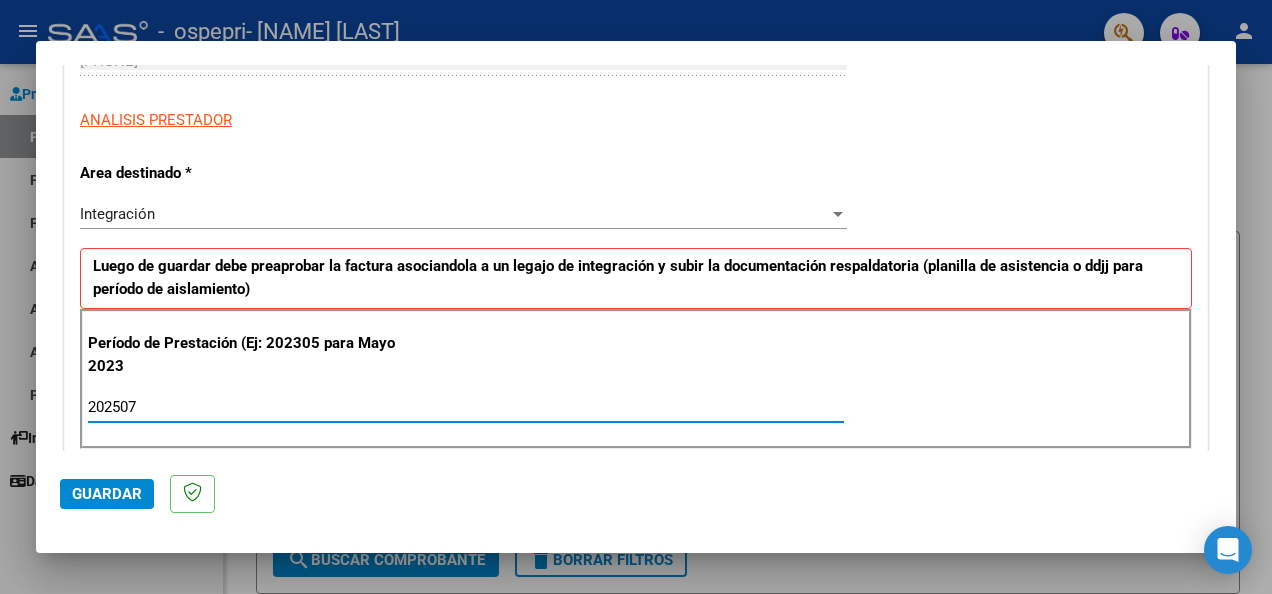 type on "202507" 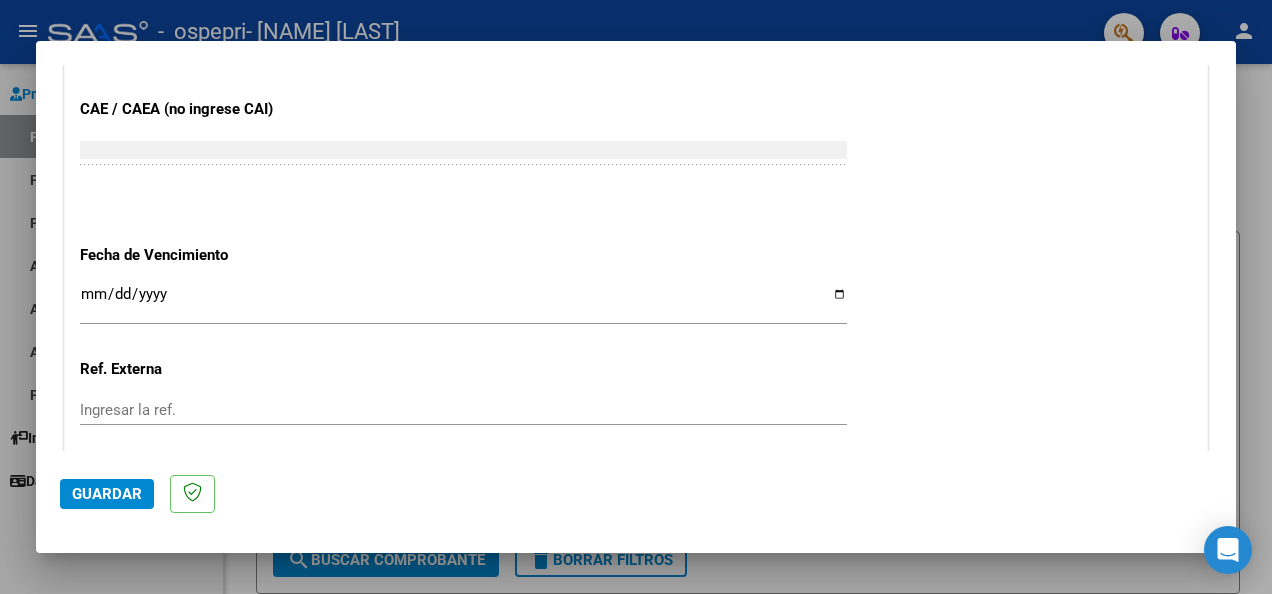 scroll, scrollTop: 1250, scrollLeft: 0, axis: vertical 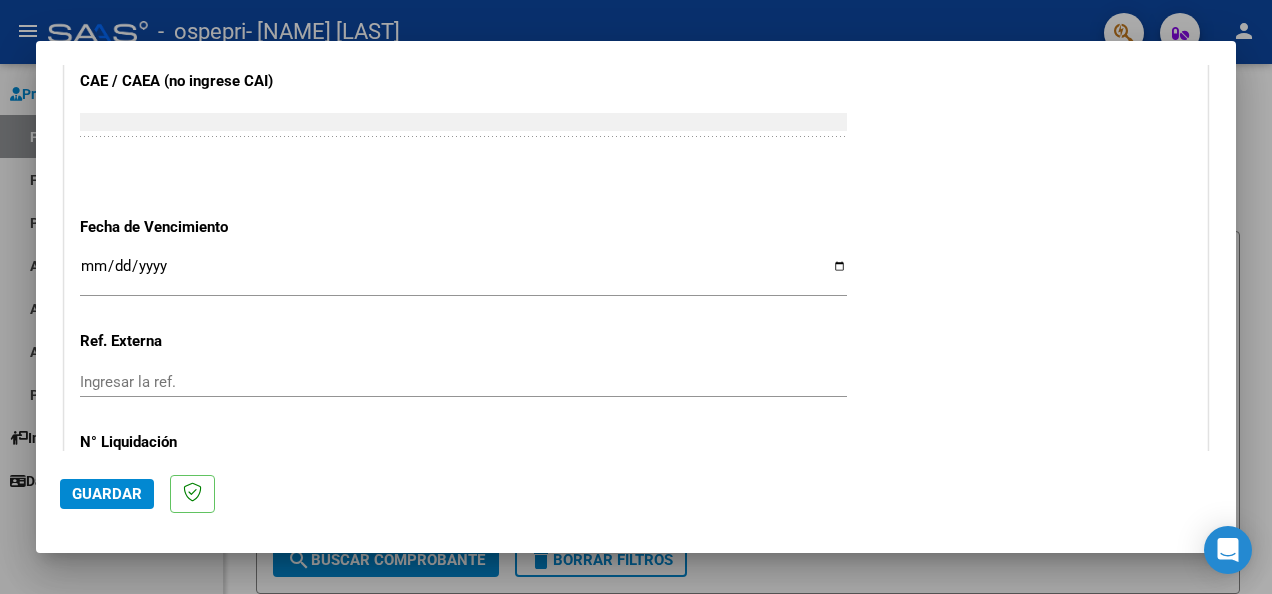 click on "Ingresar la fecha" at bounding box center [463, 274] 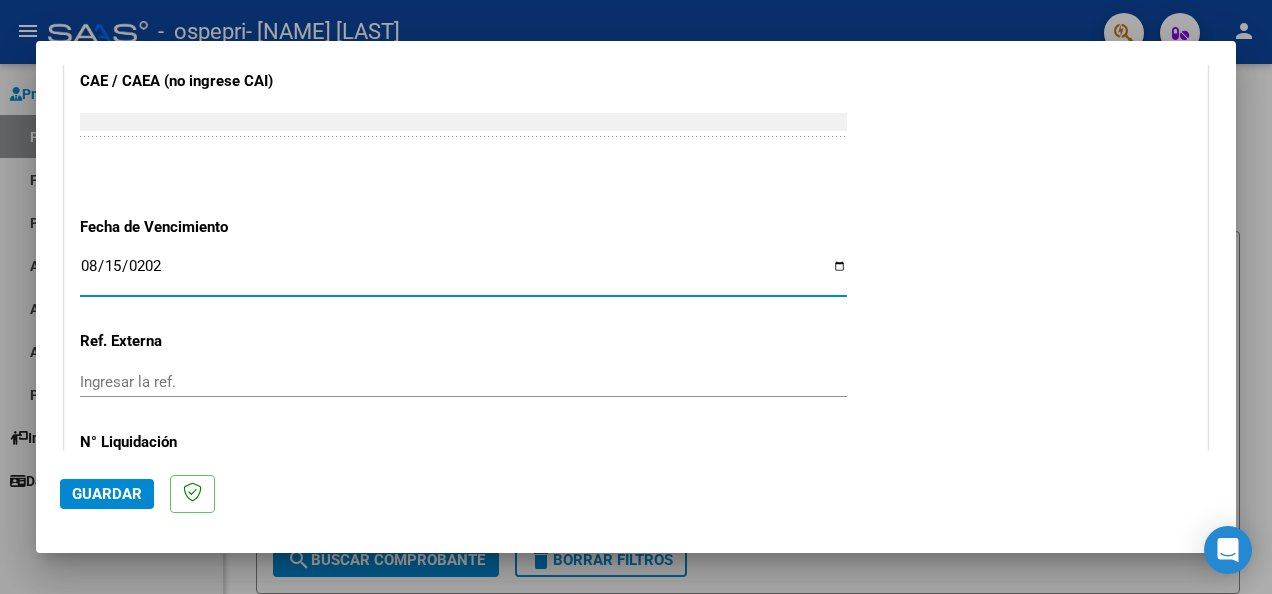 type on "2026-08-15" 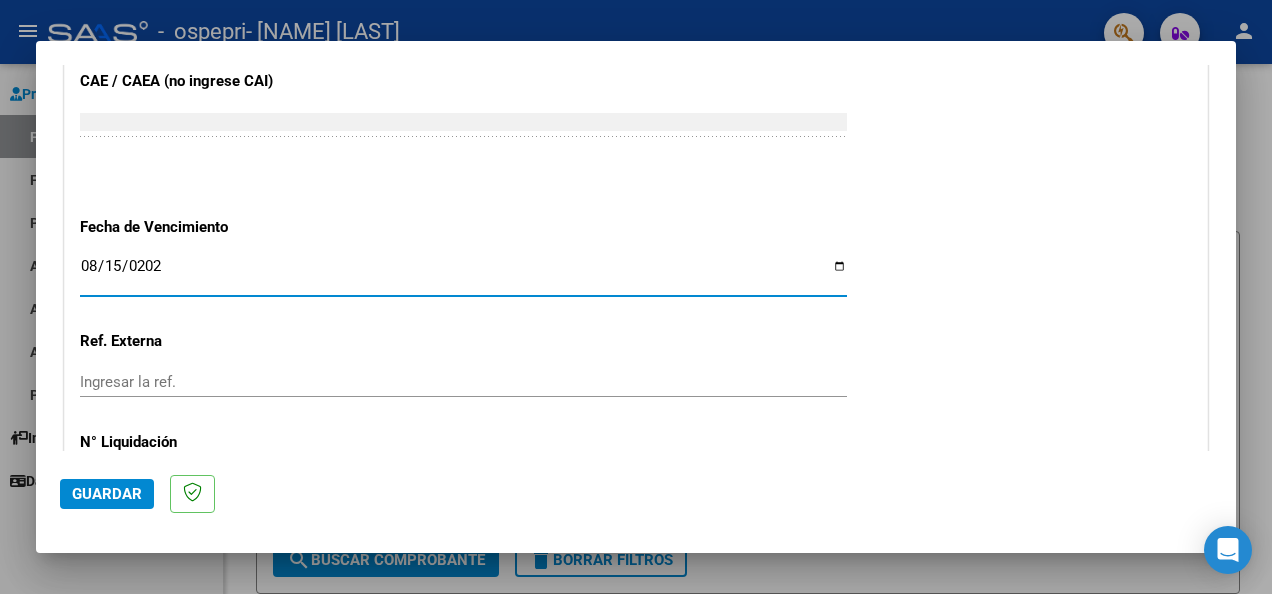 type on "2025-08-15" 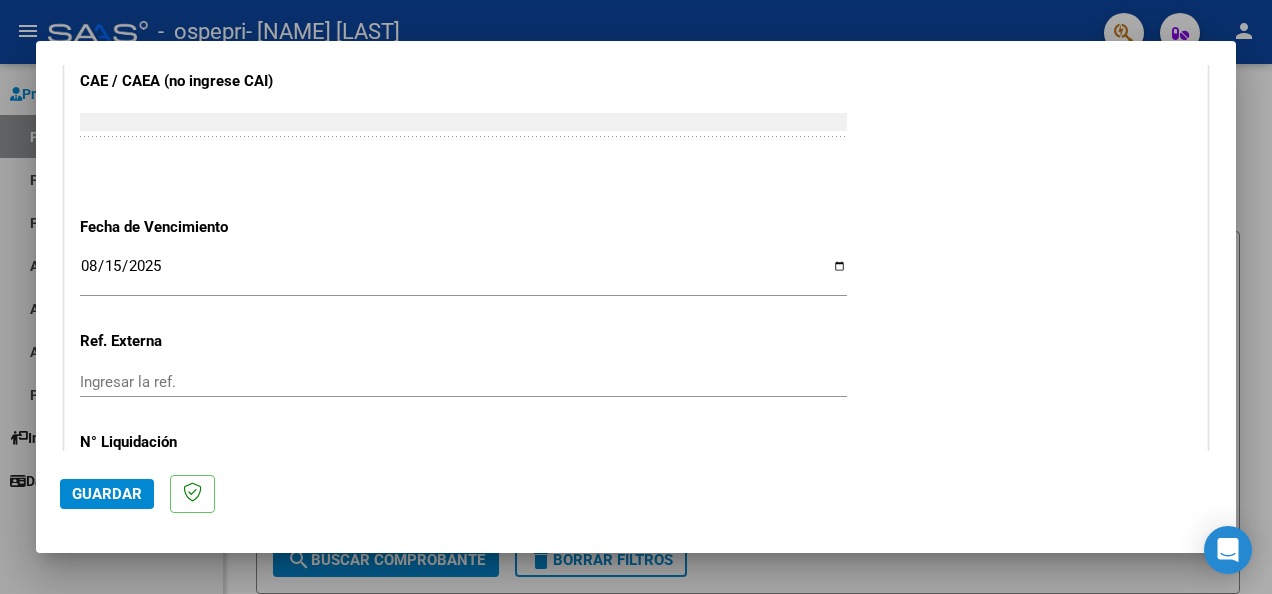 click on "CUIT  *   [CUIT] Ingresar CUIT  ANALISIS PRESTADOR  Area destinado * Integración Seleccionar Area Luego de guardar debe preaprobar la factura asociandola a un legajo de integración y subir la documentación respaldatoria (planilla de asistencia o ddjj para período de aislamiento)  Período de Prestación (Ej: 202305 para Mayo 2023    [DATE] Ingrese el Período de Prestación como indica el ejemplo   Comprobante Tipo * Factura C Seleccionar Tipo Punto de Venta  *   1 Ingresar el Nro.  Número  *   823 Ingresar el Nro.  Monto  *   $ 178.136,76 Ingresar el monto  Fecha del Cpbt.  *   [DATE] Ingresar la fecha  CAE / CAEA (no ingrese CAI)    75316037802109 Ingresar el CAE o CAEA (no ingrese CAI)  Fecha de Vencimiento    [DATE] Ingresar la fecha  Ref. Externa    Ingresar la ref.  Nº Liquidación    Ingresar el Nº Liquidación" at bounding box center (636, -202) 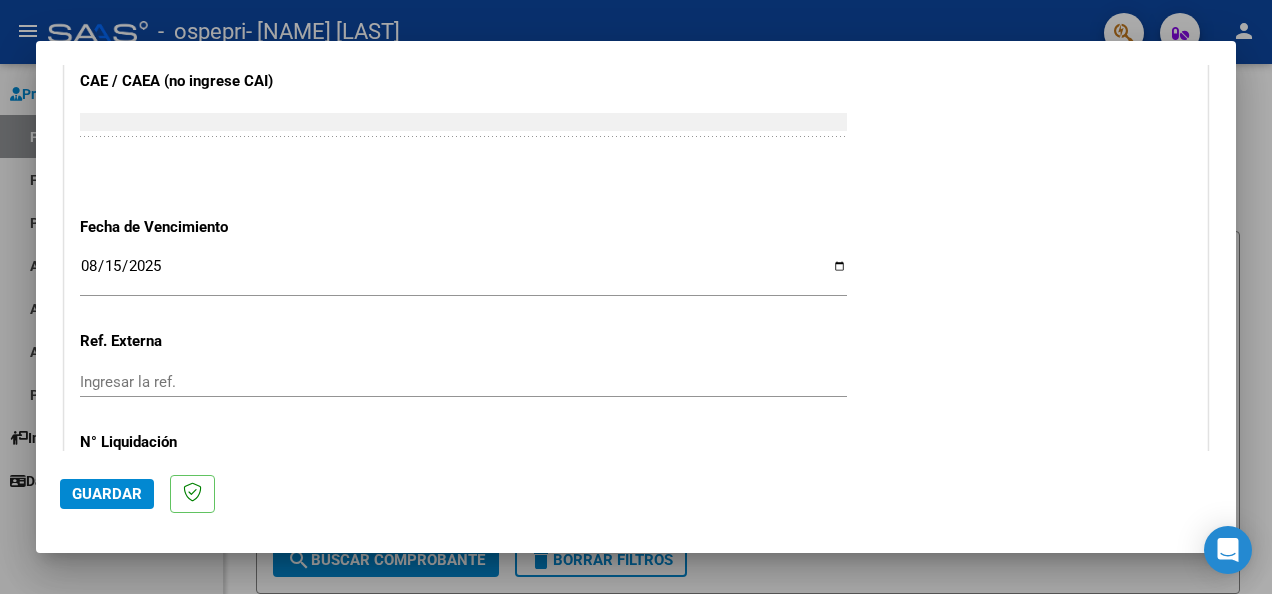 scroll, scrollTop: 1392, scrollLeft: 0, axis: vertical 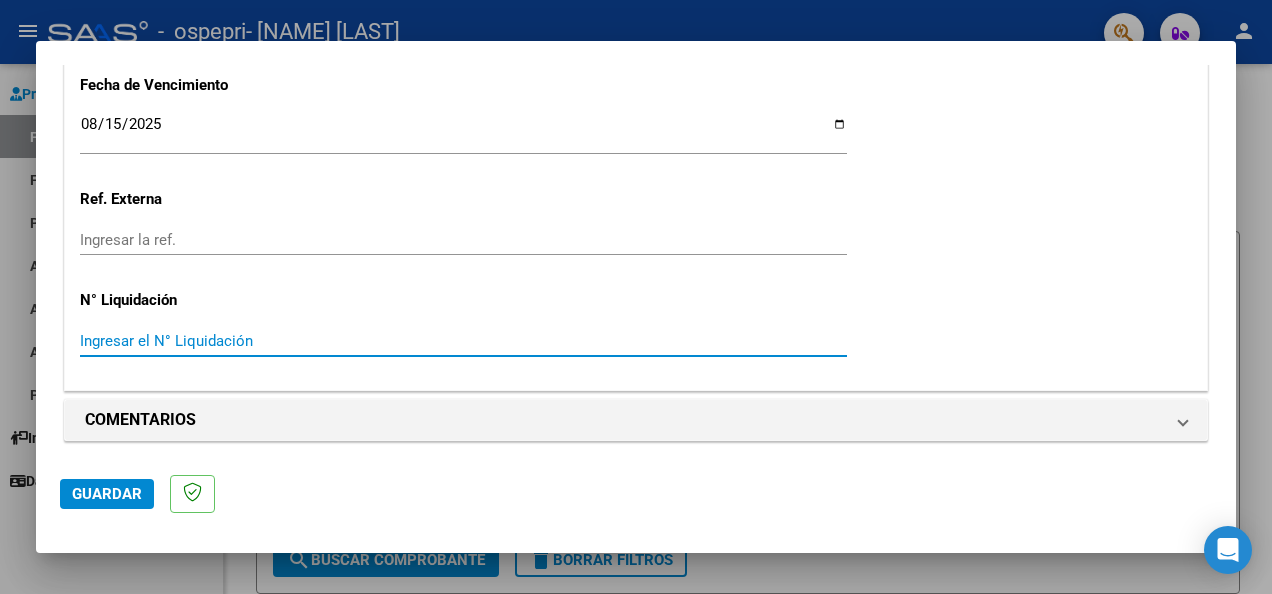 click on "Ingresar el N° Liquidación" at bounding box center (463, 341) 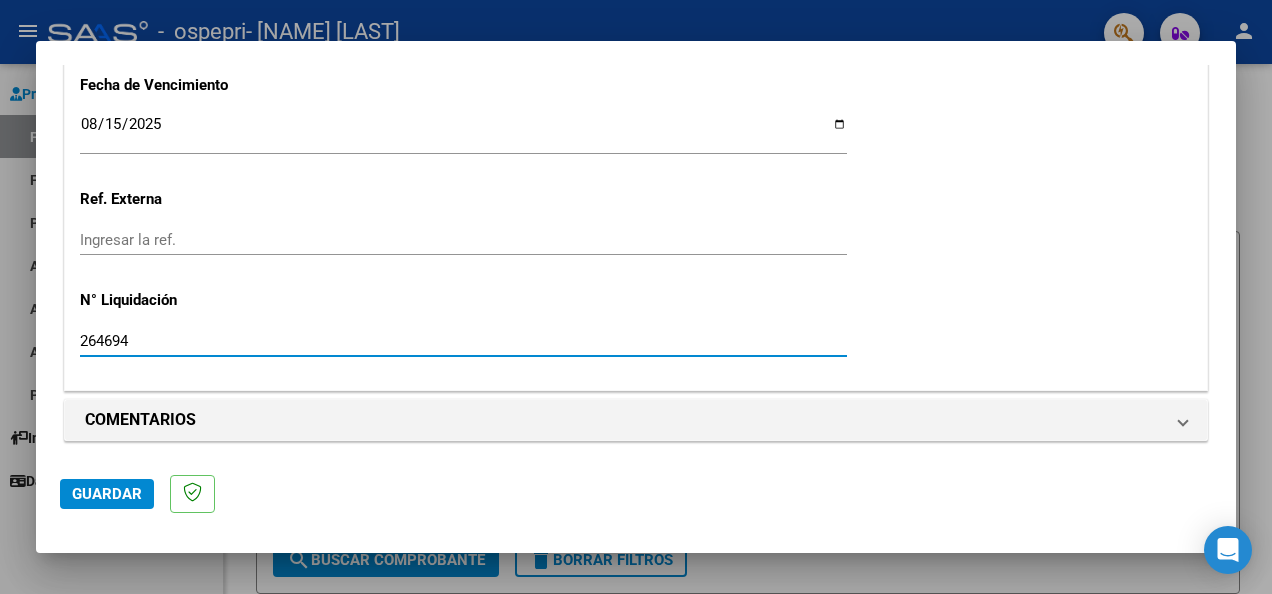 type on "264694" 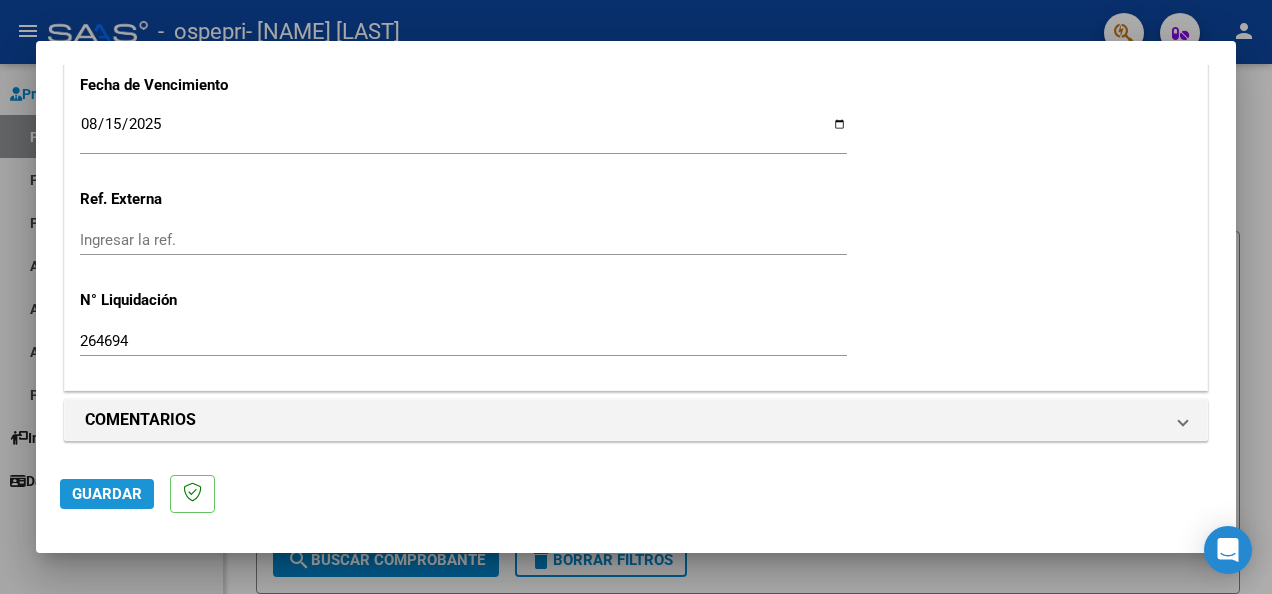 click on "Guardar" 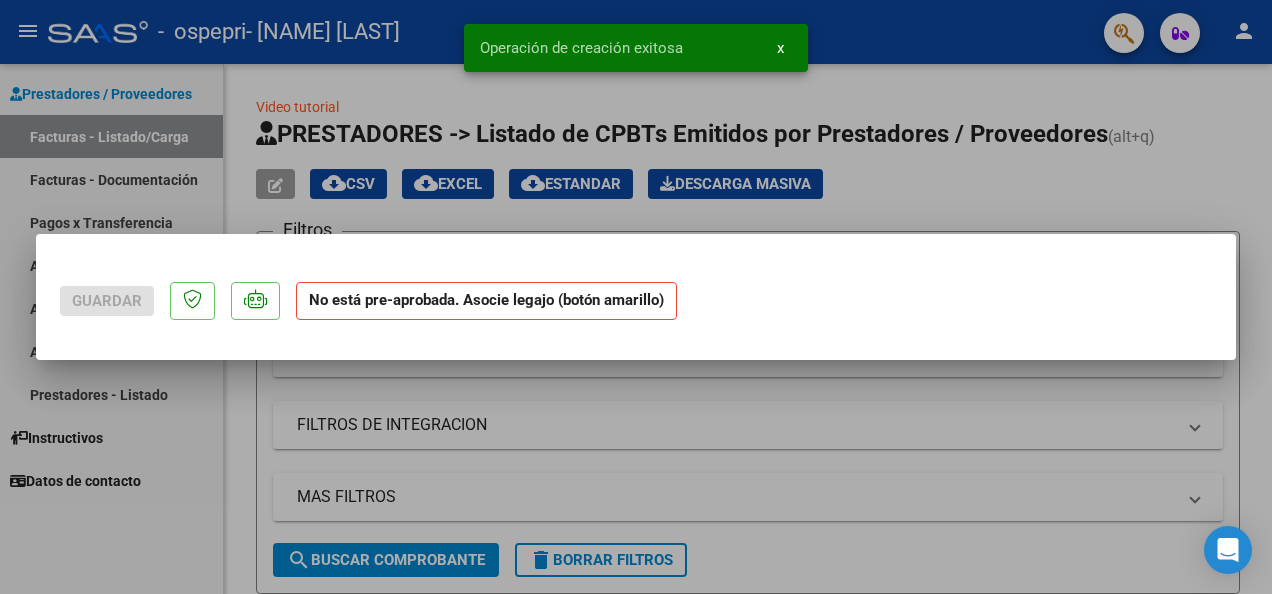 scroll, scrollTop: 0, scrollLeft: 0, axis: both 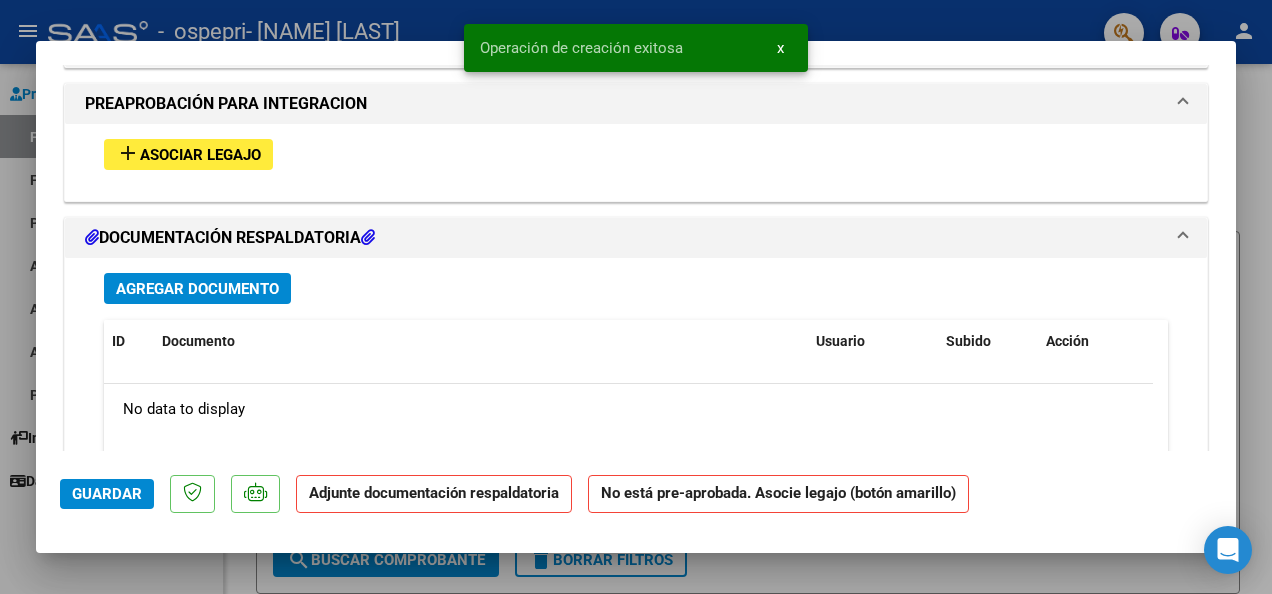 click on "add Asociar Legajo" at bounding box center [188, 154] 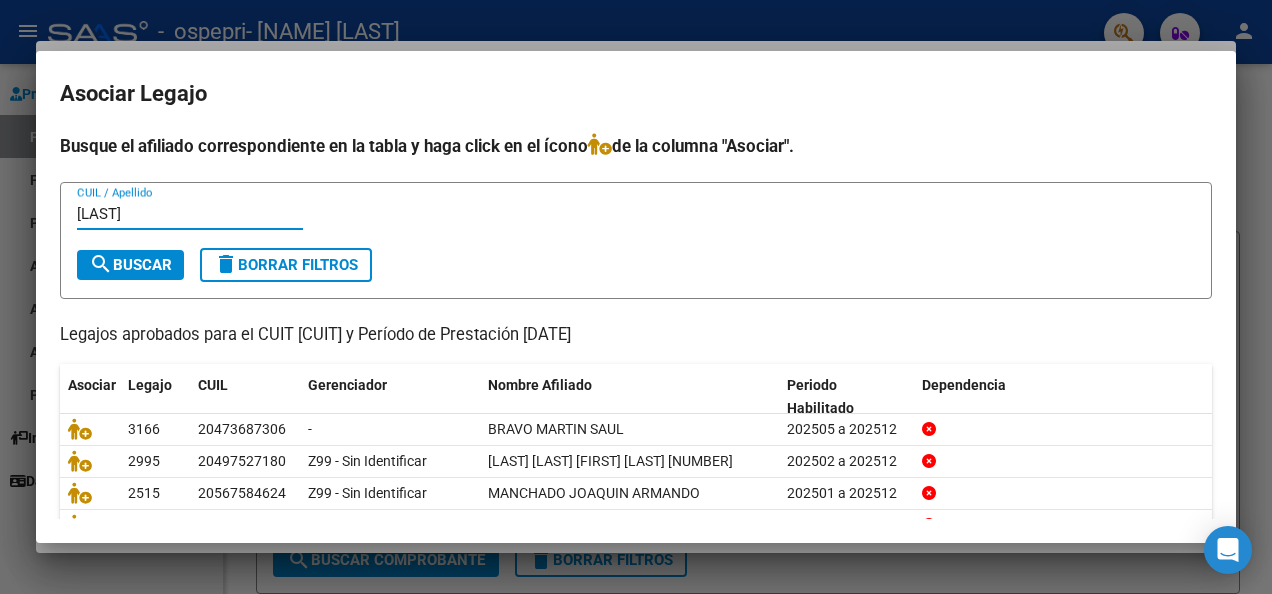 type on "[LAST]" 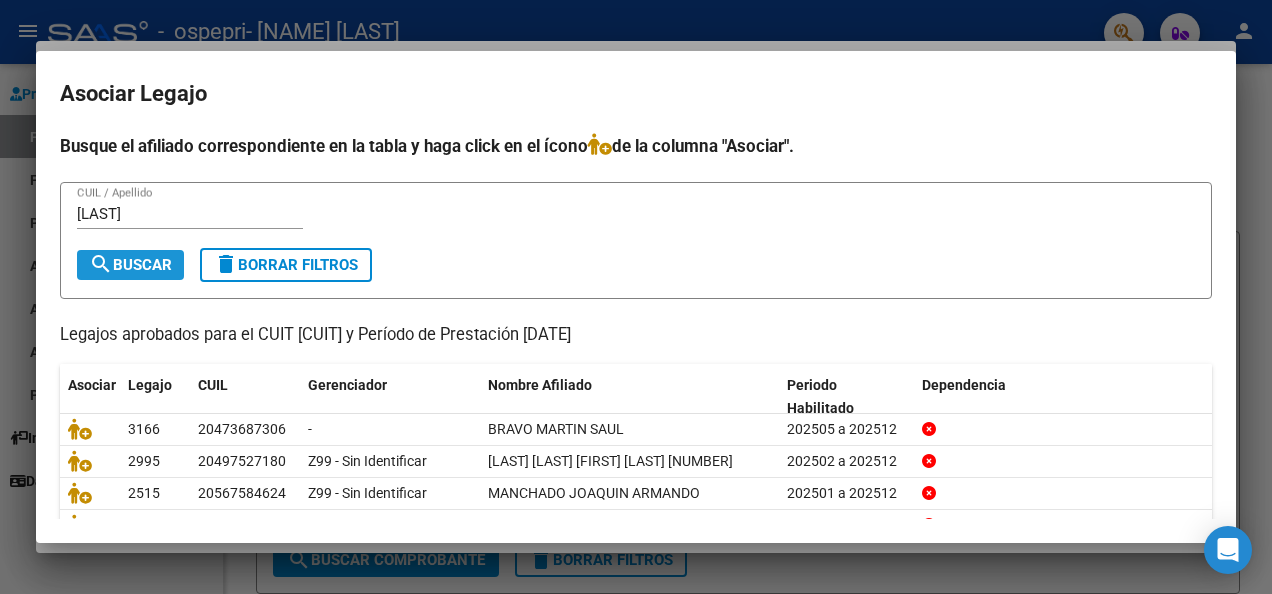 click on "search  Buscar" at bounding box center [130, 265] 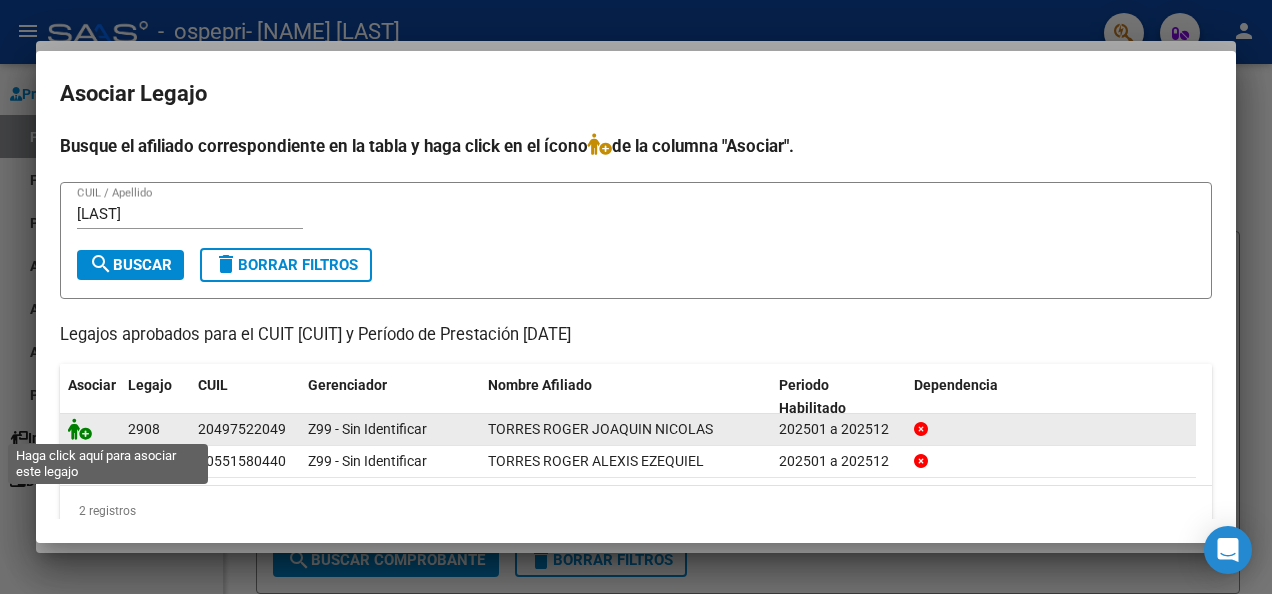 click 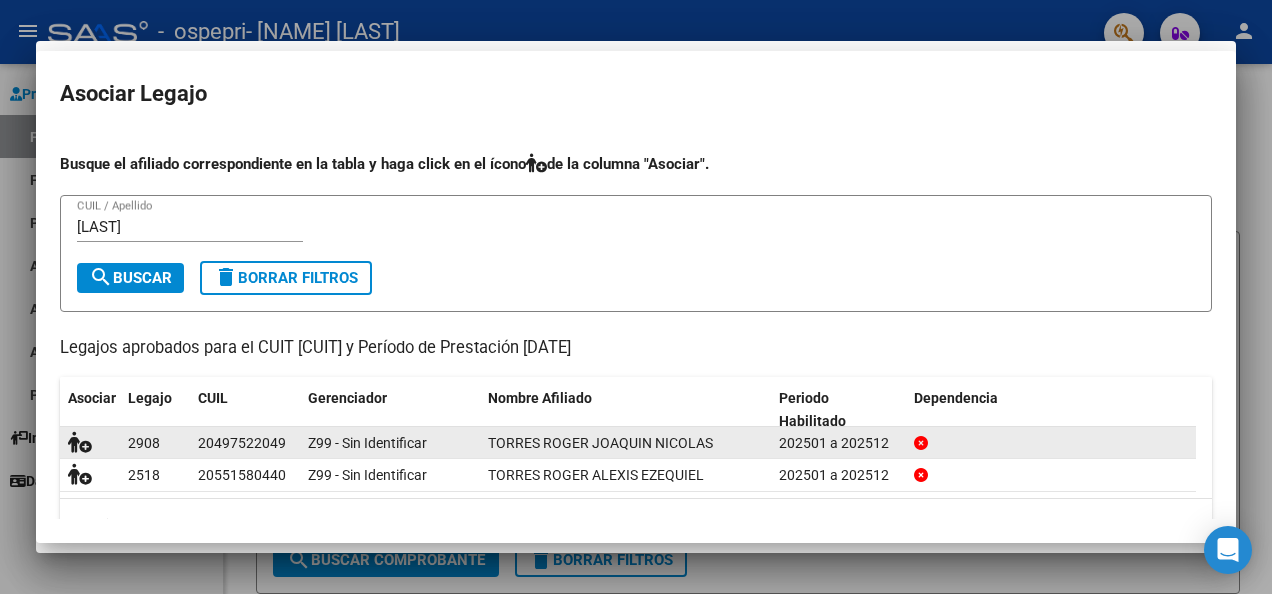 scroll, scrollTop: 1833, scrollLeft: 0, axis: vertical 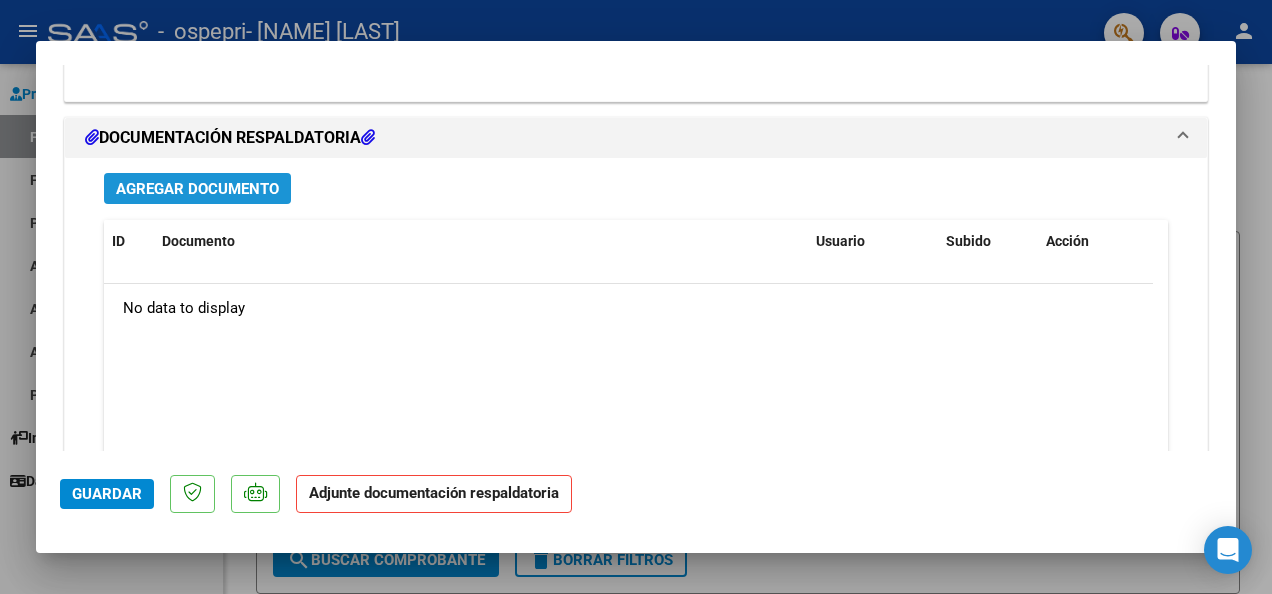 click on "Agregar Documento" at bounding box center (197, 188) 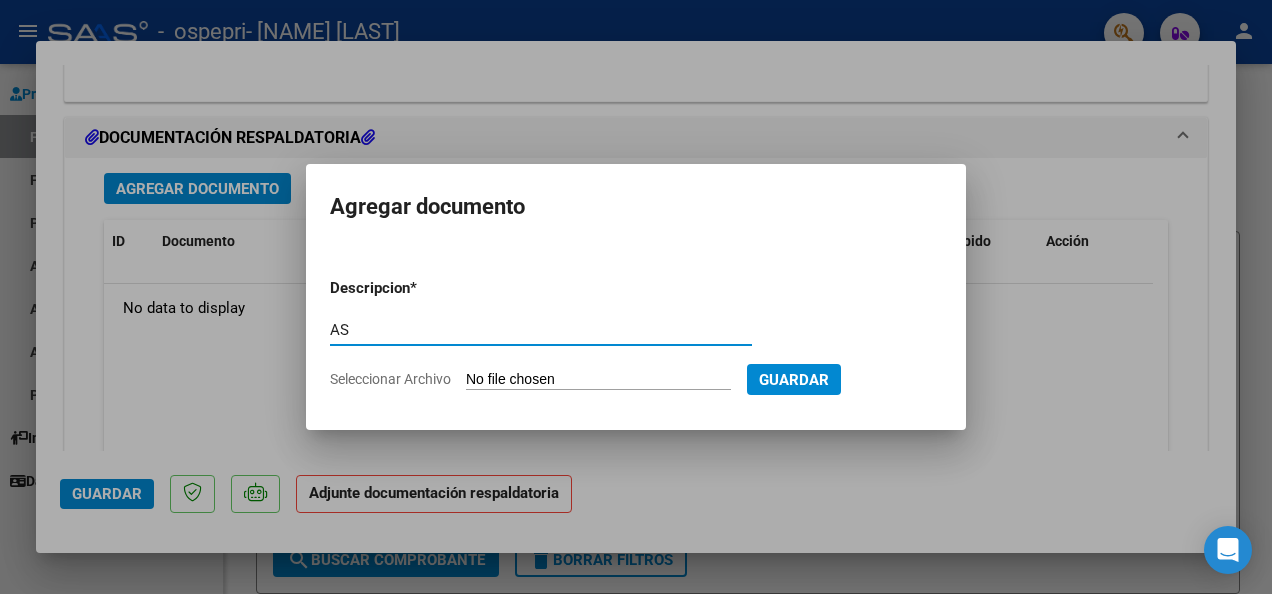 type on "asistencia" 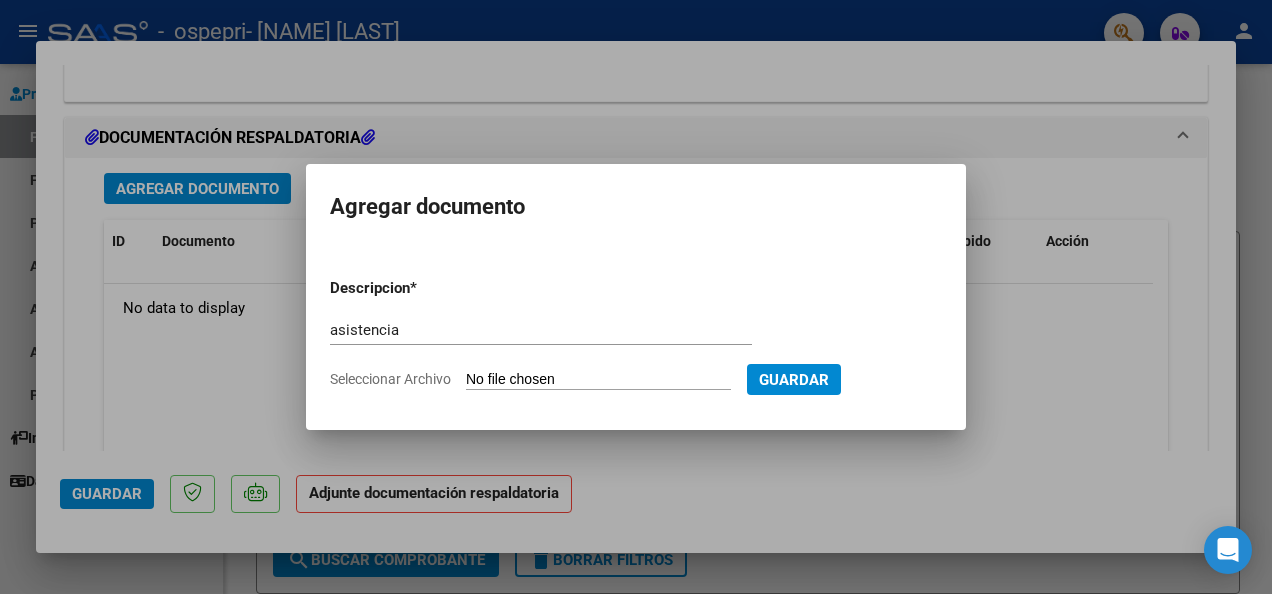 click on "Seleccionar Archivo" at bounding box center [598, 380] 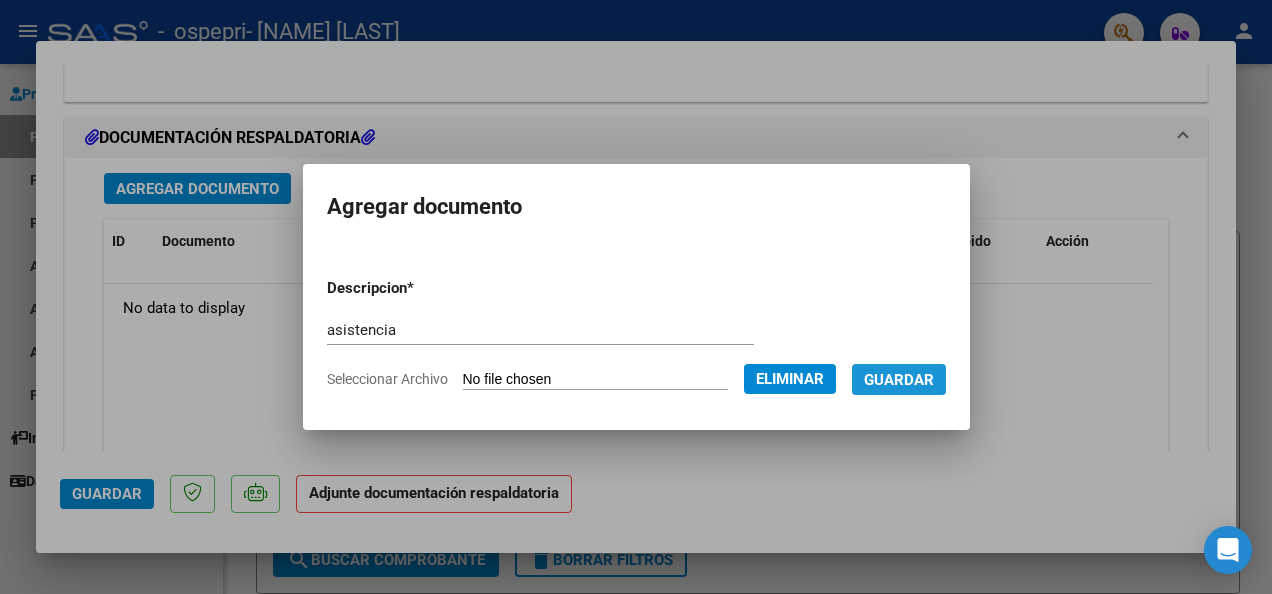 click on "Guardar" at bounding box center [899, 379] 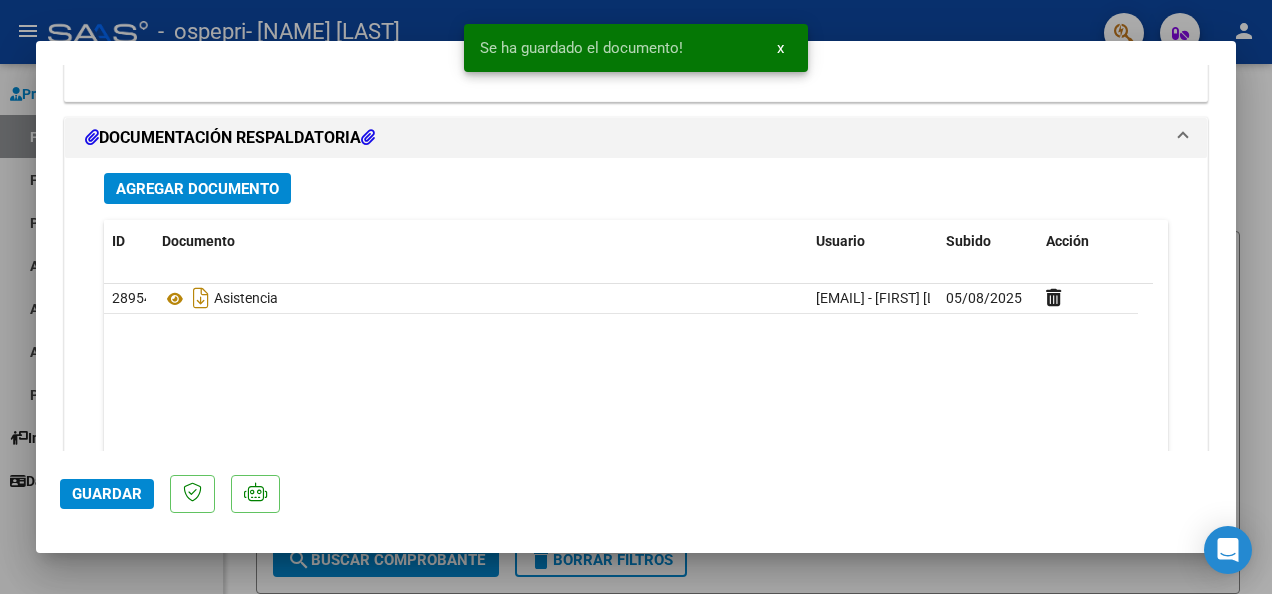 click at bounding box center [636, 297] 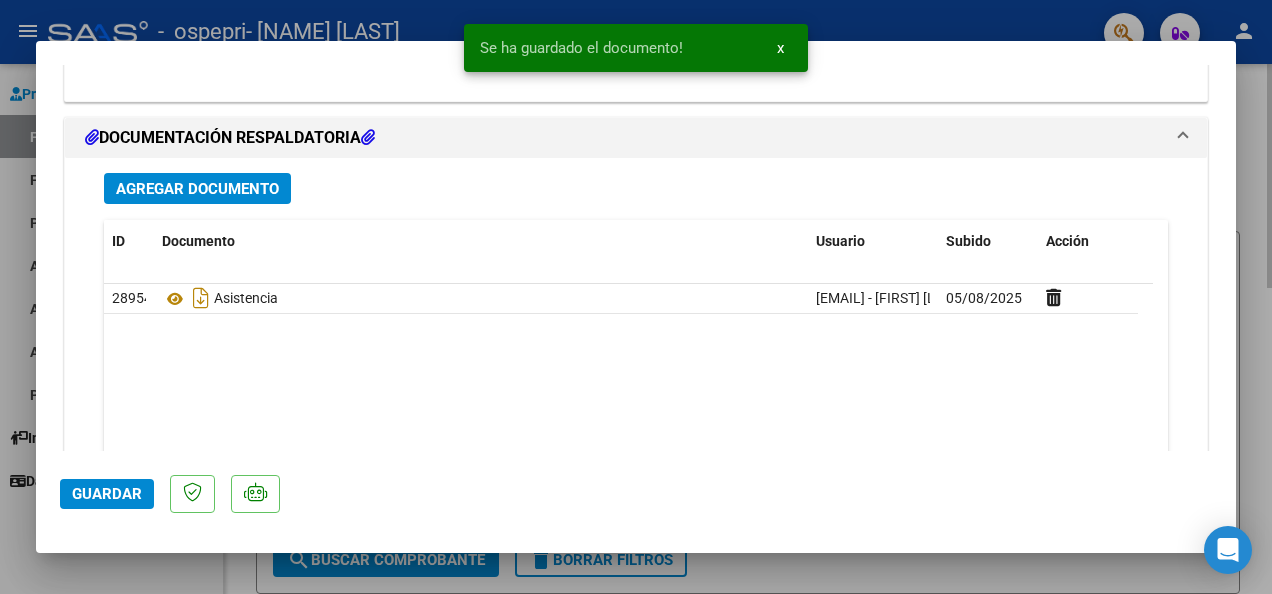 scroll, scrollTop: 0, scrollLeft: 0, axis: both 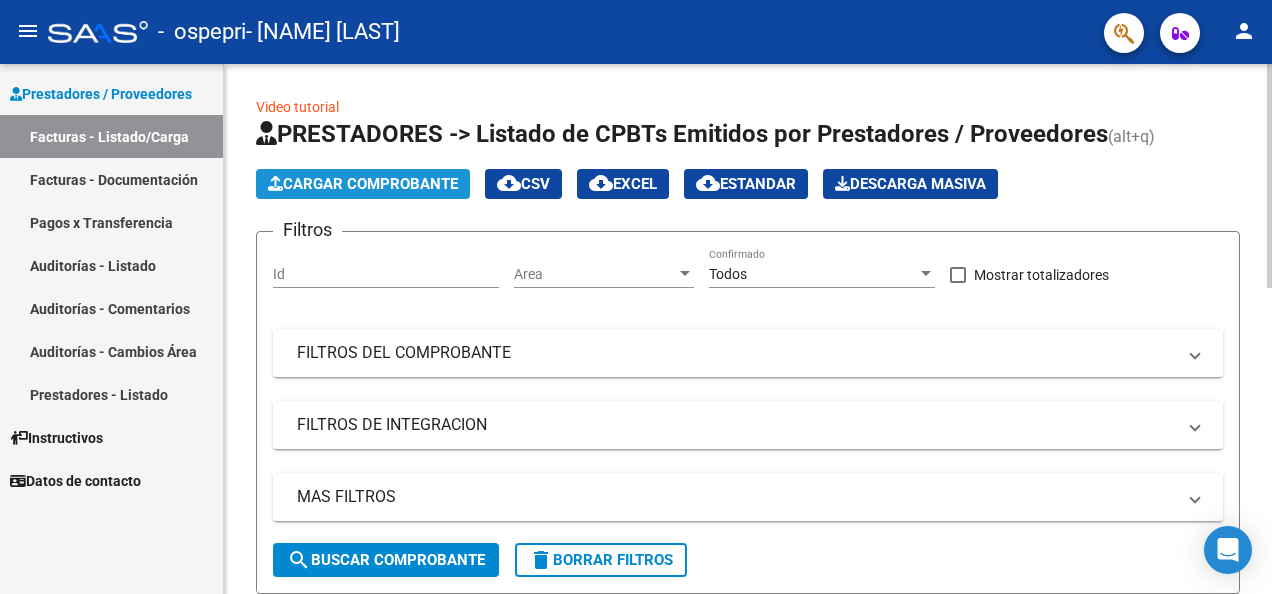 click on "Cargar Comprobante" 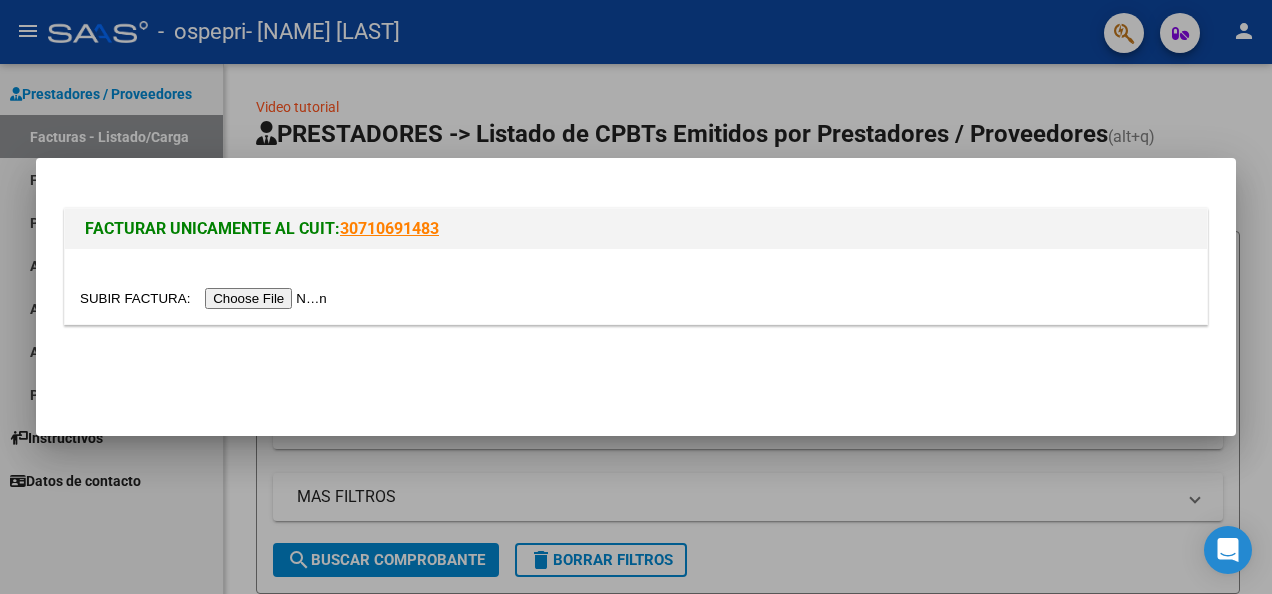 click at bounding box center (206, 298) 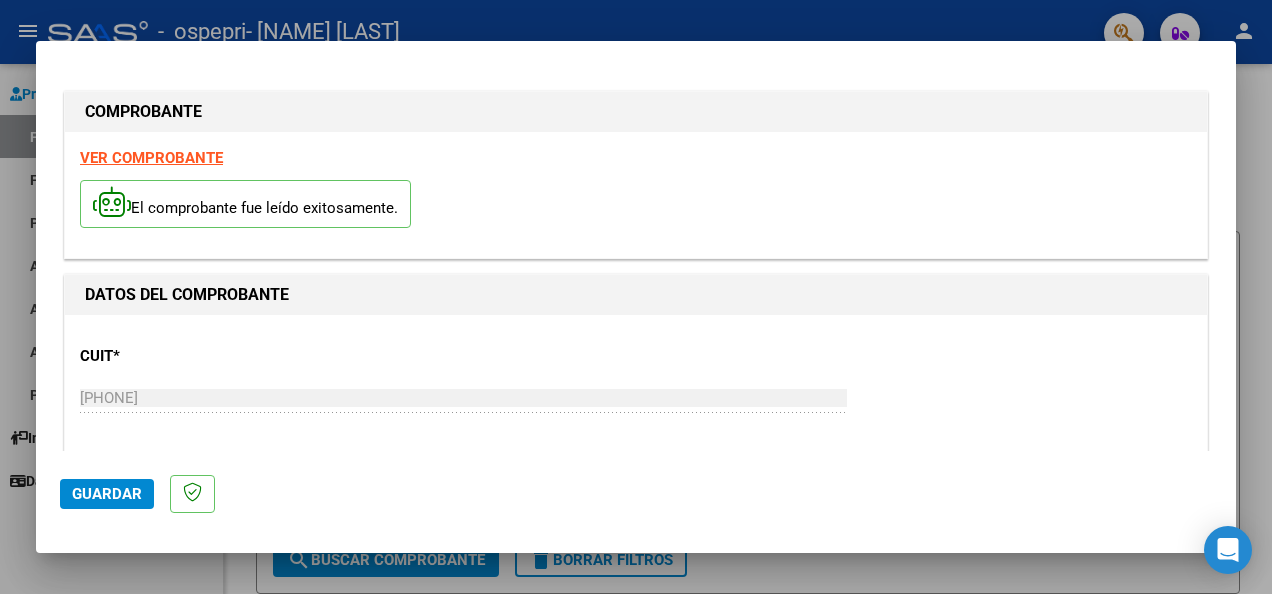 scroll, scrollTop: 337, scrollLeft: 0, axis: vertical 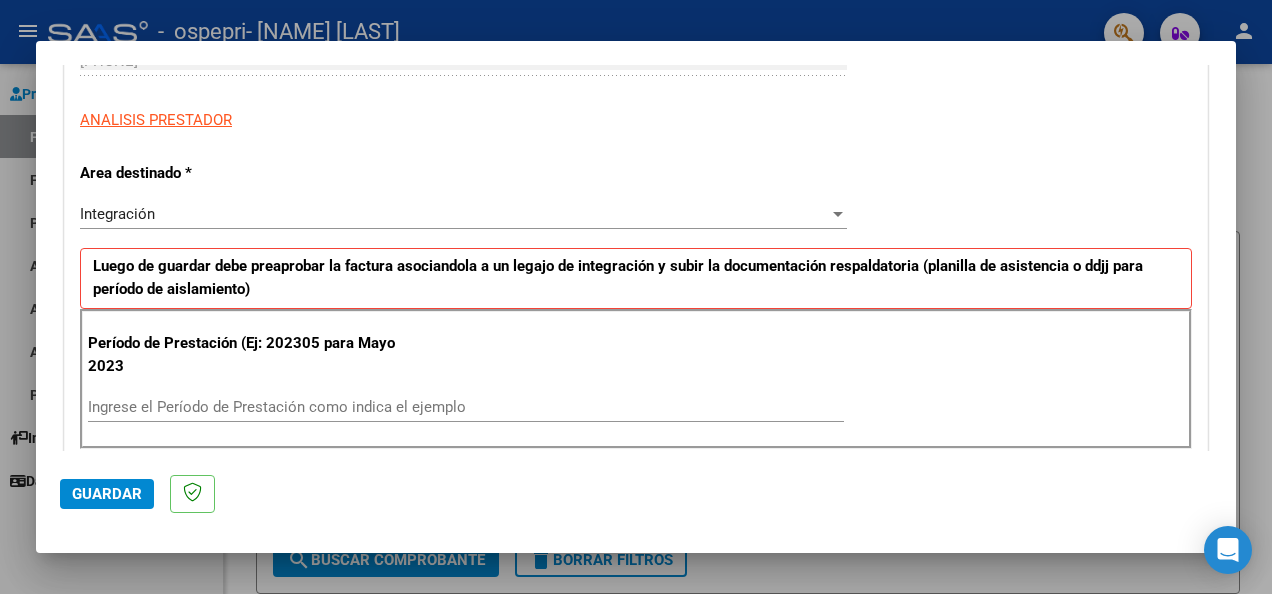 drag, startPoint x: 398, startPoint y: 414, endPoint x: 494, endPoint y: 378, distance: 102.528046 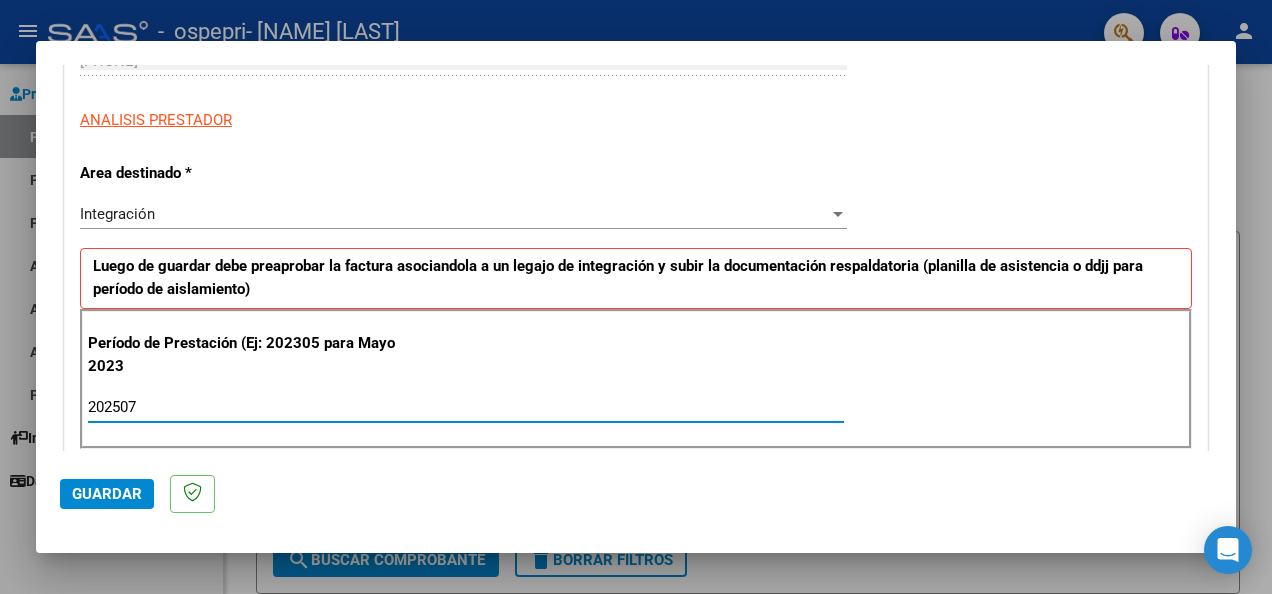 type on "202507" 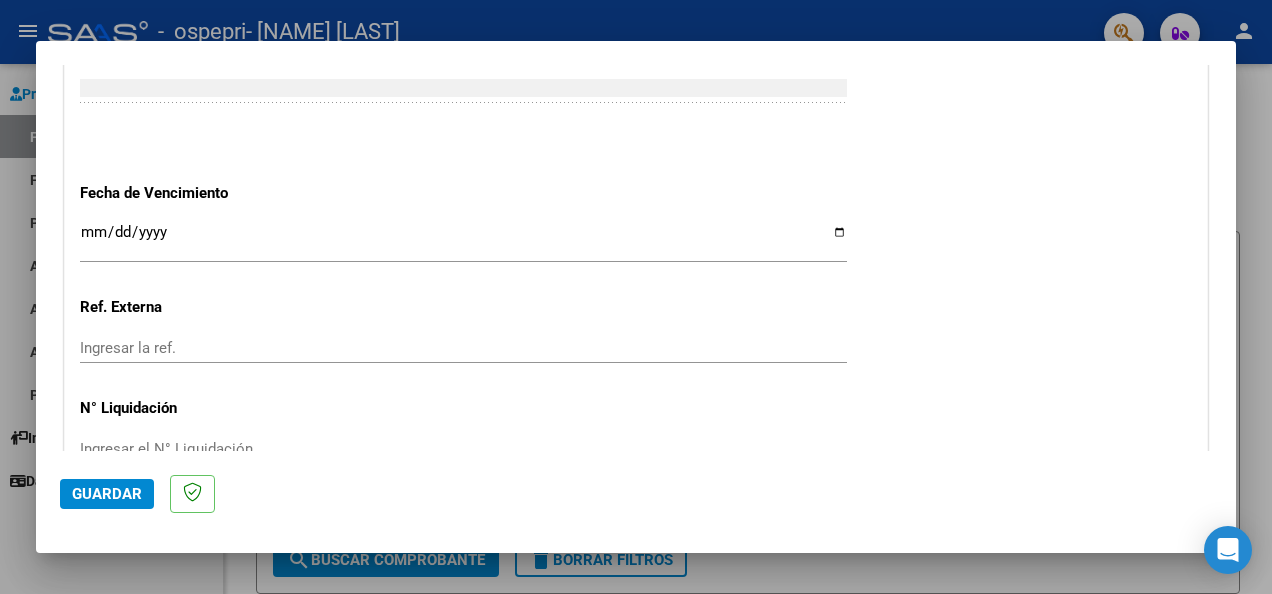 scroll, scrollTop: 1392, scrollLeft: 0, axis: vertical 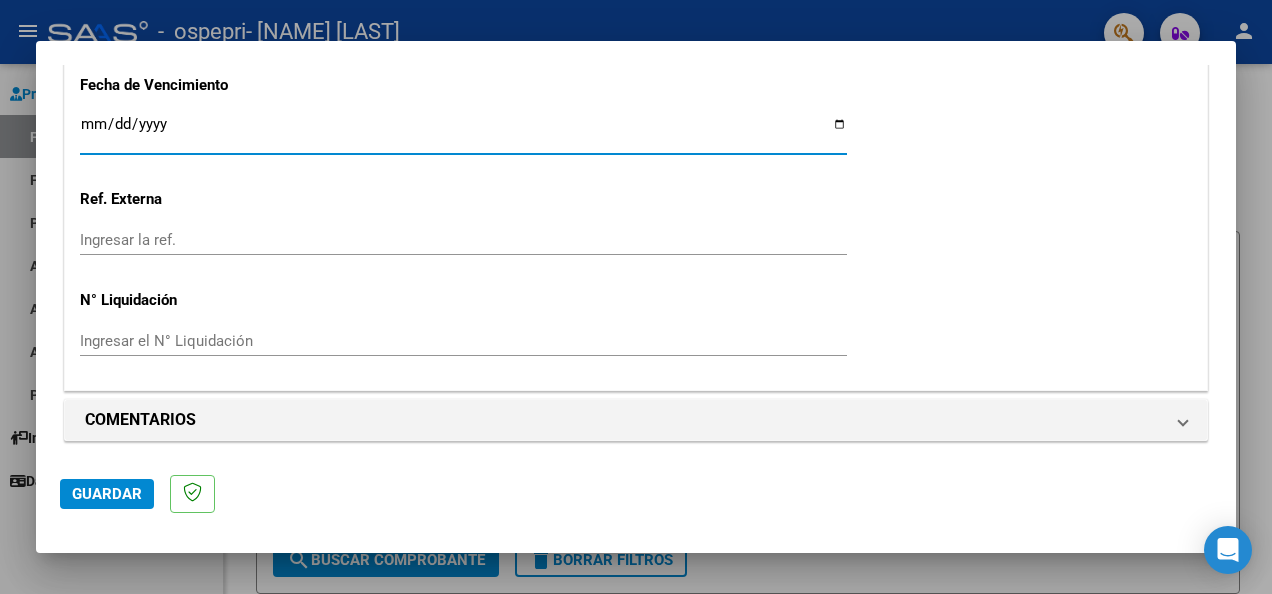 click on "Ingresar la fecha" at bounding box center (463, 132) 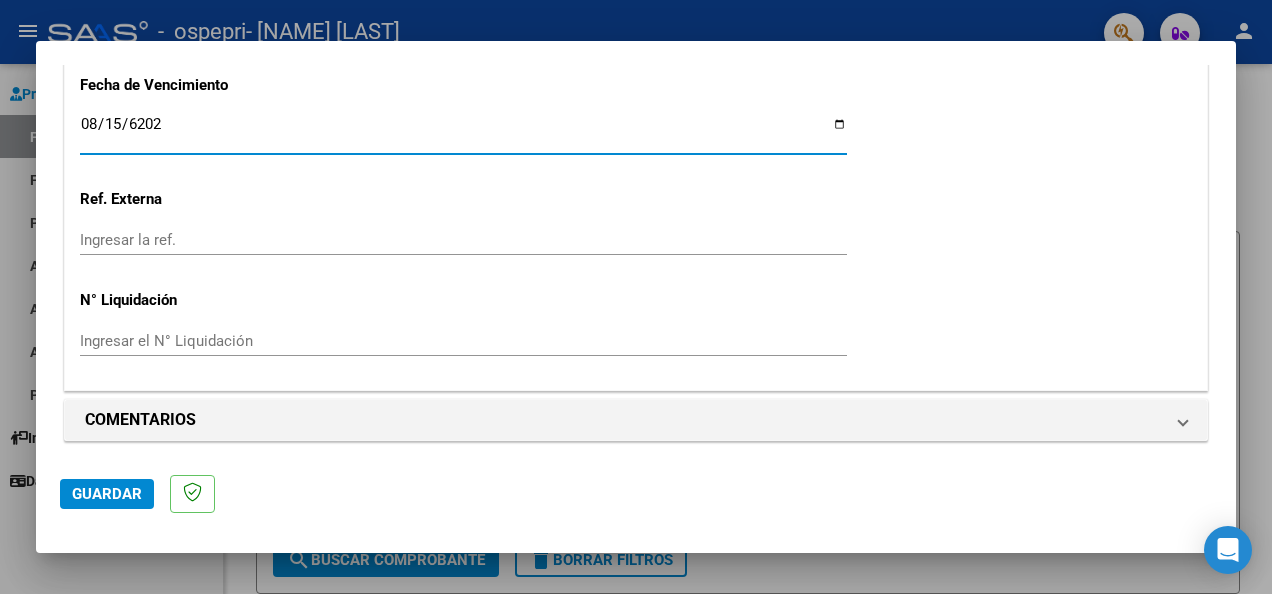 type on "2025-08-15" 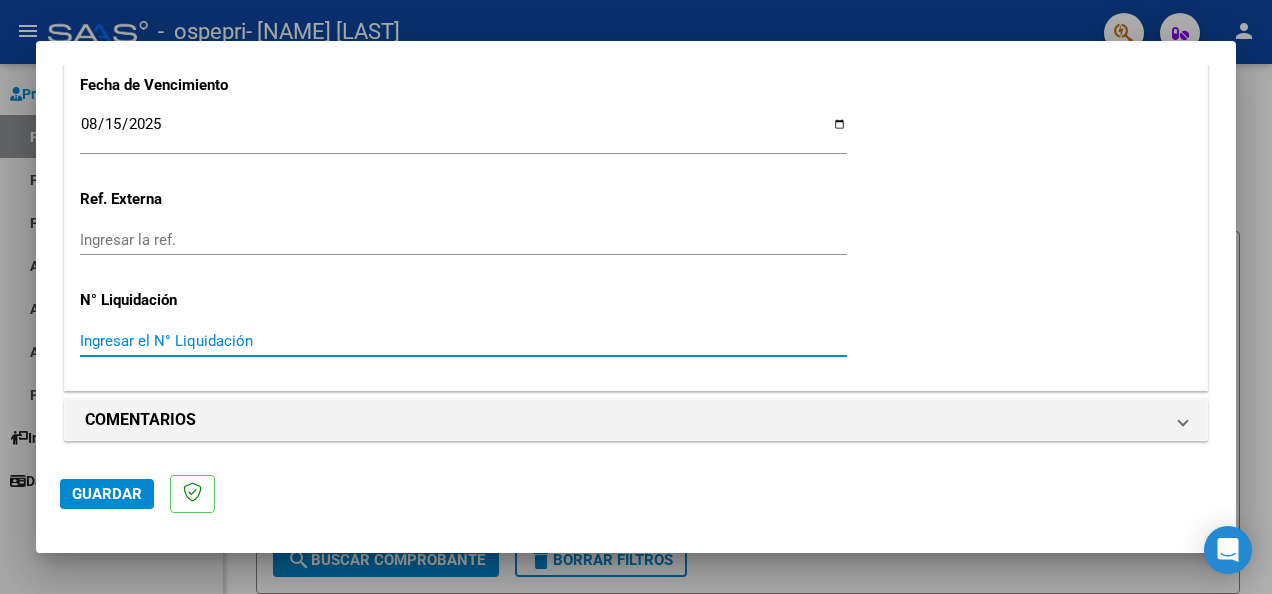 click on "Ingresar el N° Liquidación" at bounding box center (463, 341) 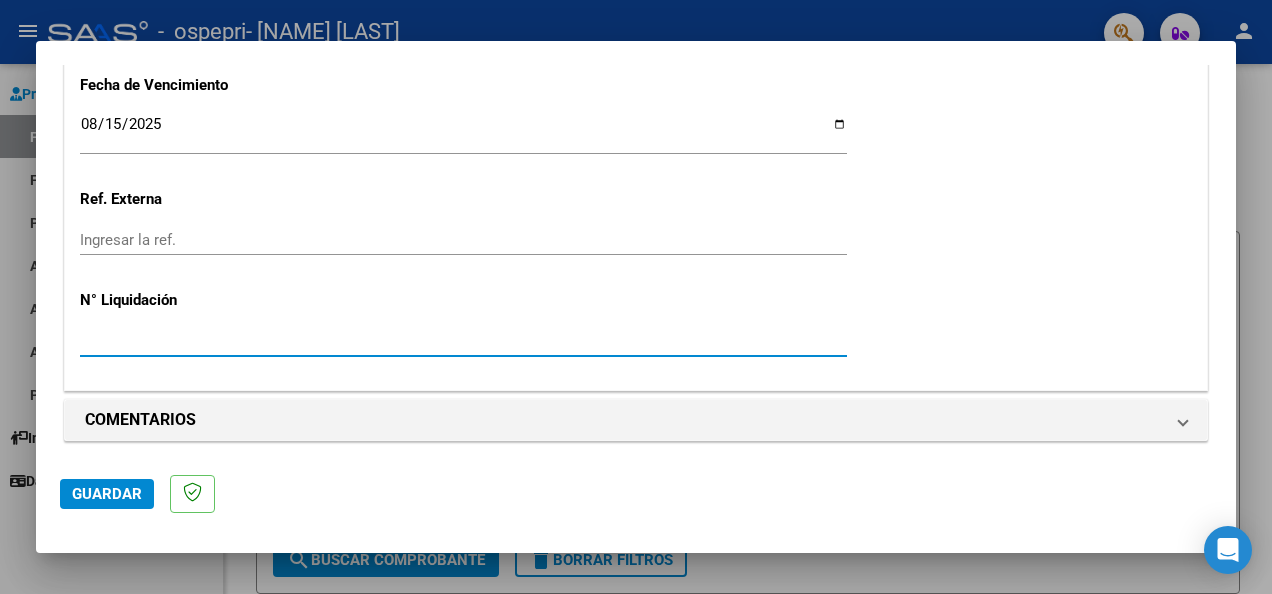 type on "[NUMBER]" 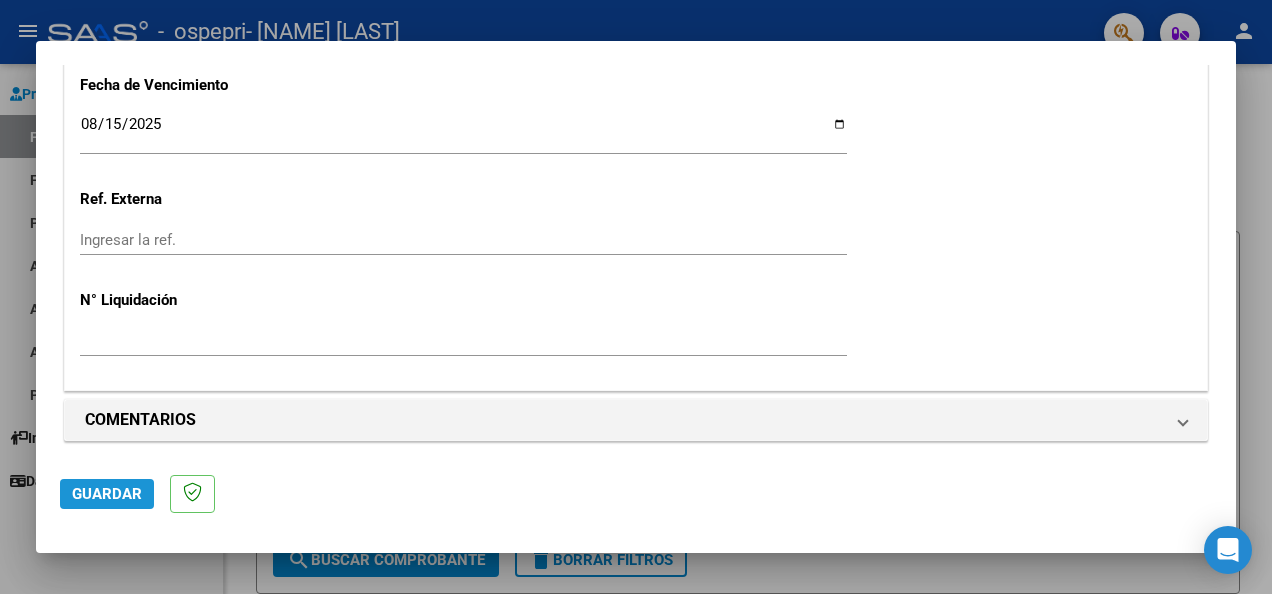 click on "Guardar" 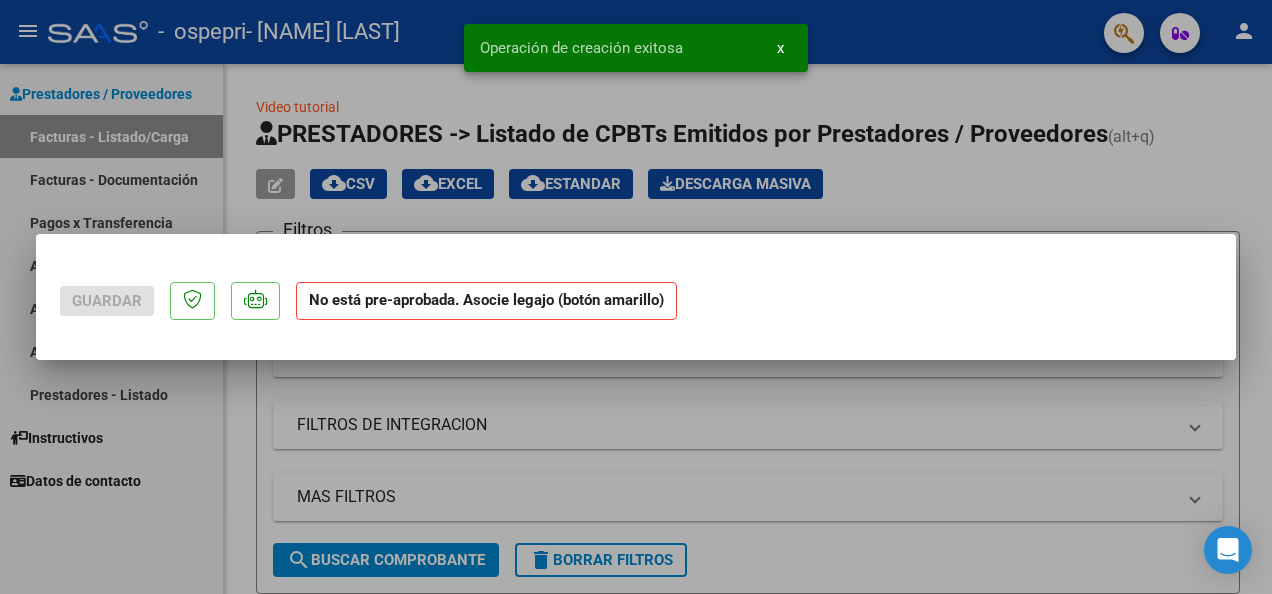 scroll, scrollTop: 0, scrollLeft: 0, axis: both 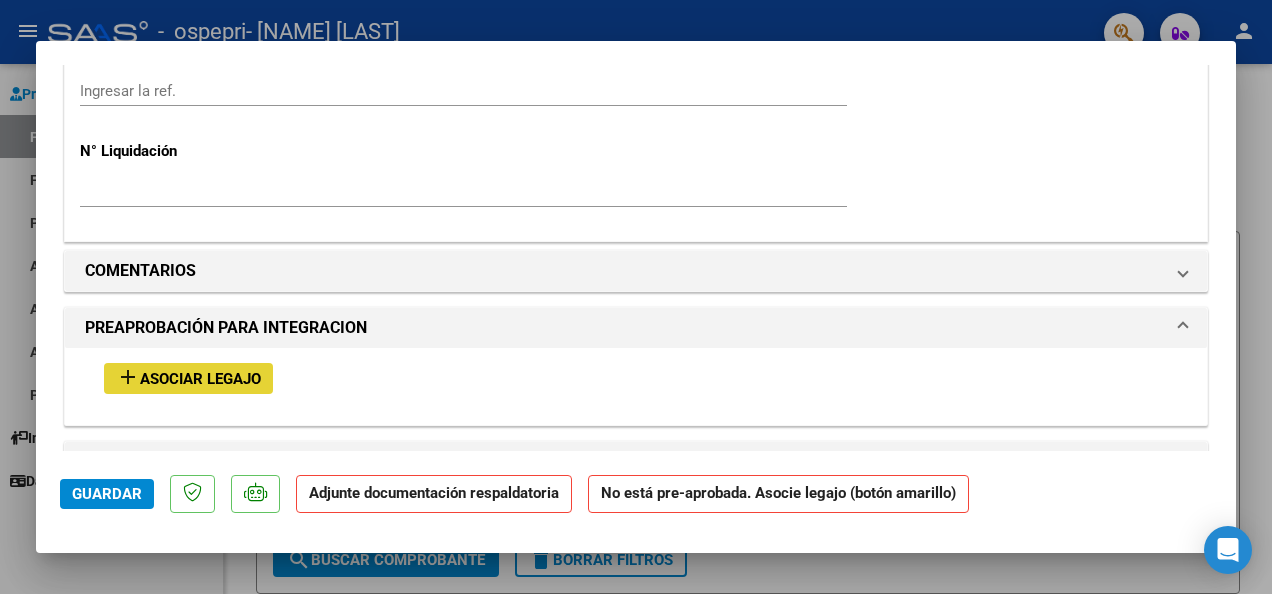 click on "Asociar Legajo" at bounding box center [200, 379] 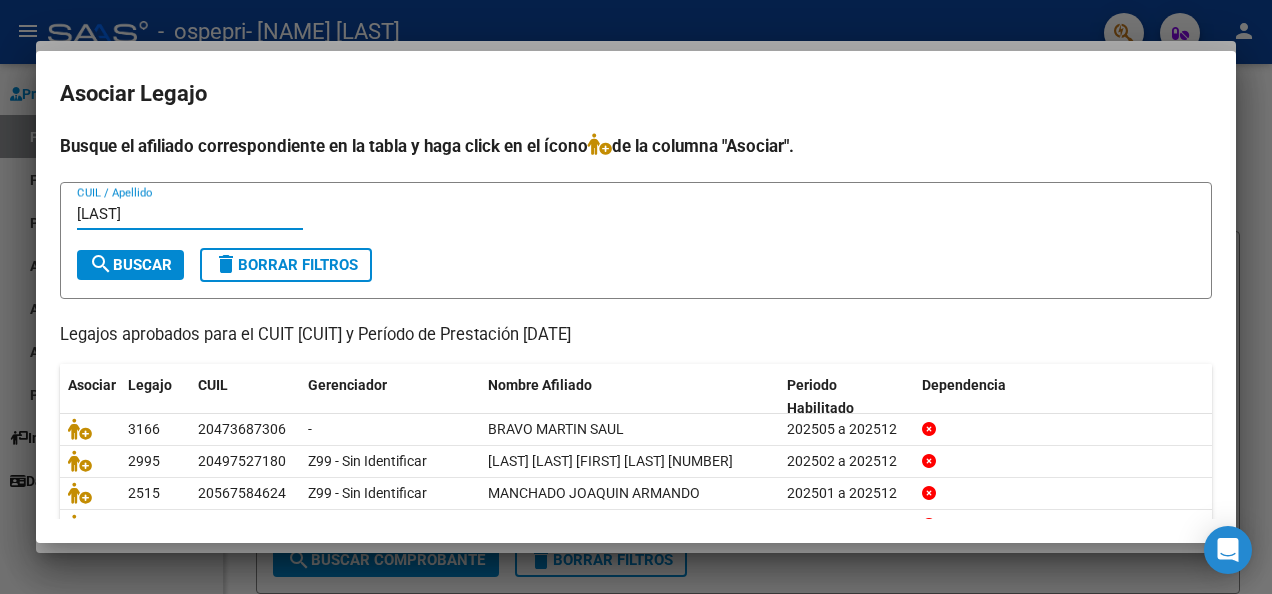 type on "[LAST]" 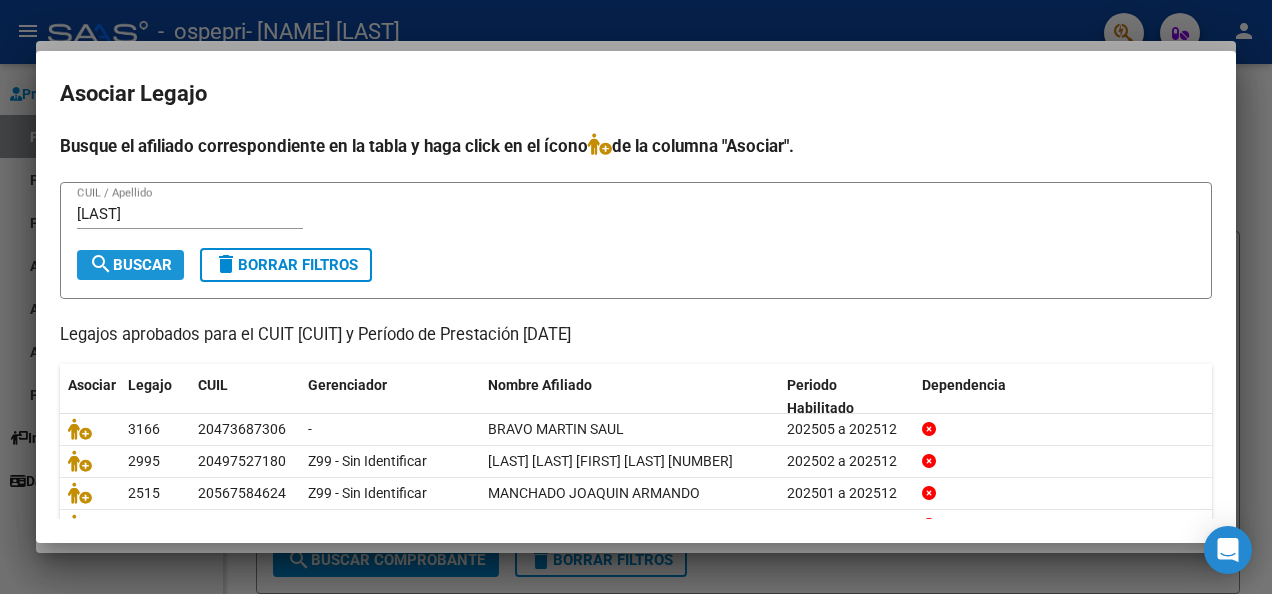click on "search  Buscar" at bounding box center (130, 265) 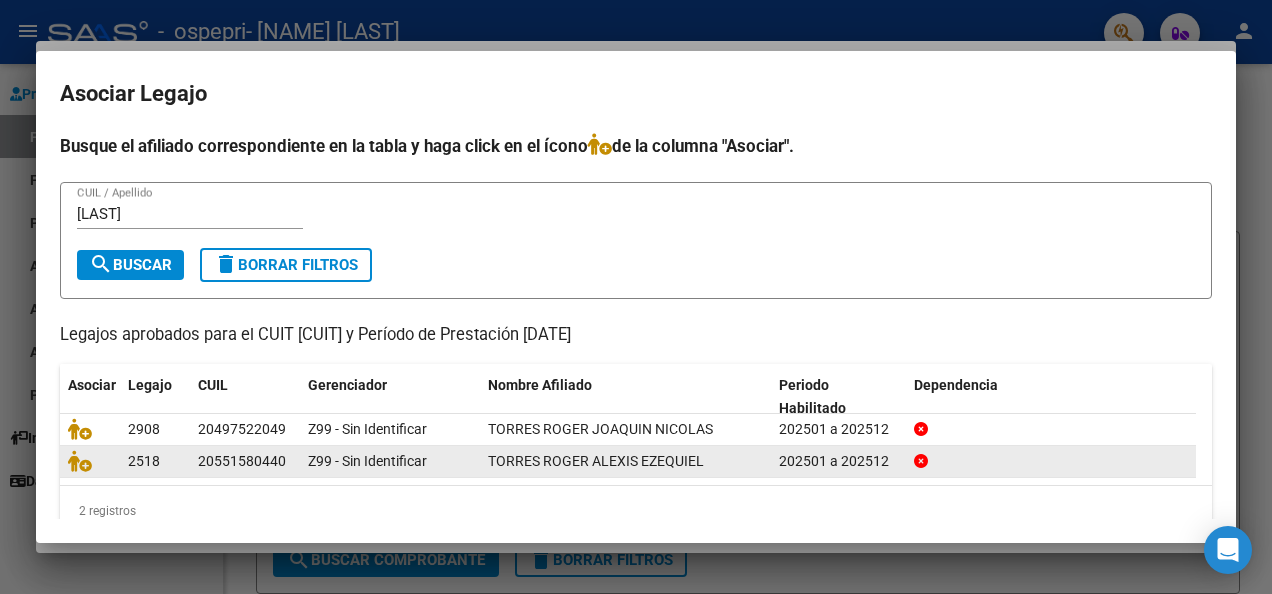 click 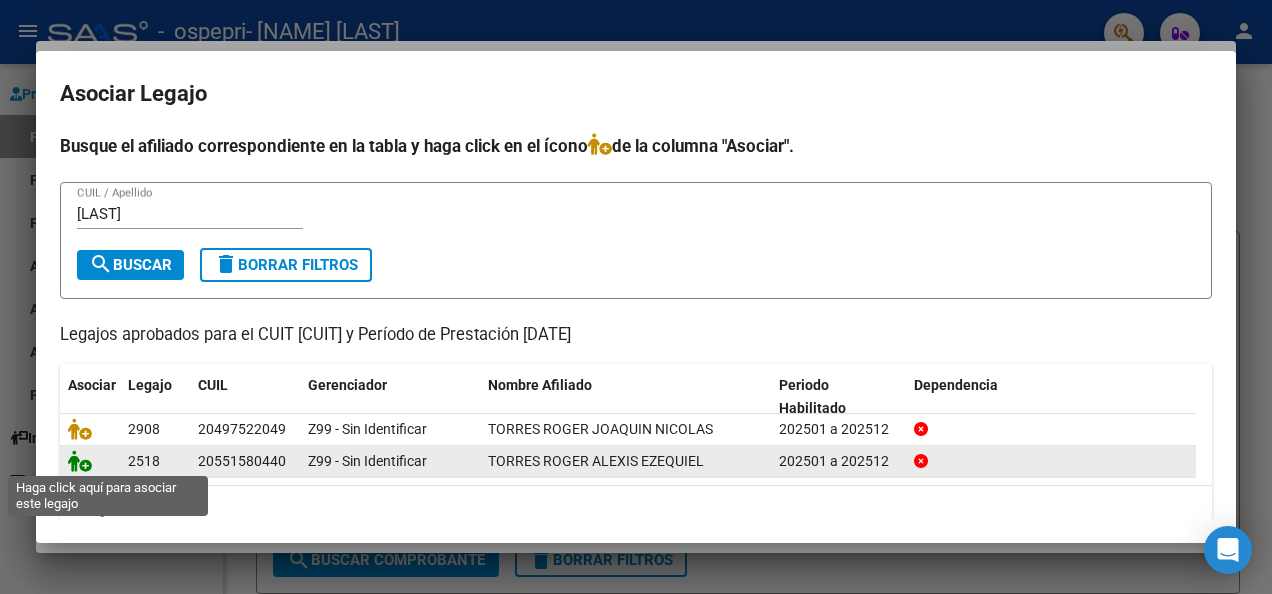 click 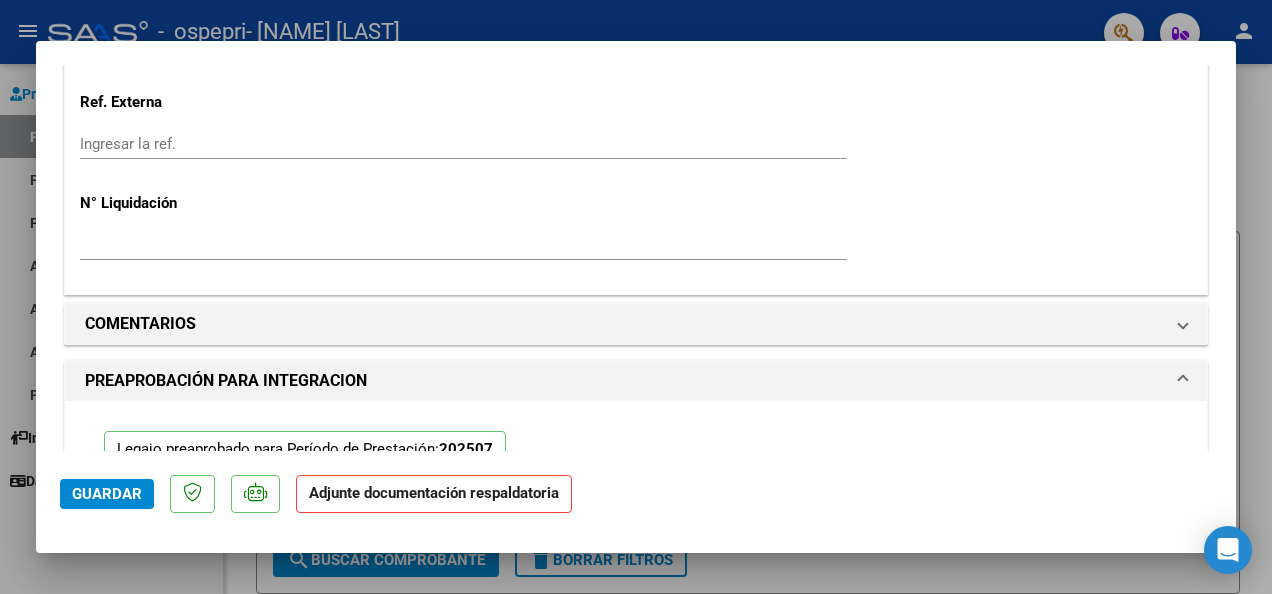 scroll, scrollTop: 1608, scrollLeft: 0, axis: vertical 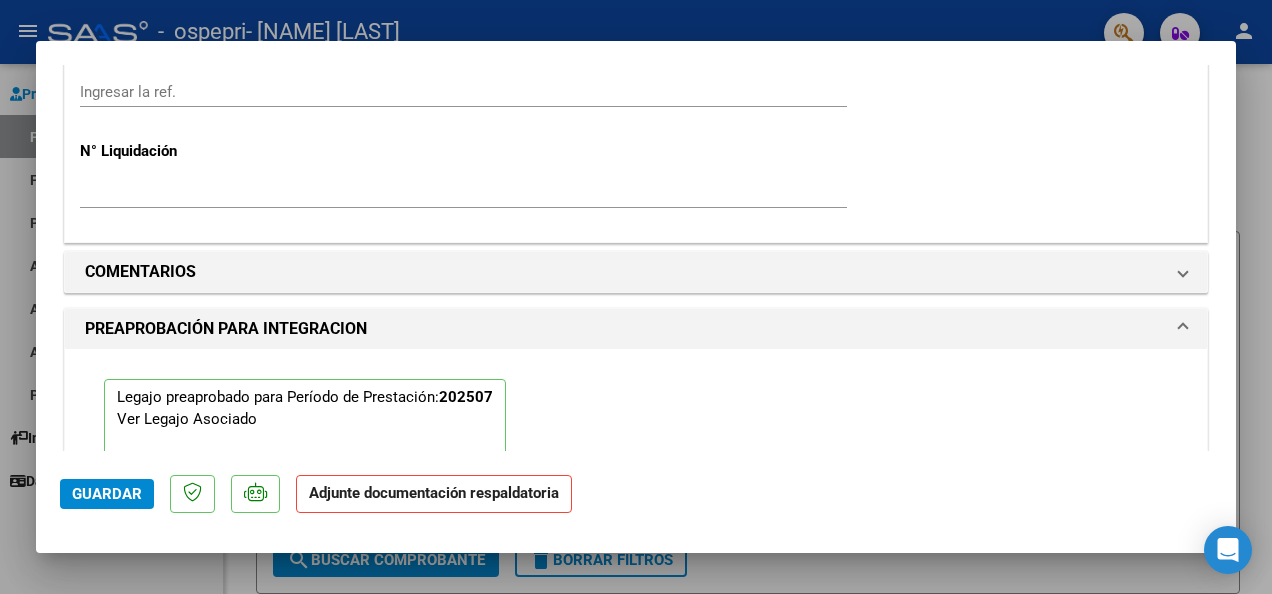 click on "COMPROBANTE VER COMPROBANTE       ESTADO:   Recibida. En proceso de confirmacion/aceptac por la OS.     El comprobante fue leído exitosamente.  DATOS DEL COMPROBANTE CUIT  *   [CUIT] Ingresar CUIT  ANALISIS PRESTADOR  [NAME] [LAST]  ARCA Padrón  Area destinado * Integración Seleccionar Area Período de Prestación (Ej: 202305 para Mayo 2023    202507 Ingrese el Período de Prestación como indica el ejemplo   Una vez que se asoció a un legajo aprobado no se puede cambiar el período de prestación.   Comprobante Tipo * Factura C Seleccionar Tipo Punto de Venta  *   [NUMBER] Ingresar el Nro.  Número  *   [NUMBER] Ingresar el Nro.  Monto  *   $ 178.136,76 Ingresar el monto  Fecha del Cpbt.  *   [DATE] Ingresar la fecha  CAE / CAEA (no ingrese CAI)    [NUMBER] Ingresar el CAE o CAEA (no ingrese CAI)  Fecha de Vencimiento    [DATE] Ingresar la fecha  Ref. Externa    Ingresar la ref.  N° Liquidación    [NUMBER] Ingresar el N° Liquidación  COMENTARIOS Comentarios del Prestador / Gerenciador:  ID" at bounding box center (636, 258) 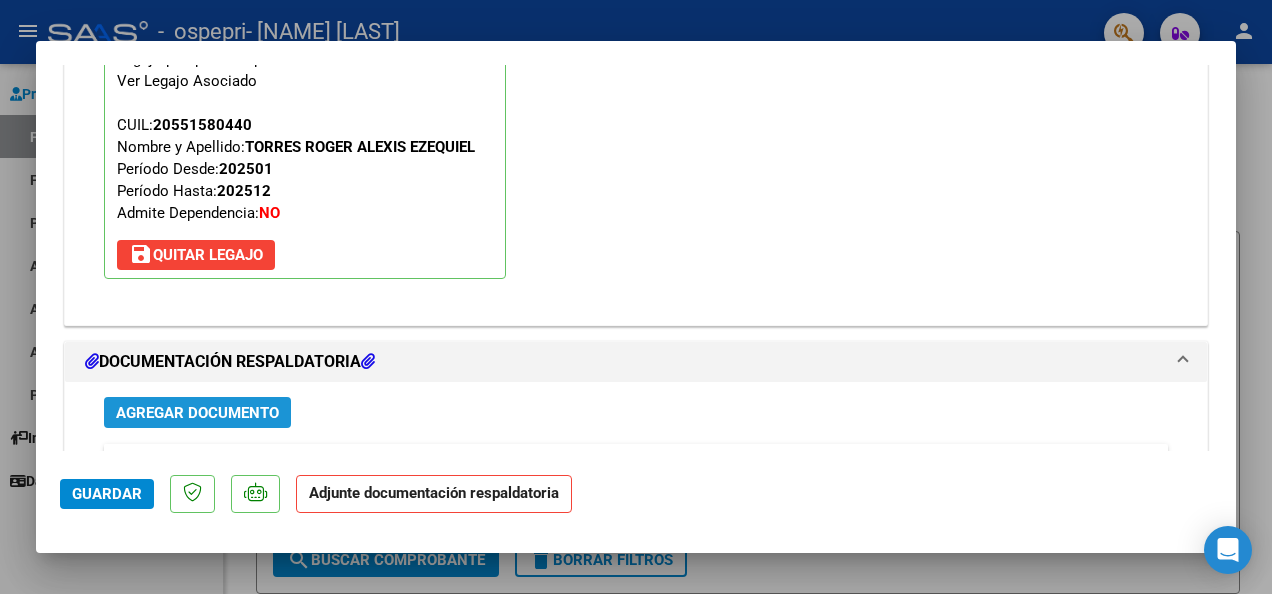 click on "Agregar Documento" at bounding box center (197, 413) 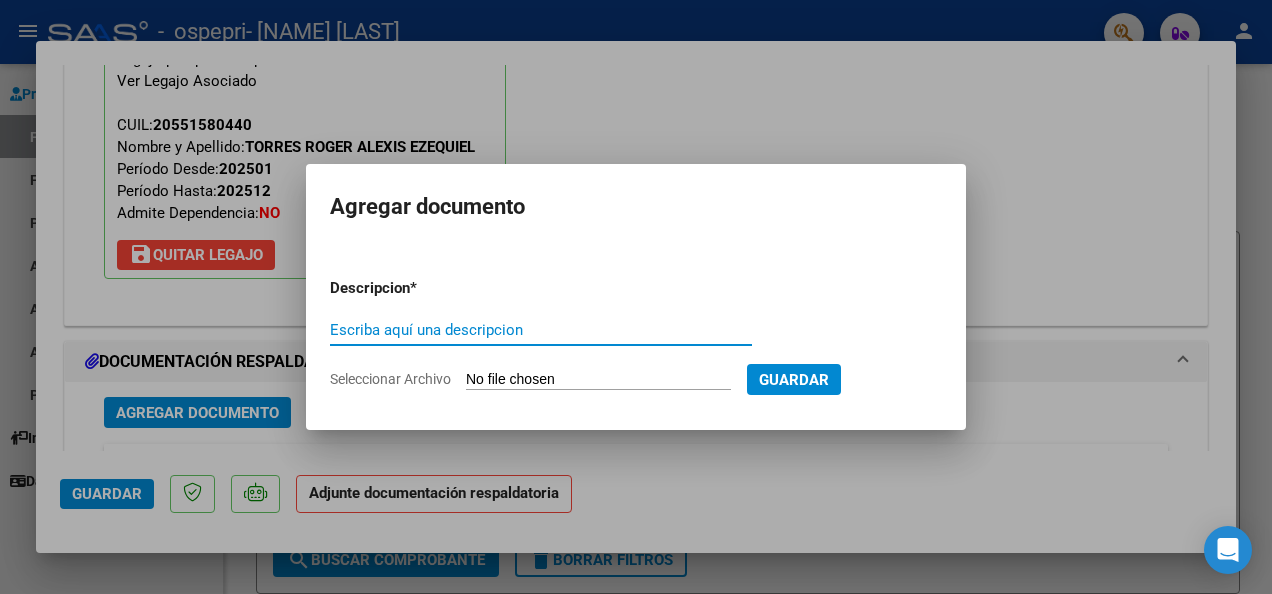click on "Escriba aquí una descripcion" at bounding box center (541, 330) 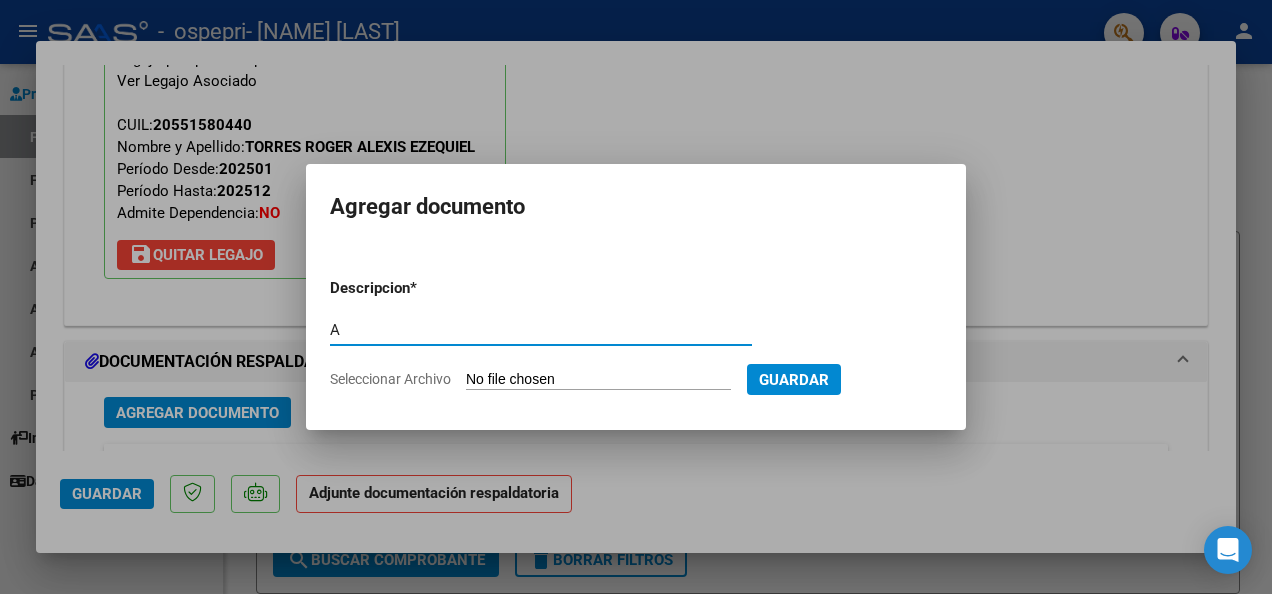 type on "asistencia" 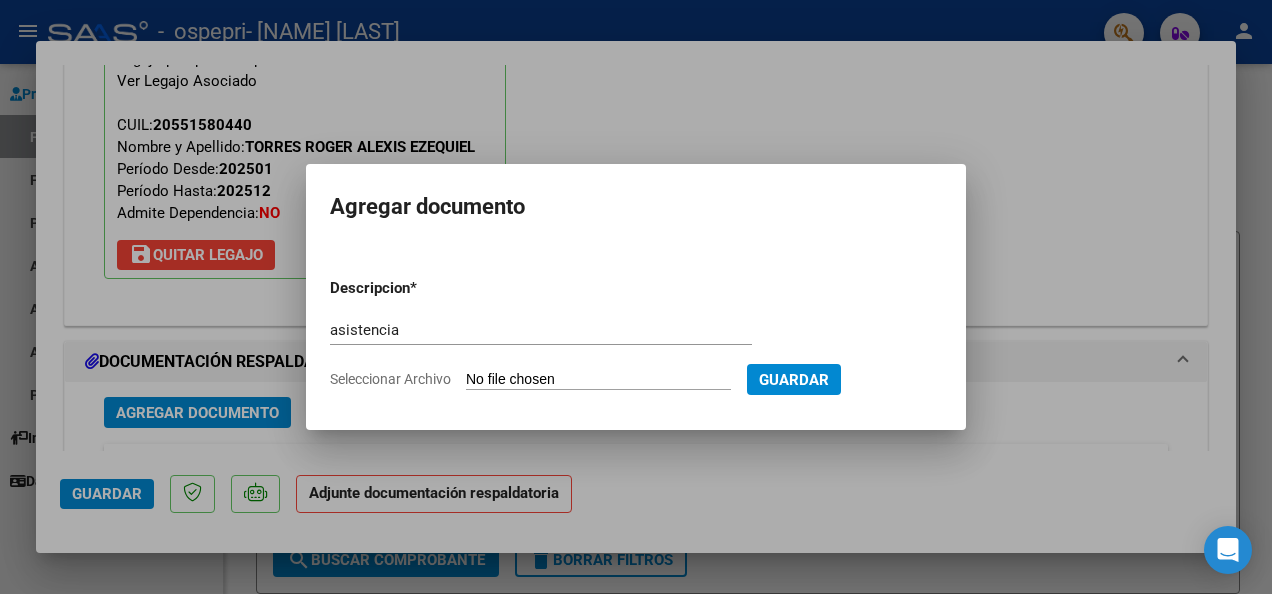 click on "Seleccionar Archivo" at bounding box center (598, 380) 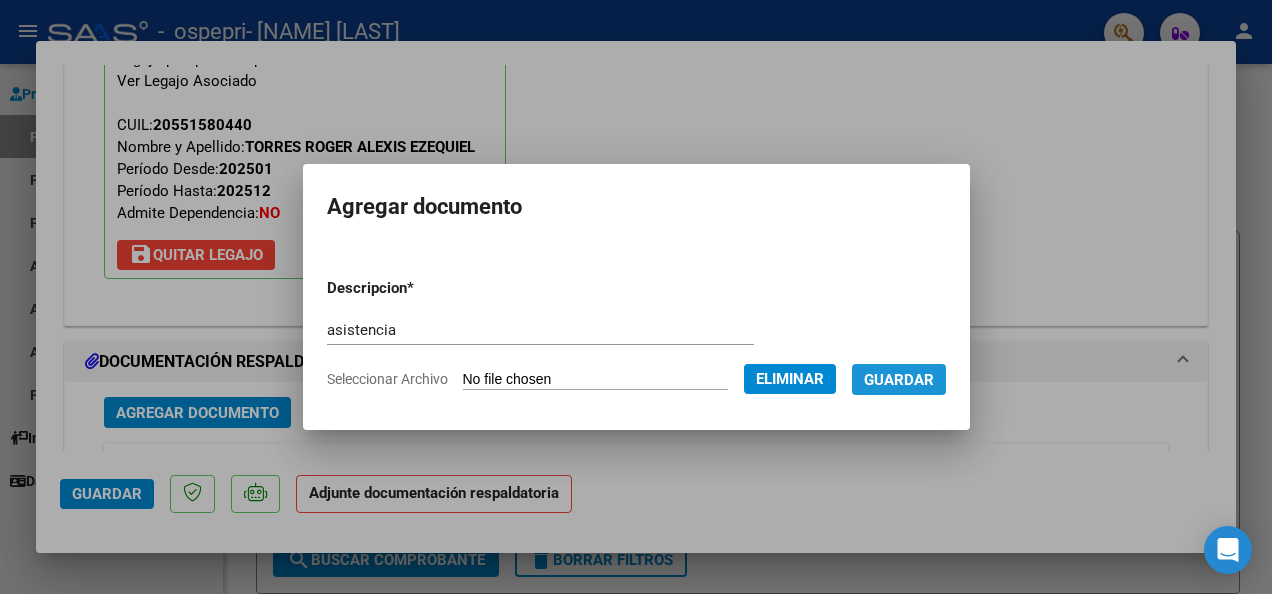 click on "Guardar" at bounding box center (899, 380) 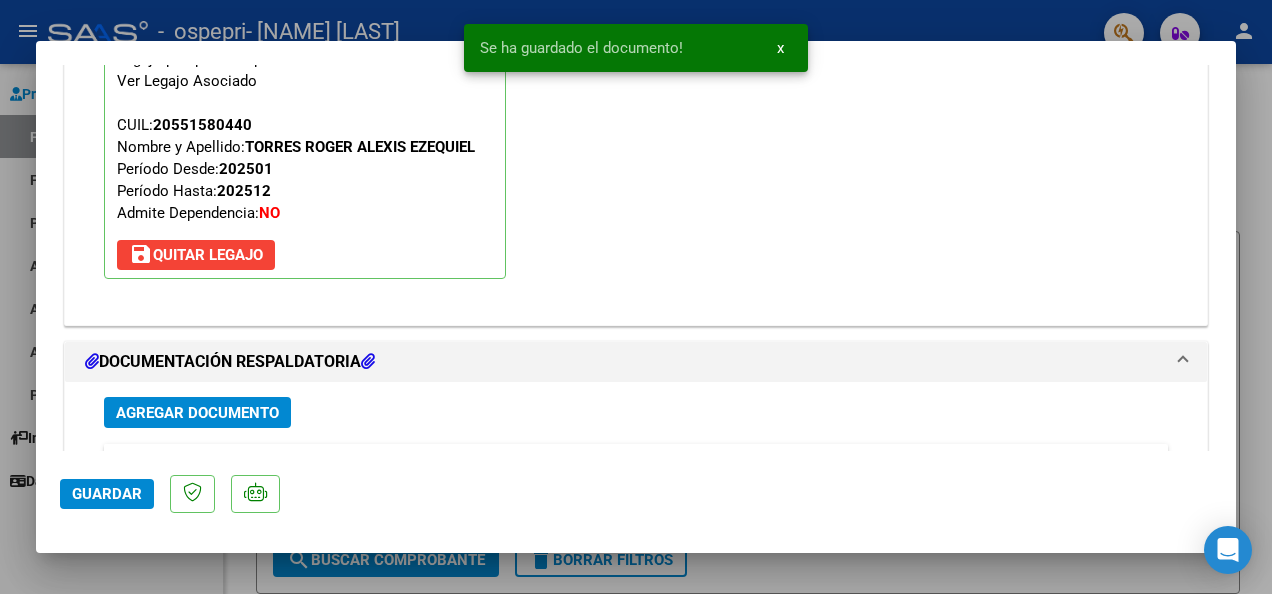 click at bounding box center (636, 297) 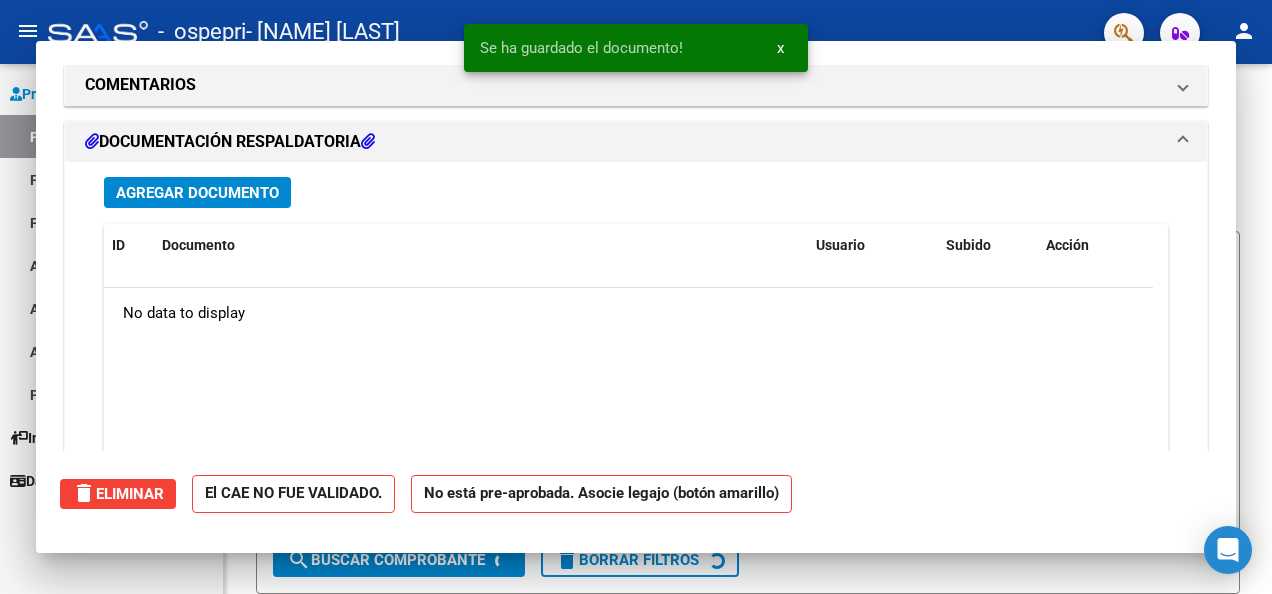 scroll, scrollTop: 1728, scrollLeft: 0, axis: vertical 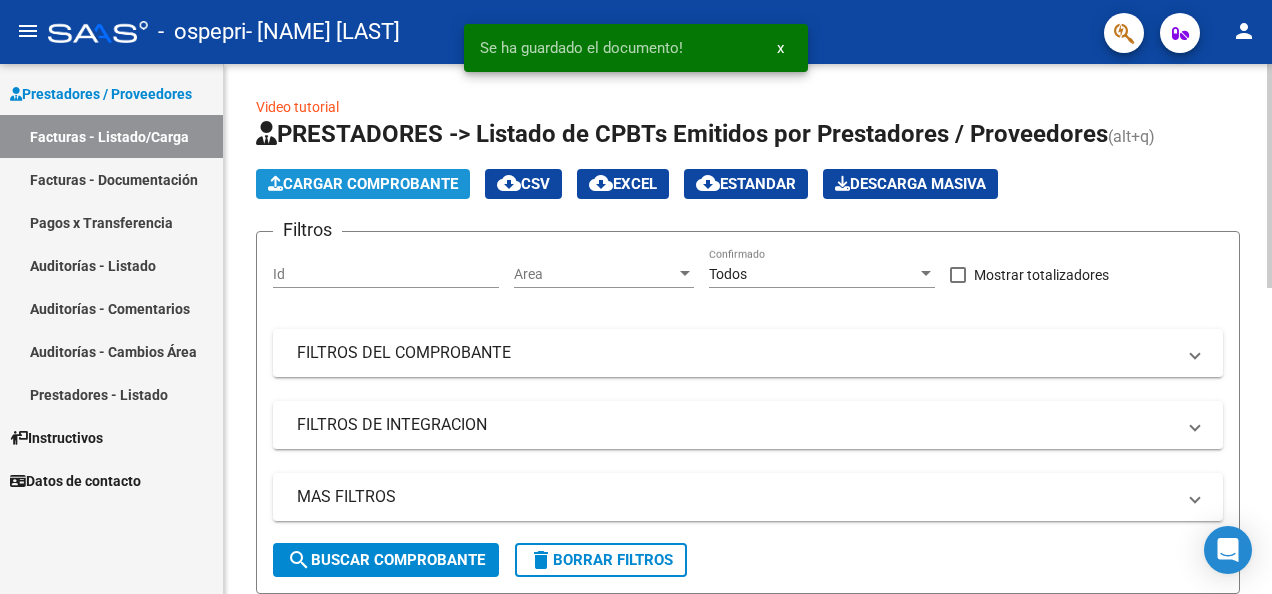 click on "Cargar Comprobante" 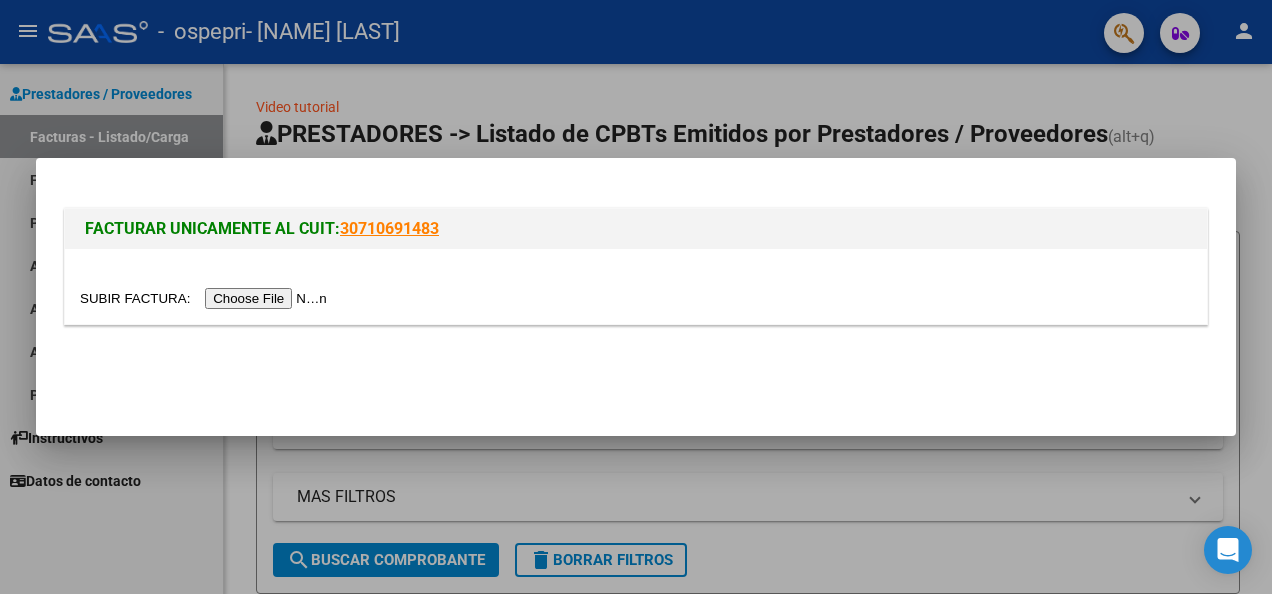 click at bounding box center [206, 298] 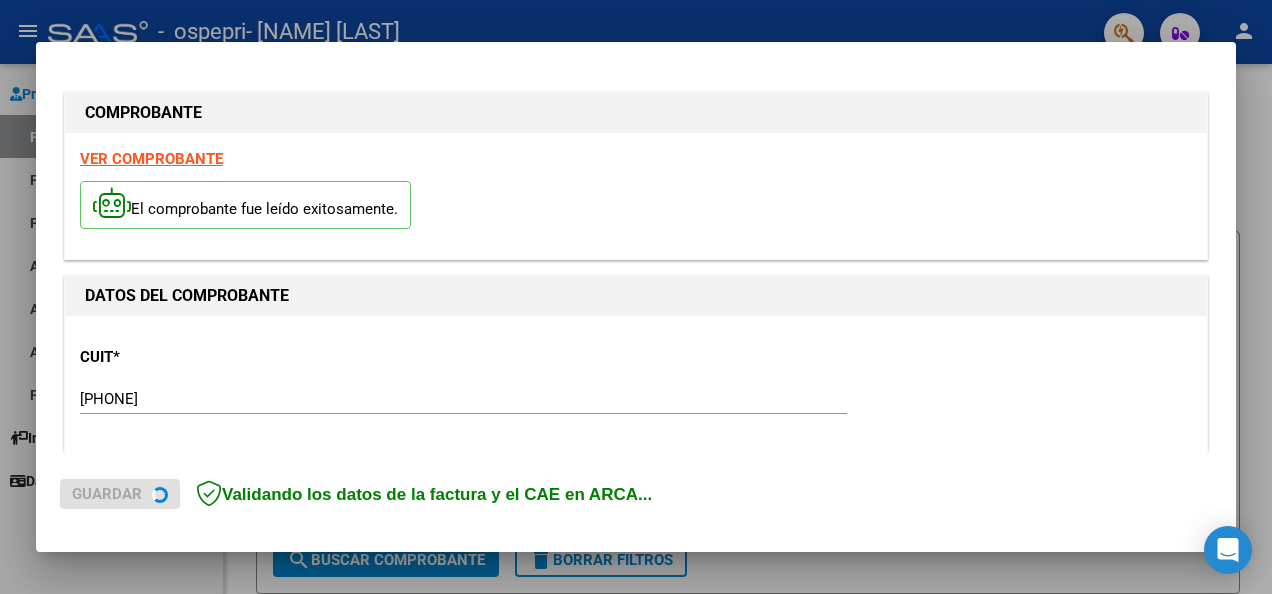 scroll, scrollTop: 337, scrollLeft: 0, axis: vertical 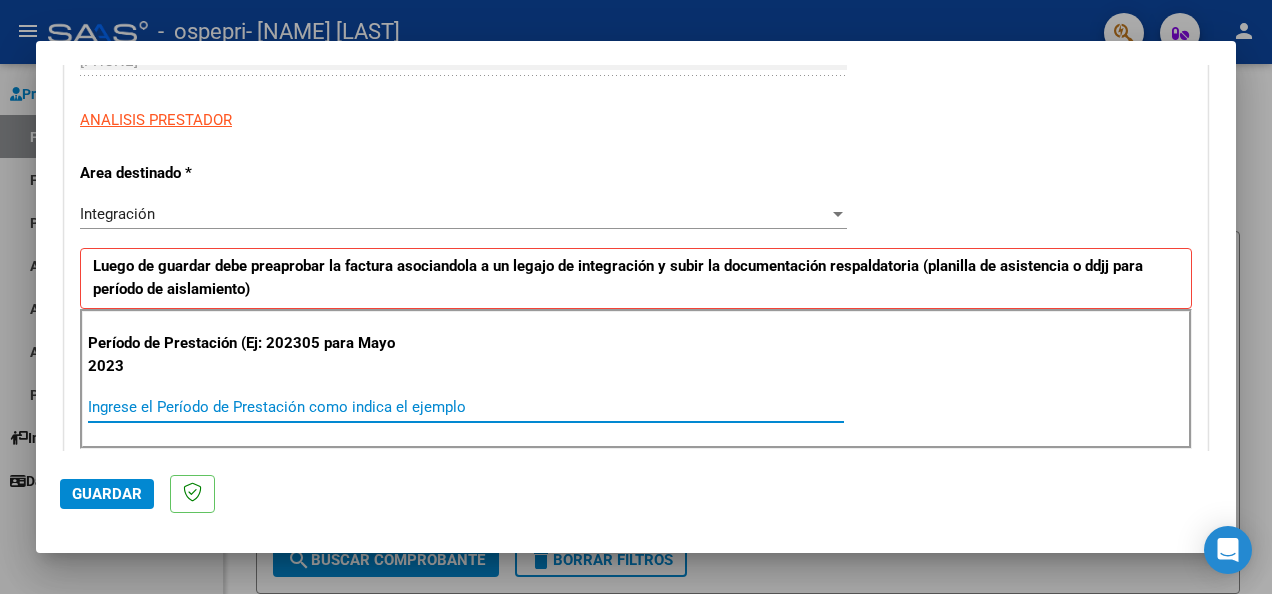 click on "Ingrese el Período de Prestación como indica el ejemplo" at bounding box center [466, 407] 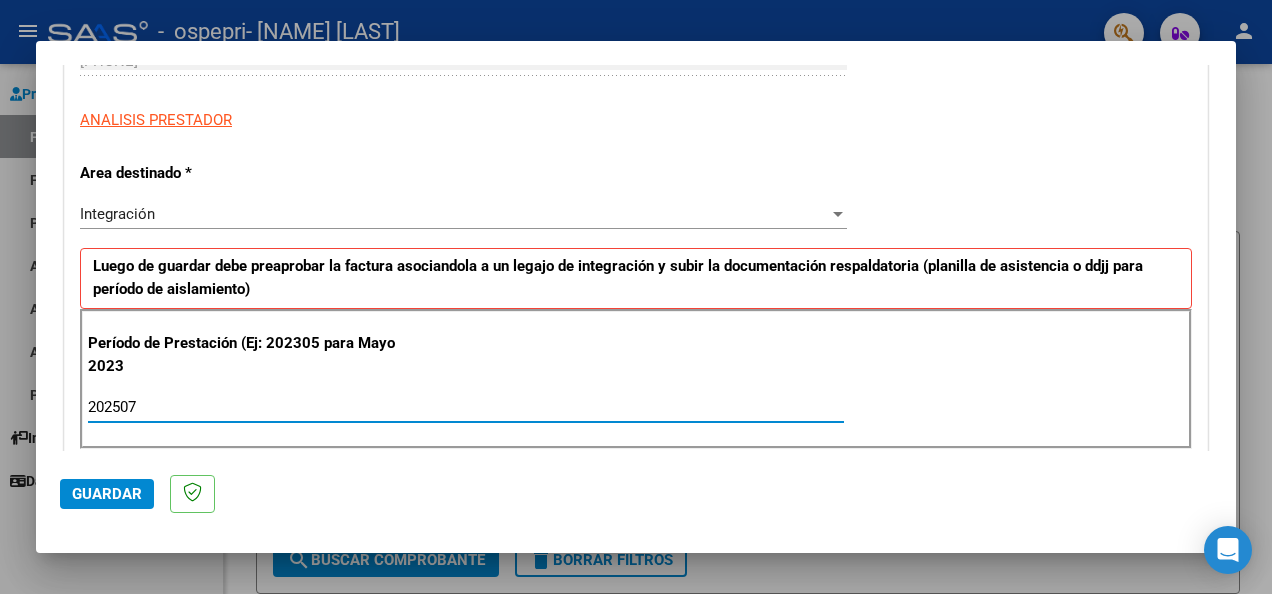 type on "202507" 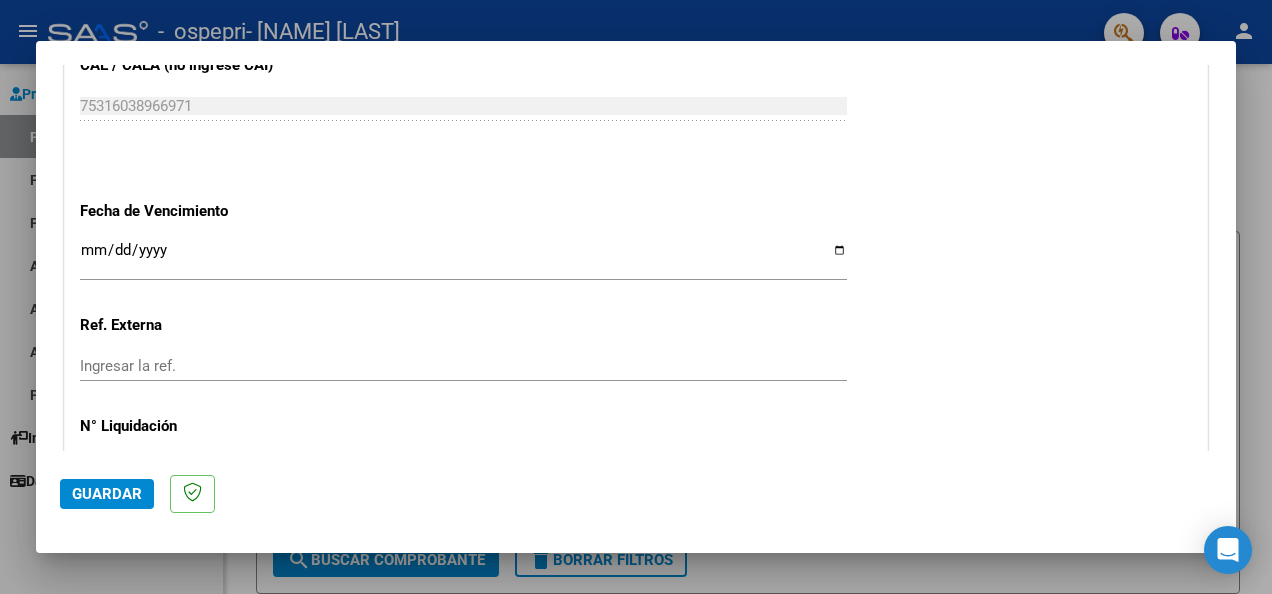 scroll, scrollTop: 1272, scrollLeft: 0, axis: vertical 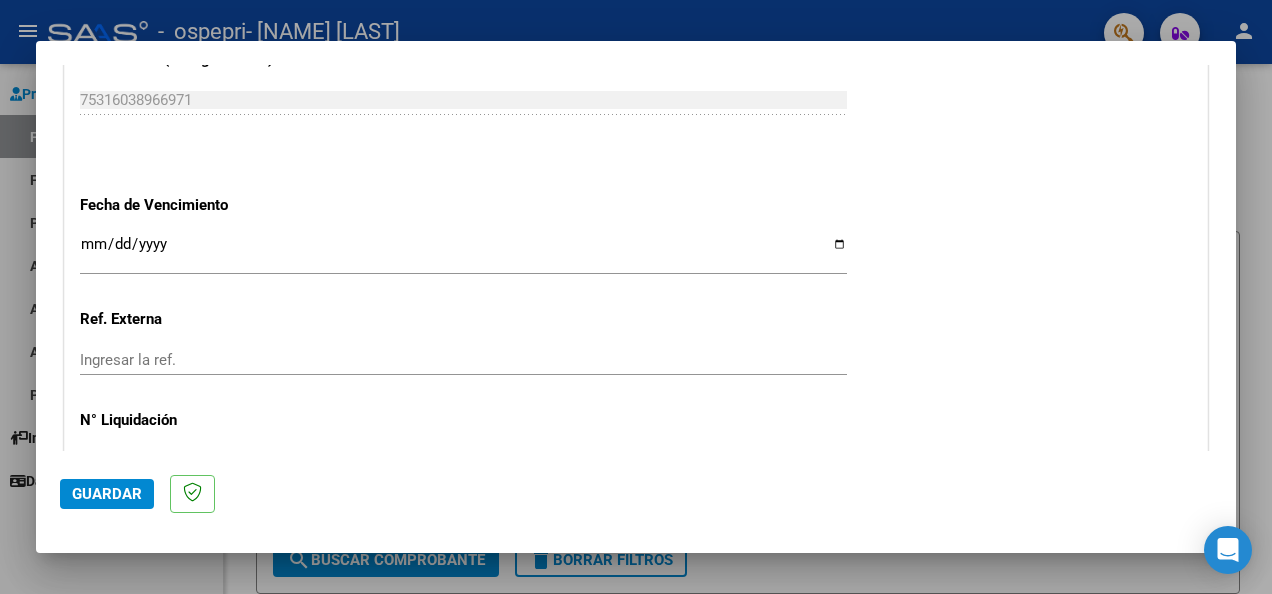 click on "CUIT  *   [CUIT] Ingresar CUIT  ANALISIS PRESTADOR  Area destinado * Integración Seleccionar Area Luego de guardar debe preaprobar la factura asociandola a un legajo de integración y subir la documentación respaldatoria (planilla de asistencia o ddjj para período de aislamiento)  Período de Prestación (Ej: 202305 para Mayo 2023    202507 Ingrese el Período de Prestación como indica el ejemplo   Comprobante Tipo * Factura C Seleccionar Tipo Punto de Venta  *   1 Ingresar el Nro.  Número  *   829 Ingresar el Nro.  Monto  *   $ 118.757,84 Ingresar el monto  Fecha del Cpbt.  *   2025-08-05 Ingresar la fecha  CAE / CAEA (no ingrese CAI)    75316038966971 Ingresar el CAE o CAEA (no ingrese CAI)  Fecha de Vencimiento    Ingresar la fecha  Ref. Externa    Ingresar la ref.  N° Liquidación    Ingresar el N° Liquidación" at bounding box center (636, -224) 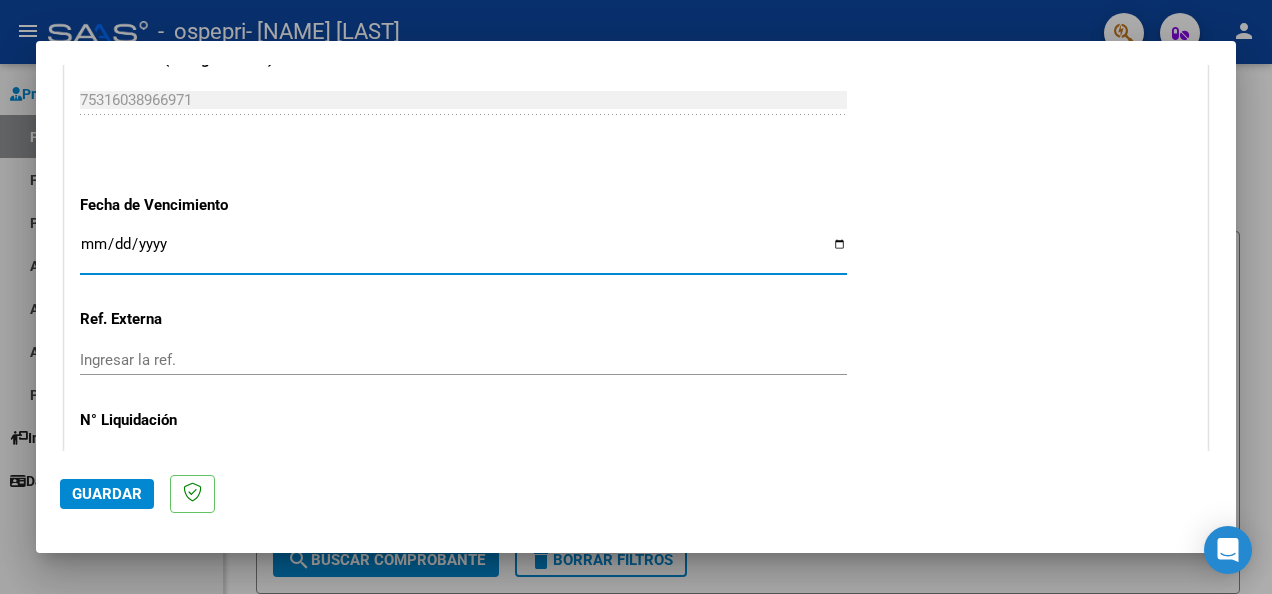 click on "Ingresar la fecha" at bounding box center (463, 252) 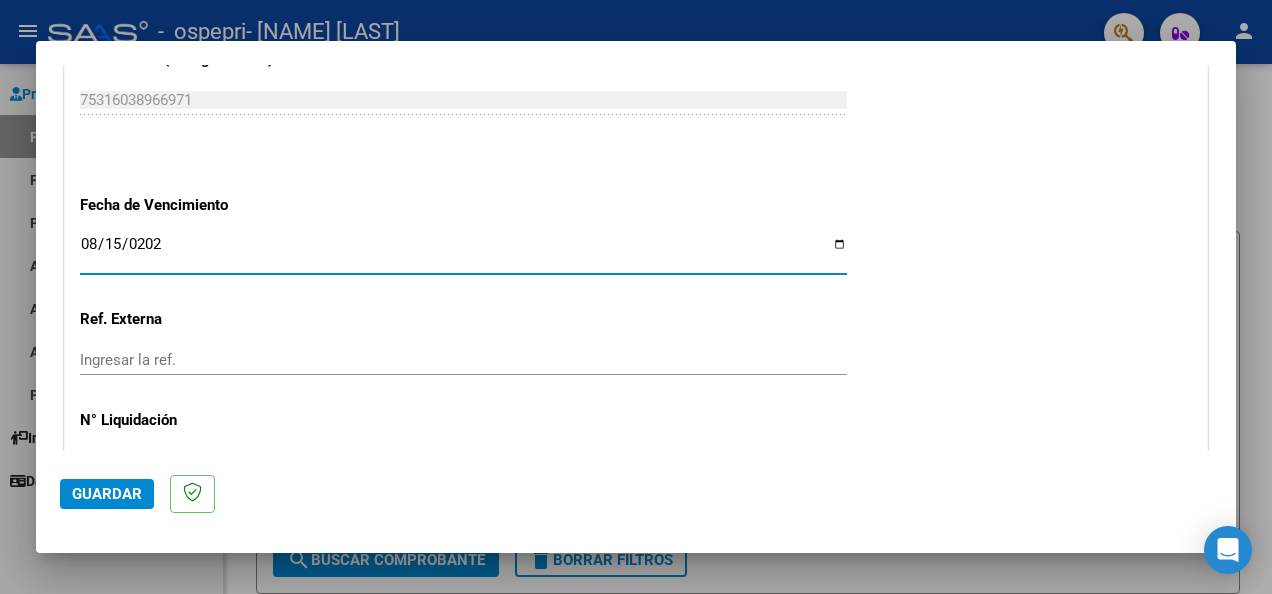type on "2025-08-15" 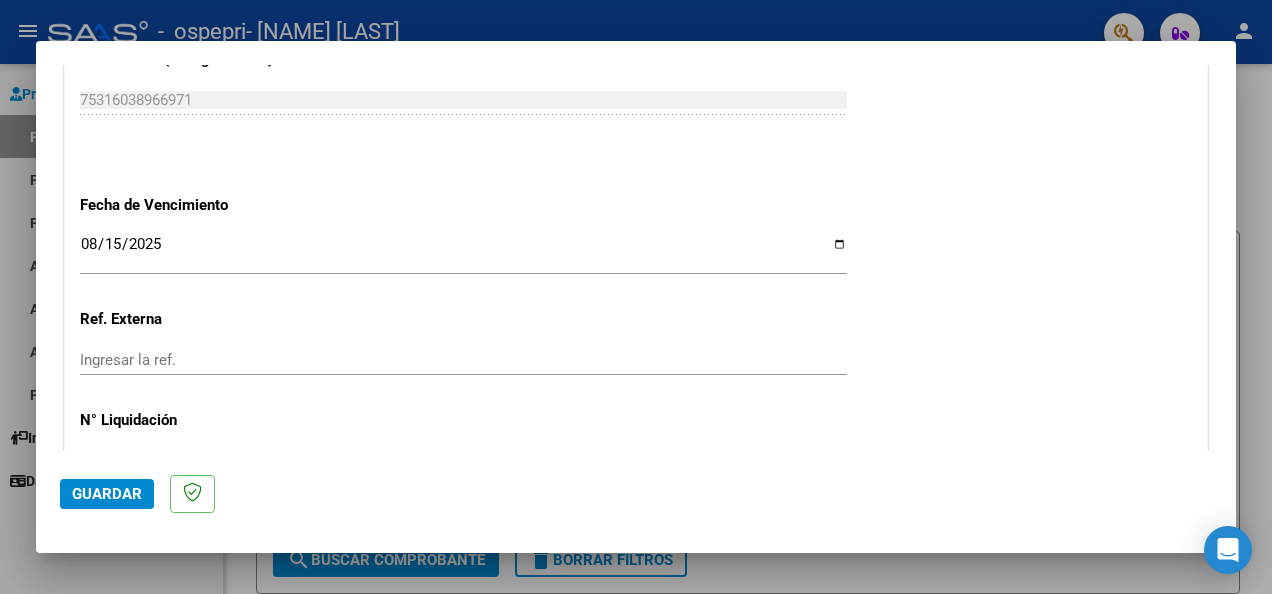 click on "CUIT  *   [CUIT] Ingresar CUIT  ANALISIS PRESTADOR  Area destinado * Integración Seleccionar Area Luego de guardar debe preaprobar la factura asociandola a un legajo de integración y subir la documentación respaldatoria (planilla de asistencia o ddjj para período de aislamiento)  Período de Prestación (Ej: 202305 para Mayo 2023    202507 Ingrese el Período de Prestación como indica el ejemplo   Comprobante Tipo * Factura C Seleccionar Tipo Punto de Venta  *   1 Ingresar el Nro.  Número  *   829 Ingresar el Nro.  Monto  *   $ 118.757,84 Ingresar el monto  Fecha del Cpbt.  *   2025-08-05 Ingresar la fecha  CAE / CAEA (no ingrese CAI)    75316038966971 Ingresar el CAE o CAEA (no ingrese CAI)  Fecha de Vencimiento    2025-08-15 Ingresar la fecha  Ref. Externa    Ingresar la ref.  N° Liquidación    Ingresar el N° Liquidación" at bounding box center [636, -224] 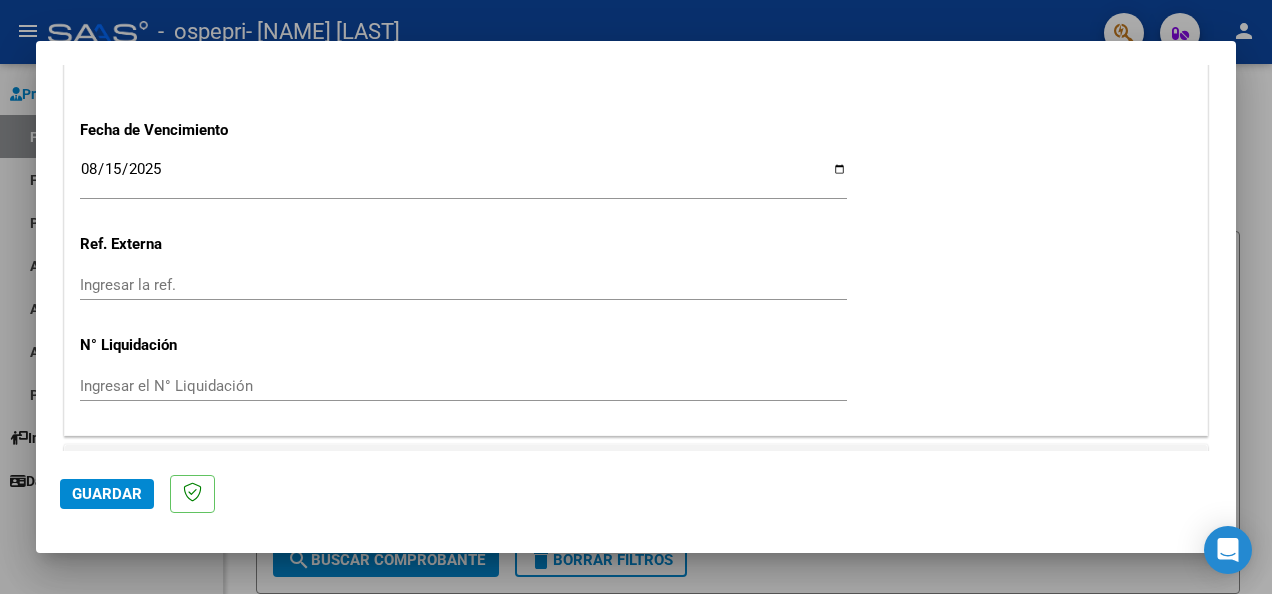 scroll, scrollTop: 1392, scrollLeft: 0, axis: vertical 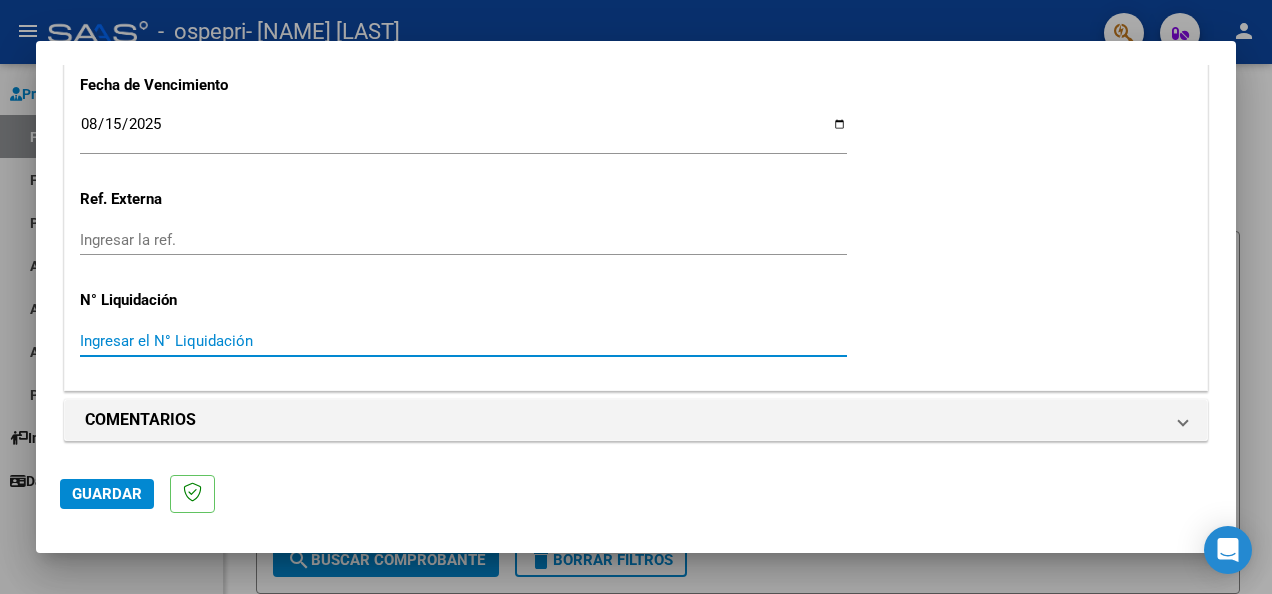 click on "Ingresar el N° Liquidación" at bounding box center [463, 341] 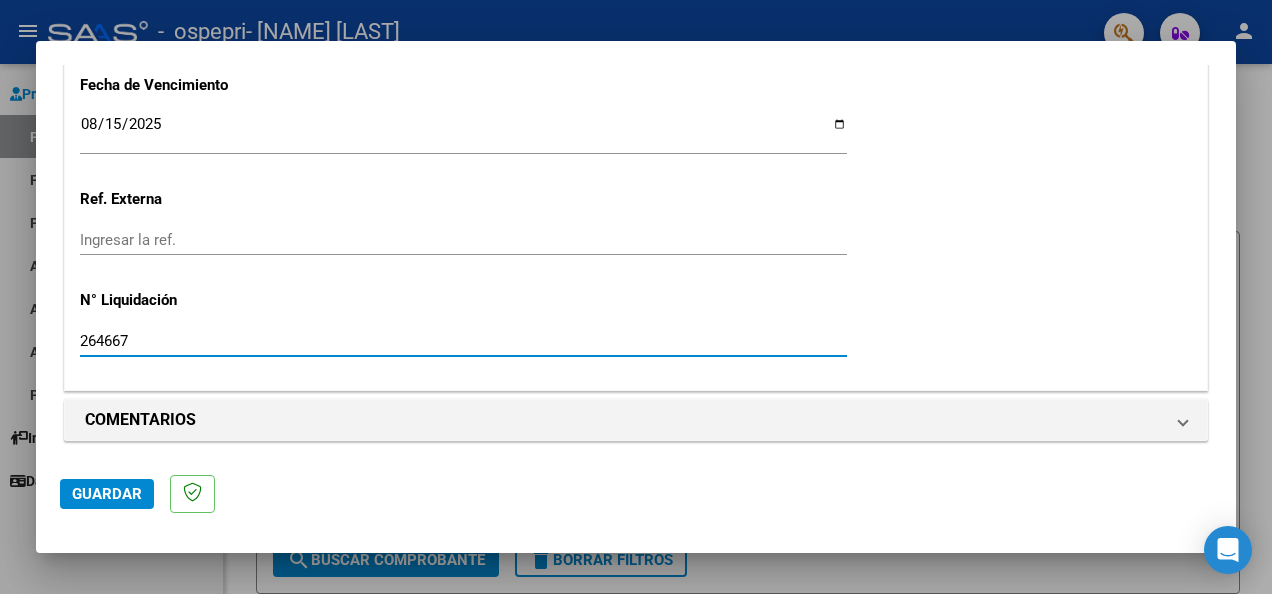 type on "264667" 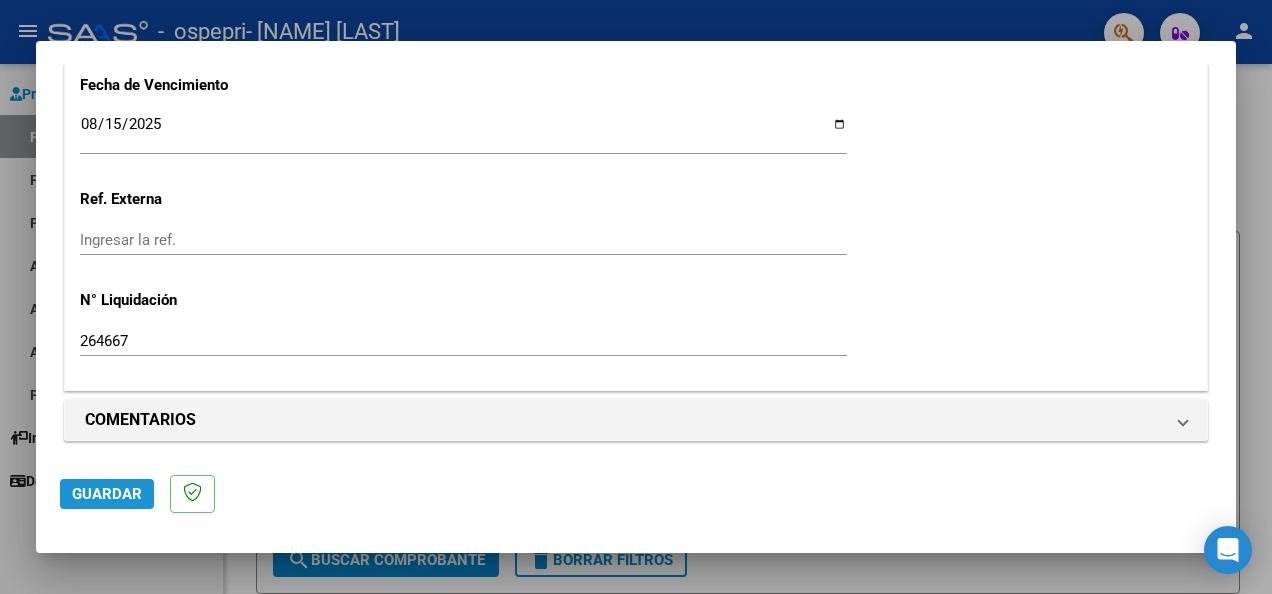 click on "Guardar" 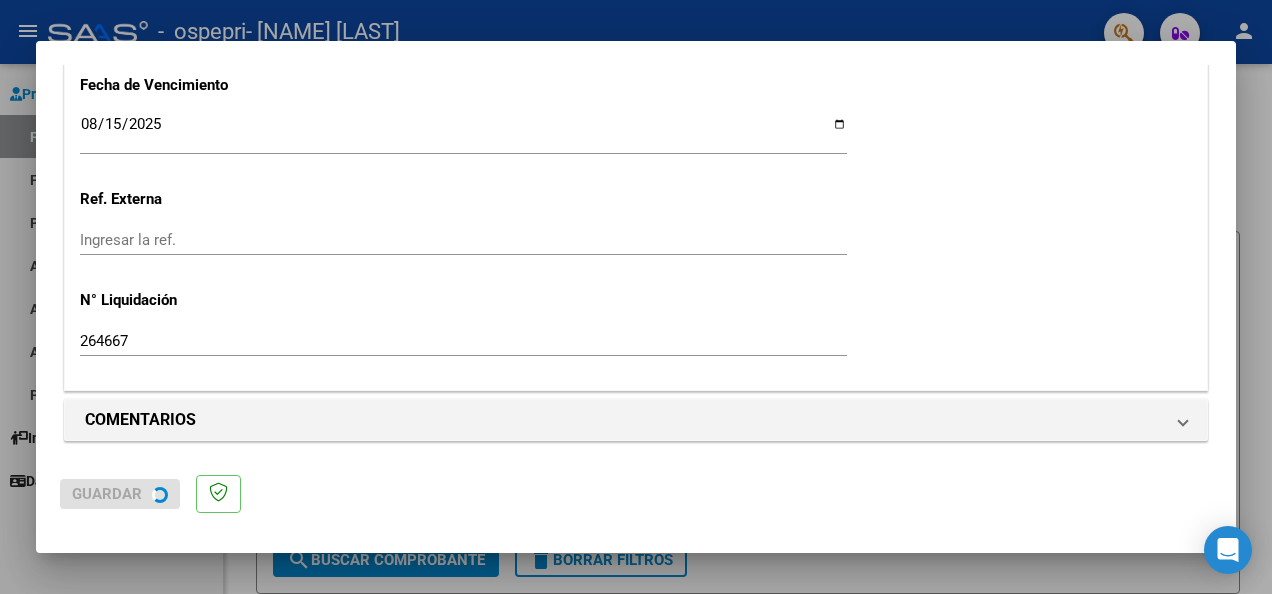 scroll, scrollTop: 0, scrollLeft: 0, axis: both 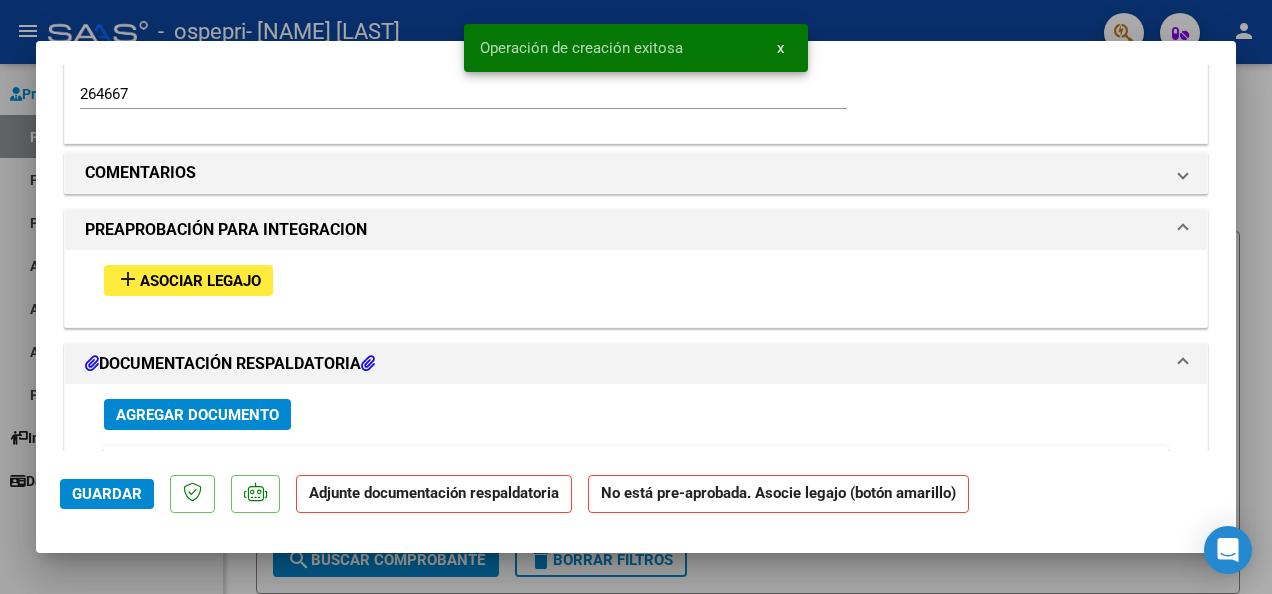 click on "Asociar Legajo" at bounding box center [200, 281] 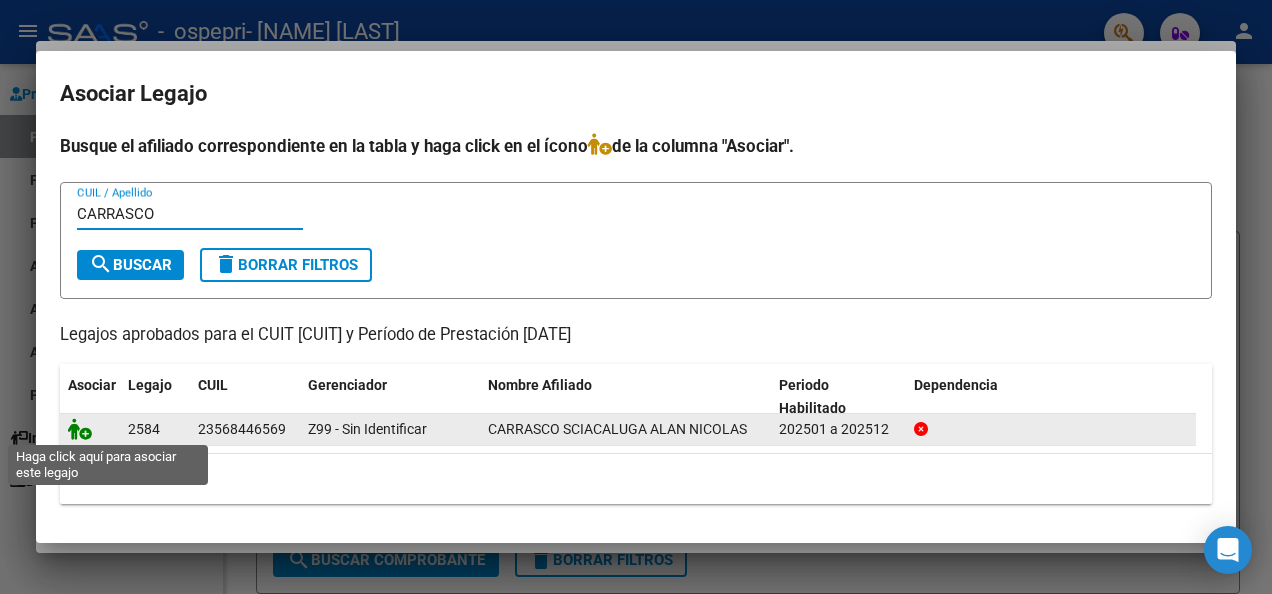 type on "CARRASCO" 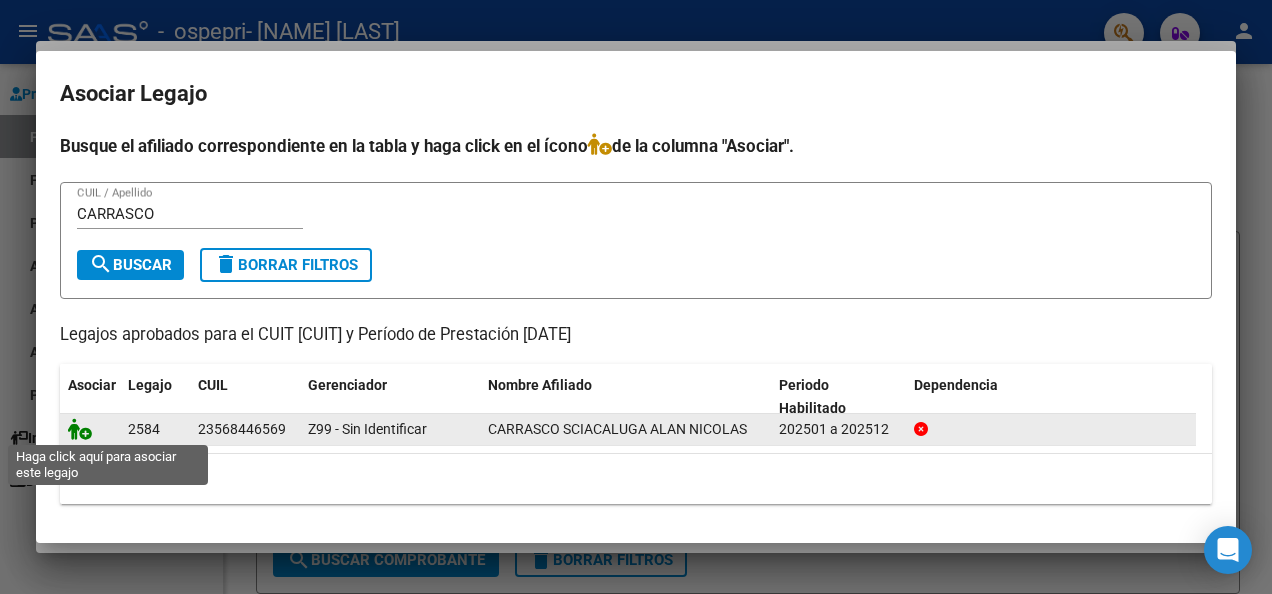 click 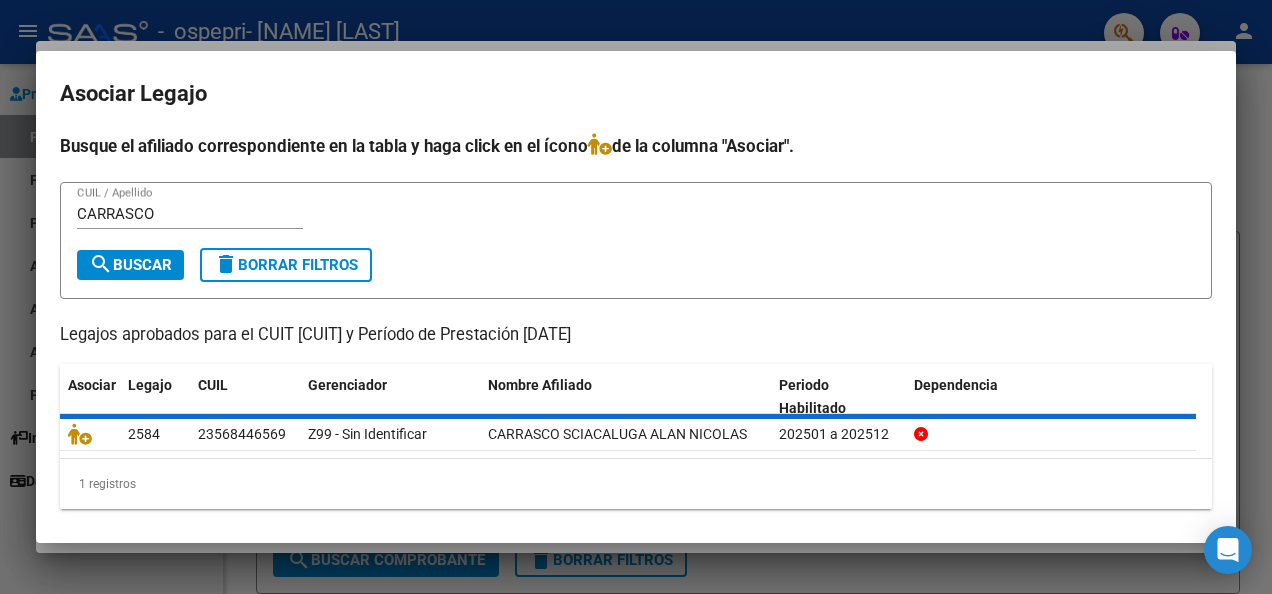 scroll, scrollTop: 1706, scrollLeft: 0, axis: vertical 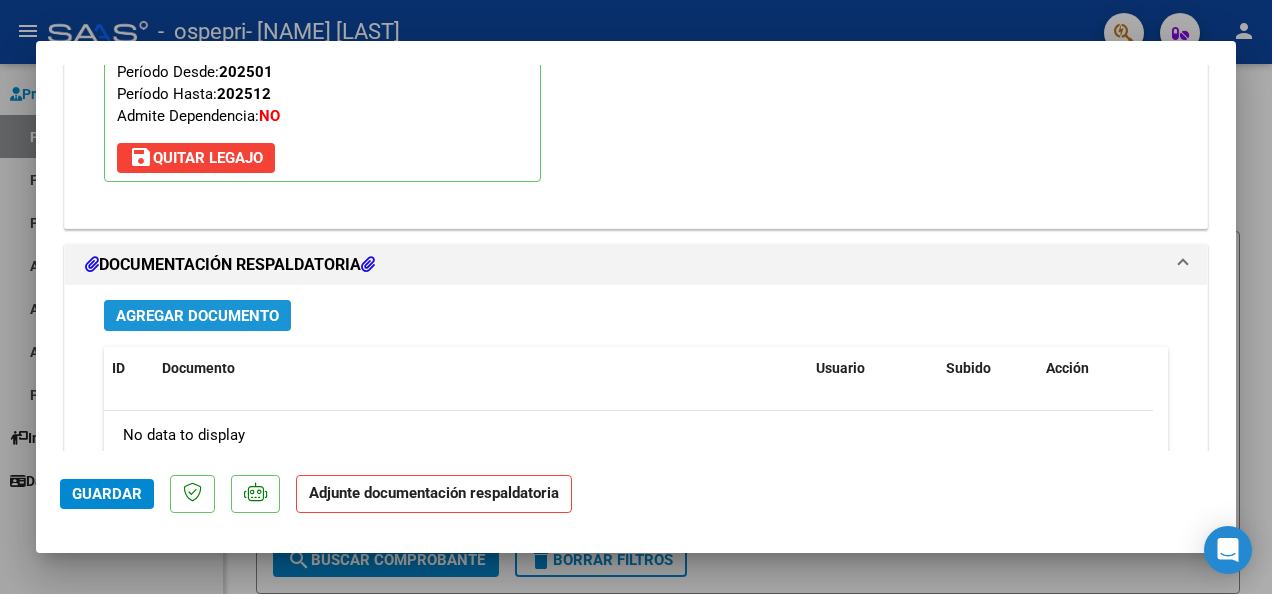 click on "Agregar Documento" at bounding box center [197, 316] 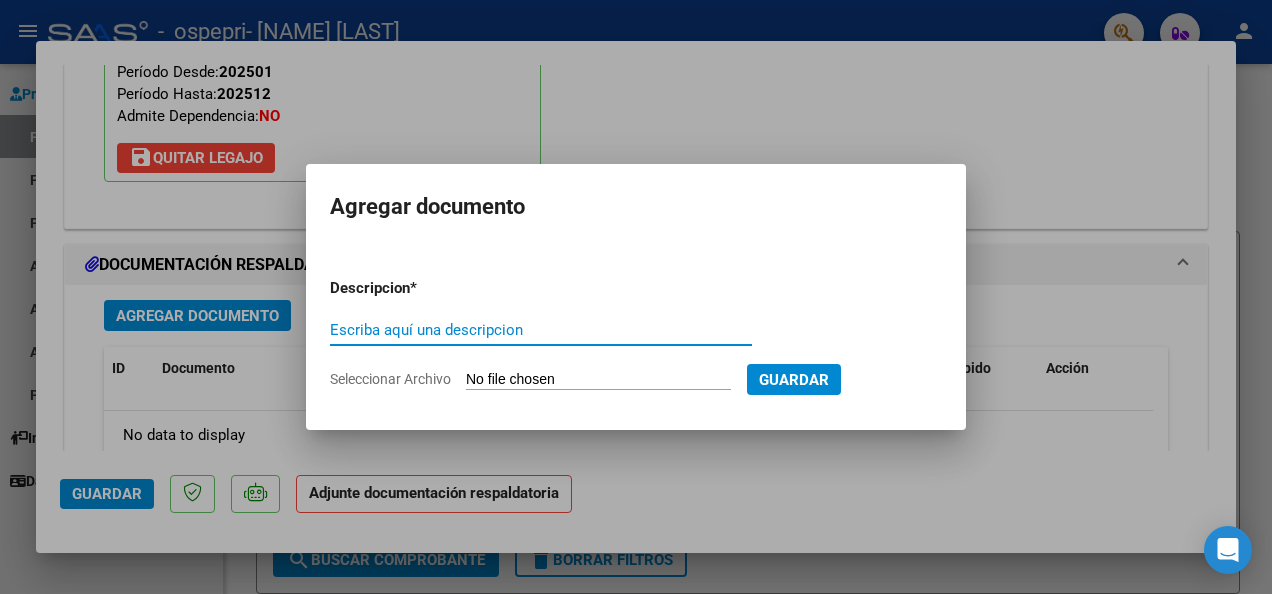 click on "Escriba aquí una descripcion" at bounding box center [541, 330] 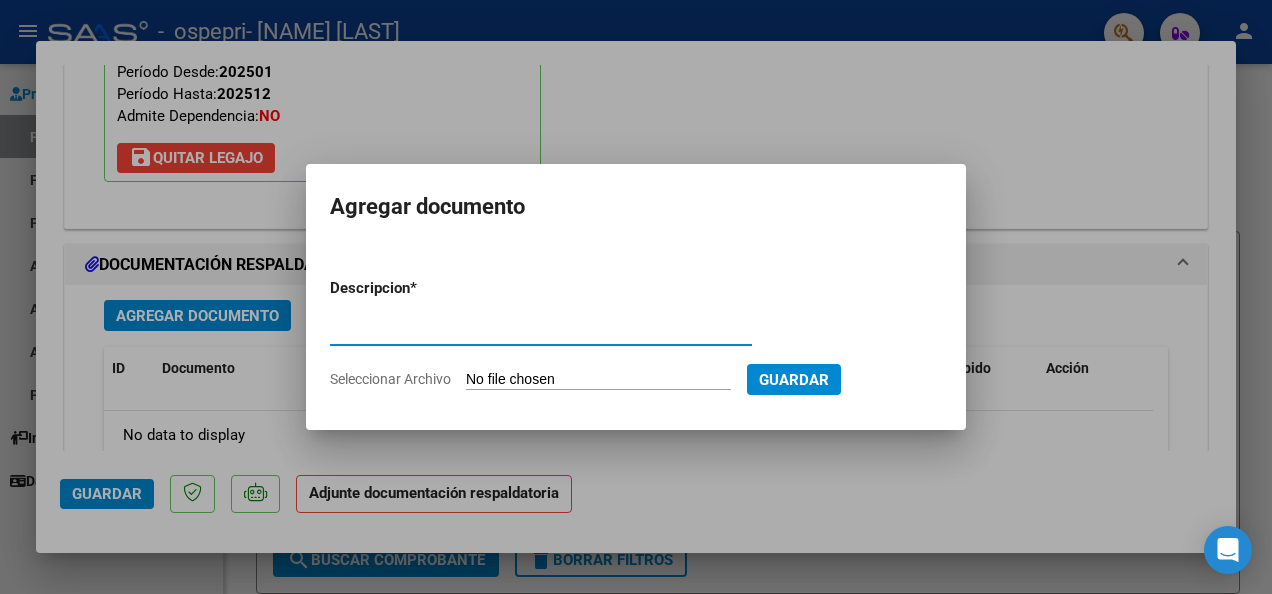 type on "asistencia" 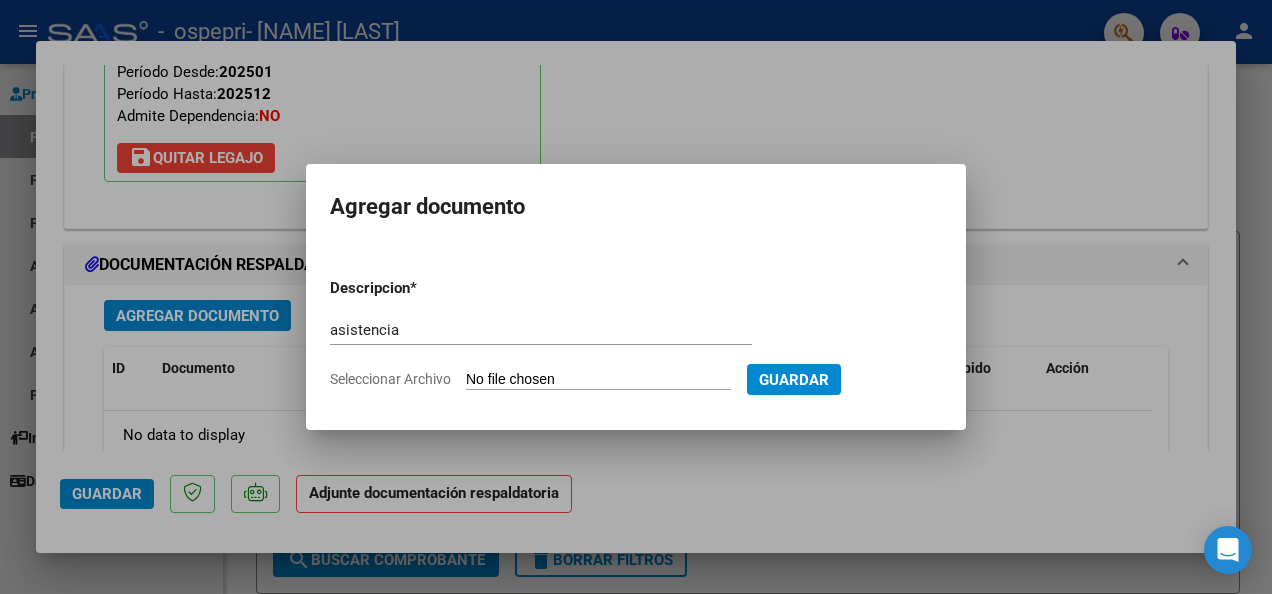 click on "Seleccionar Archivo" at bounding box center (598, 380) 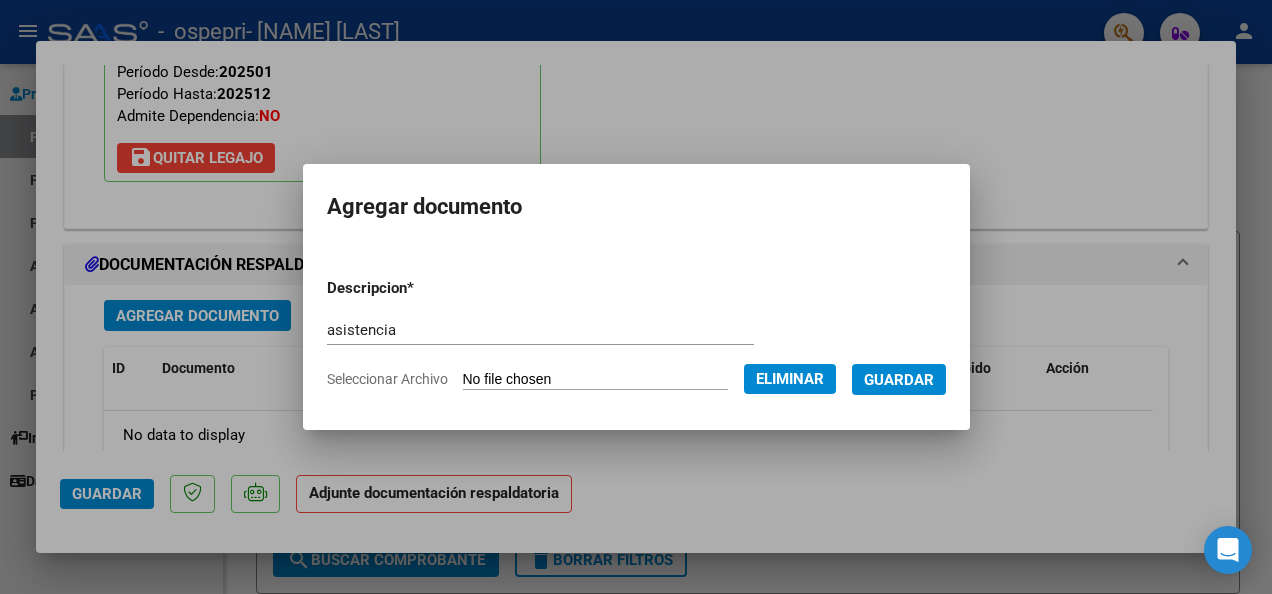 click on "Guardar" at bounding box center (899, 380) 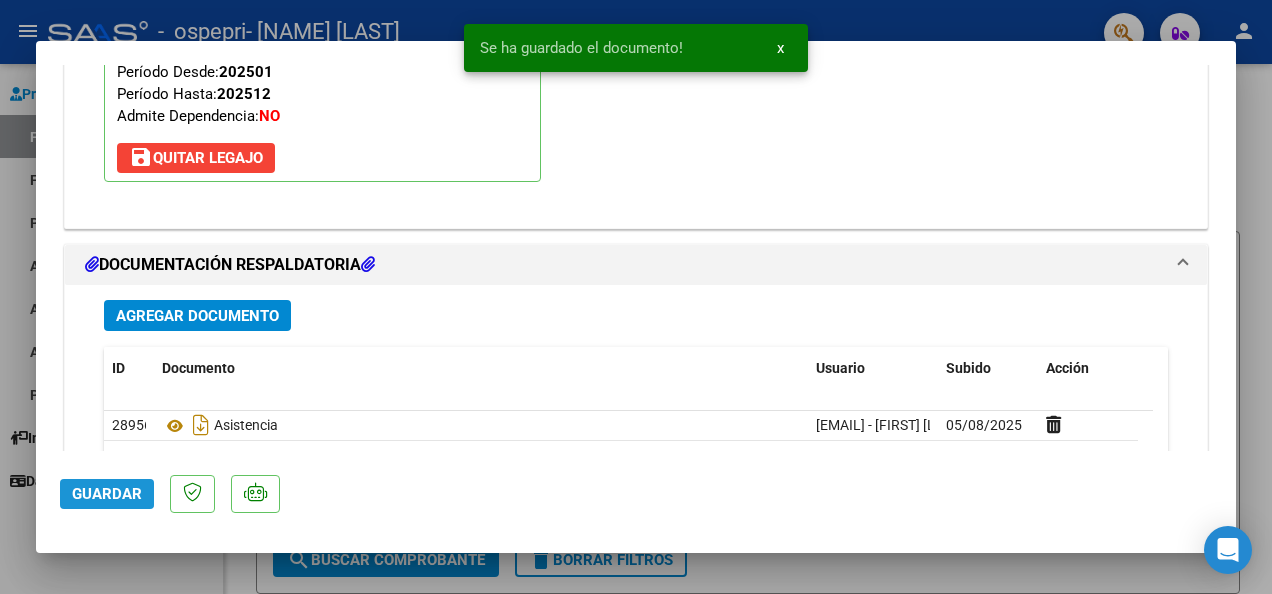 click on "Guardar" 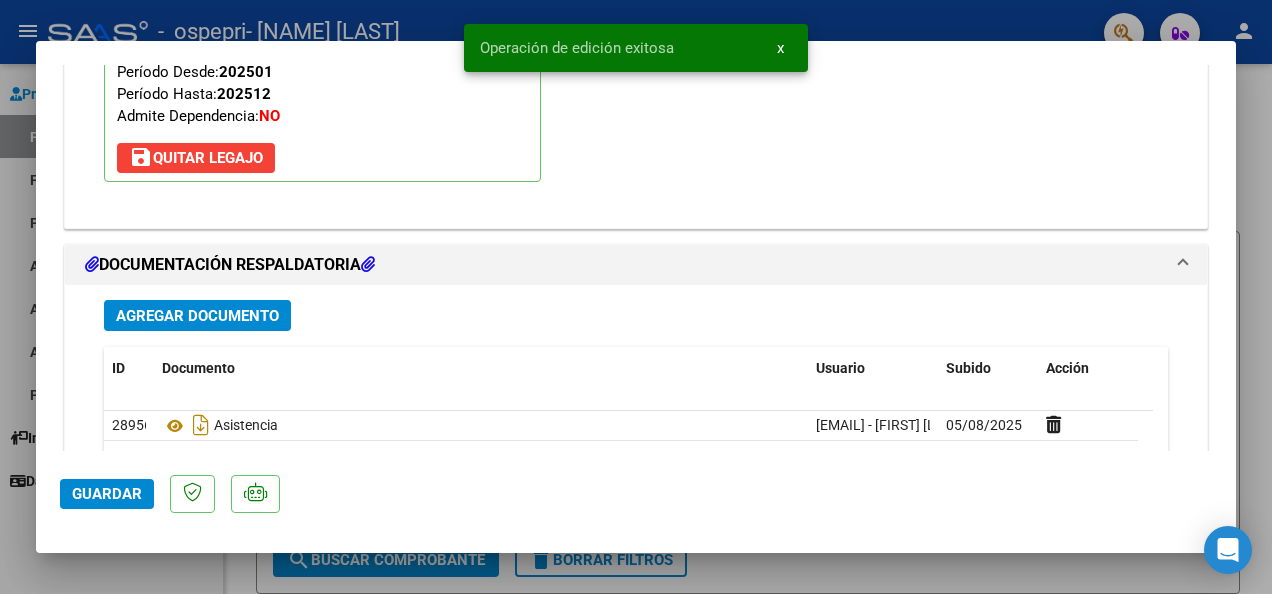 click at bounding box center (636, 297) 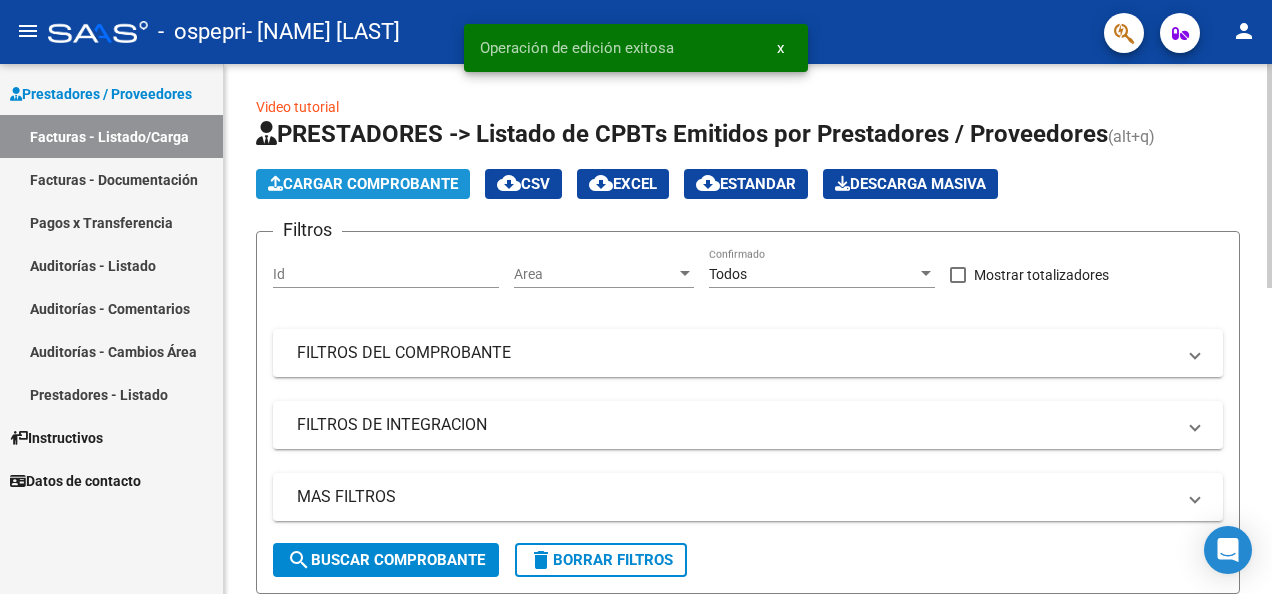 click on "Cargar Comprobante" 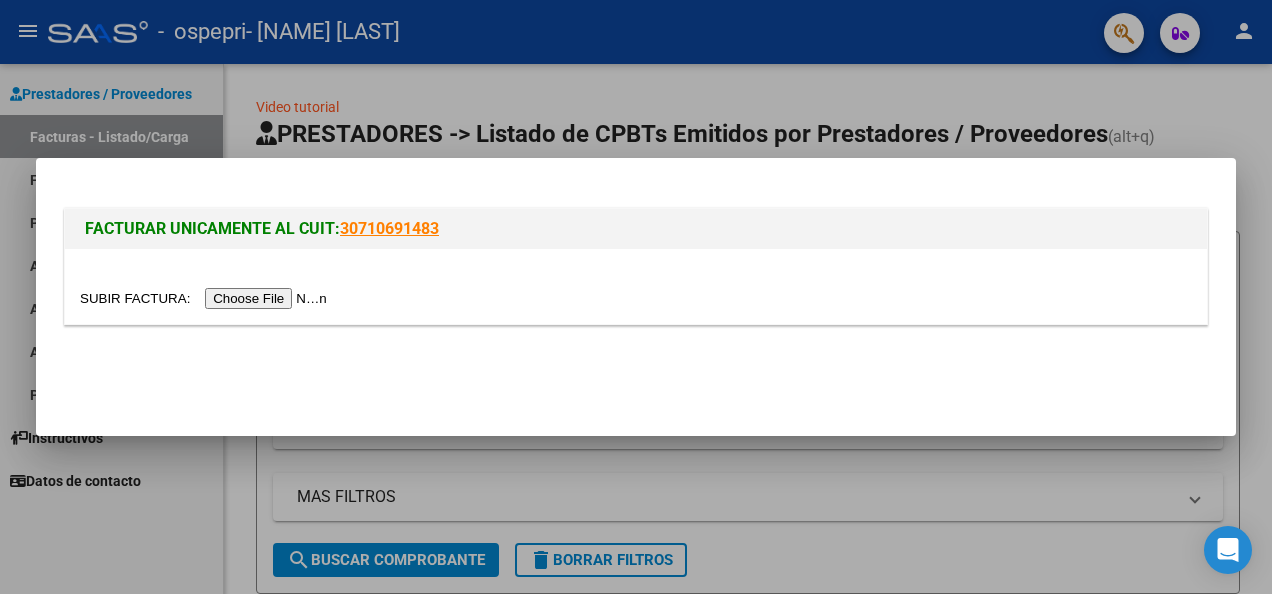 click at bounding box center [206, 298] 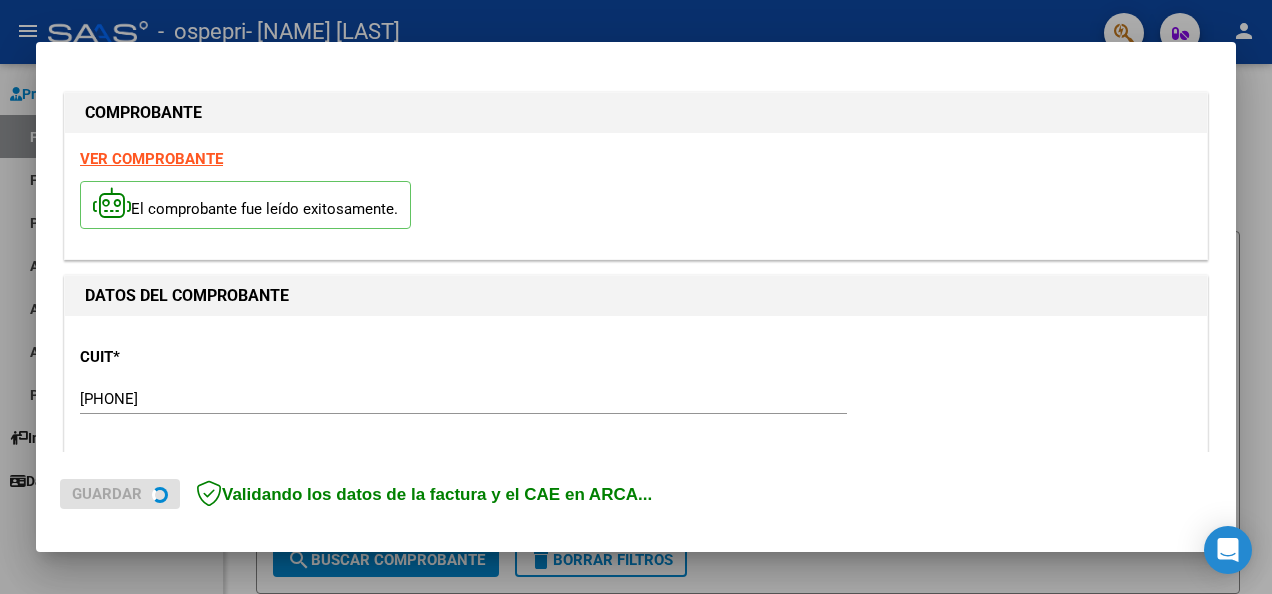 scroll, scrollTop: 337, scrollLeft: 0, axis: vertical 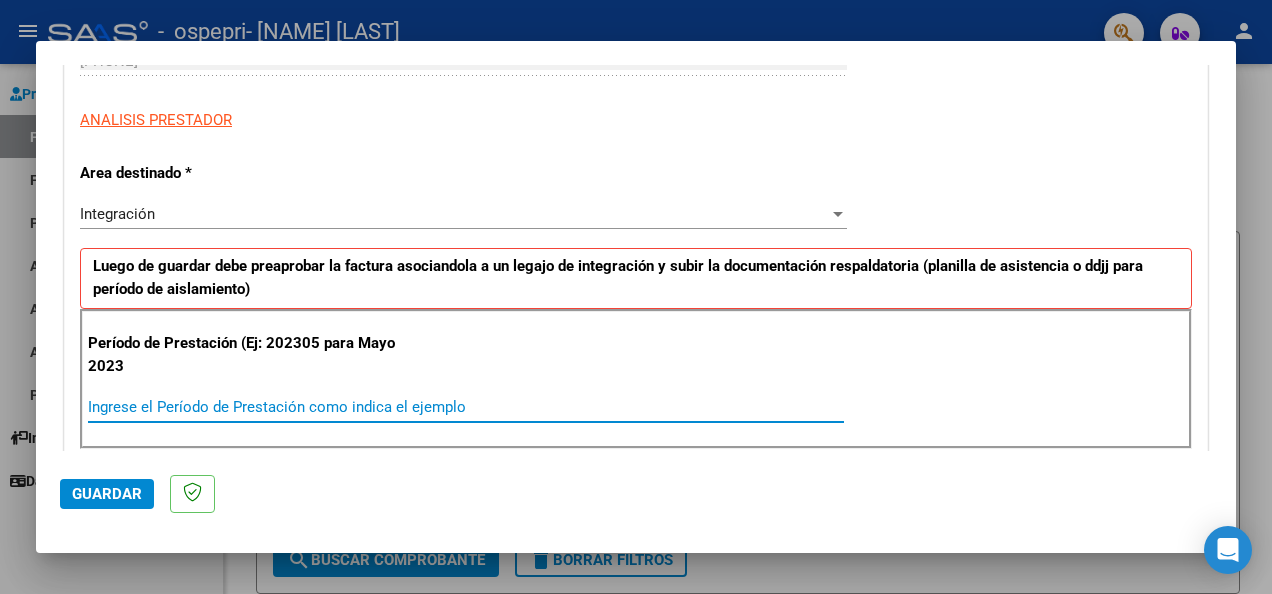click on "Ingrese el Período de Prestación como indica el ejemplo" at bounding box center [466, 407] 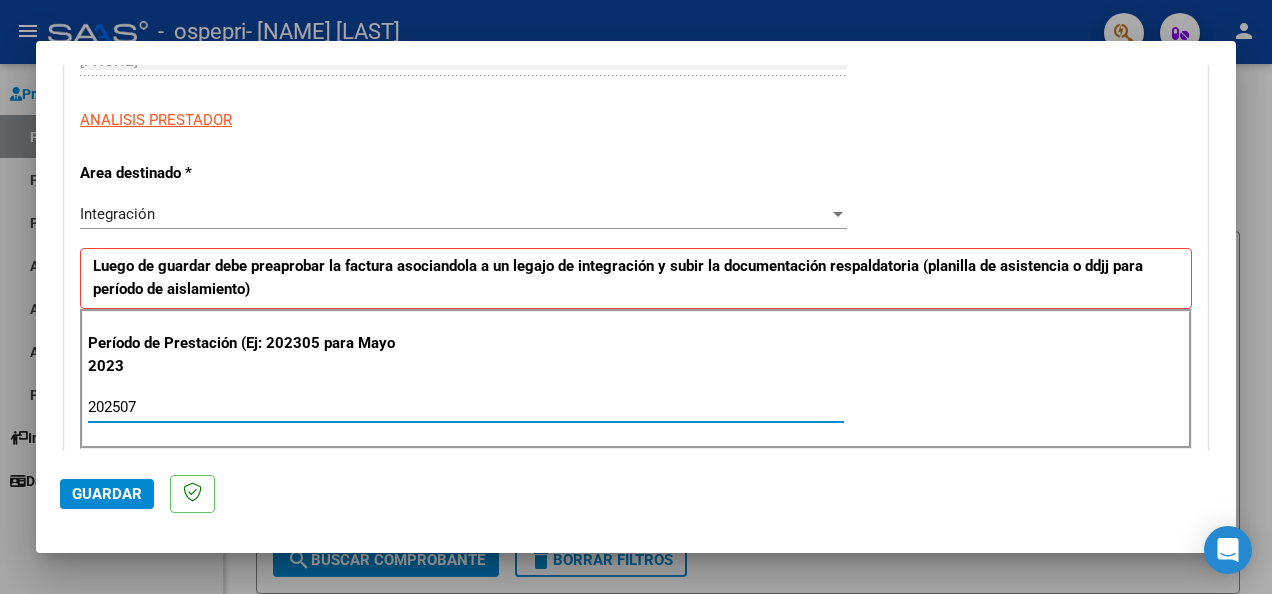 type on "202507" 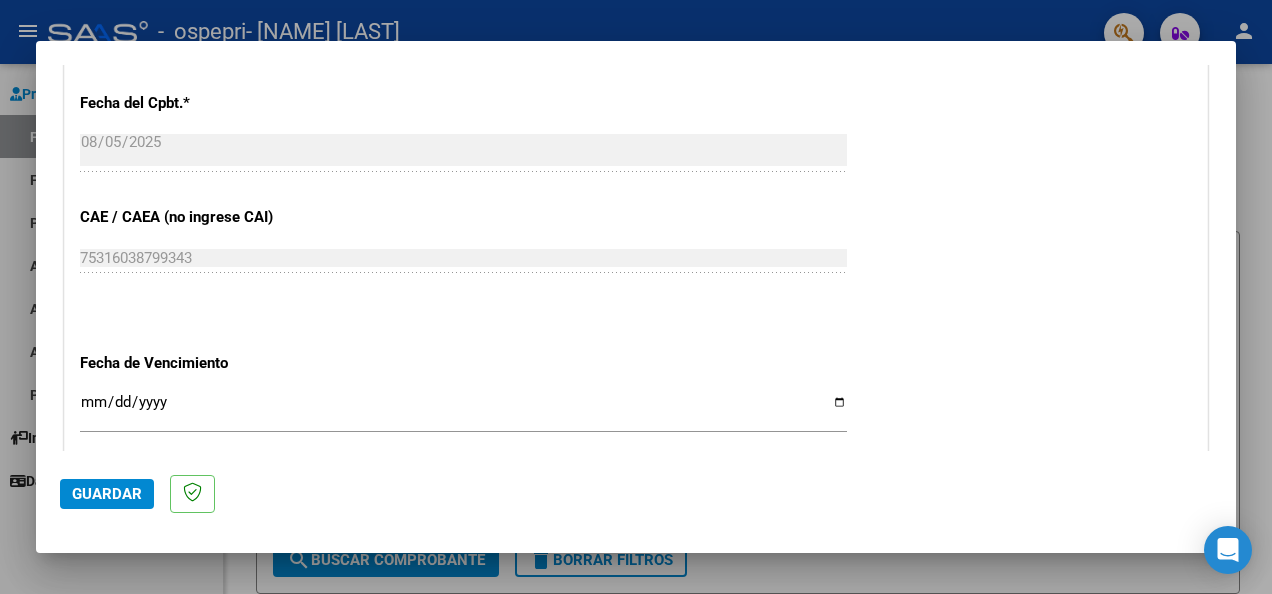 scroll, scrollTop: 1156, scrollLeft: 0, axis: vertical 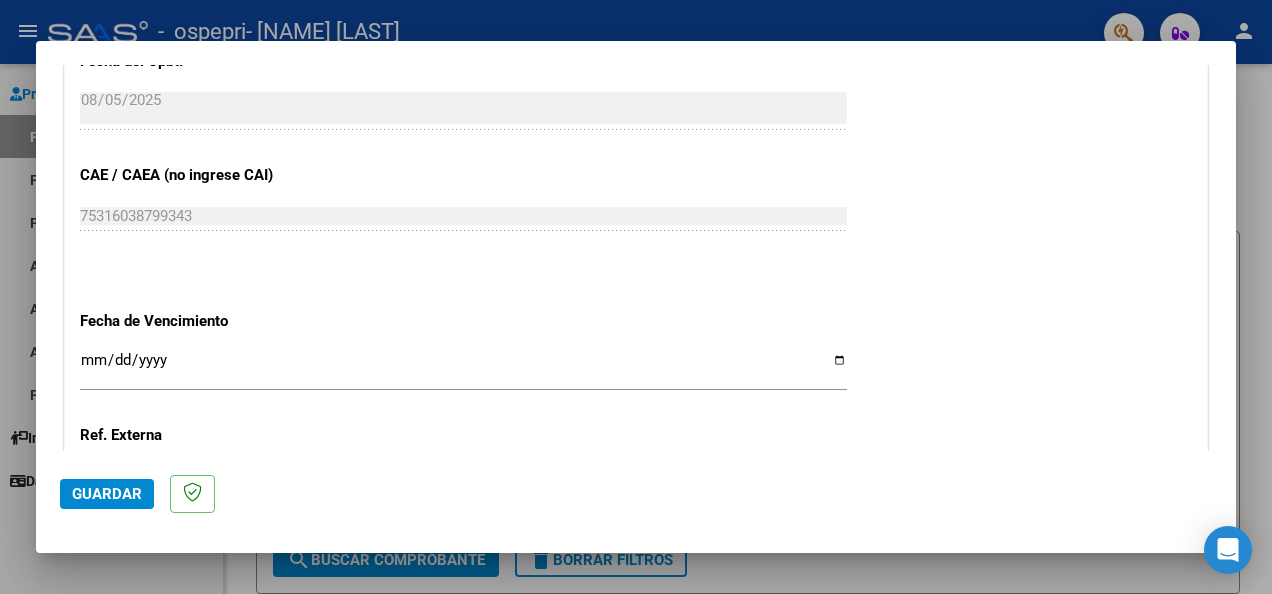 click on "Ingresar la fecha" at bounding box center (463, 368) 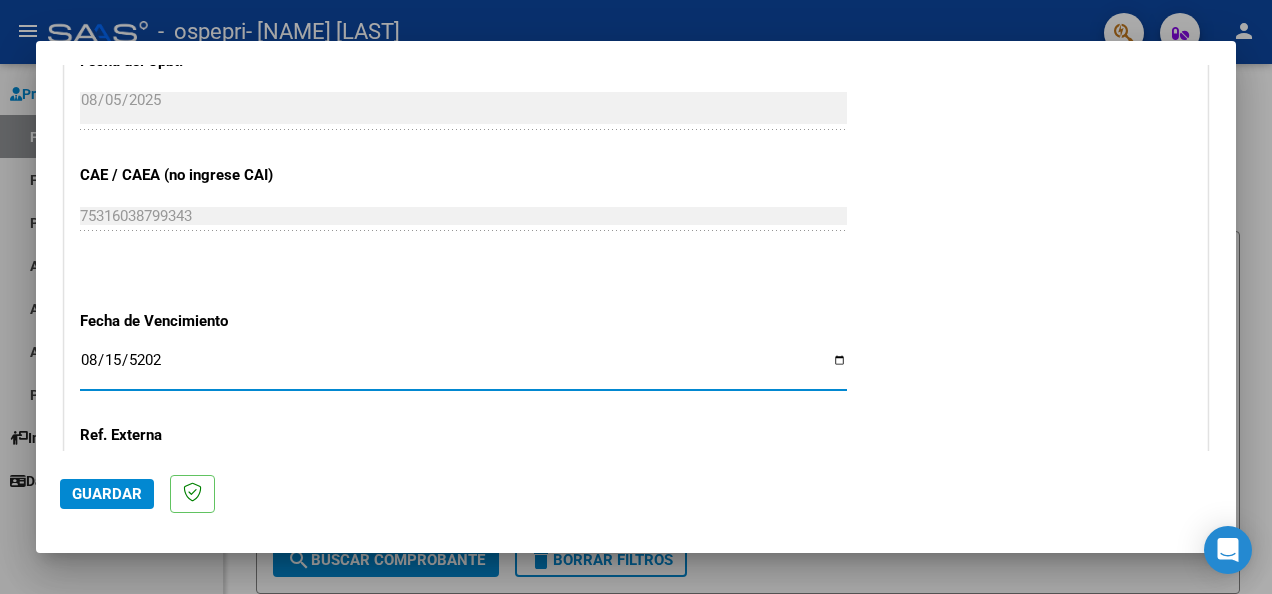 type on "2025-08-15" 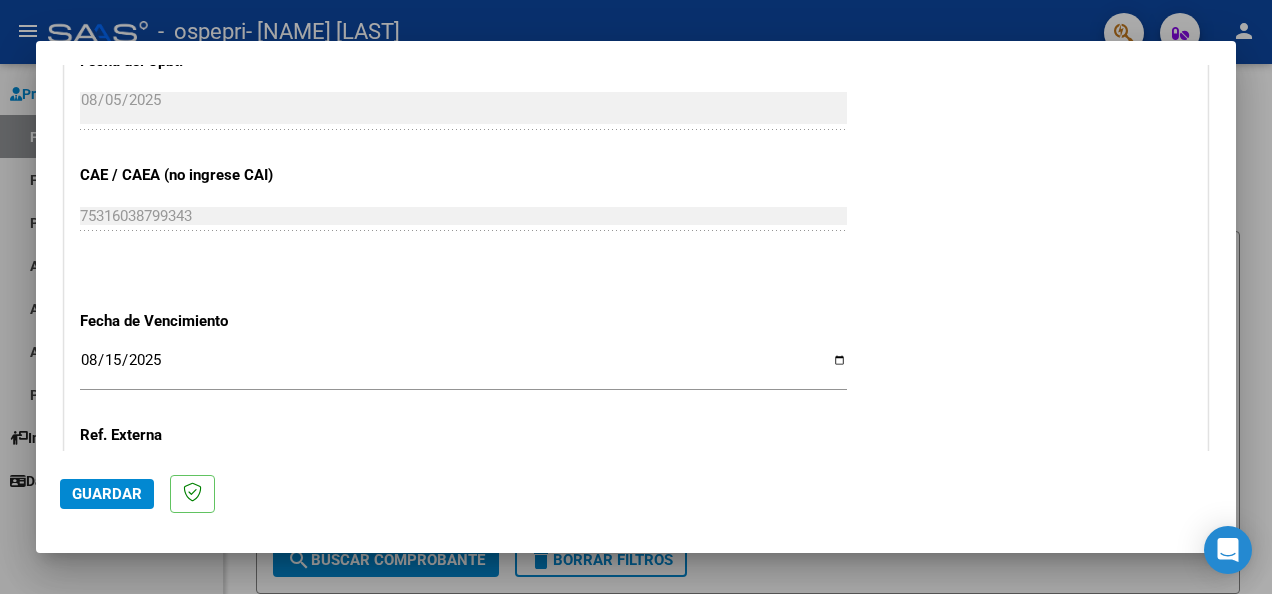 scroll, scrollTop: 1392, scrollLeft: 0, axis: vertical 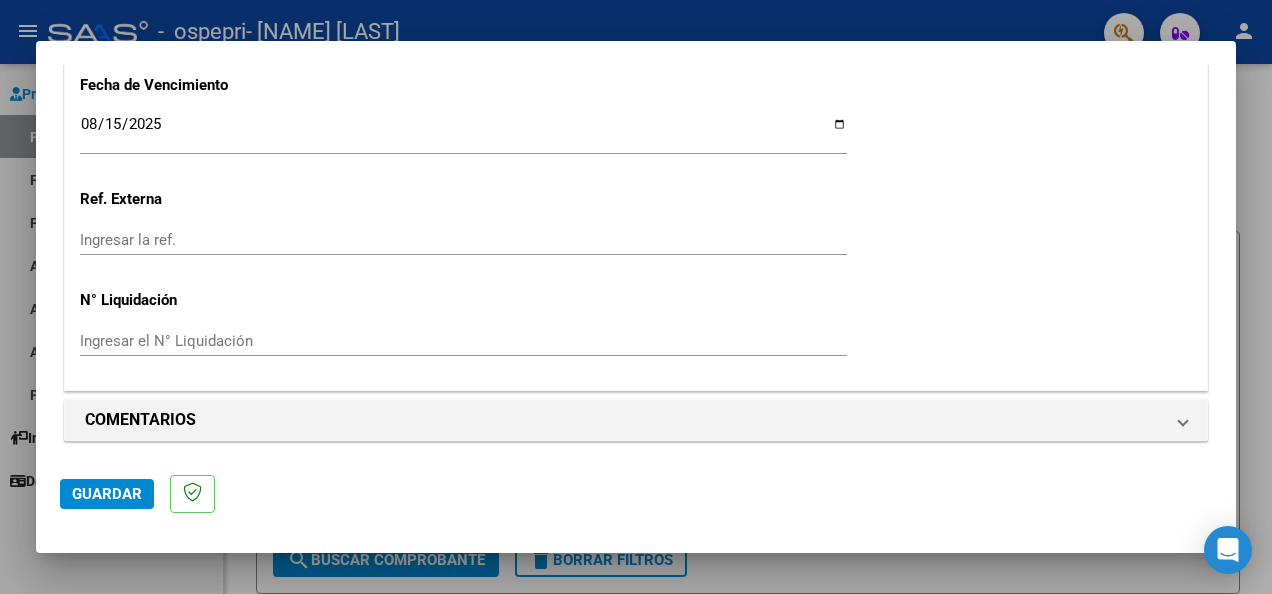 click on "Ingresar el N° Liquidación" at bounding box center (463, 341) 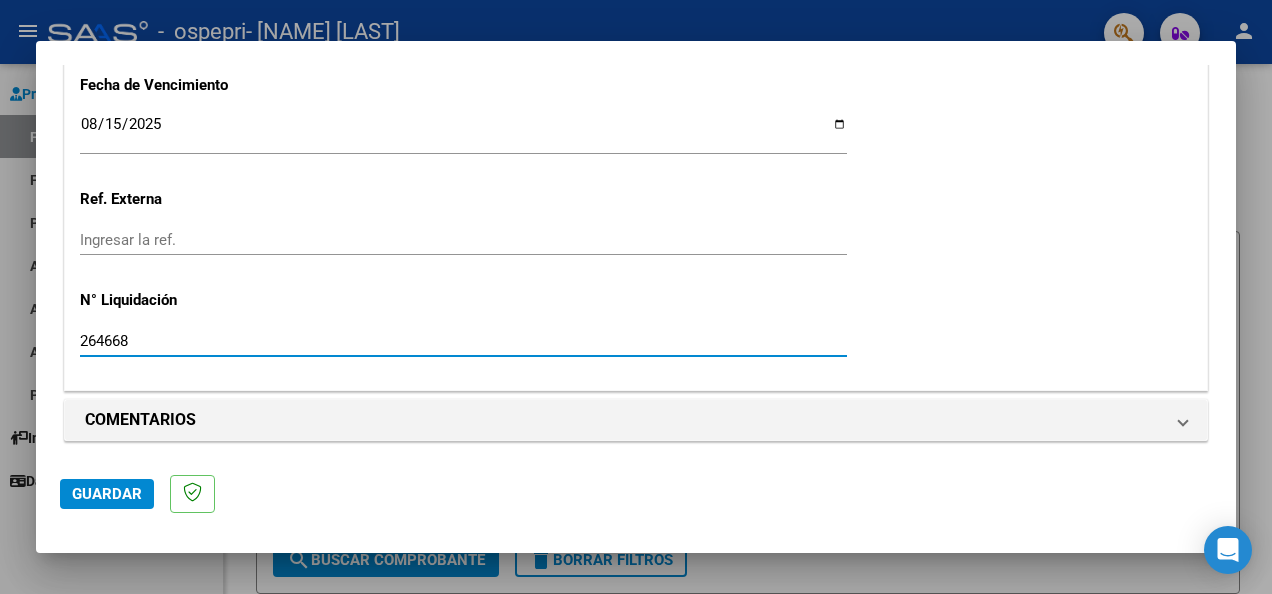 type on "264668" 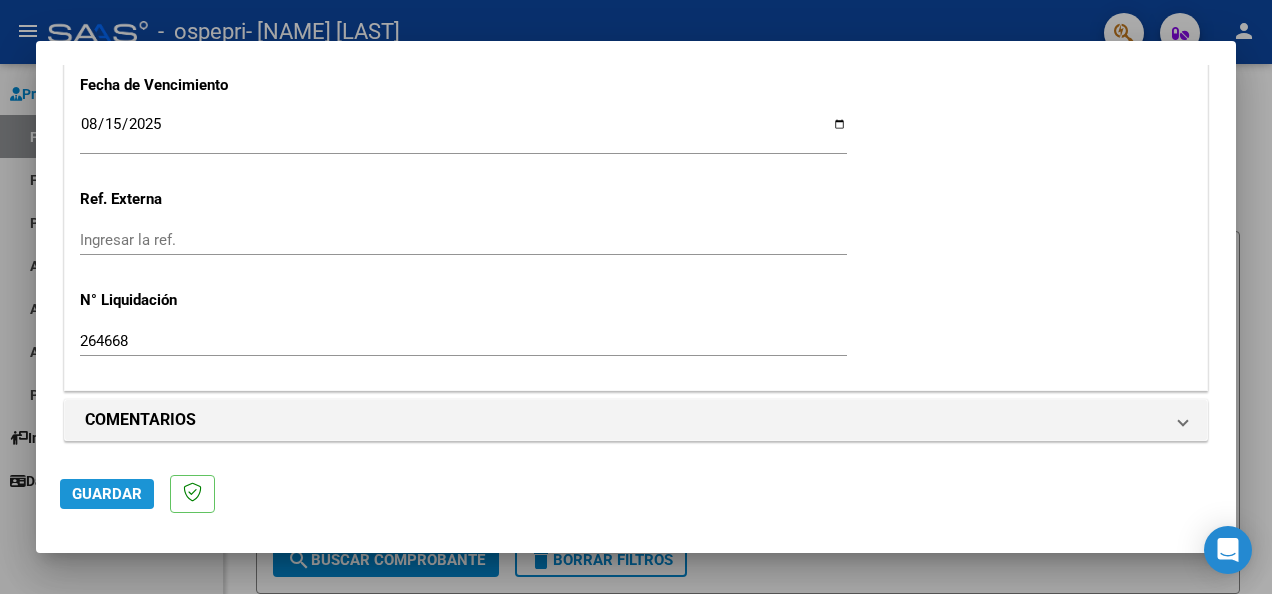 click on "Guardar" 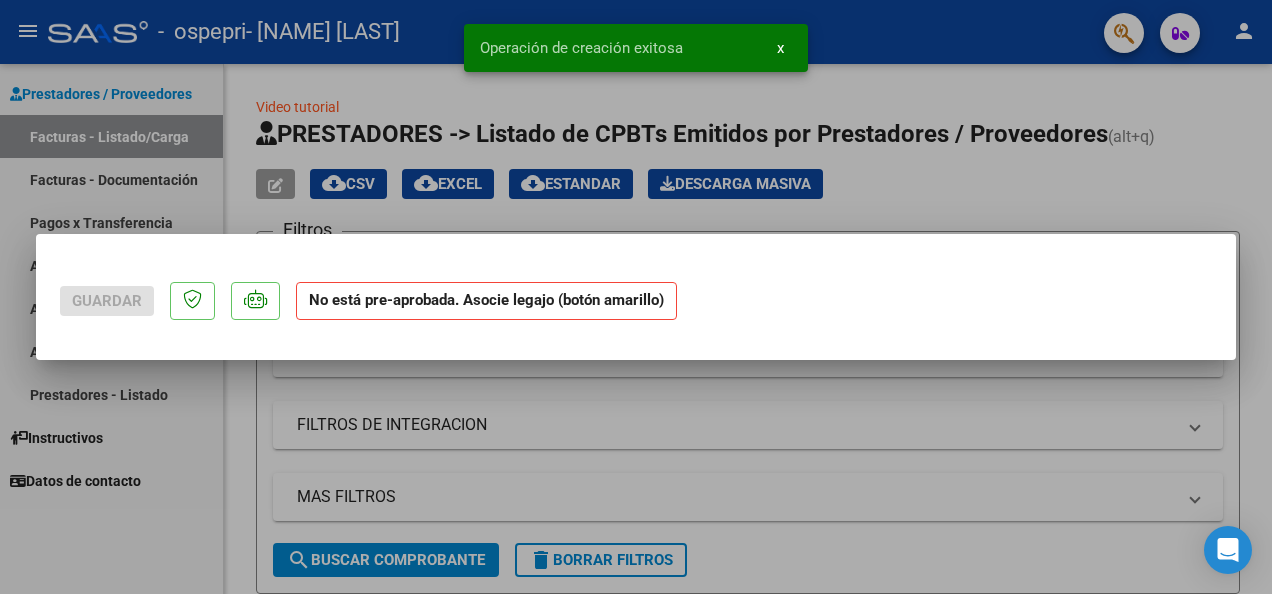 scroll, scrollTop: 0, scrollLeft: 0, axis: both 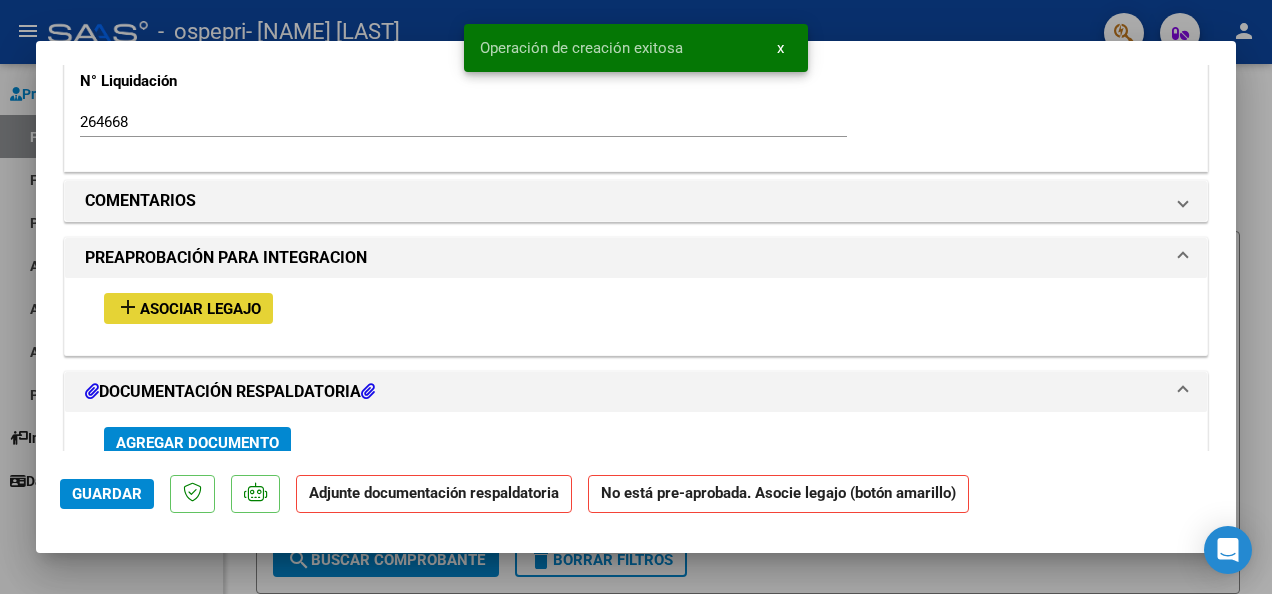 click on "add Asociar Legajo" at bounding box center (188, 308) 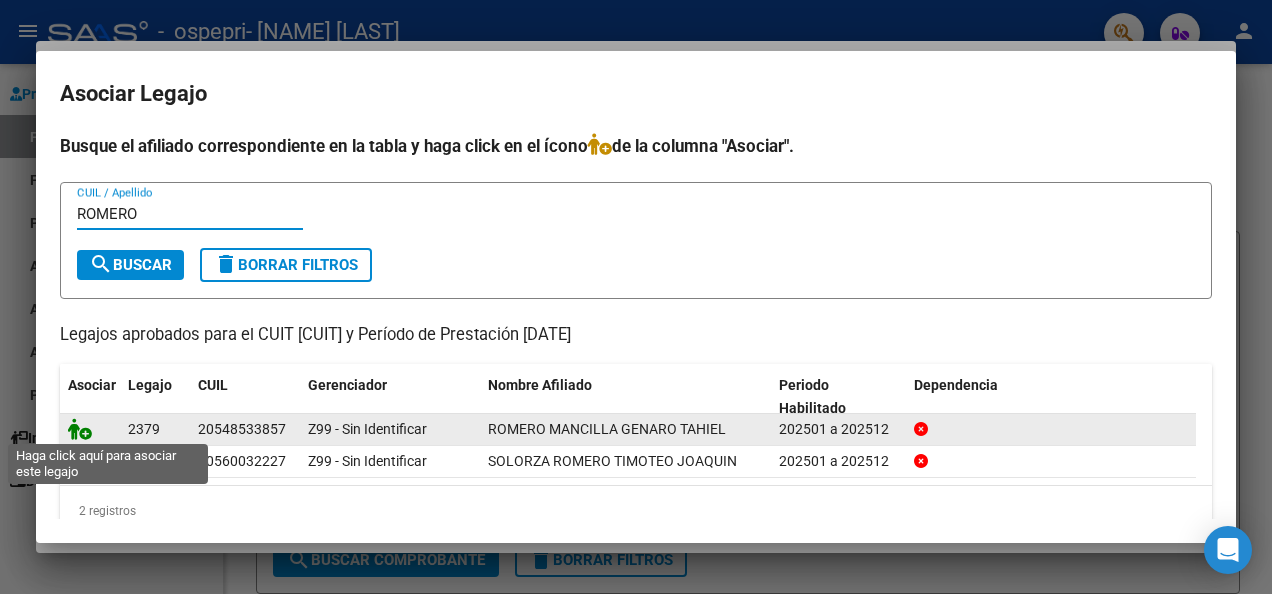 type on "ROMERO" 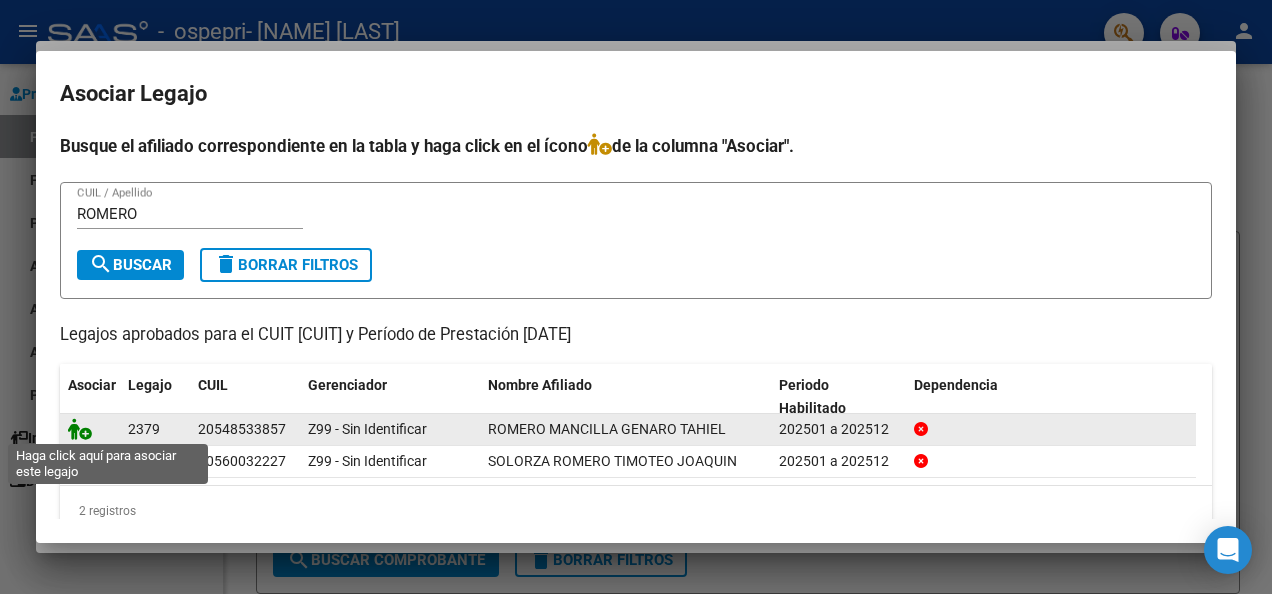 click 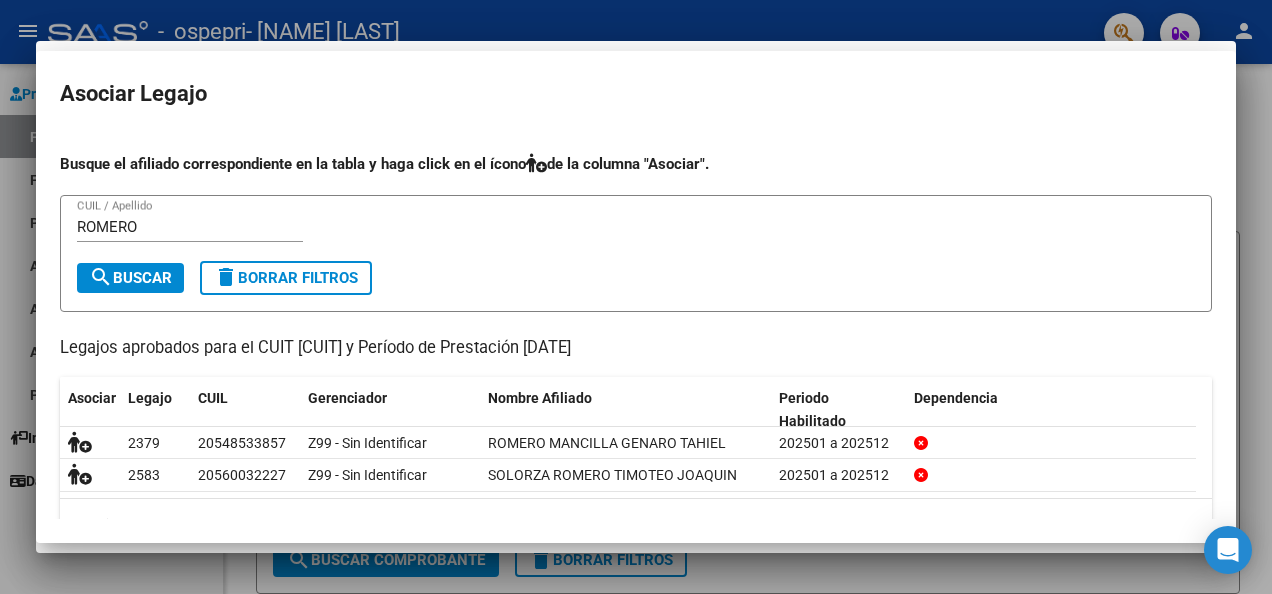 scroll, scrollTop: 1679, scrollLeft: 0, axis: vertical 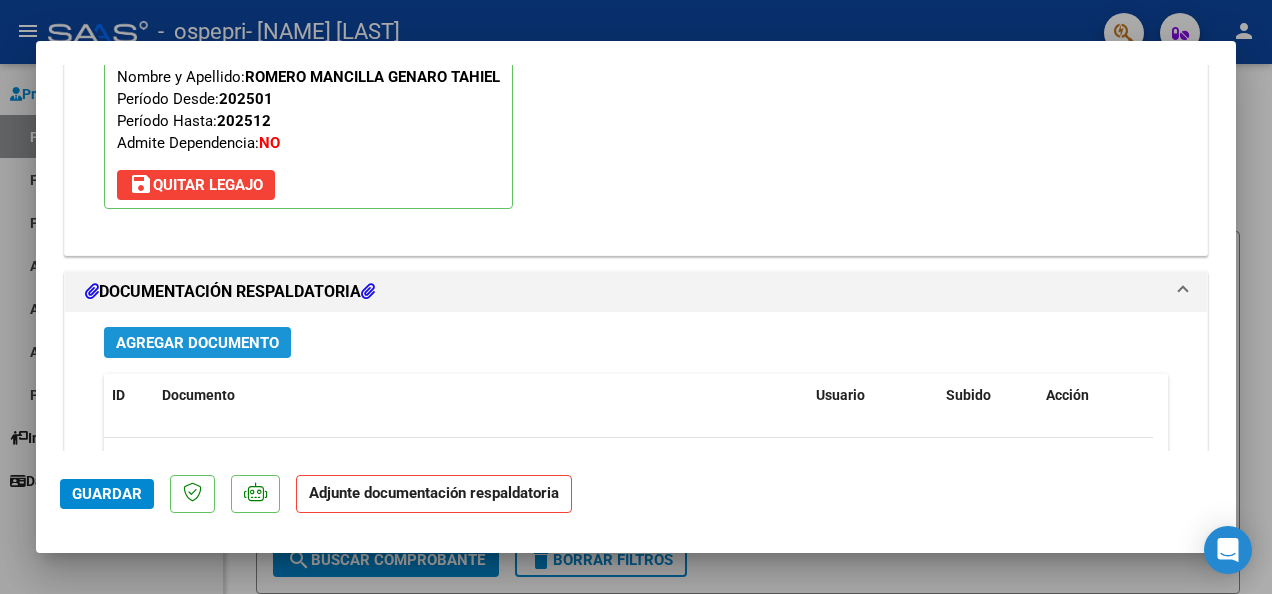 click on "Agregar Documento" at bounding box center (197, 343) 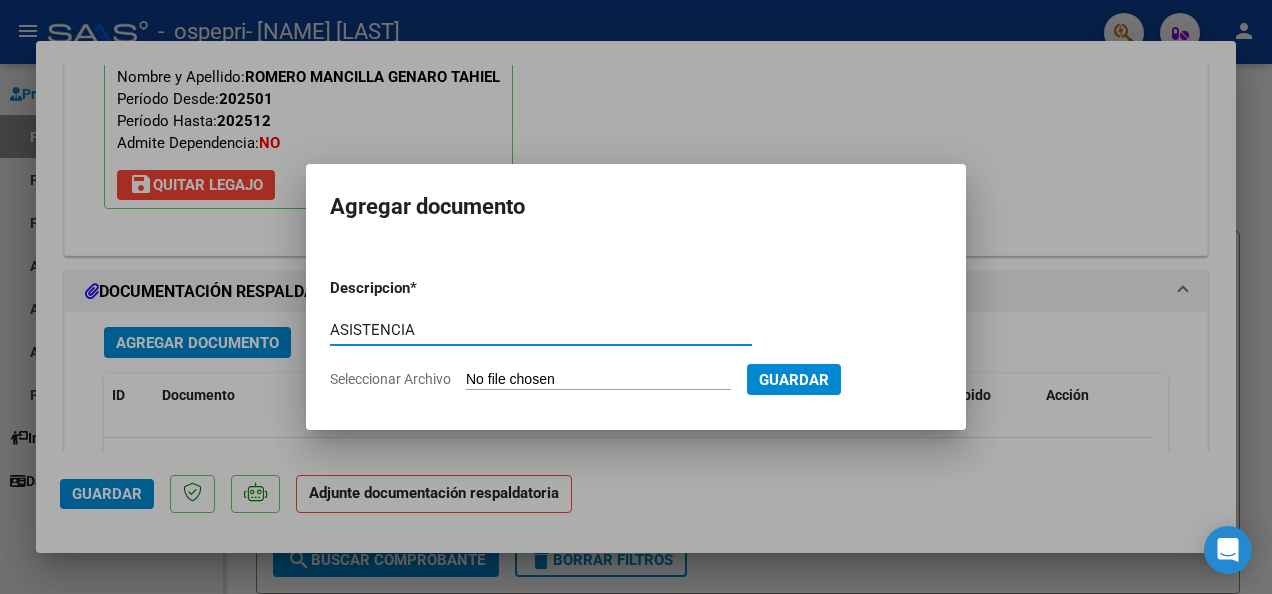 type on "ASISTENCIA" 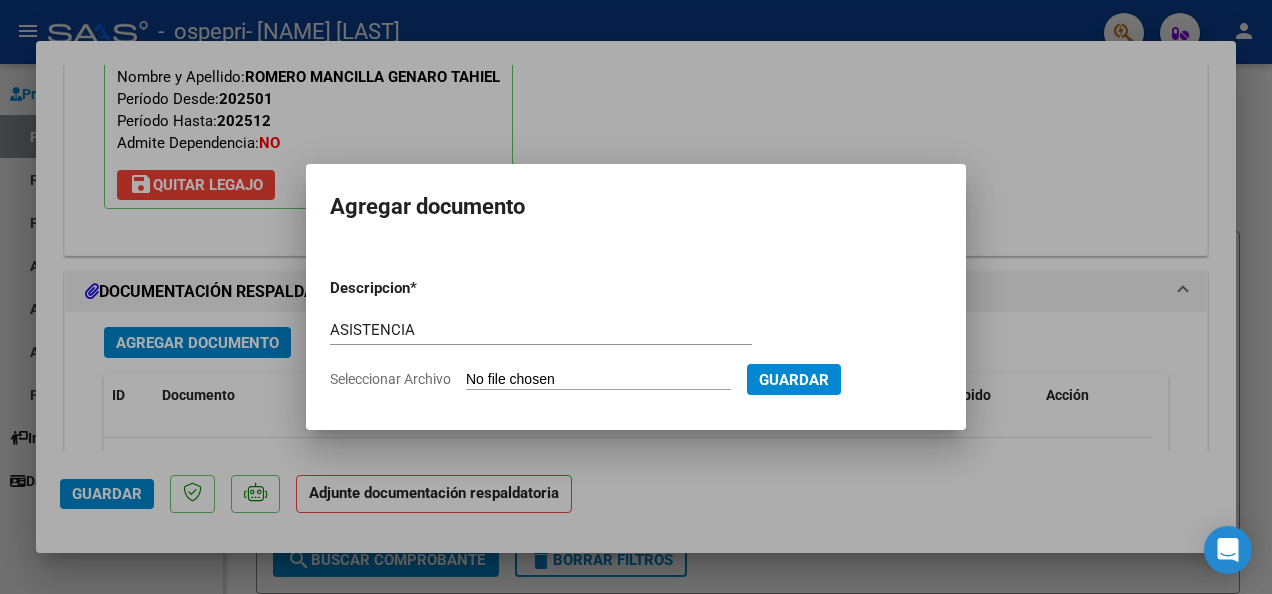 click on "Descripcion  *   ASISTENCIA Escriba aquí una descripcion  Seleccionar Archivo Guardar" at bounding box center (636, 333) 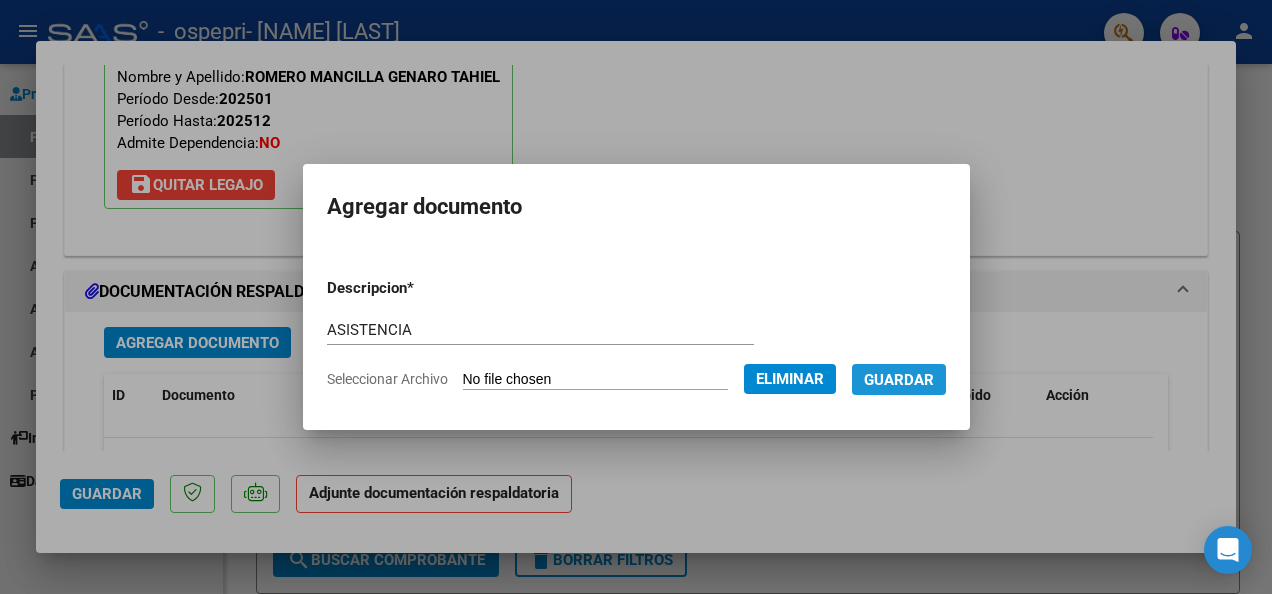click on "Guardar" at bounding box center (899, 380) 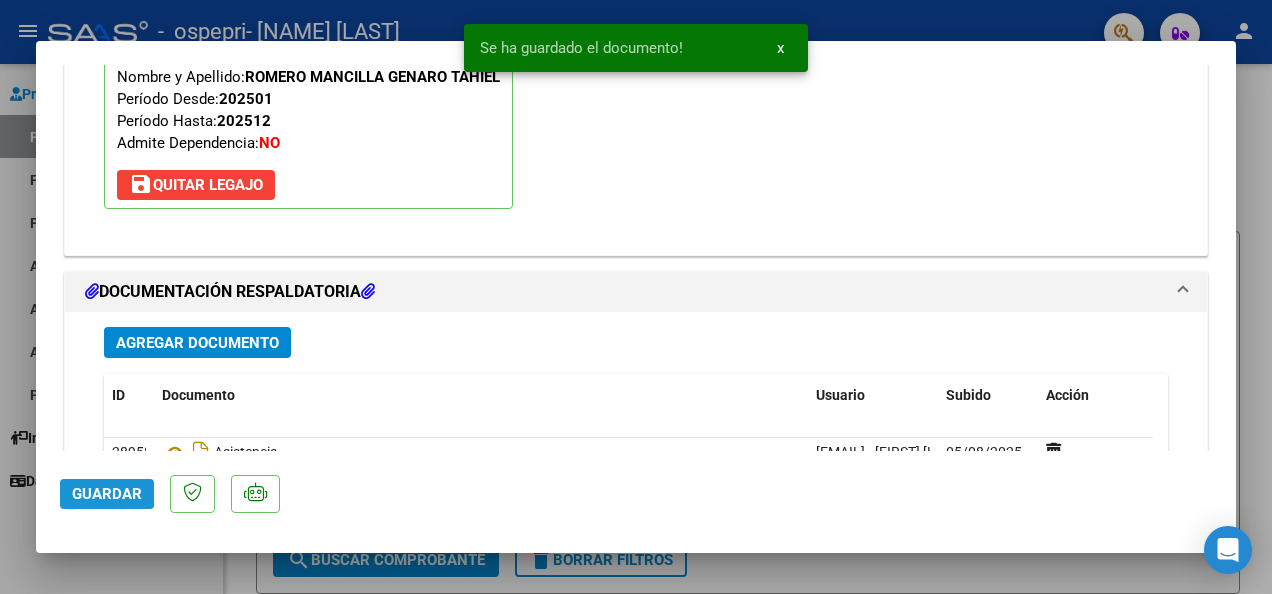 click on "Guardar" 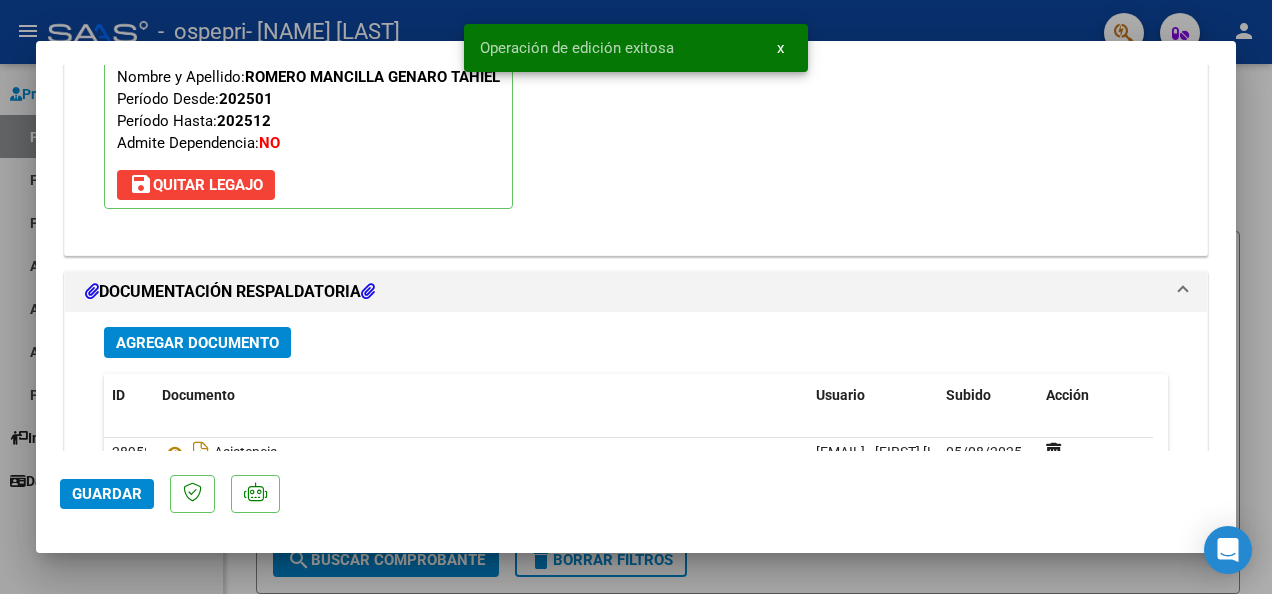 click at bounding box center [636, 297] 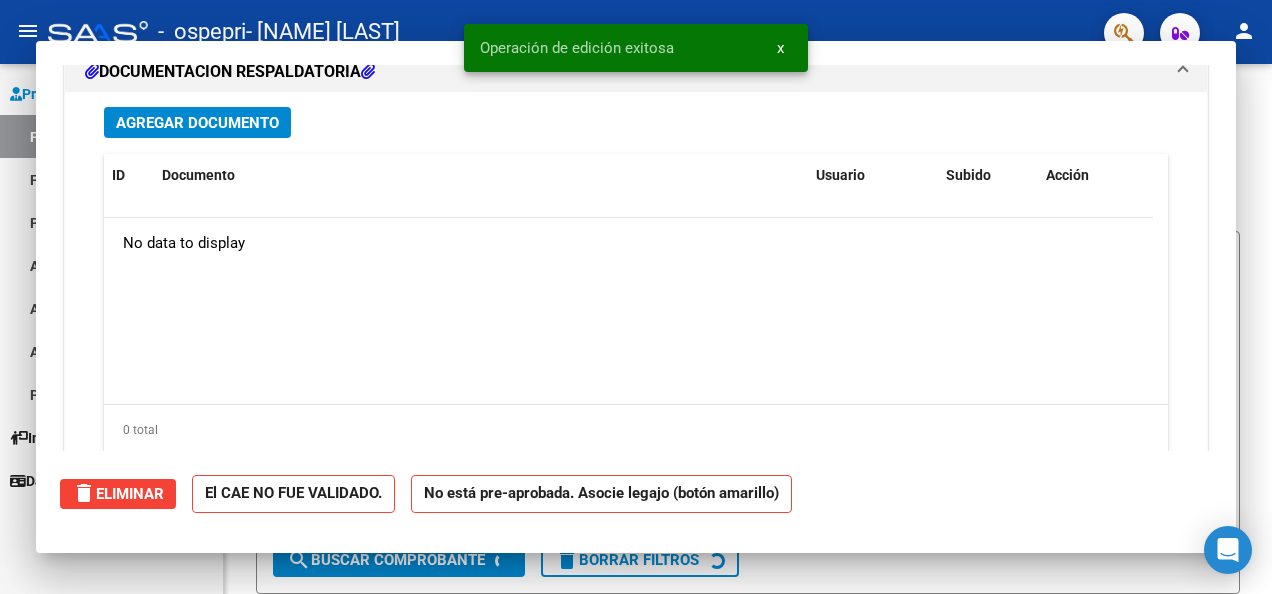 scroll, scrollTop: 1799, scrollLeft: 0, axis: vertical 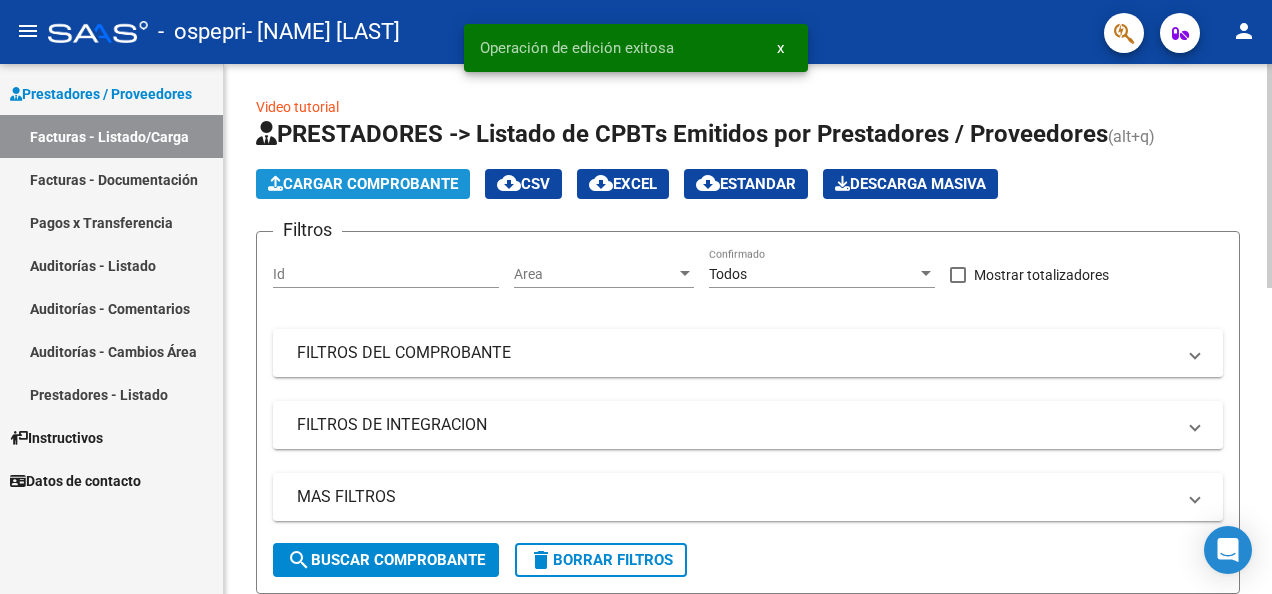 click on "Cargar Comprobante" 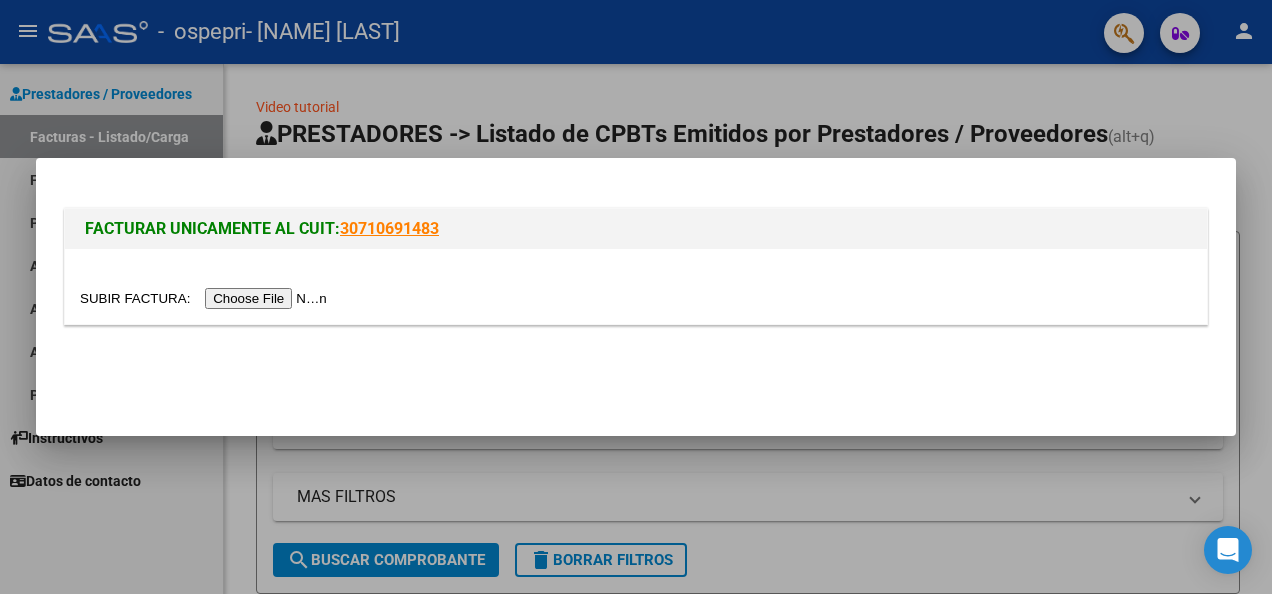 click at bounding box center [206, 298] 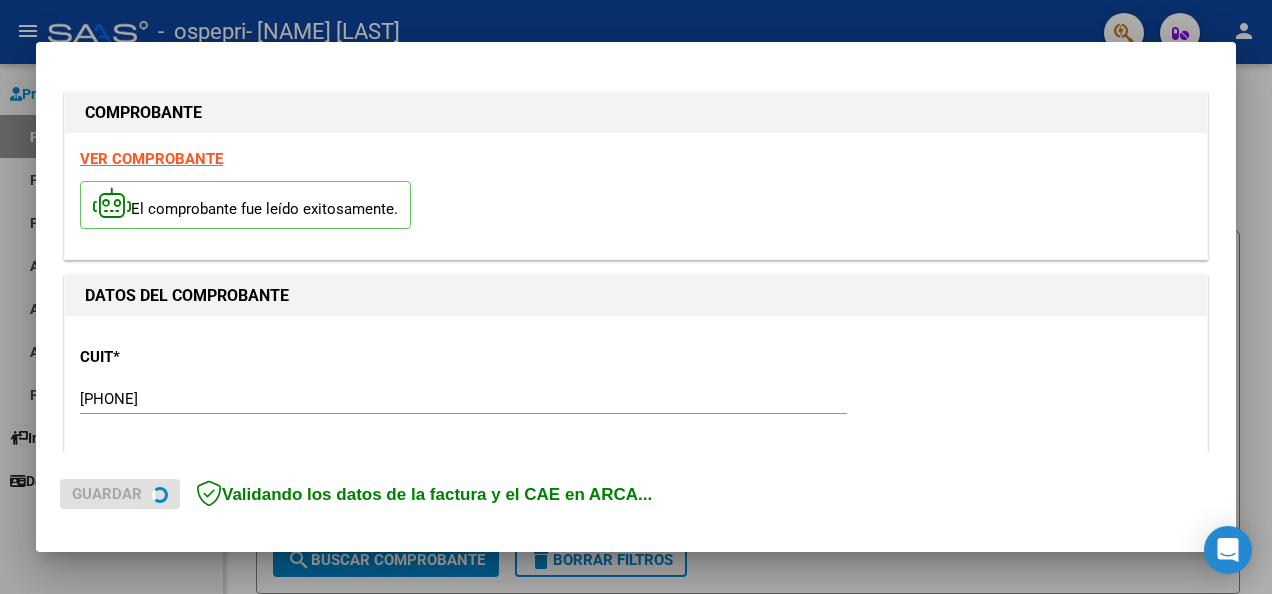 scroll, scrollTop: 337, scrollLeft: 0, axis: vertical 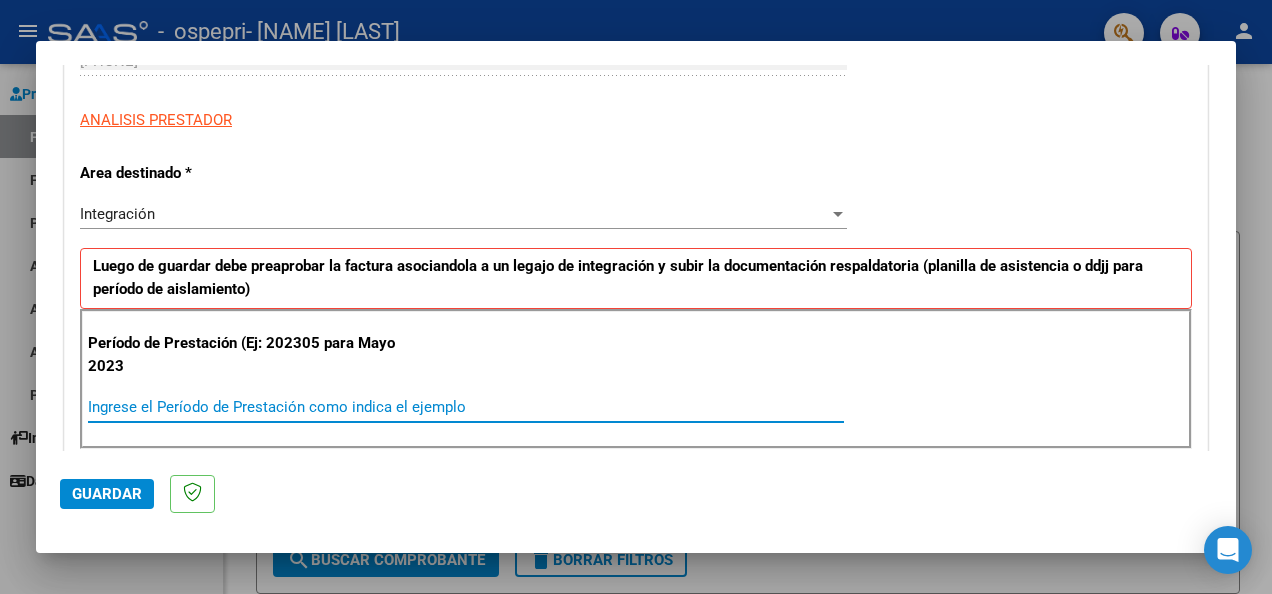 click on "Ingrese el Período de Prestación como indica el ejemplo" at bounding box center (466, 407) 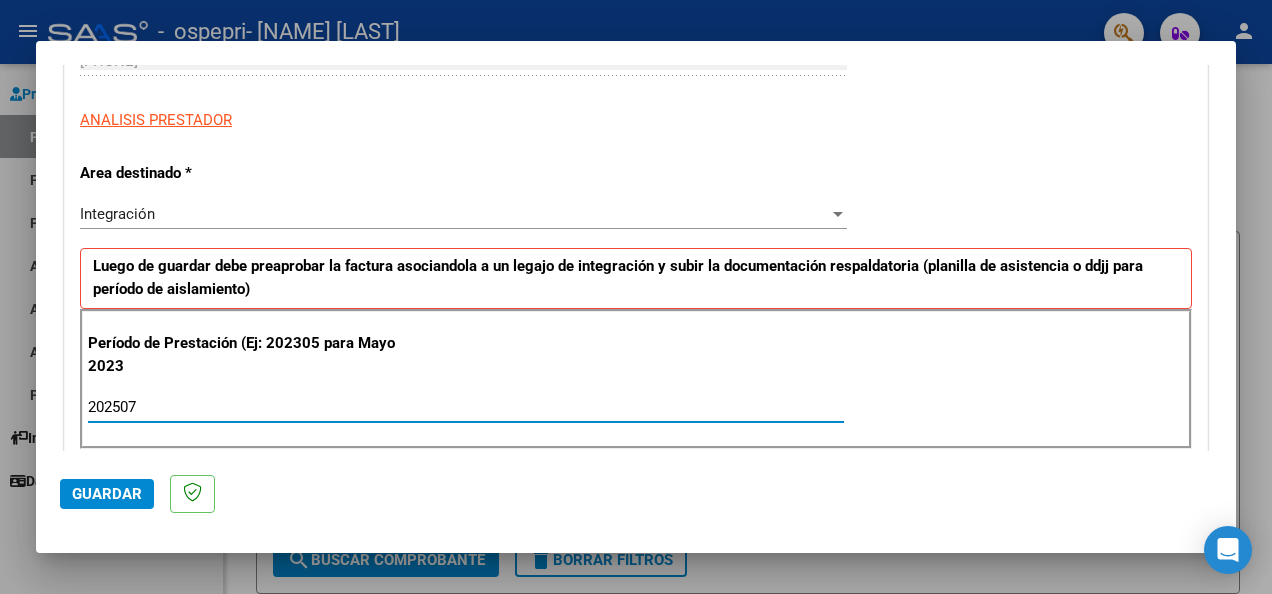 type on "202507" 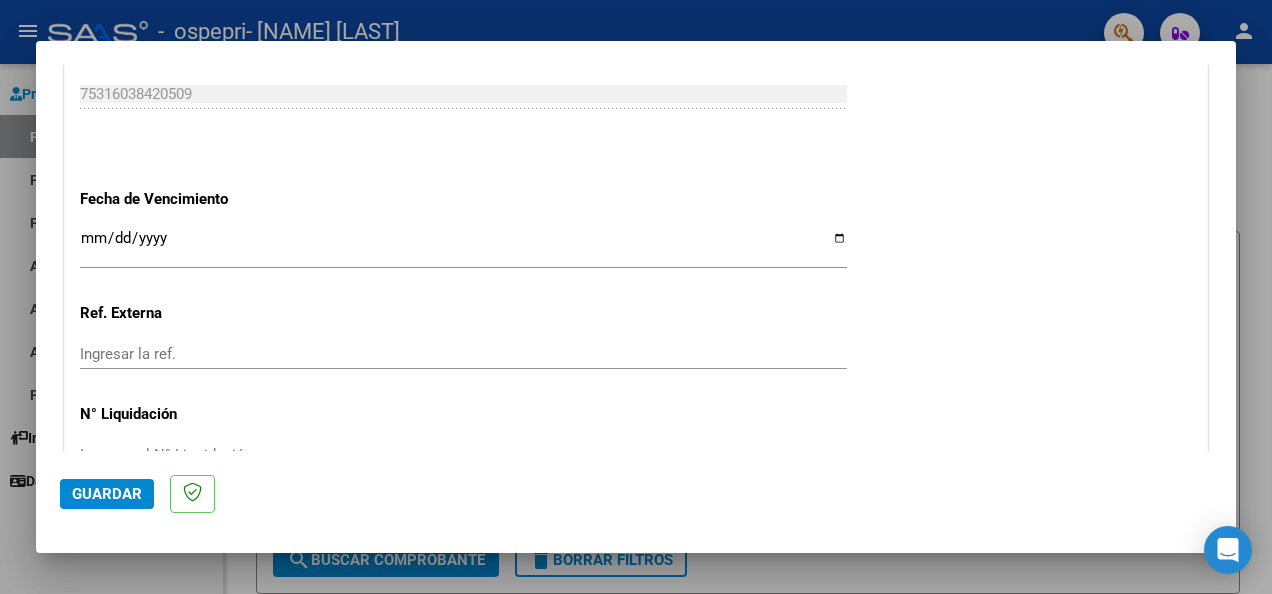 scroll, scrollTop: 1281, scrollLeft: 0, axis: vertical 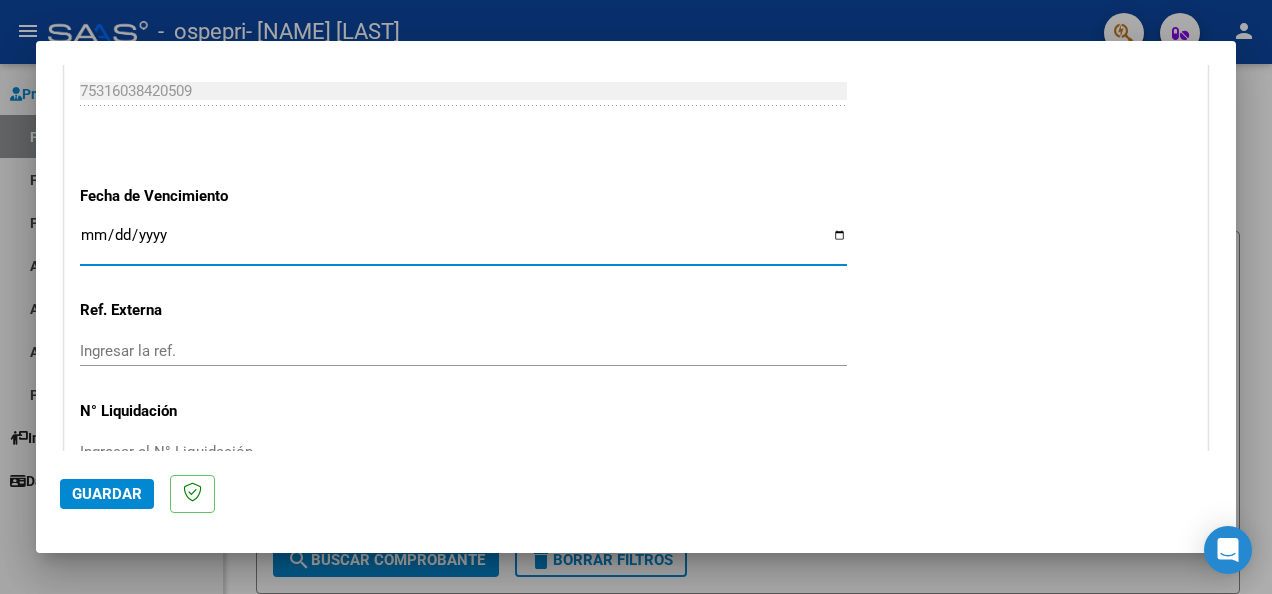 click on "Ingresar la fecha" at bounding box center (463, 243) 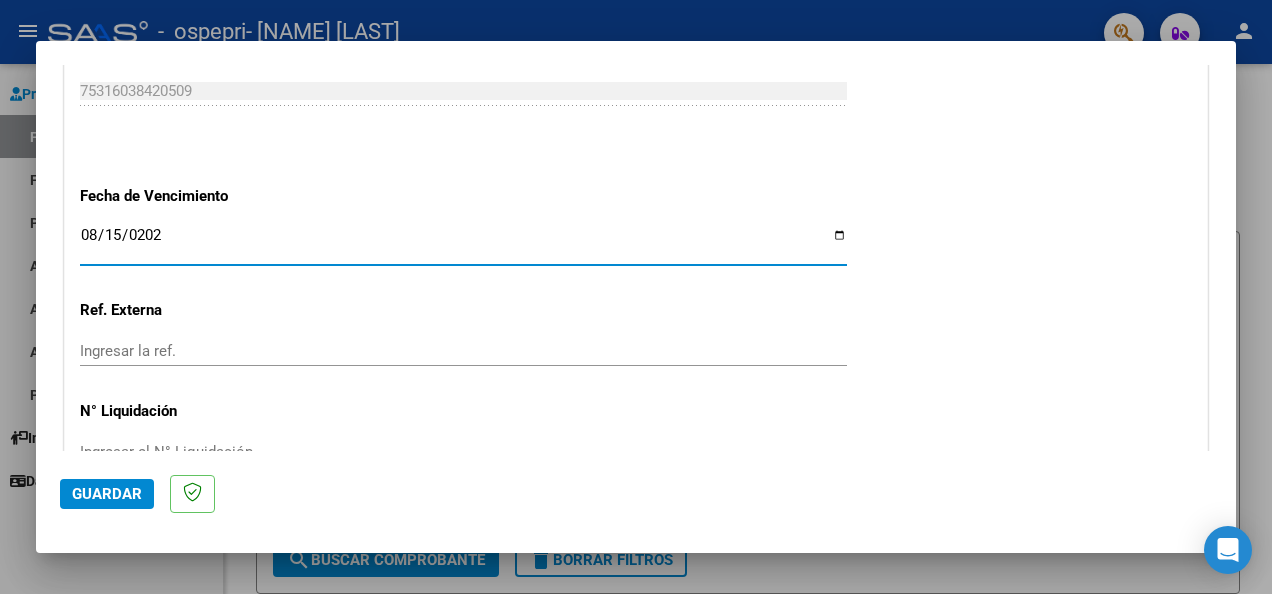 type on "2025-08-15" 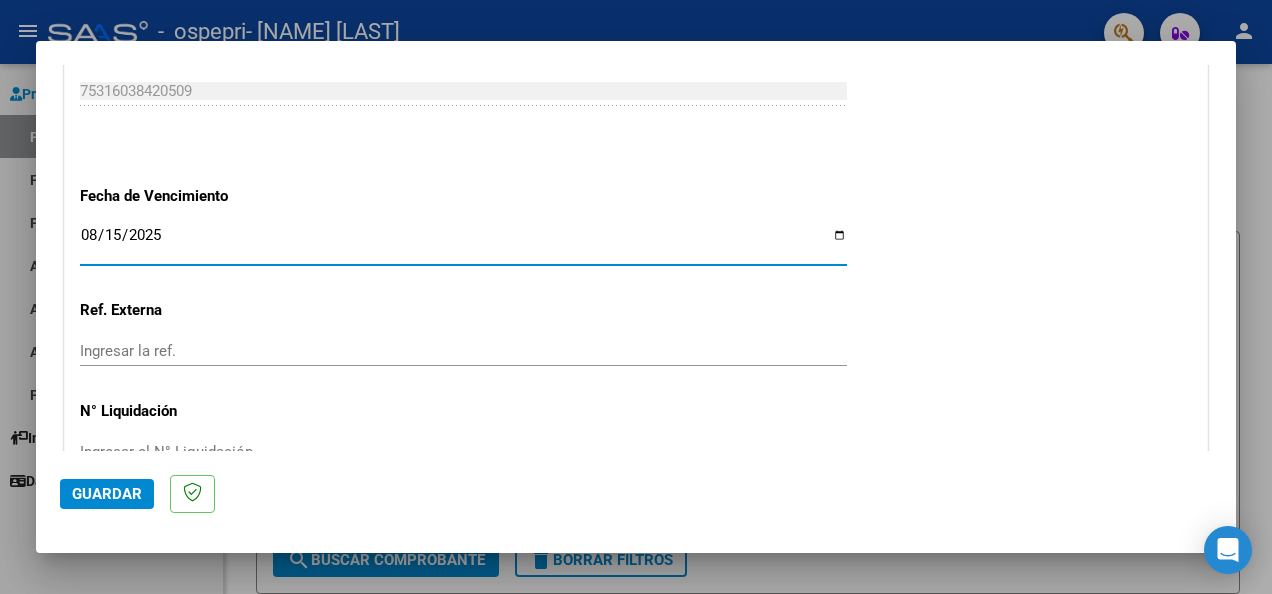 click on "Ingresar el N° Liquidación" at bounding box center (463, 452) 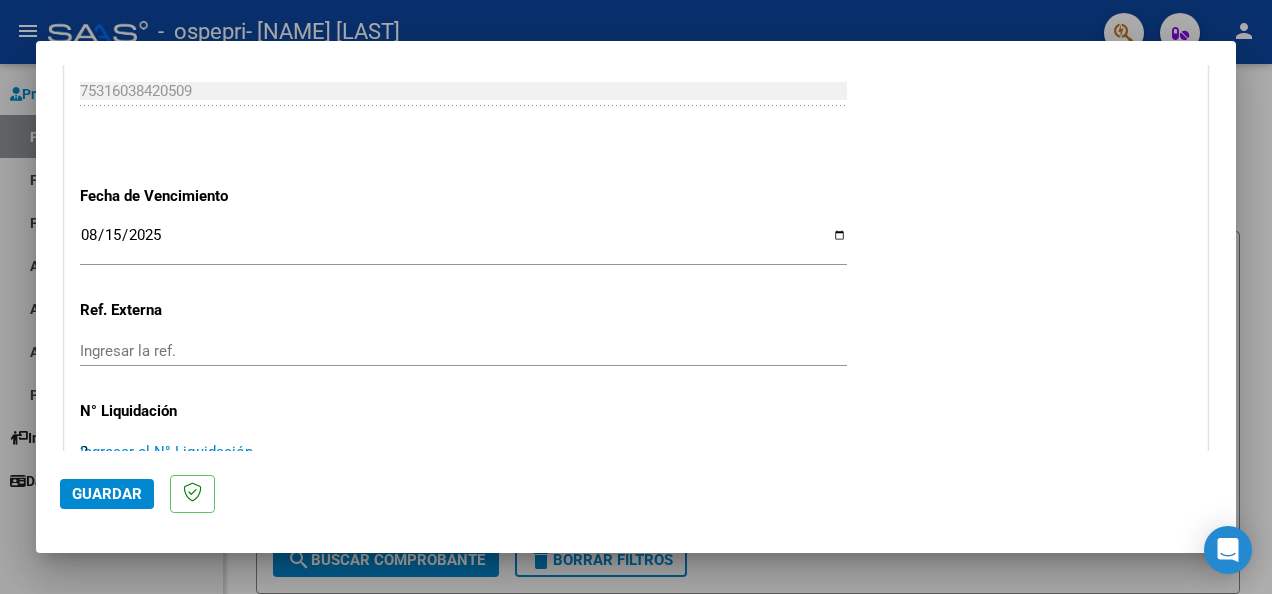 scroll, scrollTop: 1287, scrollLeft: 0, axis: vertical 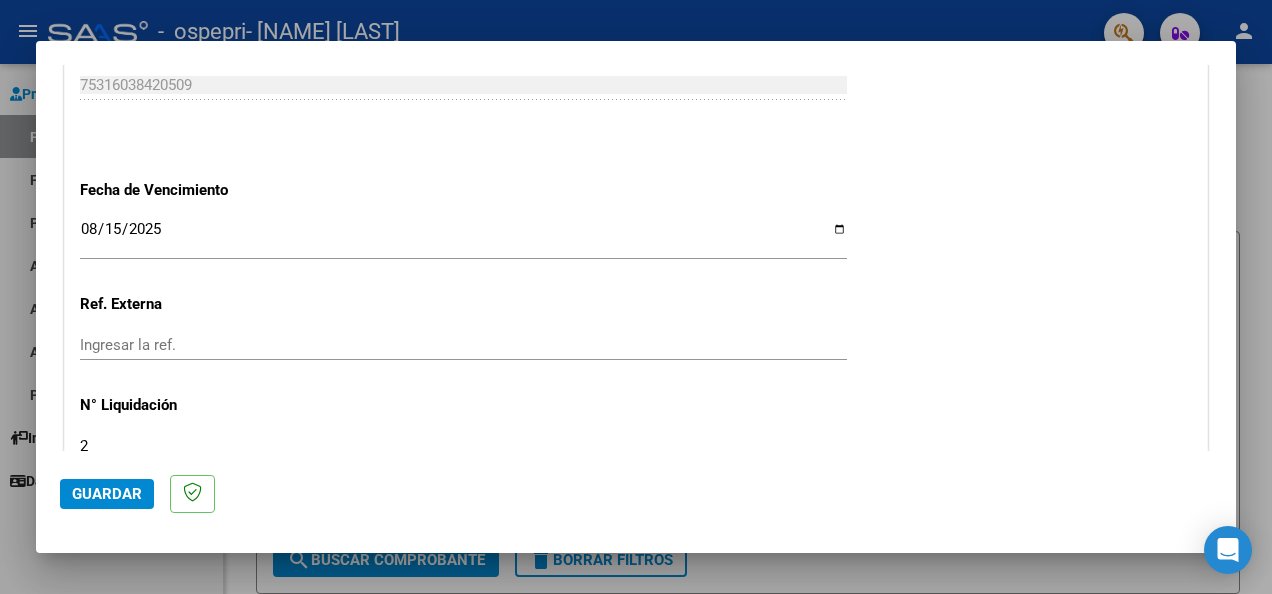 type on "[NUMBER]" 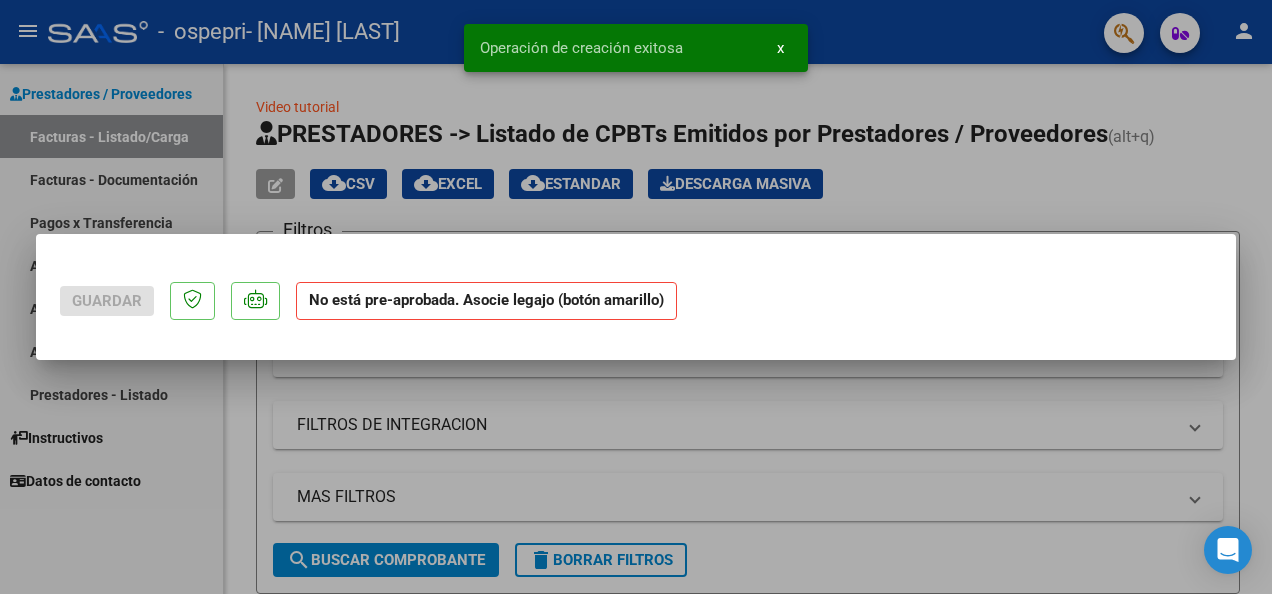 scroll, scrollTop: 0, scrollLeft: 0, axis: both 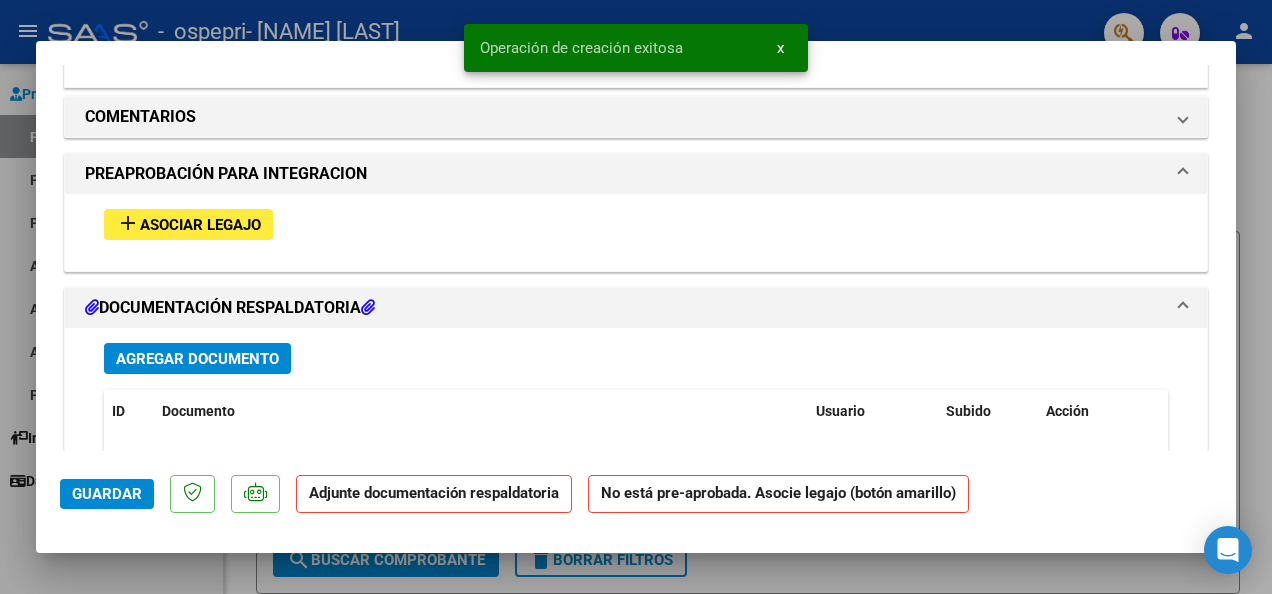 click on "Asociar Legajo" at bounding box center (200, 225) 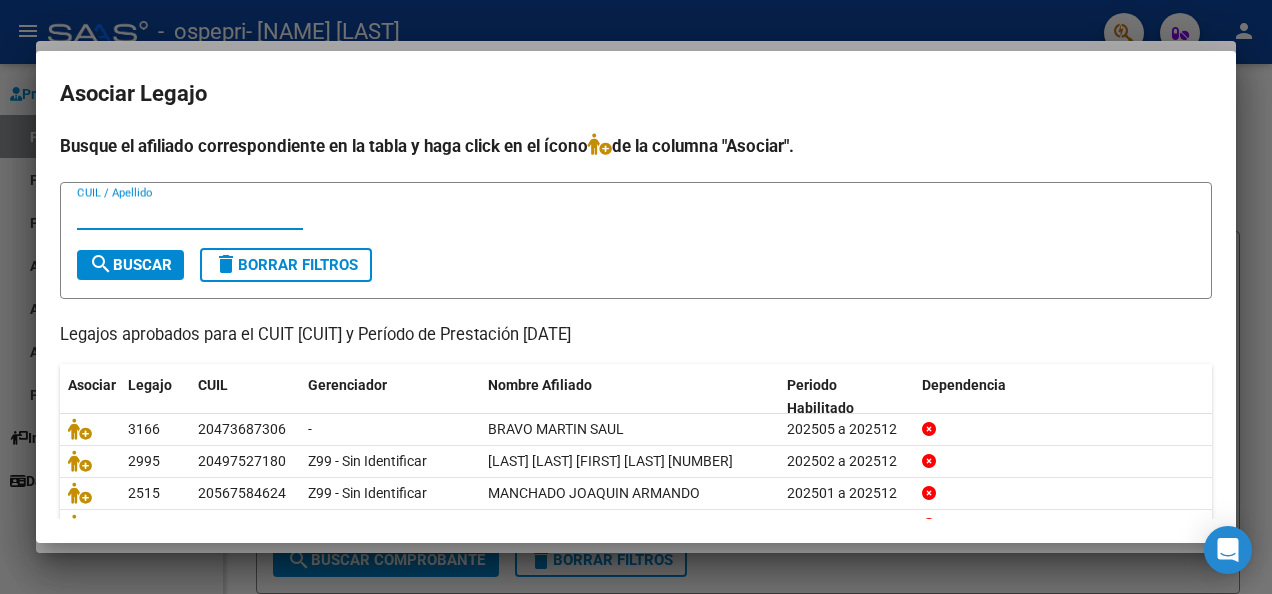 click on "CUIL / Apellido" at bounding box center (190, 214) 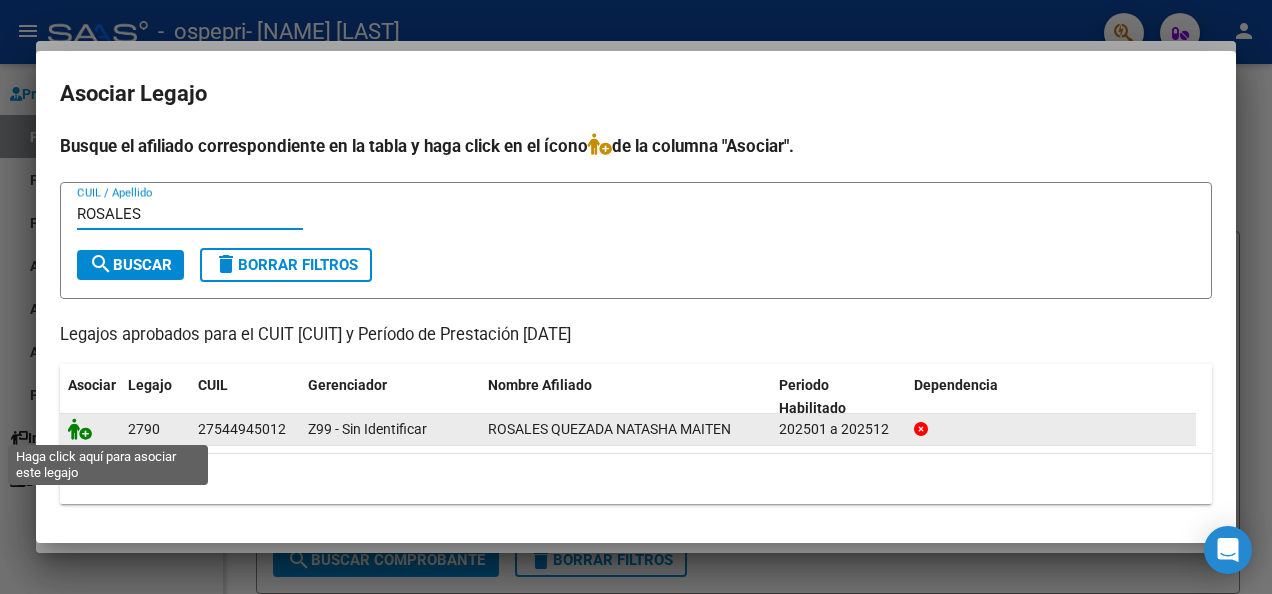 type on "ROSALES" 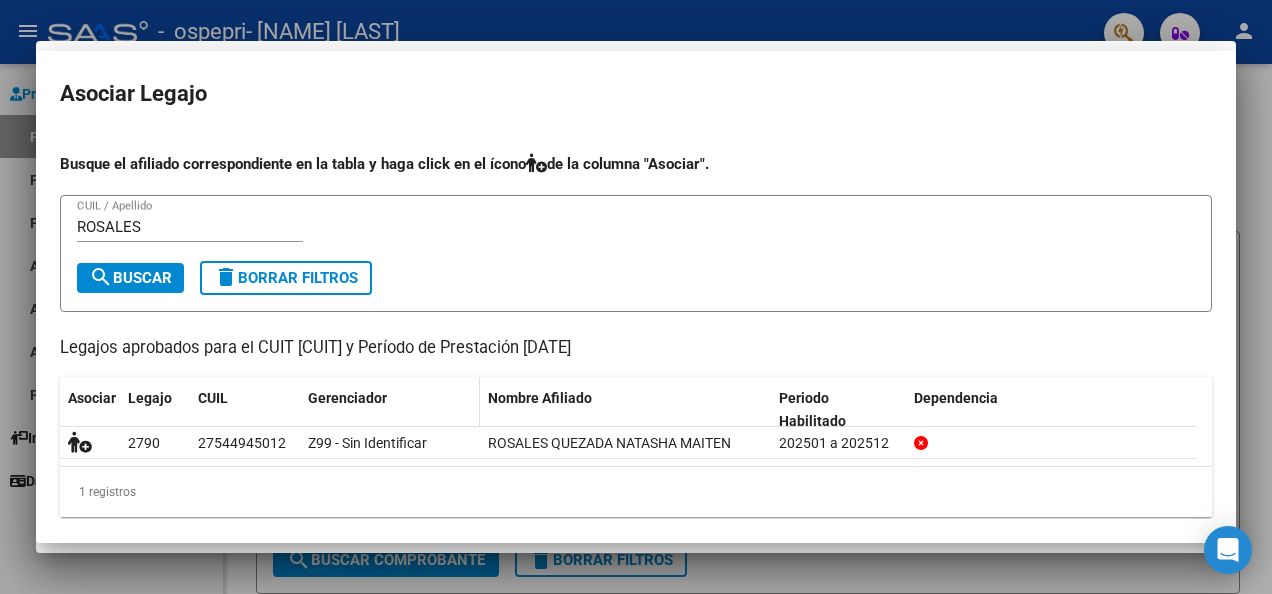 scroll, scrollTop: 1762, scrollLeft: 0, axis: vertical 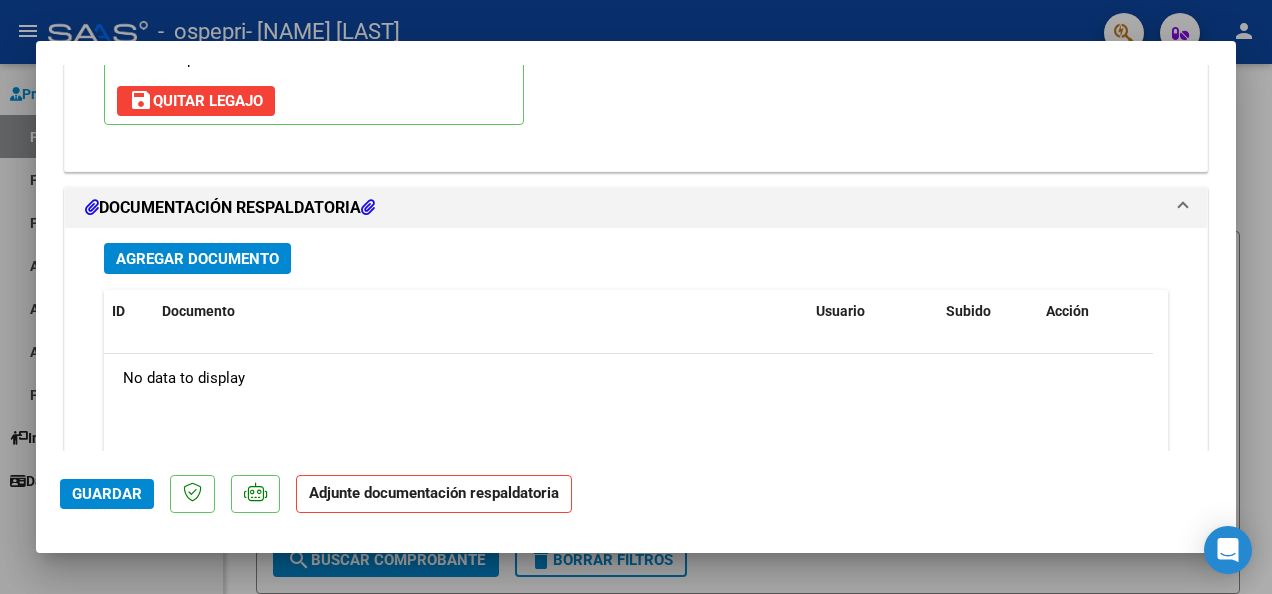 click on "Agregar Documento" at bounding box center [197, 259] 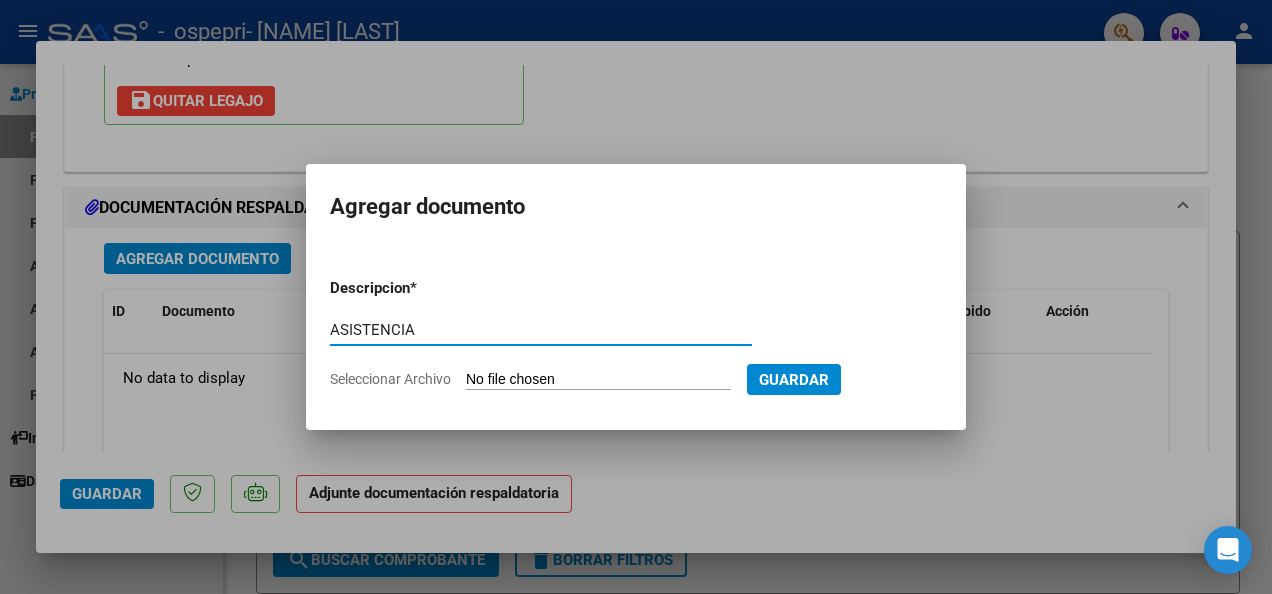 type on "ASISTENCIA" 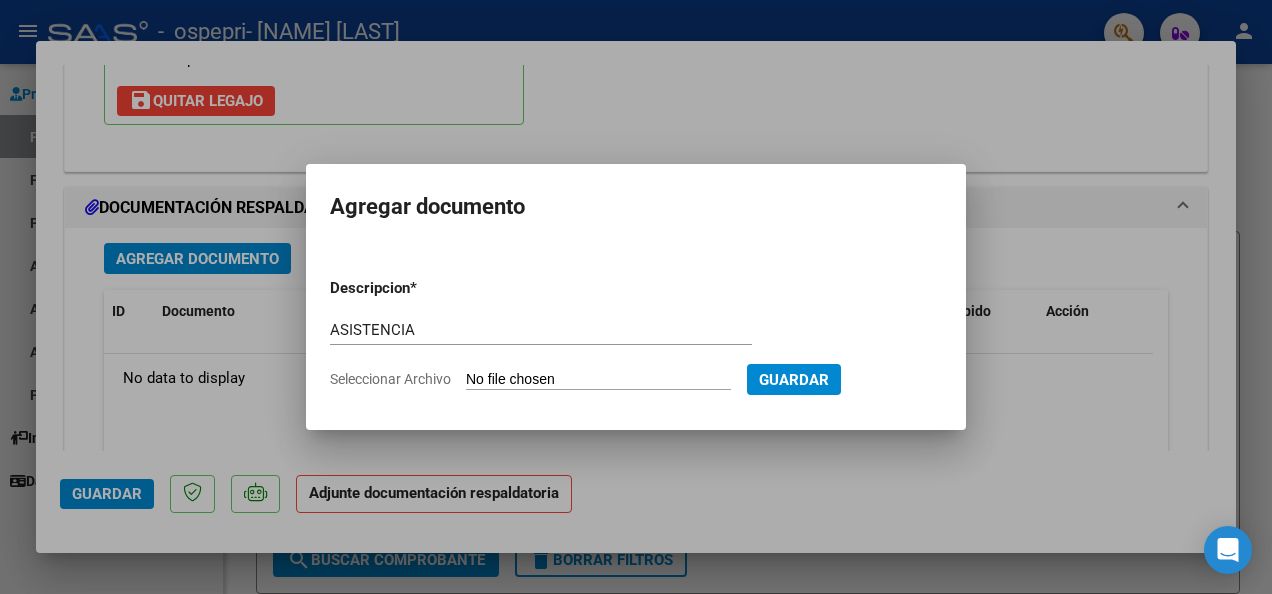 click on "Seleccionar Archivo" 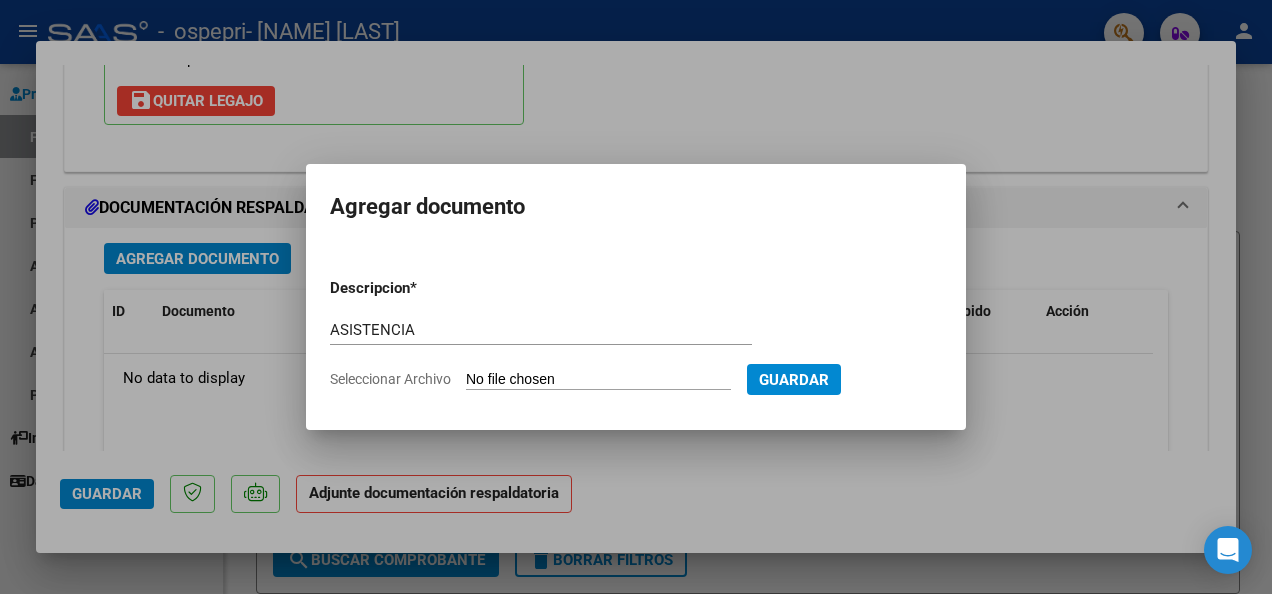 type on "C:\fakepath\[NAME] [LAST].pdf" 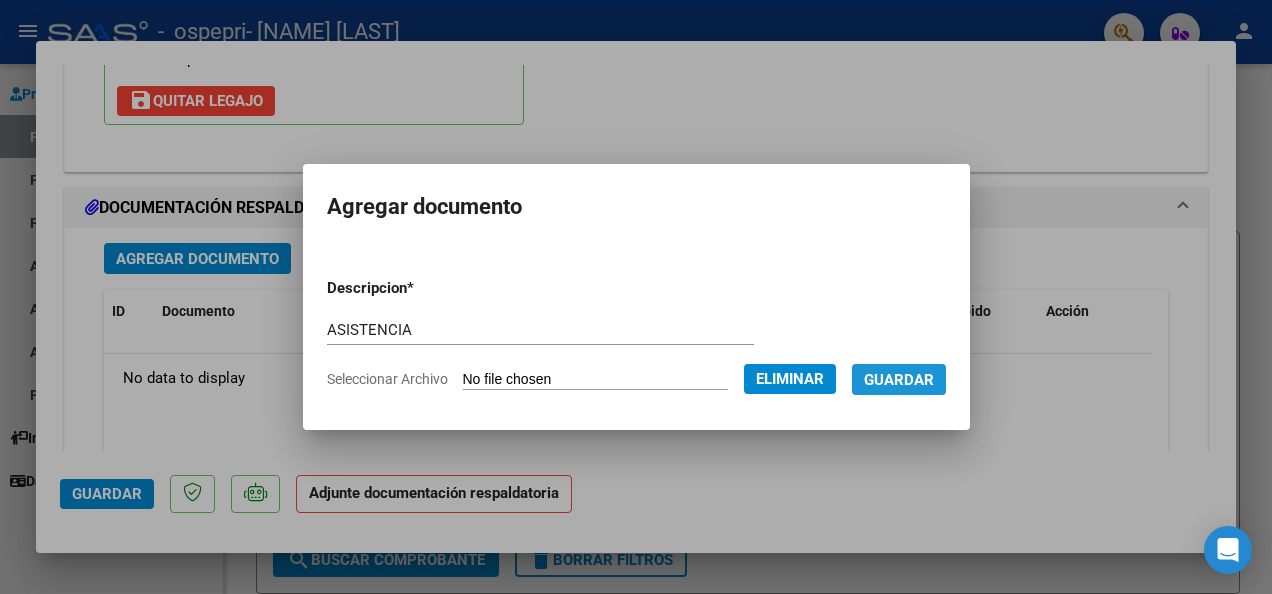 click on "Guardar" at bounding box center (899, 380) 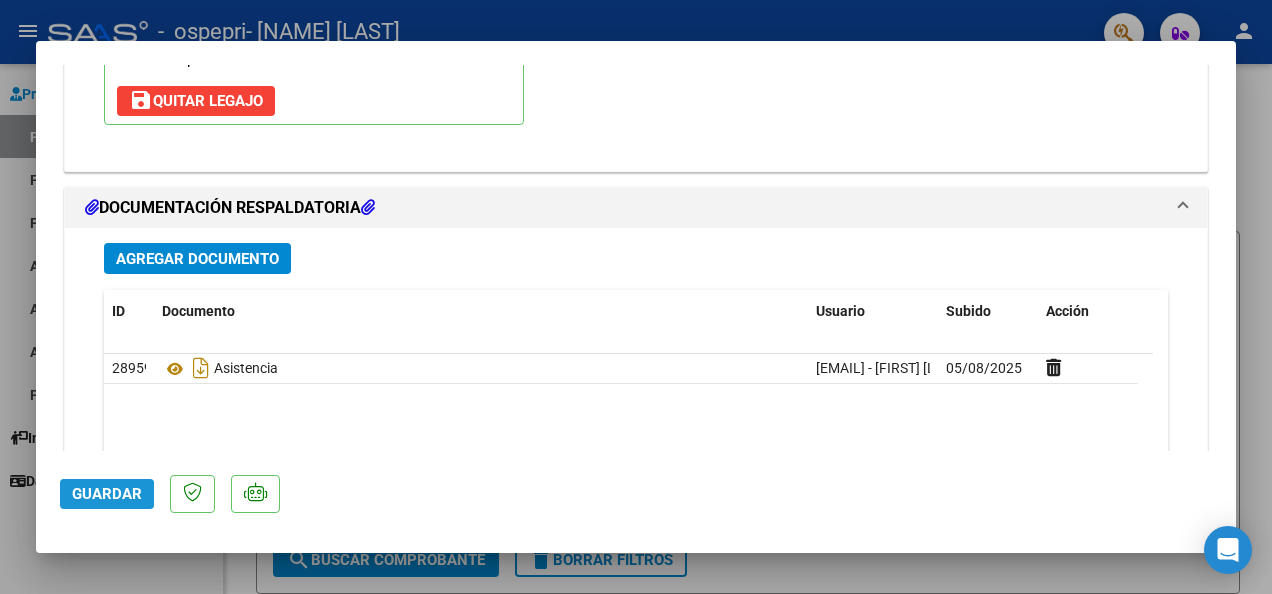 click on "Guardar" 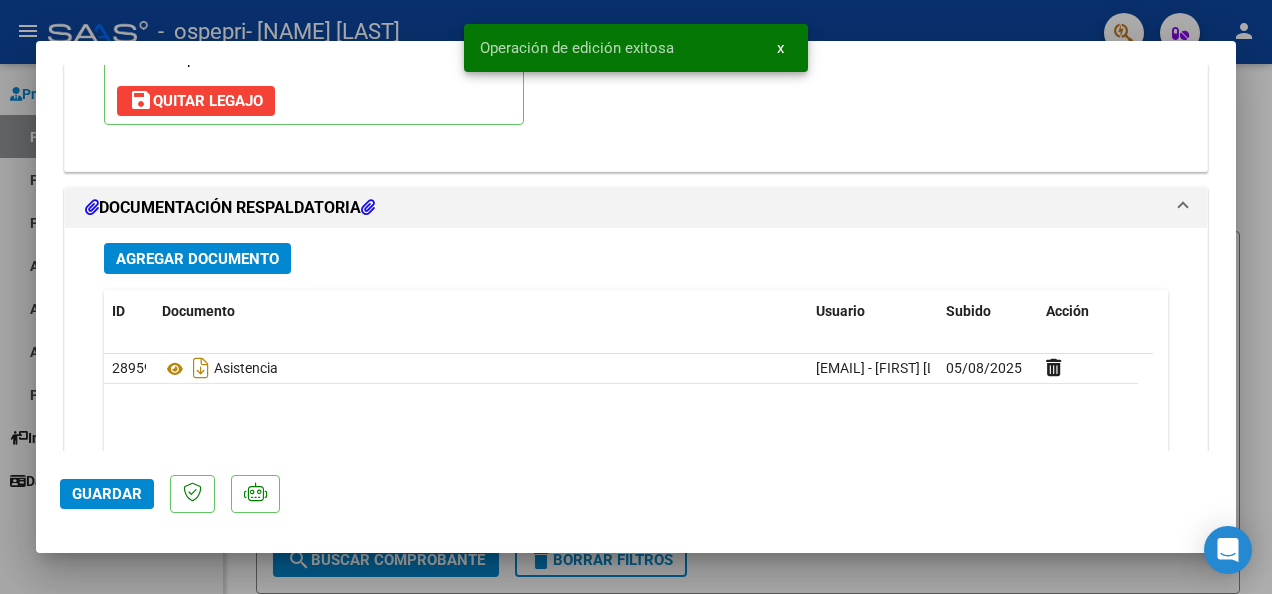 click at bounding box center [636, 297] 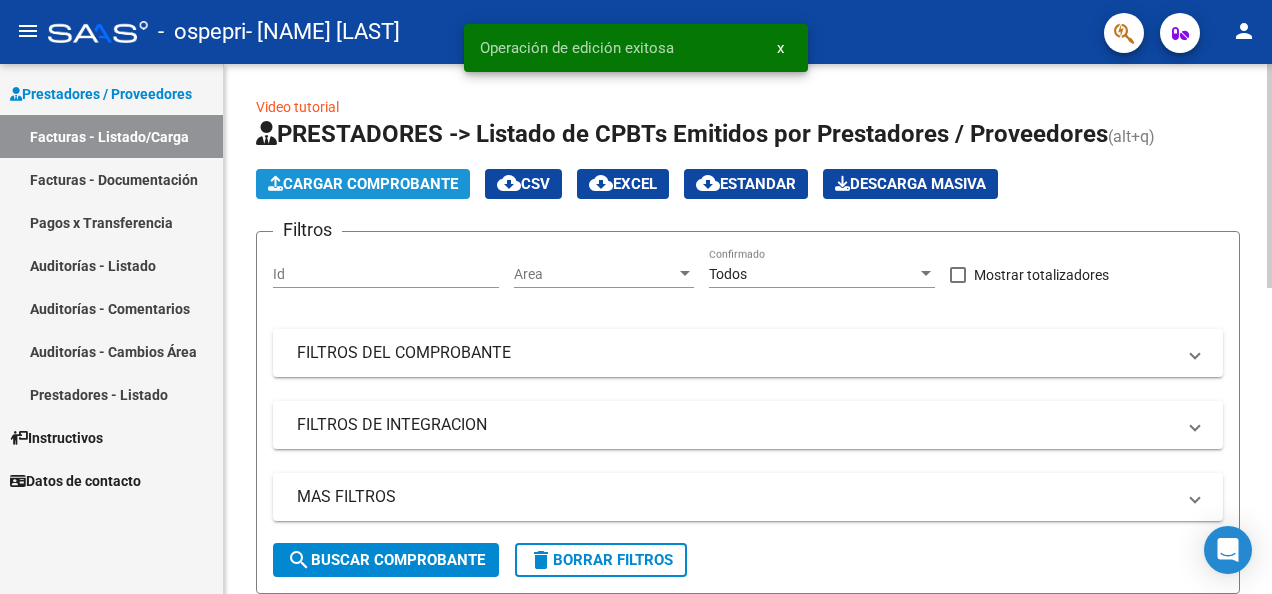 click on "Cargar Comprobante" 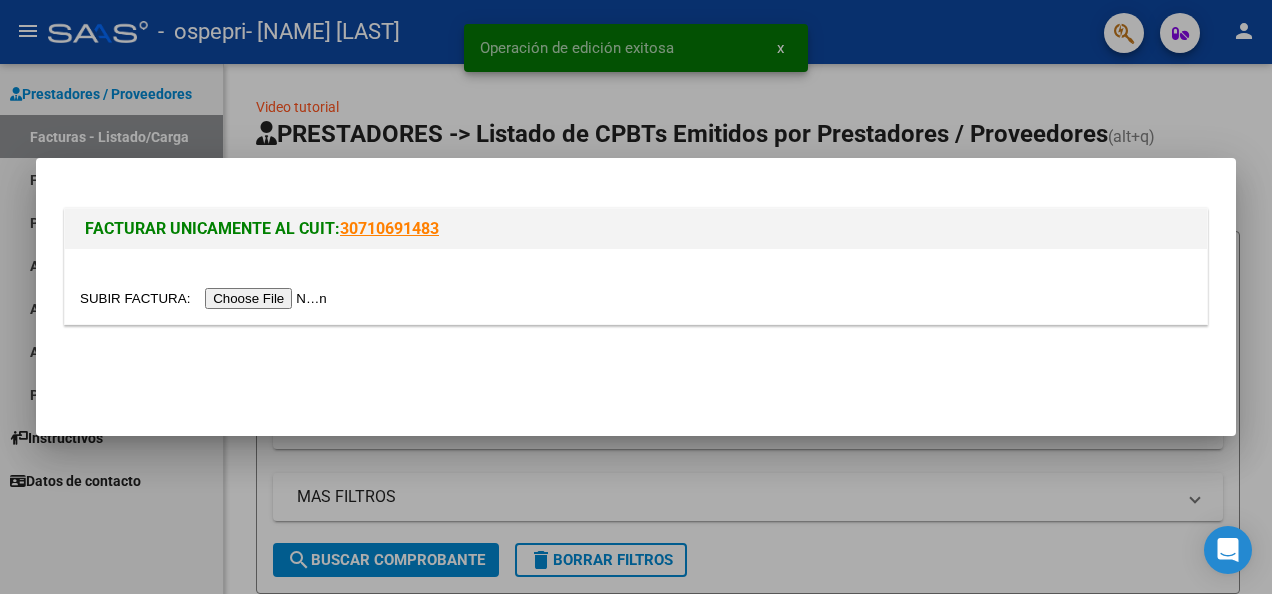 click at bounding box center (206, 298) 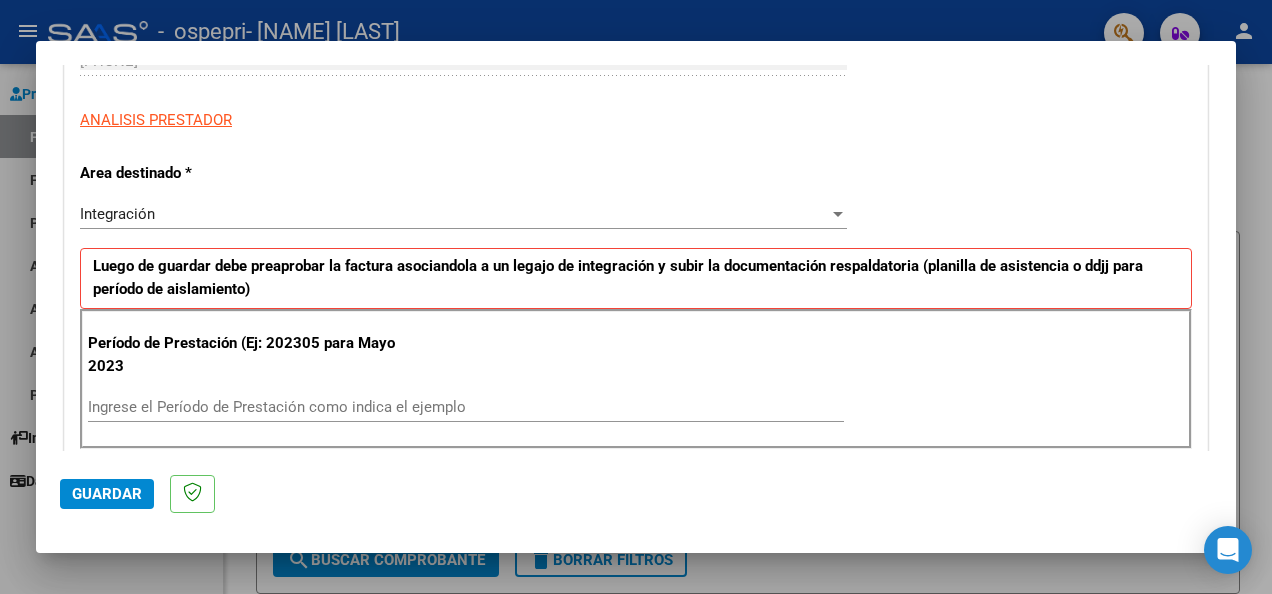 scroll, scrollTop: 674, scrollLeft: 0, axis: vertical 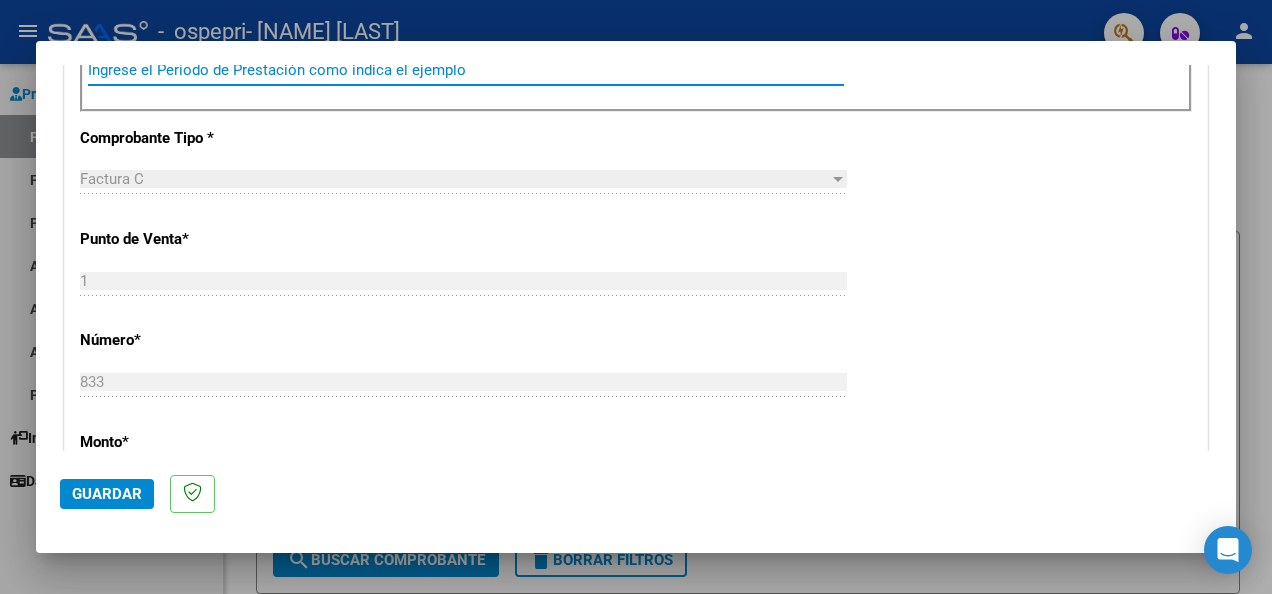 click on "Ingrese el Período de Prestación como indica el ejemplo" at bounding box center [466, 70] 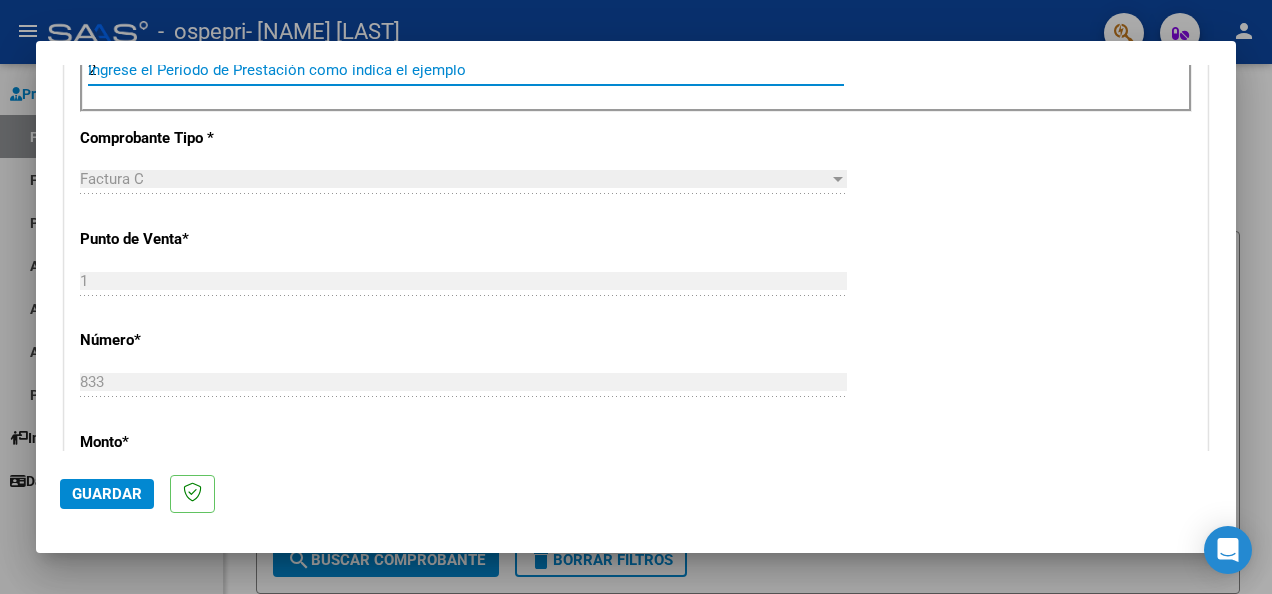 scroll, scrollTop: 667, scrollLeft: 0, axis: vertical 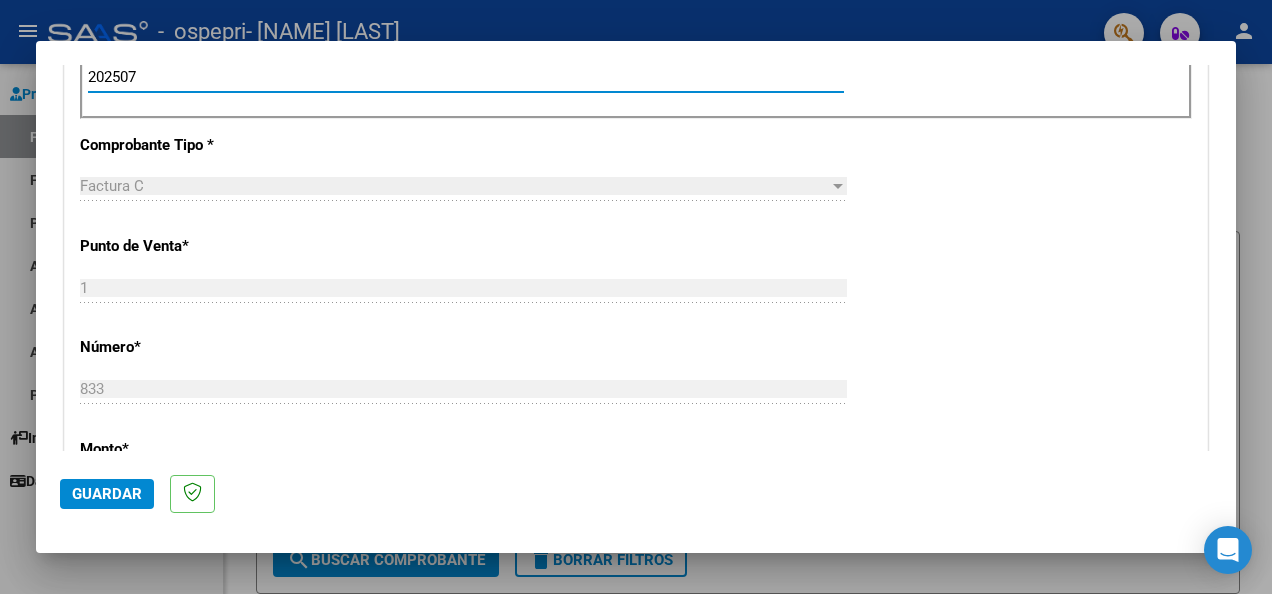 type on "202507" 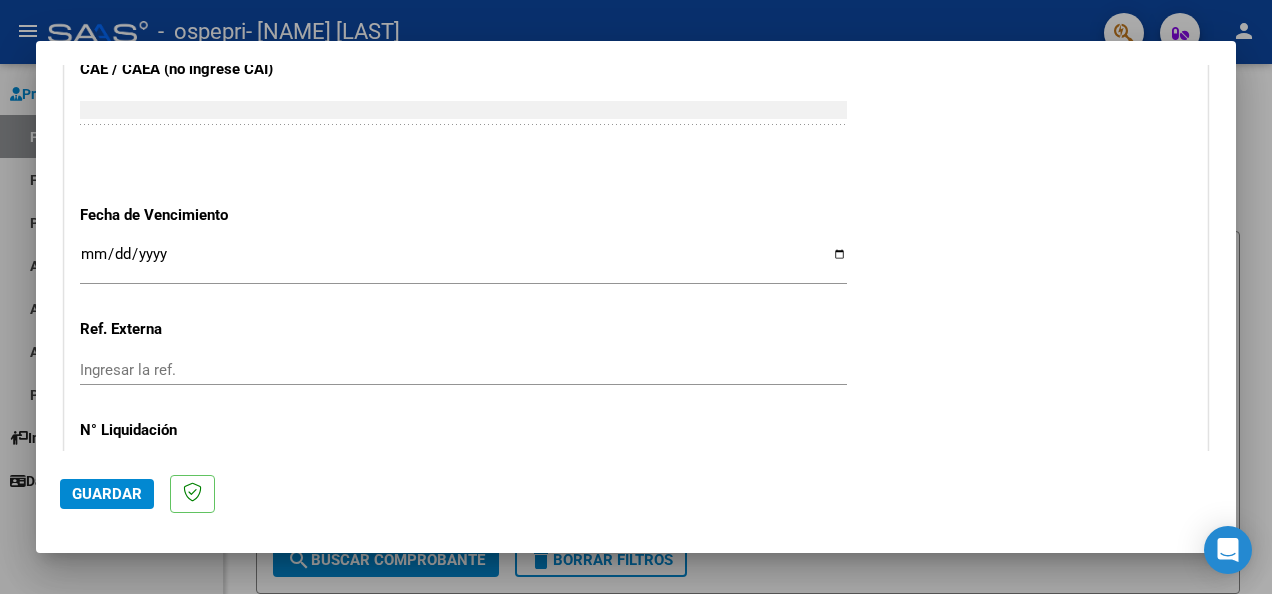scroll, scrollTop: 1268, scrollLeft: 0, axis: vertical 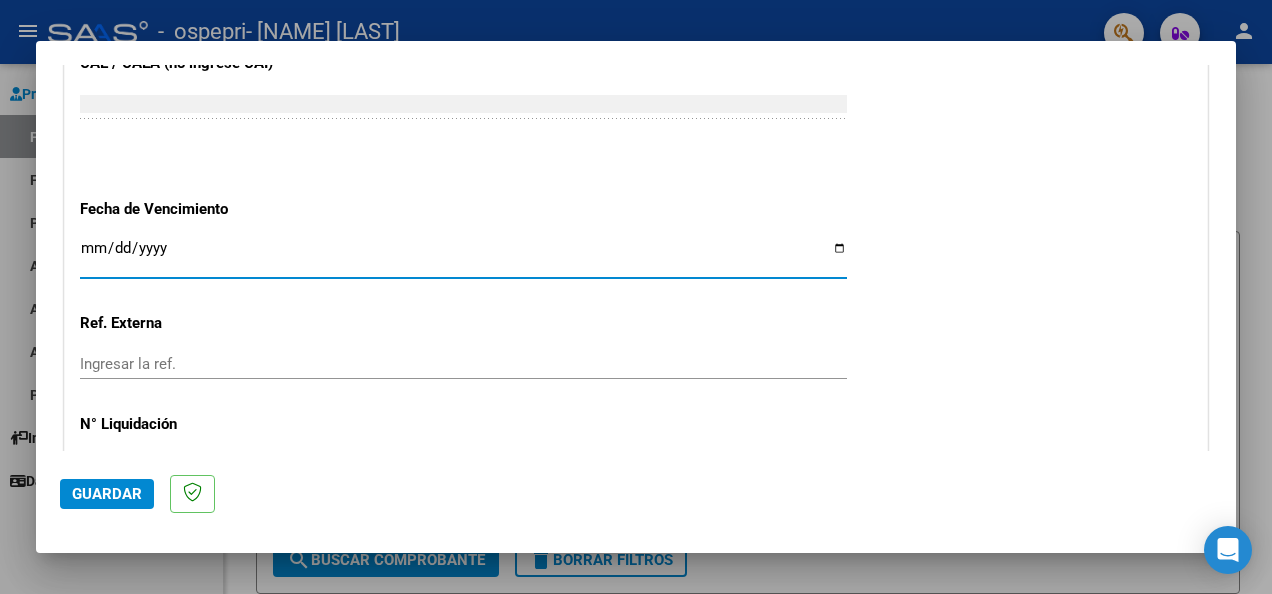 click on "Ingresar la fecha" at bounding box center [463, 256] 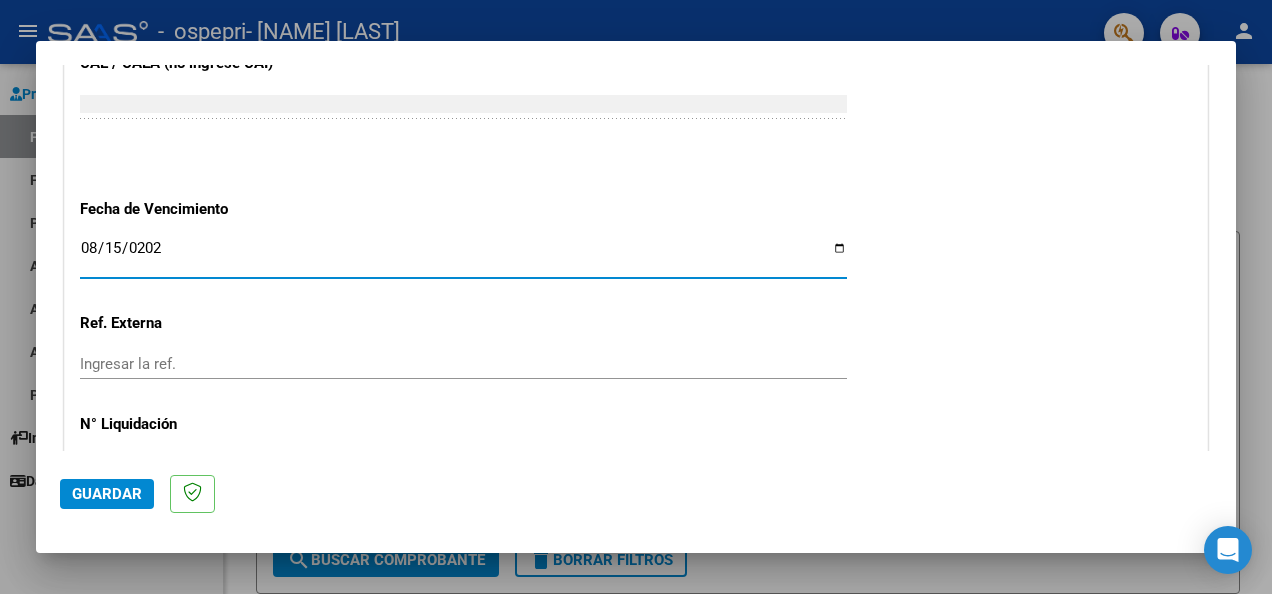 type on "2025-08-15" 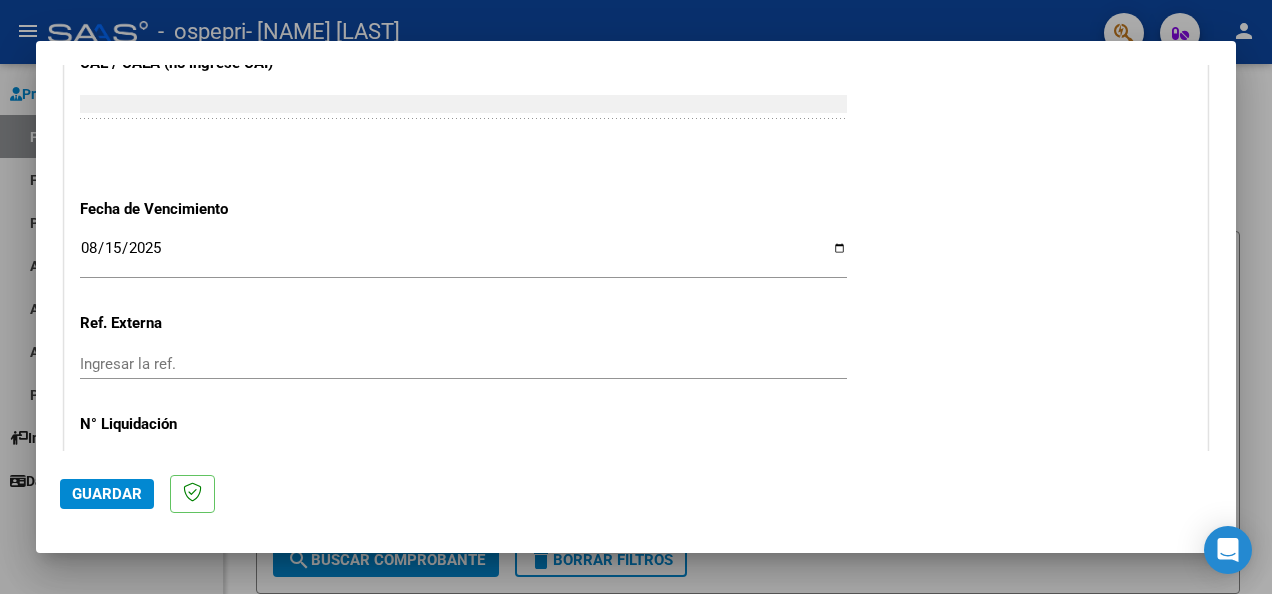 click on "CUIT  *   [CUIT] Ingresar CUIT  ANALISIS PRESTADOR  Area destinado * Integración Seleccionar Area Luego de guardar debe preaprobar la factura asociandola a un legajo de integración y subir la documentación respaldatoria (planilla de asistencia o ddjj para período de aislamiento)  Período de Prestación (Ej: 202305 para Mayo 2023    [DATE] Ingrese el Período de Prestación como indica el ejemplo   Comprobante Tipo * Factura C Seleccionar Tipo Punto de Venta  *   1 Ingresar el Nro.  Número  *   833 Ingresar el Nro.  Monto  *   $ 118.757,84 Ingresar el monto  Fecha del Cpbt.  *   [DATE] Ingresar la fecha  CAE / CAEA (no ingrese CAI)    75316040660997 Ingresar el CAE o CAEA (no ingrese CAI)  Fecha de Vencimiento    [DATE] Ingresar la fecha  Ref. Externa    Ingresar la ref.  N° Liquidación    Ingresar el N° Liquidación" at bounding box center (636, -220) 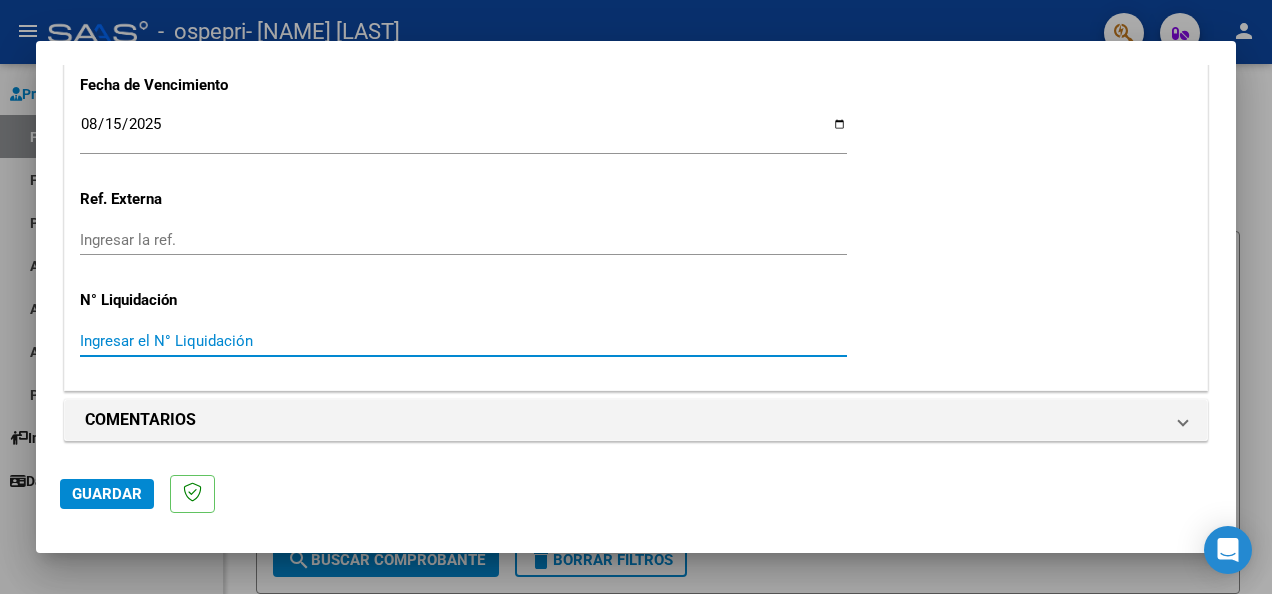 click on "Ingresar el N° Liquidación" at bounding box center (463, 341) 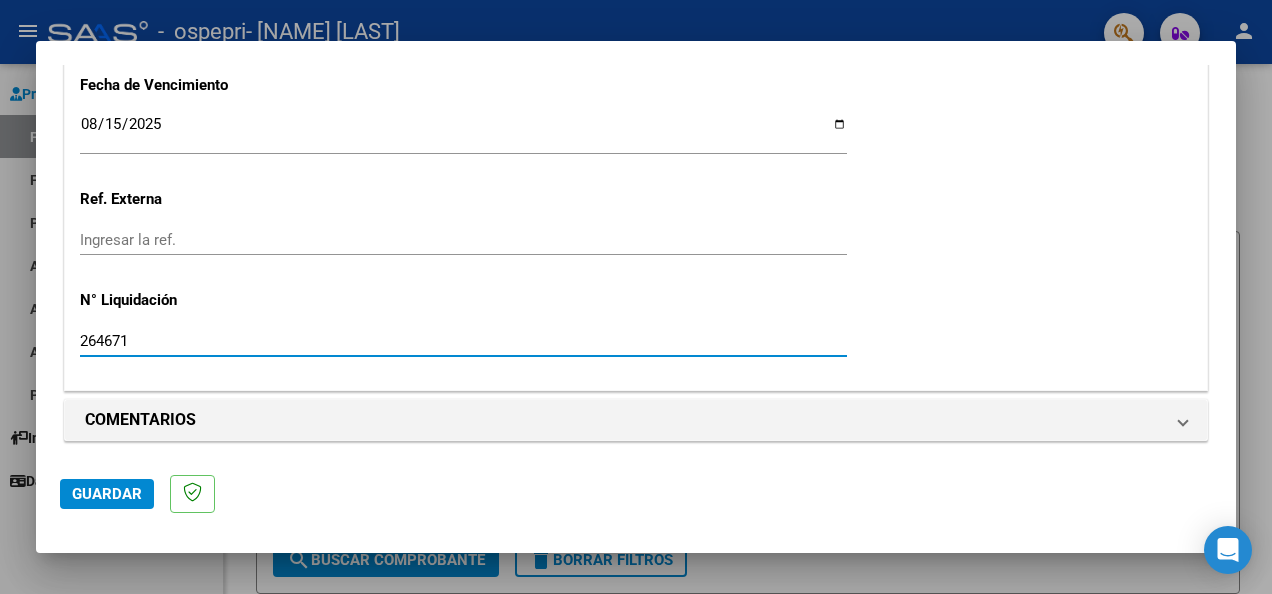 type on "264671" 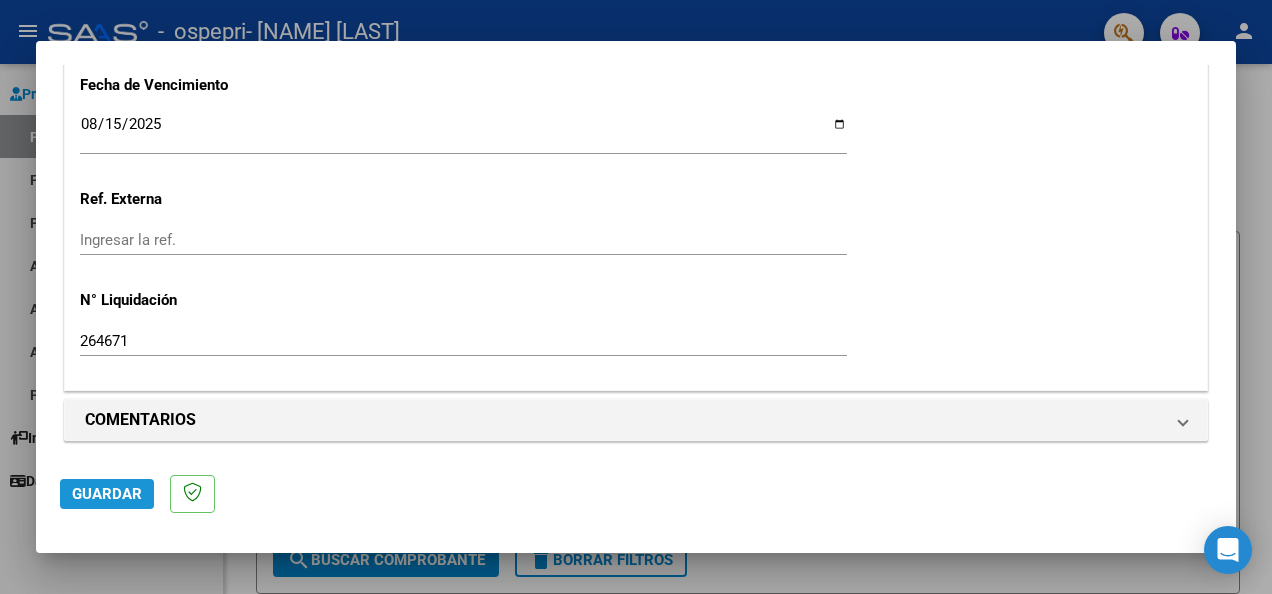 click on "Guardar" 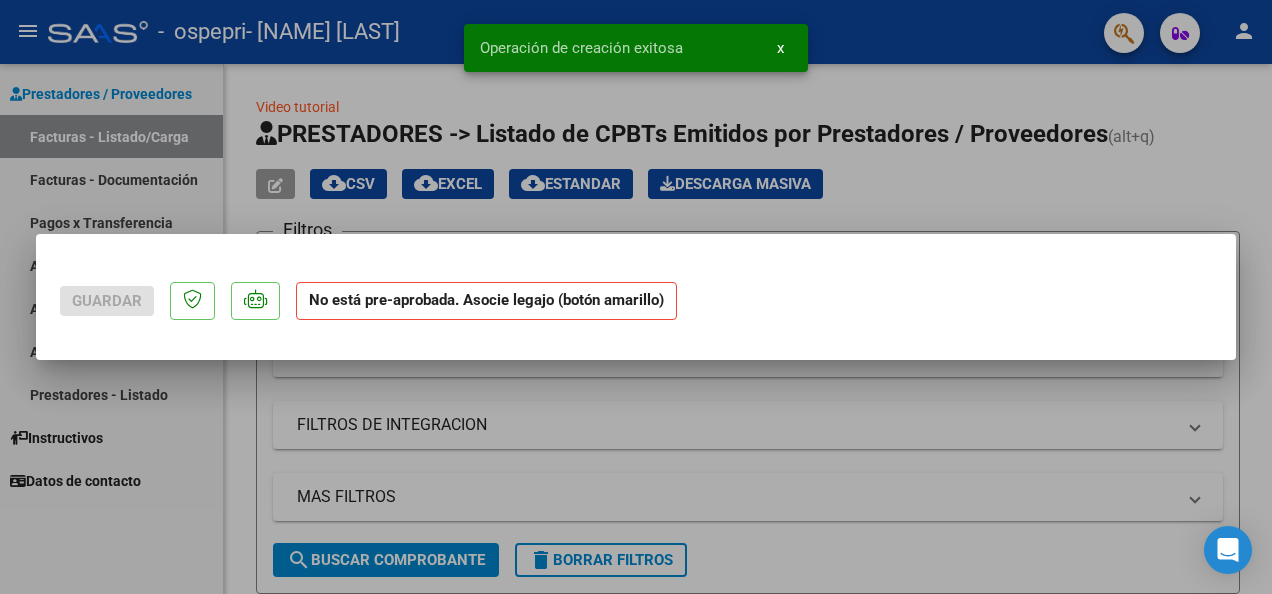 scroll, scrollTop: 0, scrollLeft: 0, axis: both 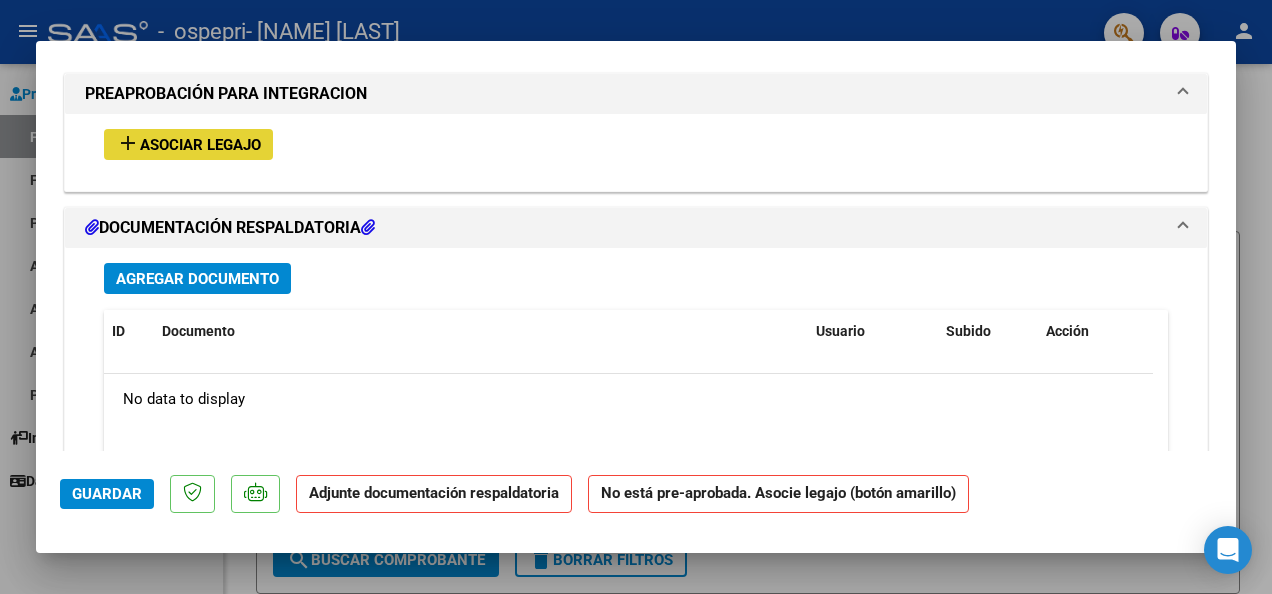 click on "add Asociar Legajo" at bounding box center [188, 144] 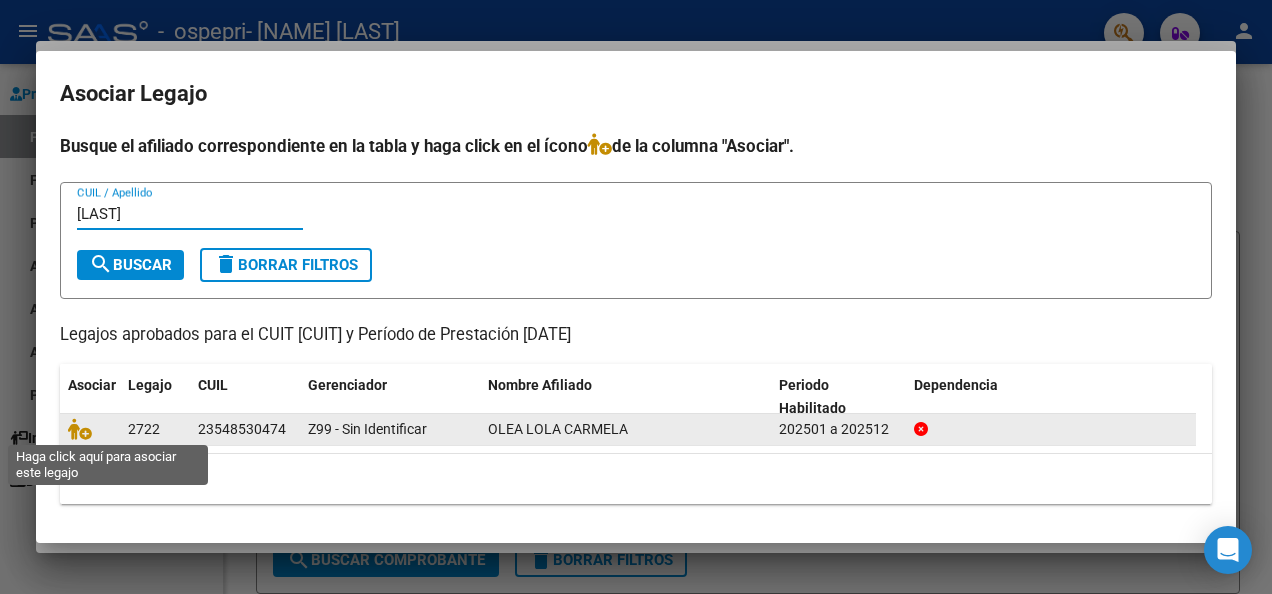 type on "[LAST]" 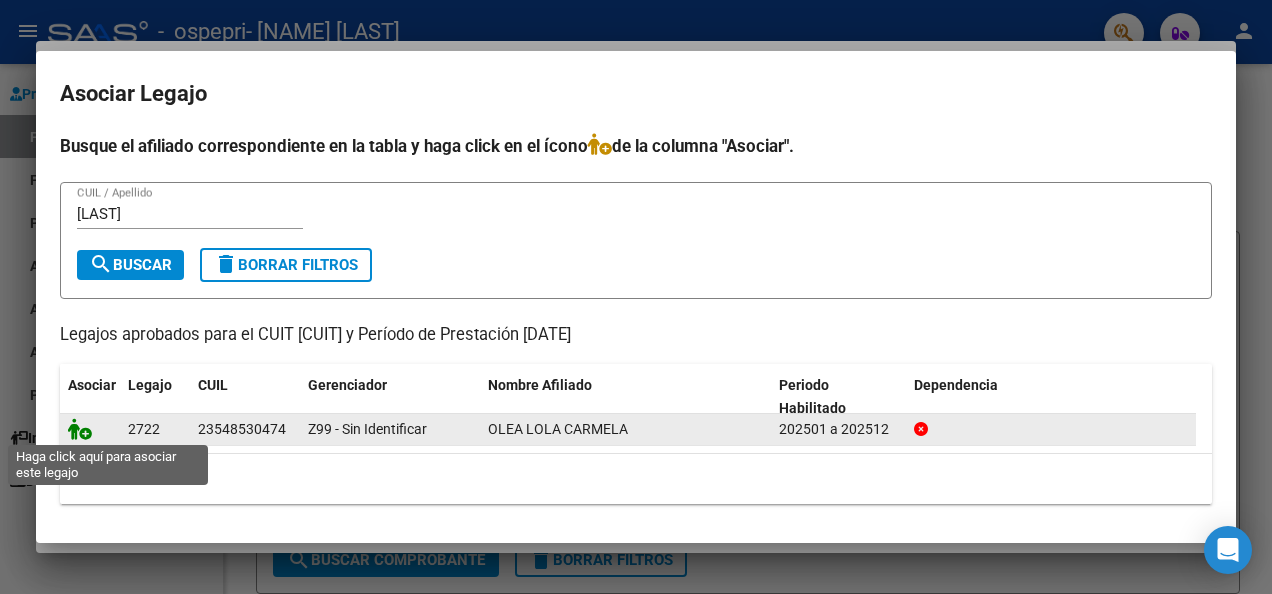 click 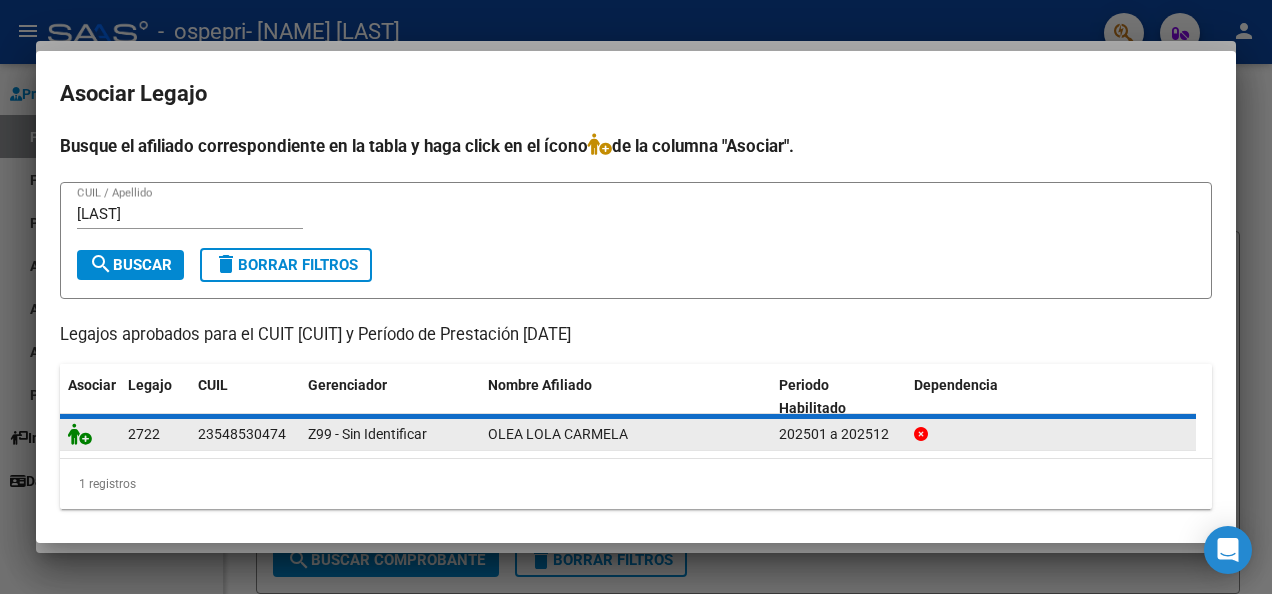 click 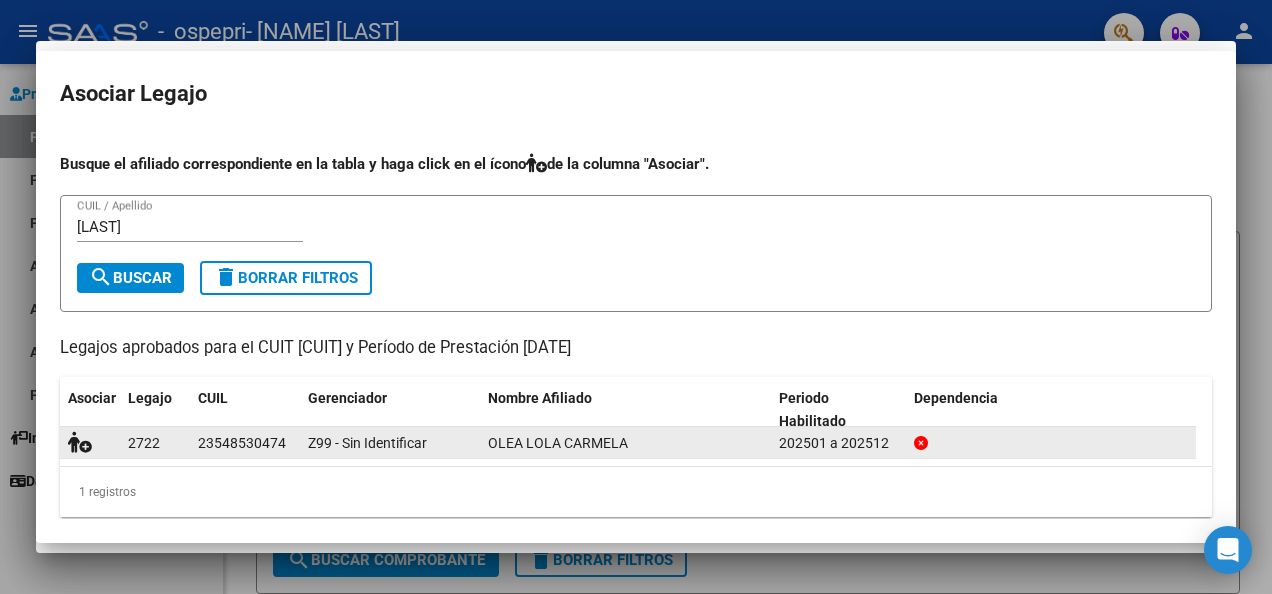 scroll, scrollTop: 1842, scrollLeft: 0, axis: vertical 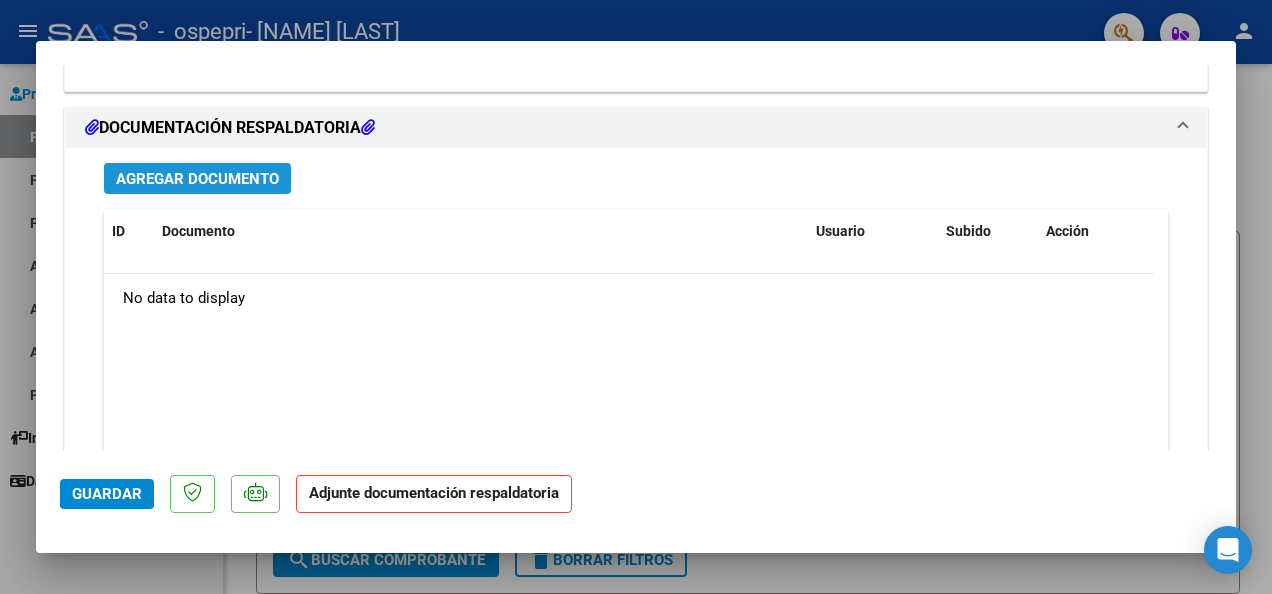 click on "Agregar Documento" at bounding box center [197, 179] 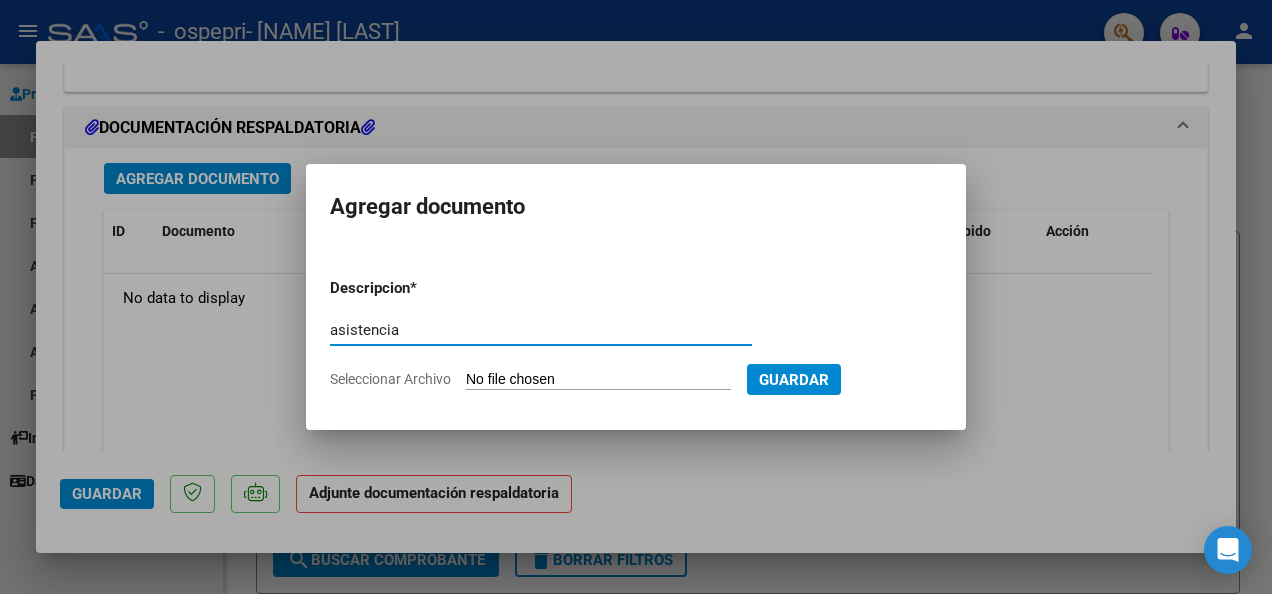 type on "asistencia" 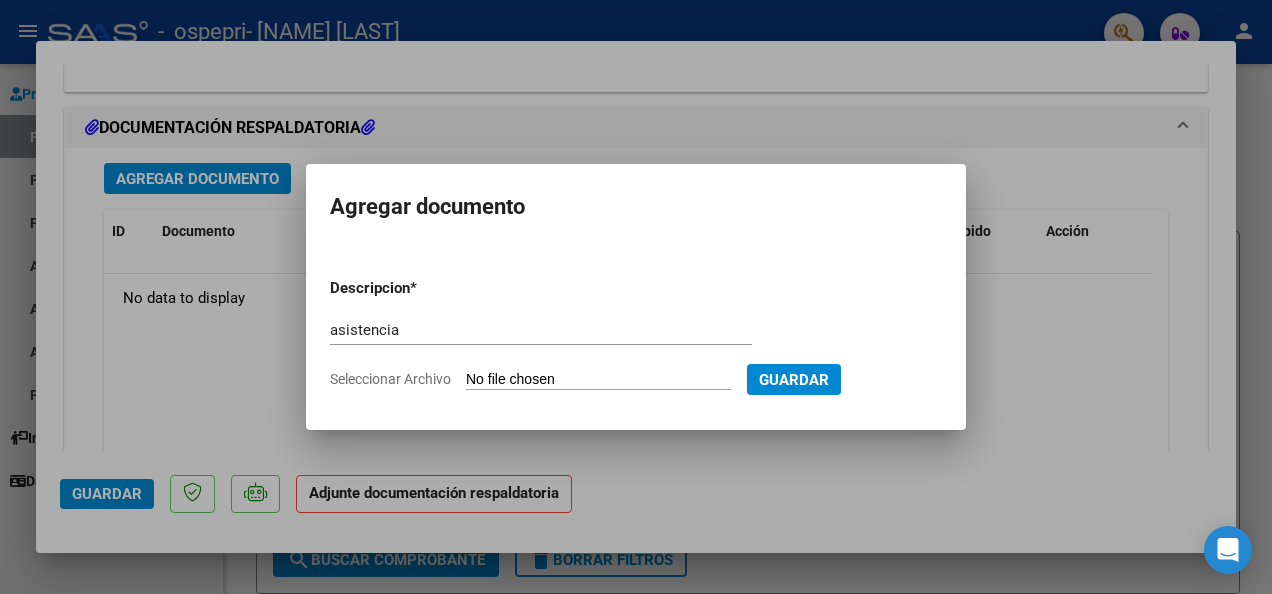 click on "Seleccionar Archivo" at bounding box center (598, 380) 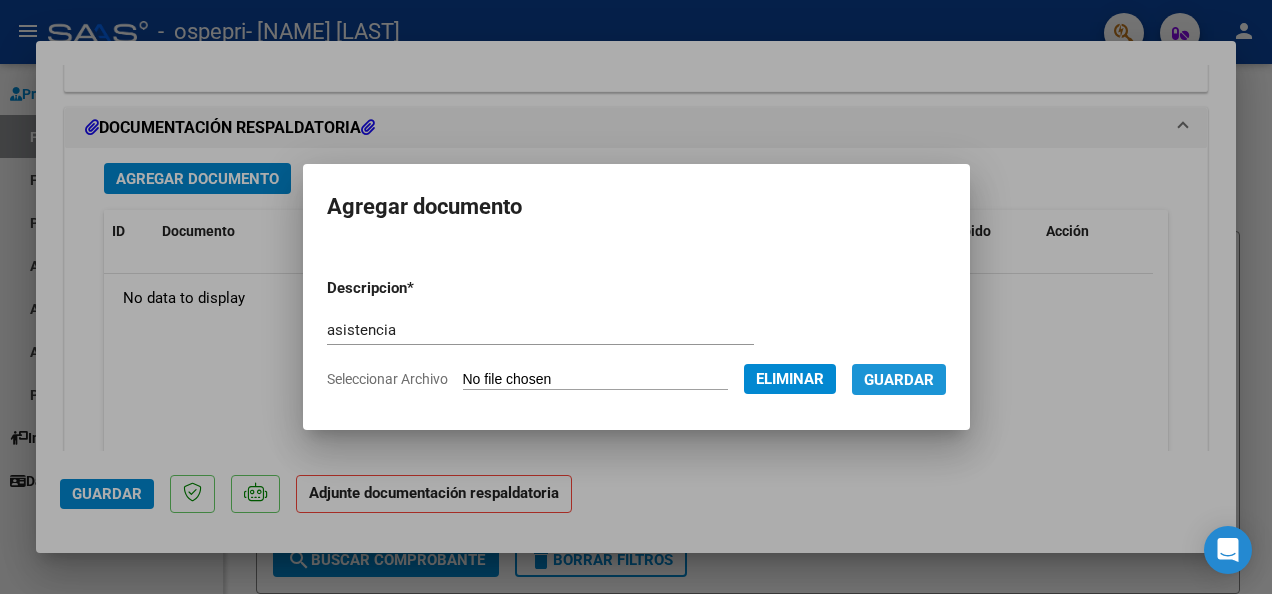 click on "Guardar" at bounding box center (899, 380) 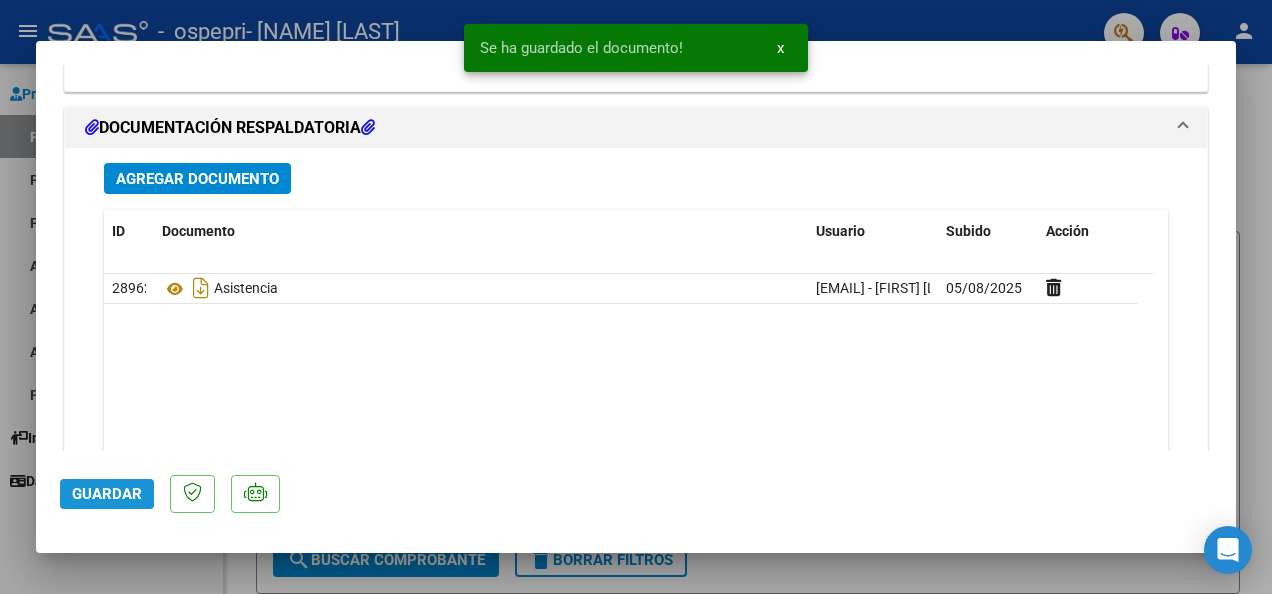click on "Guardar" 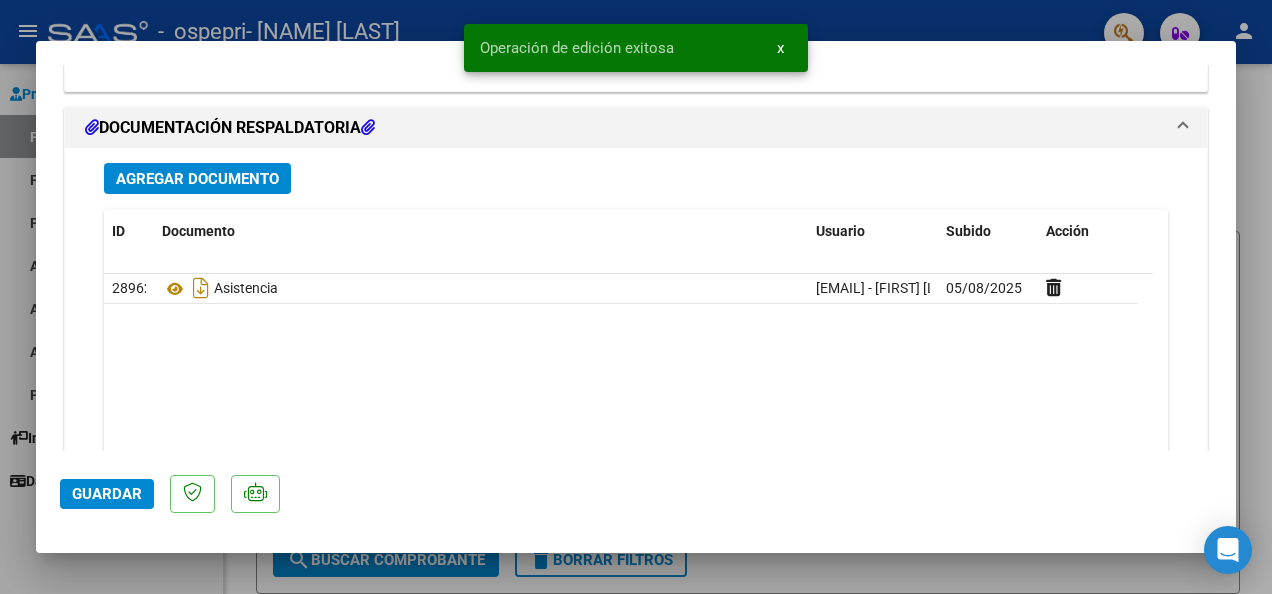 click at bounding box center (636, 297) 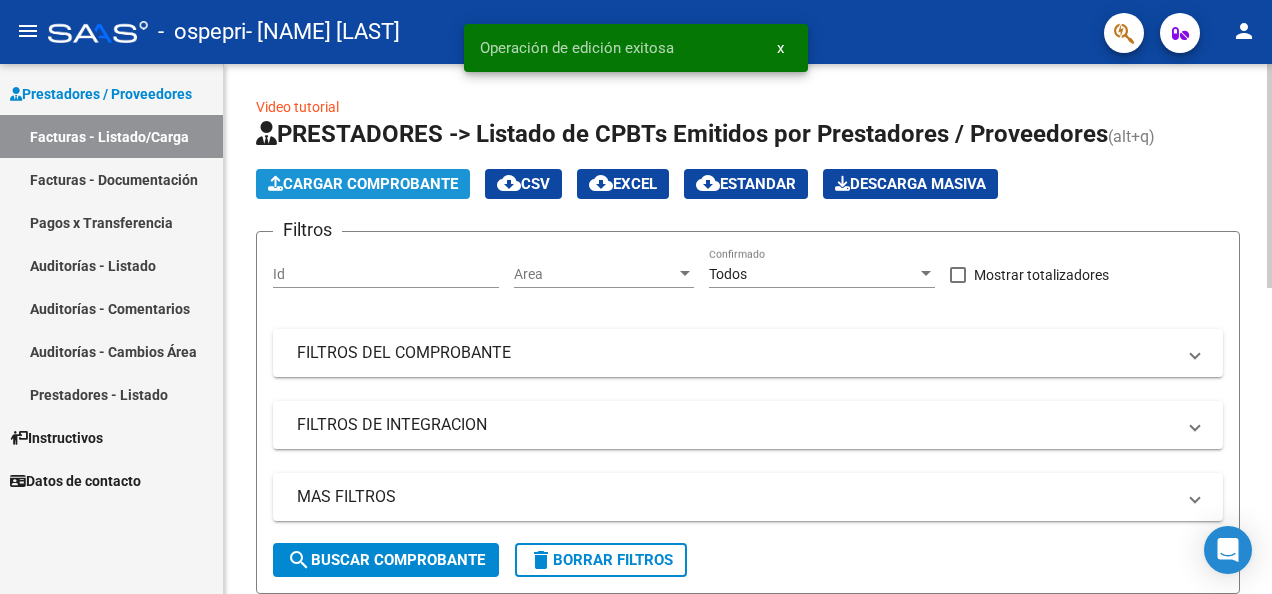 click on "Cargar Comprobante" 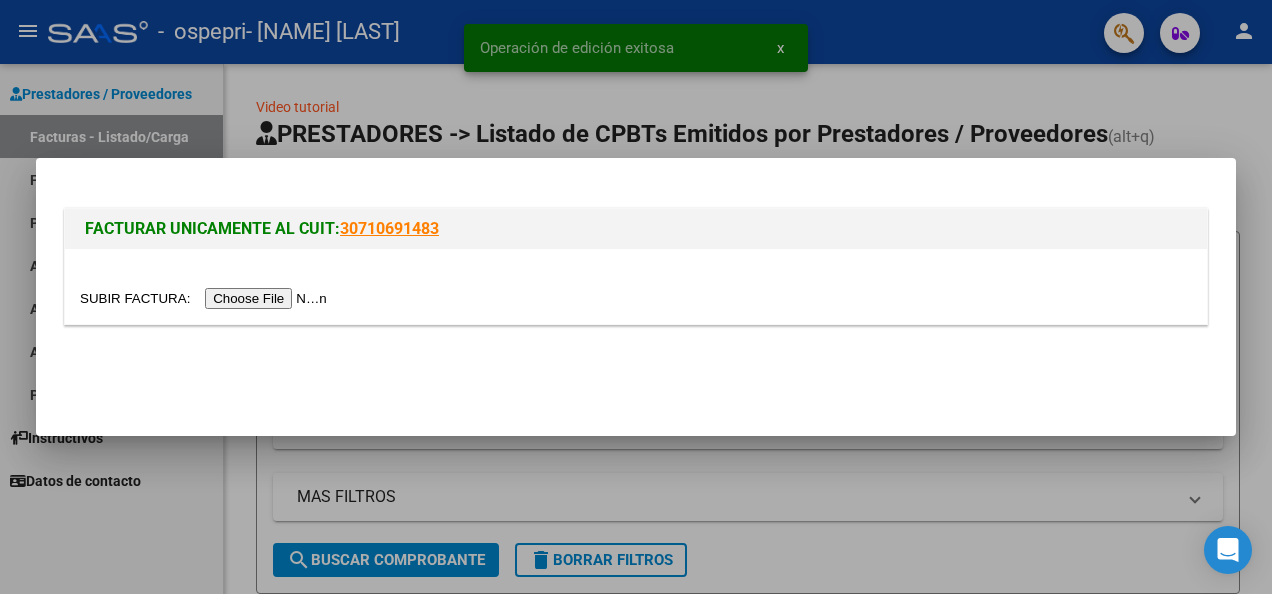 click at bounding box center [206, 298] 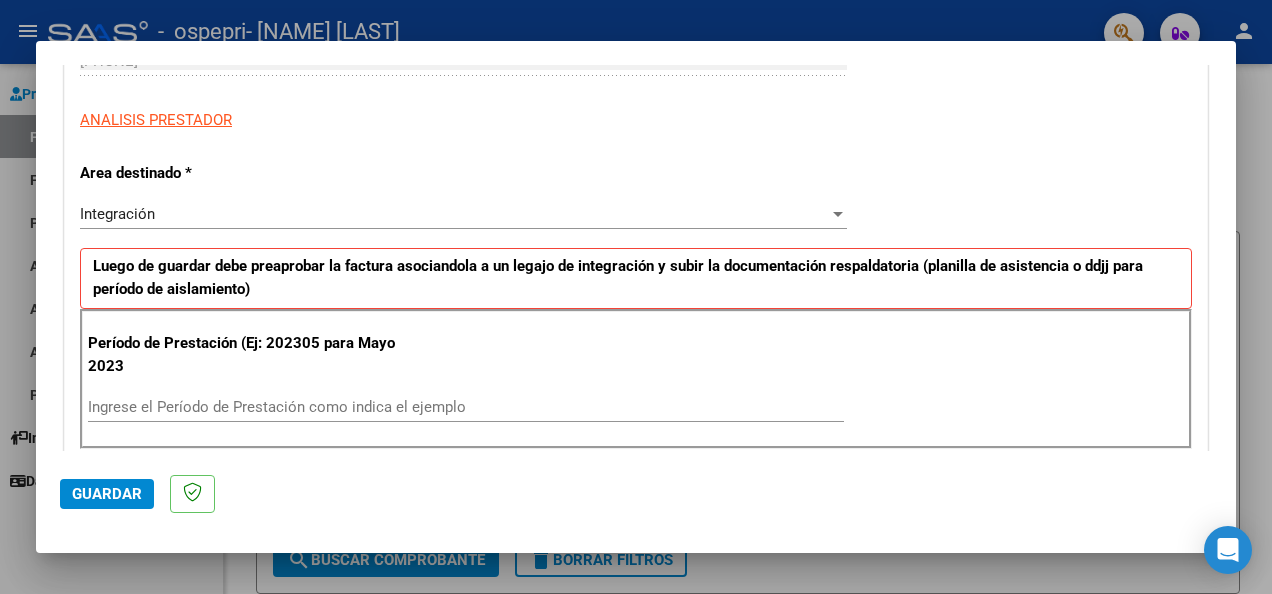scroll, scrollTop: 674, scrollLeft: 0, axis: vertical 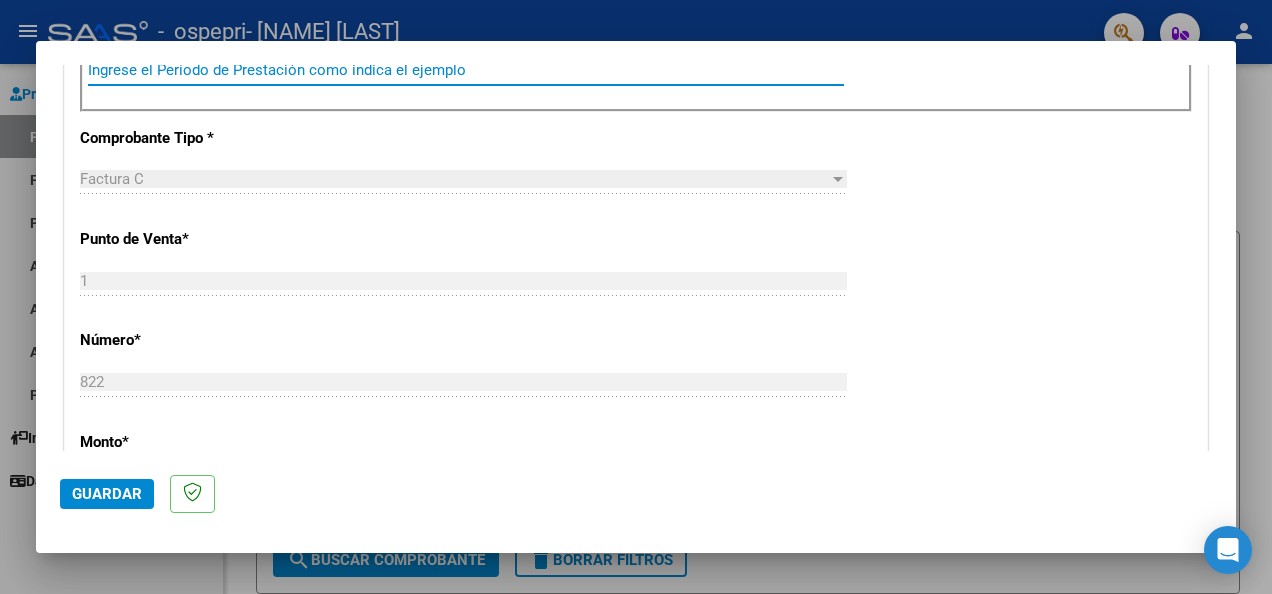 click on "Ingrese el Período de Prestación como indica el ejemplo" at bounding box center [466, 70] 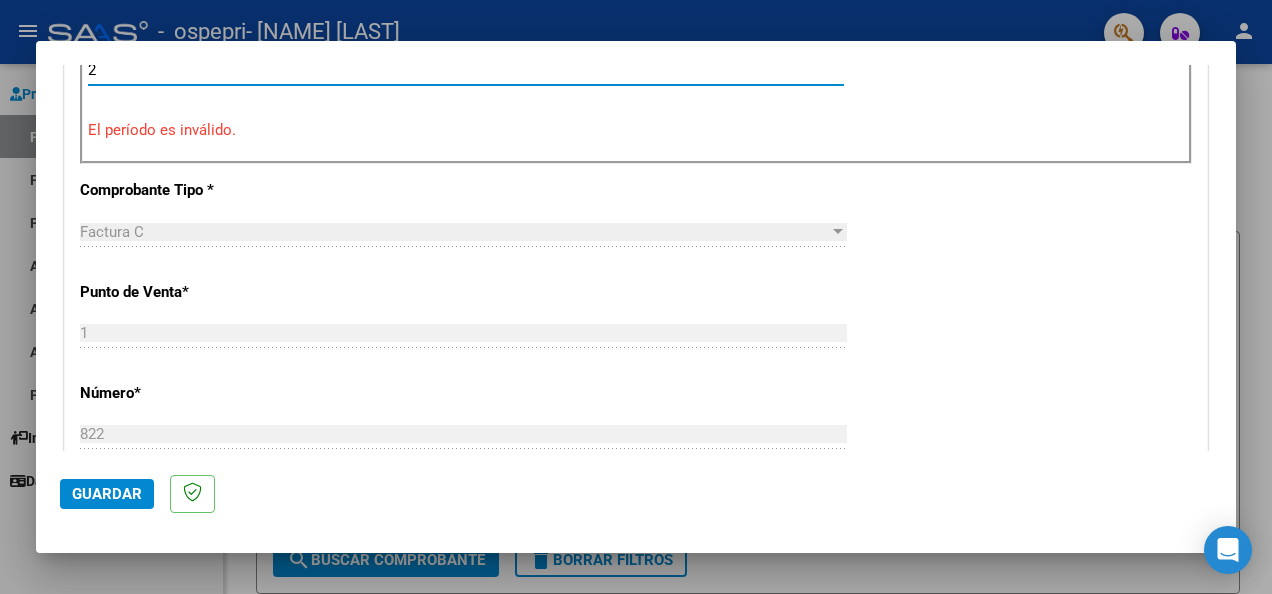scroll, scrollTop: 667, scrollLeft: 0, axis: vertical 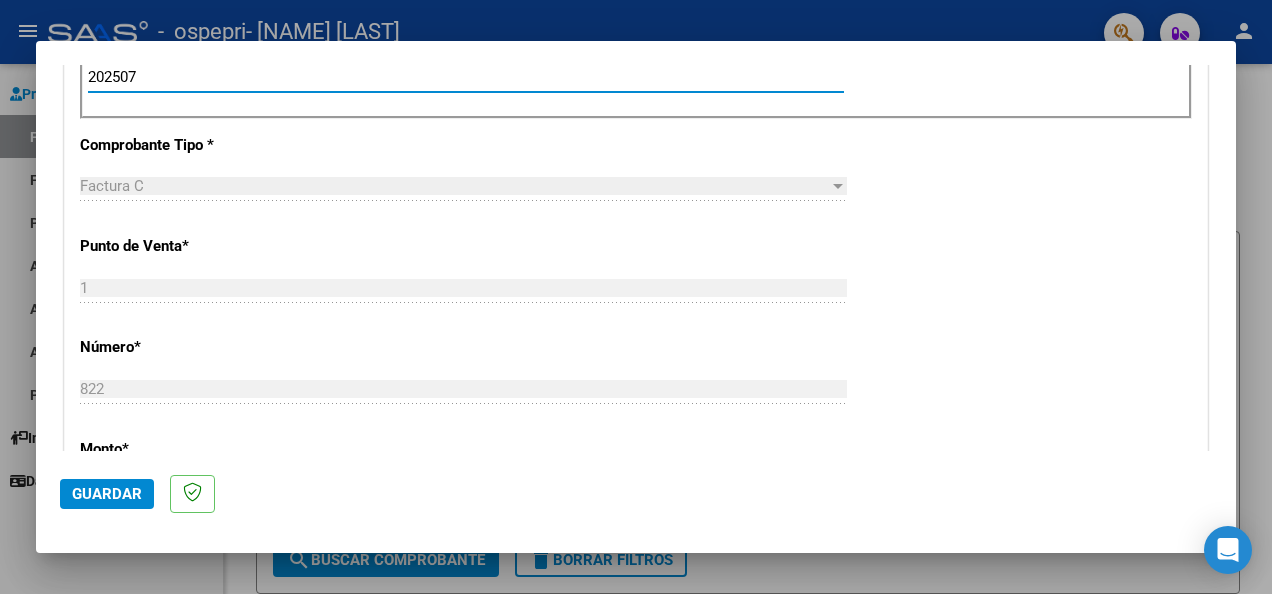 type on "202507" 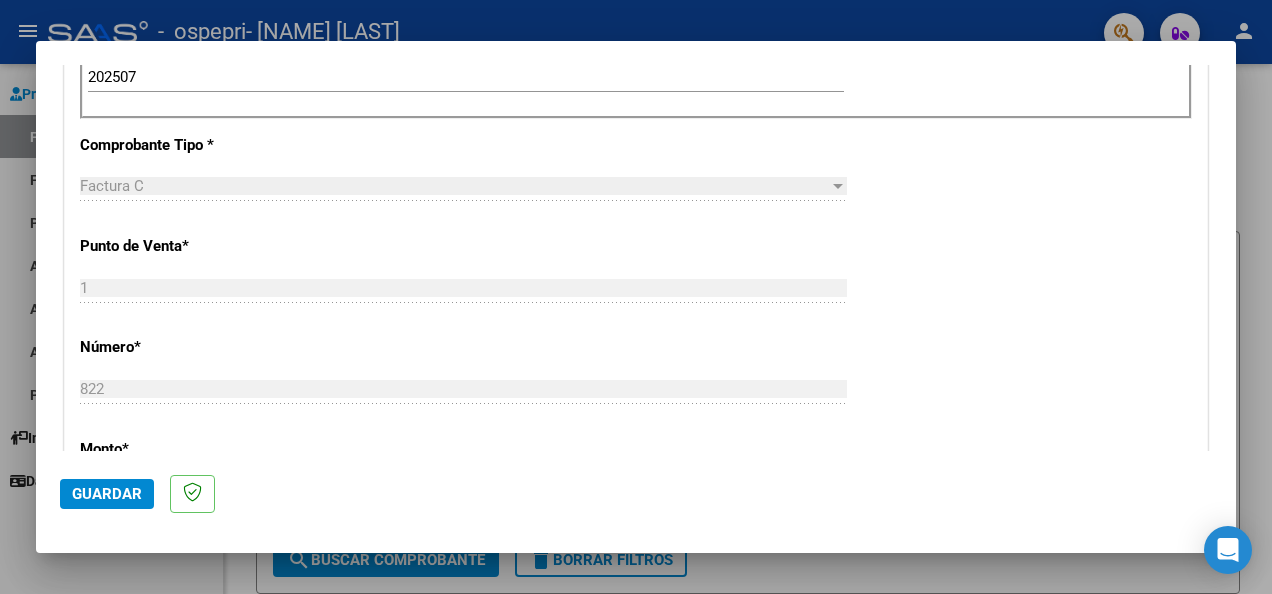 click at bounding box center [636, 297] 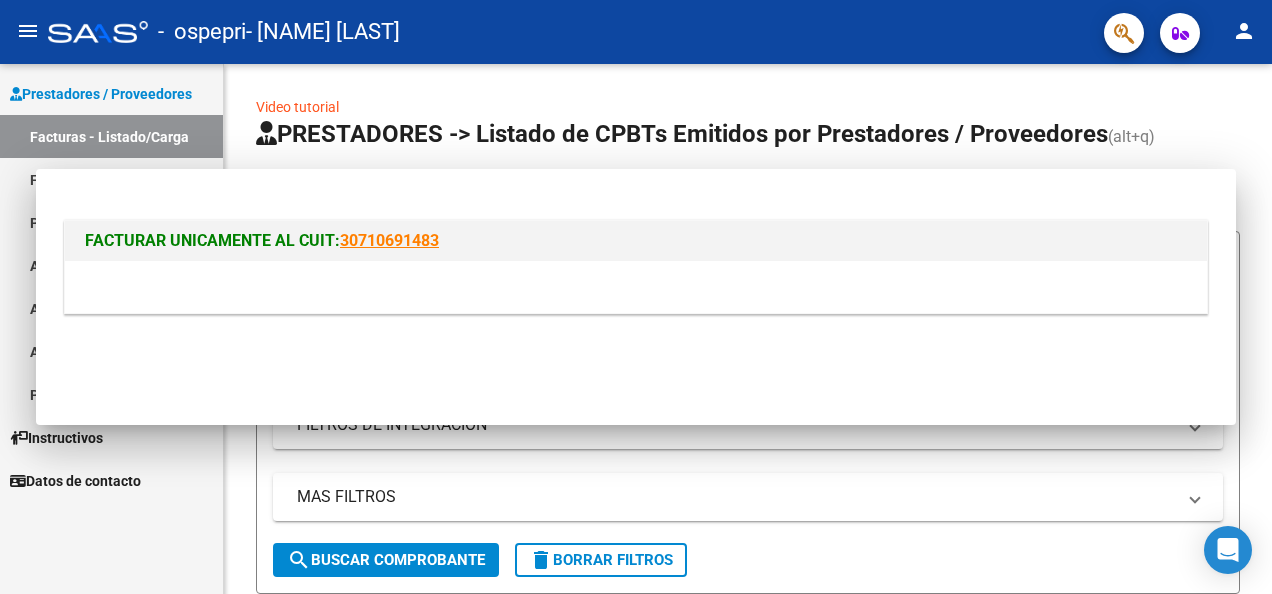scroll, scrollTop: 0, scrollLeft: 0, axis: both 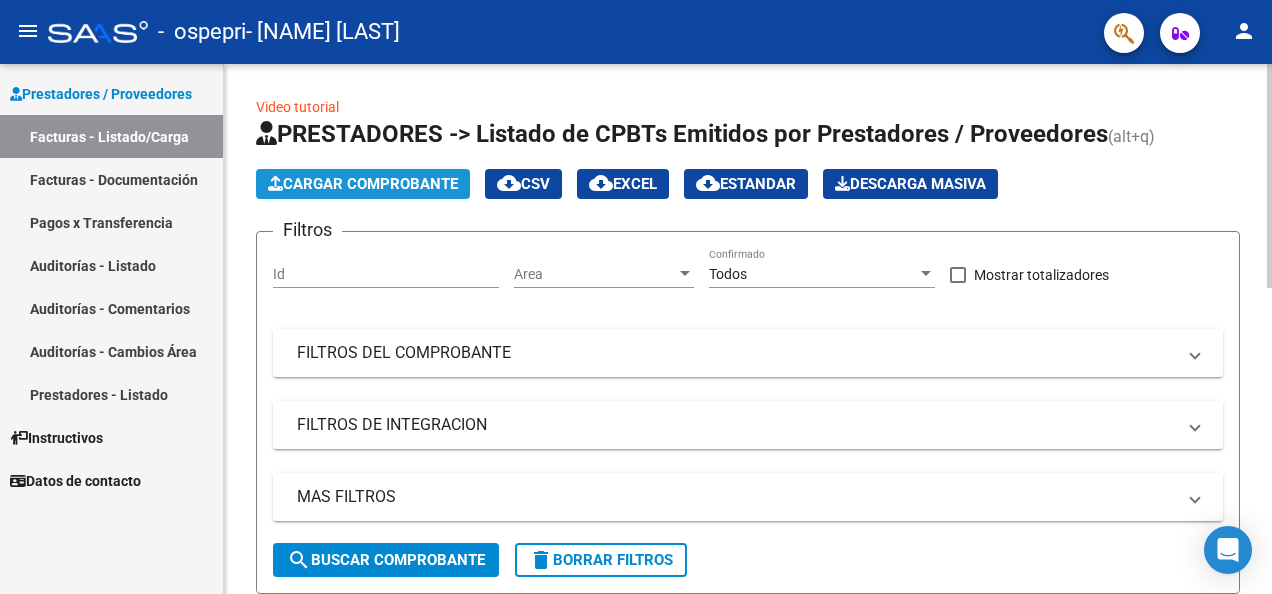 click on "Cargar Comprobante" 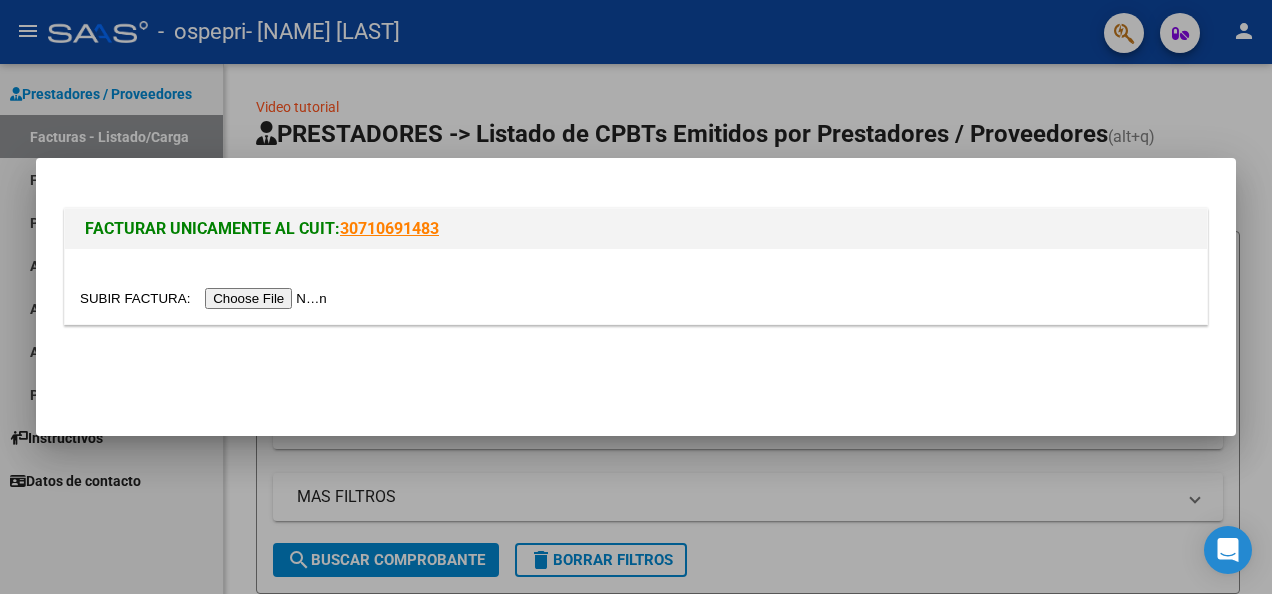 click at bounding box center [206, 298] 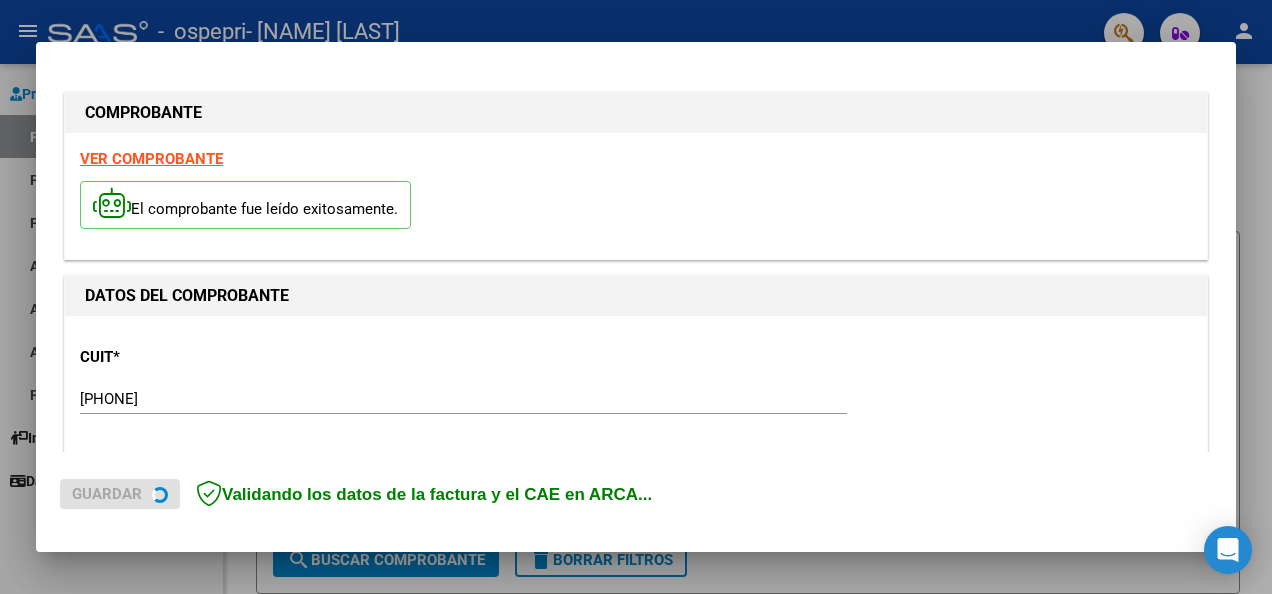 scroll, scrollTop: 337, scrollLeft: 0, axis: vertical 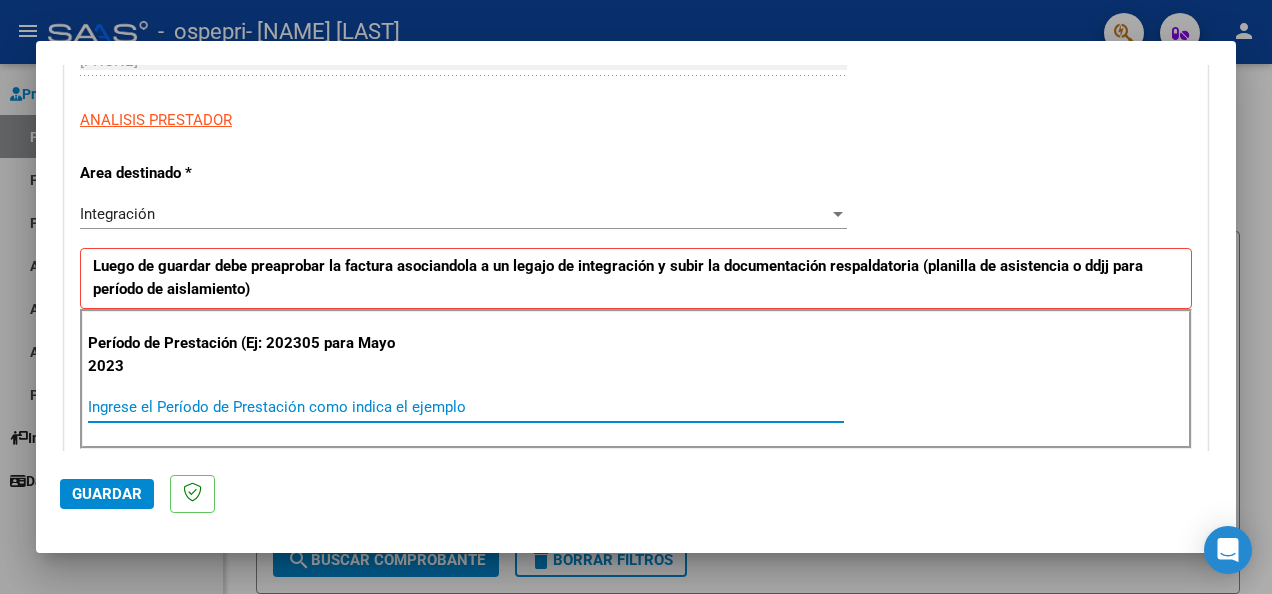 click on "Ingrese el Período de Prestación como indica el ejemplo" at bounding box center (466, 407) 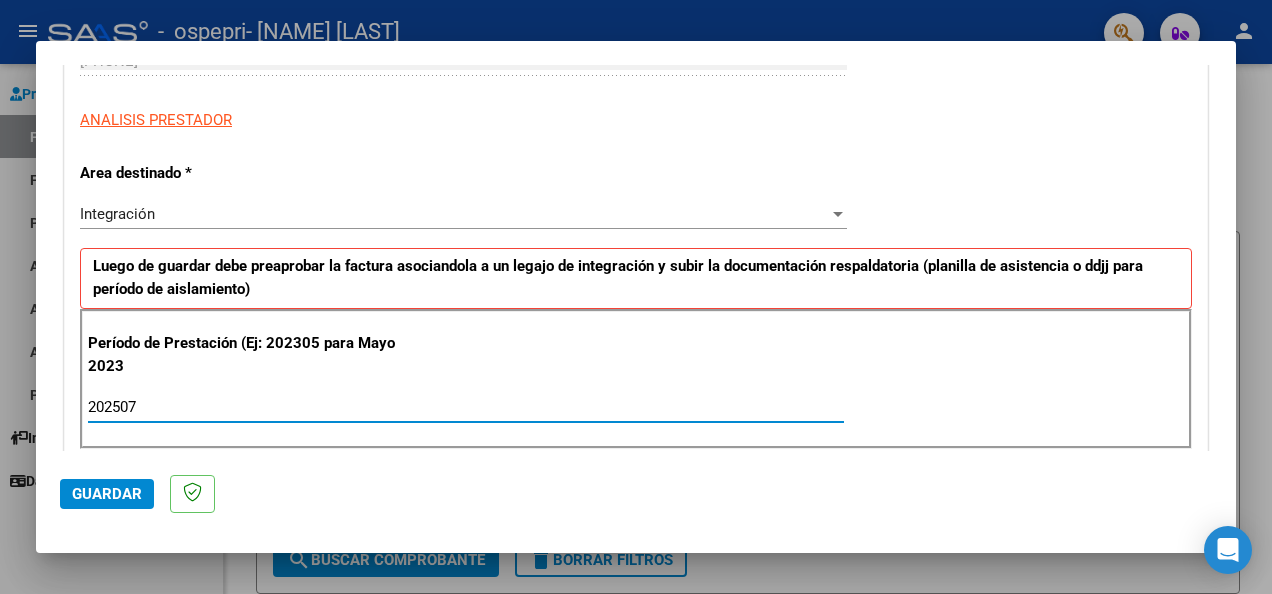 type on "202507" 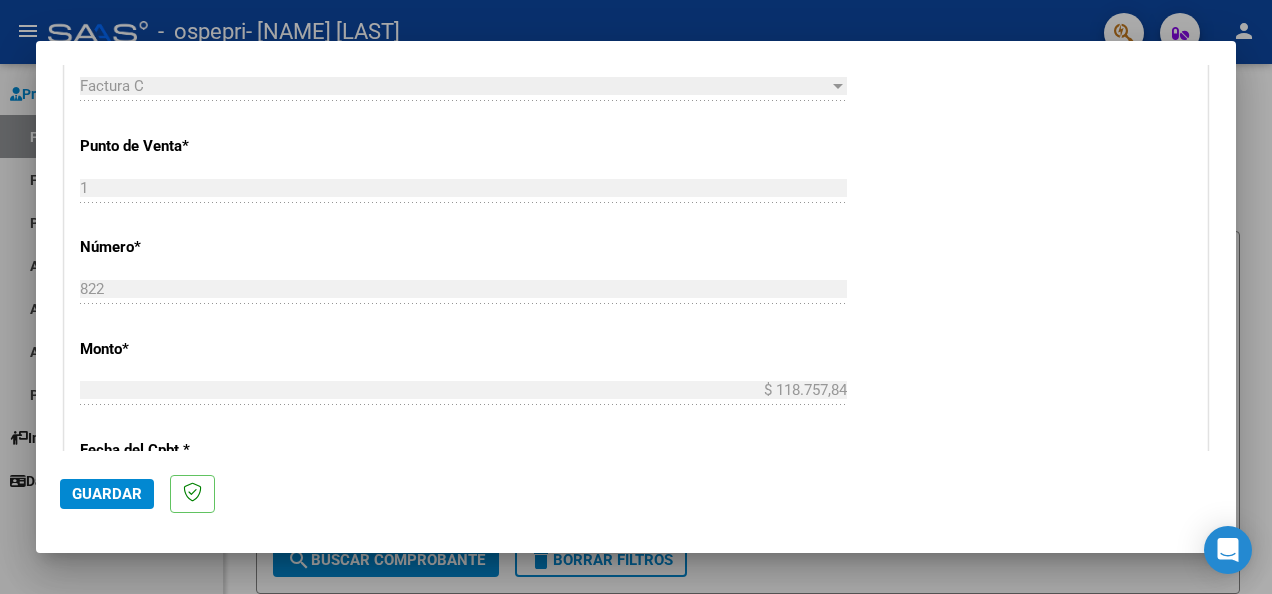 scroll, scrollTop: 1064, scrollLeft: 0, axis: vertical 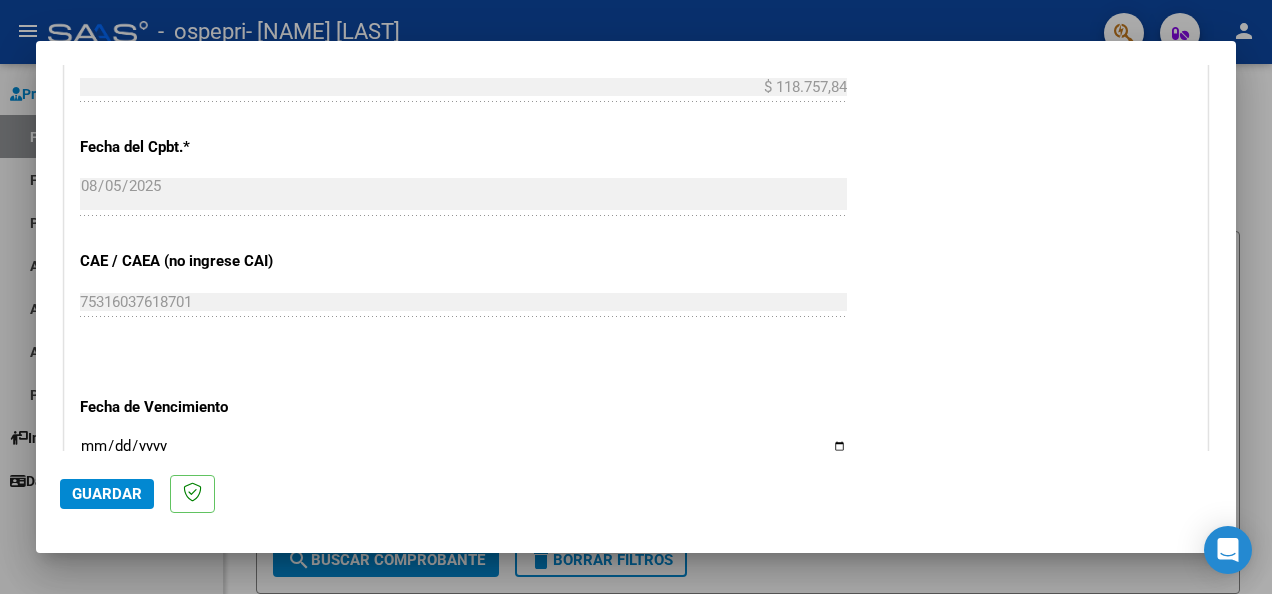 click on "Ingresar la fecha" at bounding box center [463, 454] 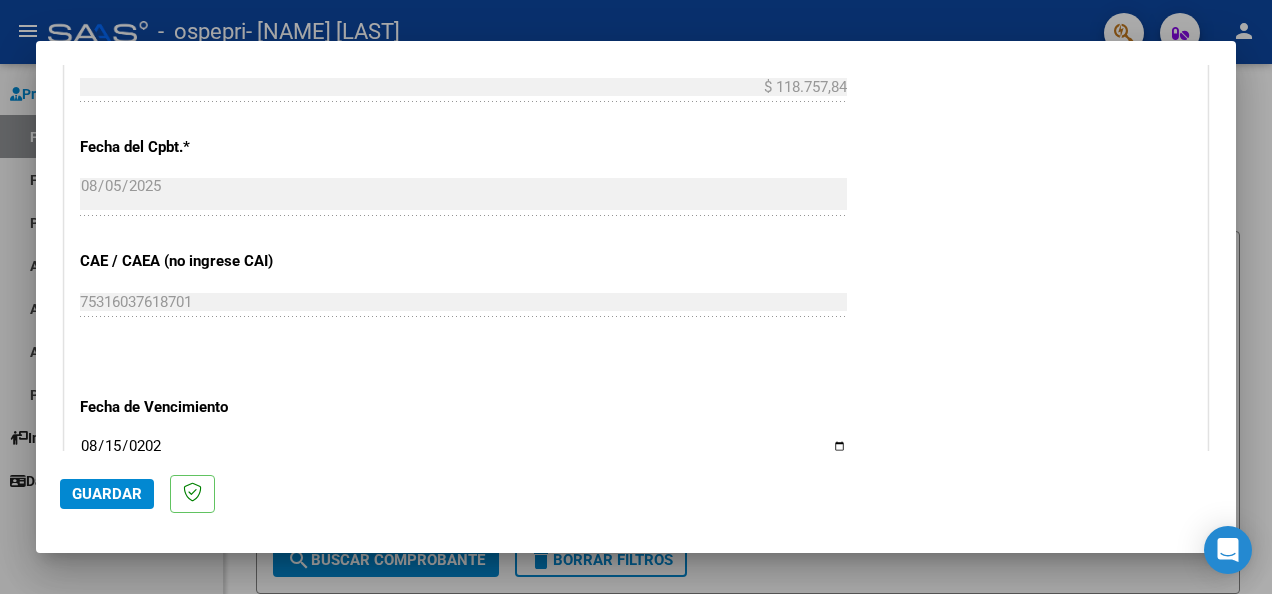 type on "2025-08-15" 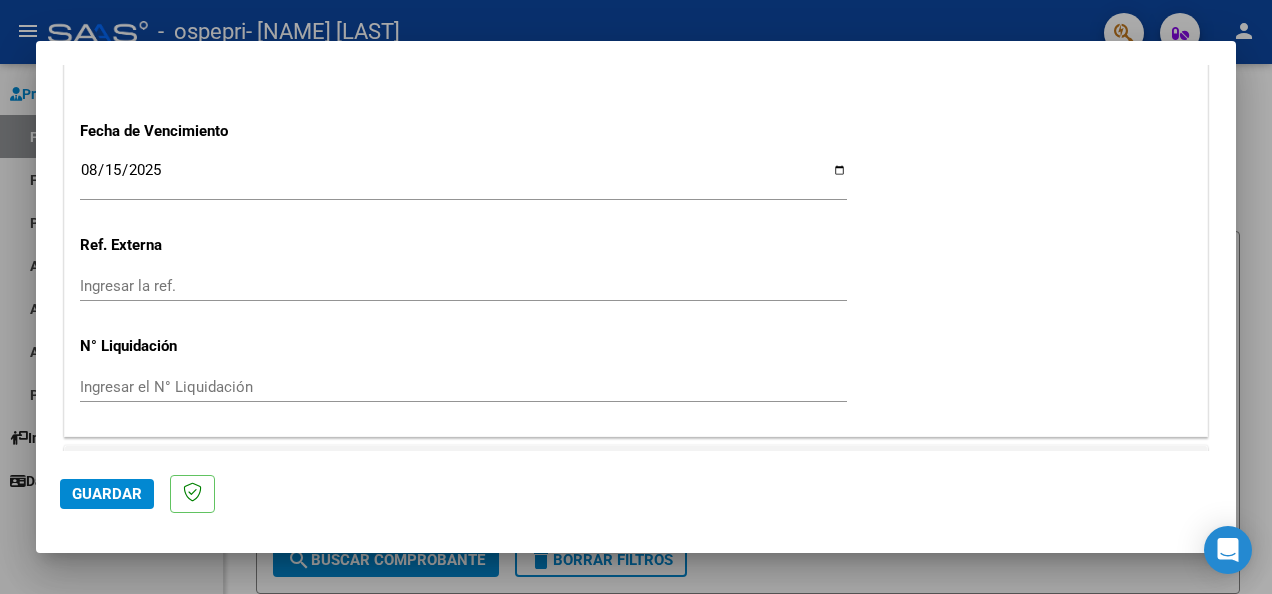 scroll, scrollTop: 1392, scrollLeft: 0, axis: vertical 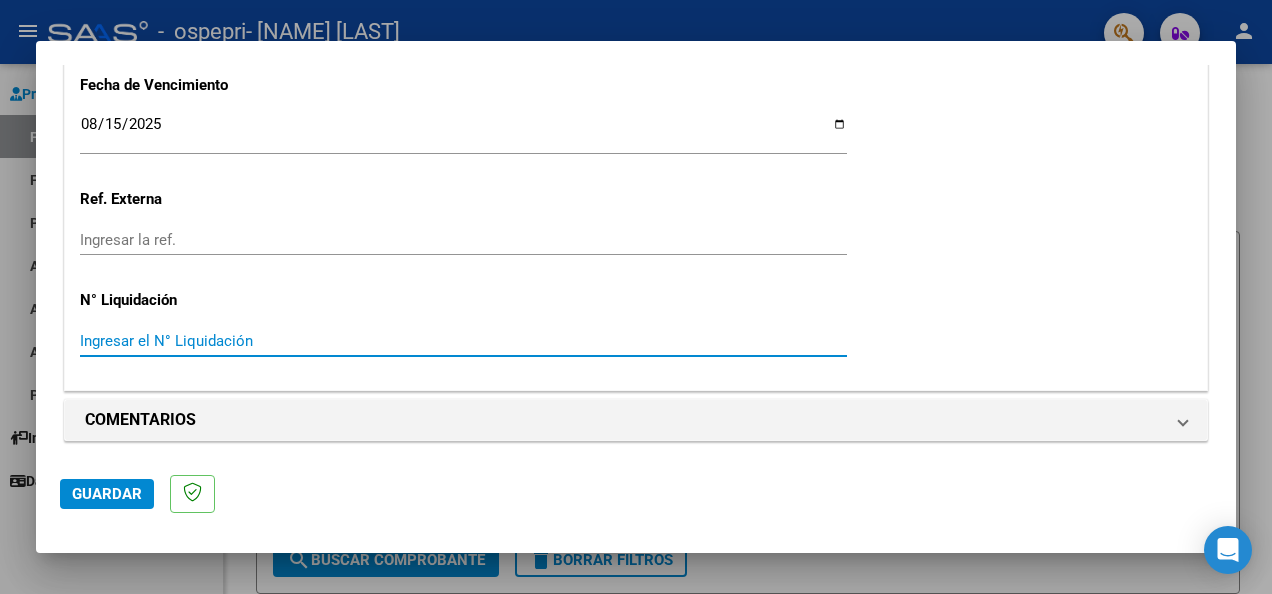 click on "Ingresar el N° Liquidación" at bounding box center [463, 341] 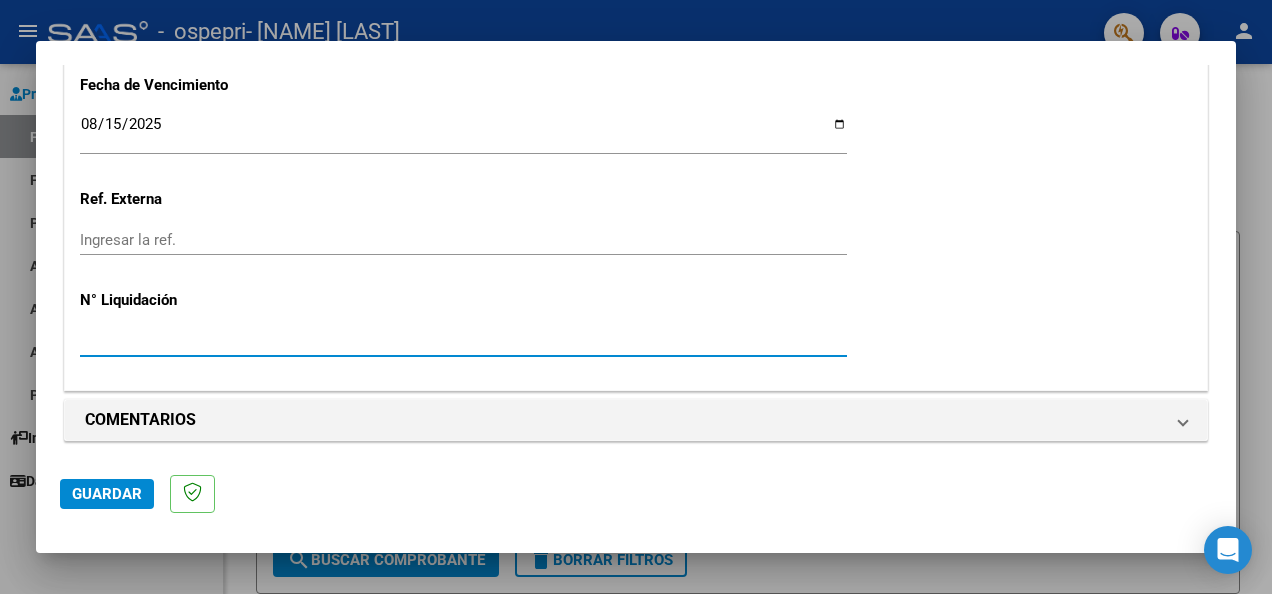 type on "[NUMBER]" 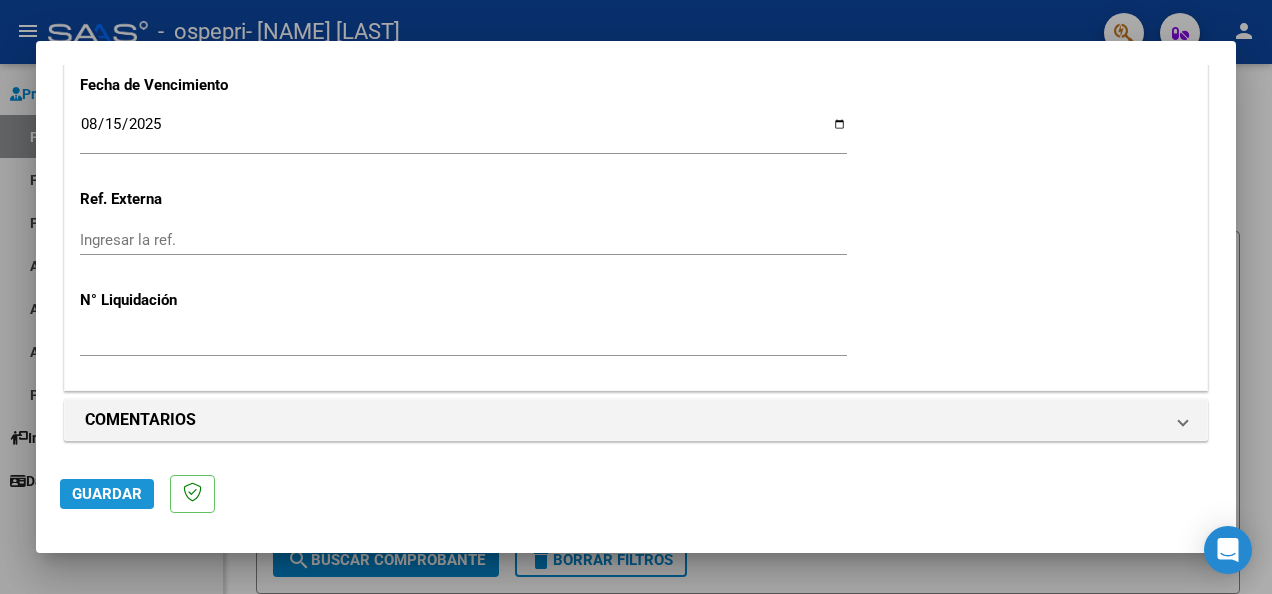 click on "Guardar" 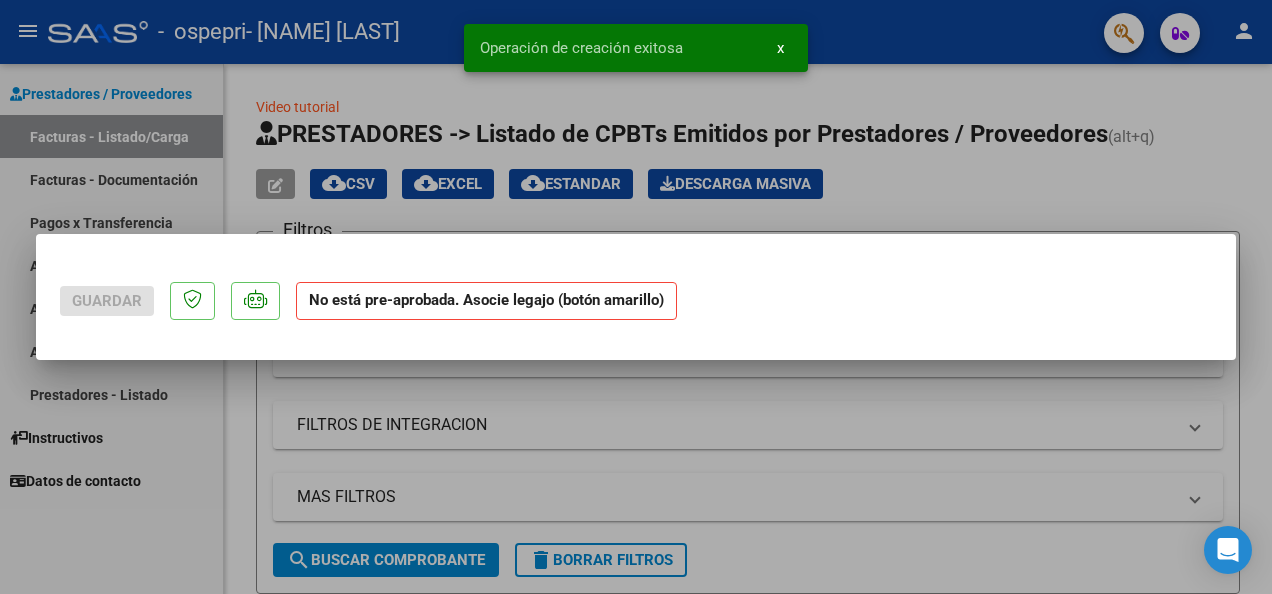 scroll, scrollTop: 0, scrollLeft: 0, axis: both 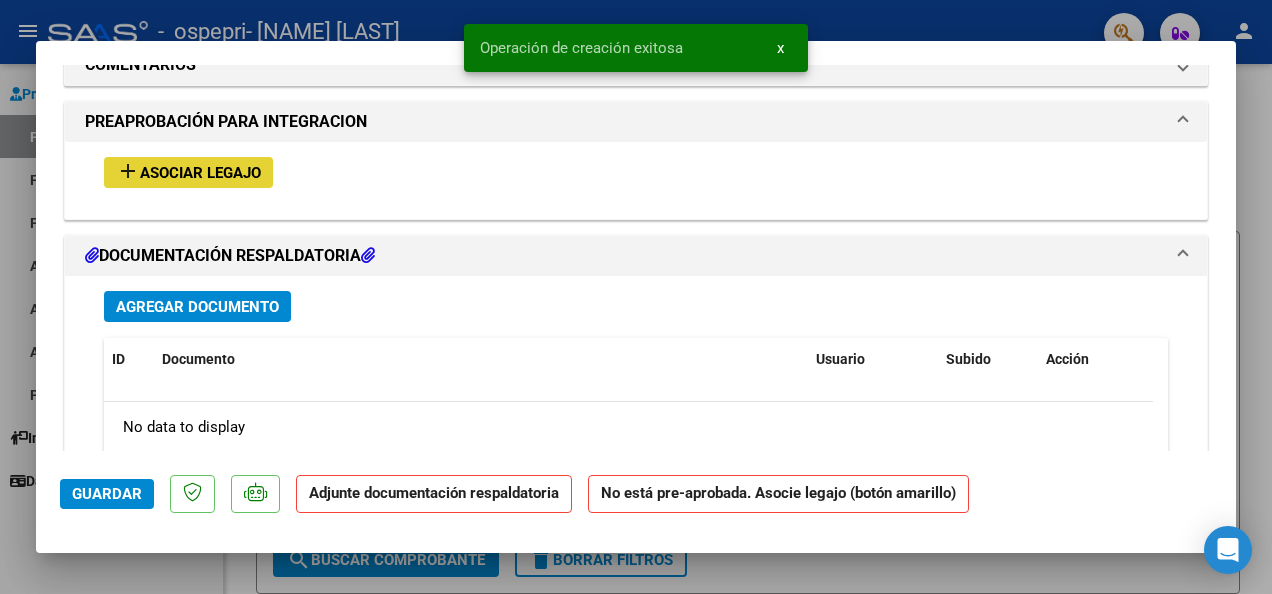click on "Asociar Legajo" at bounding box center [200, 173] 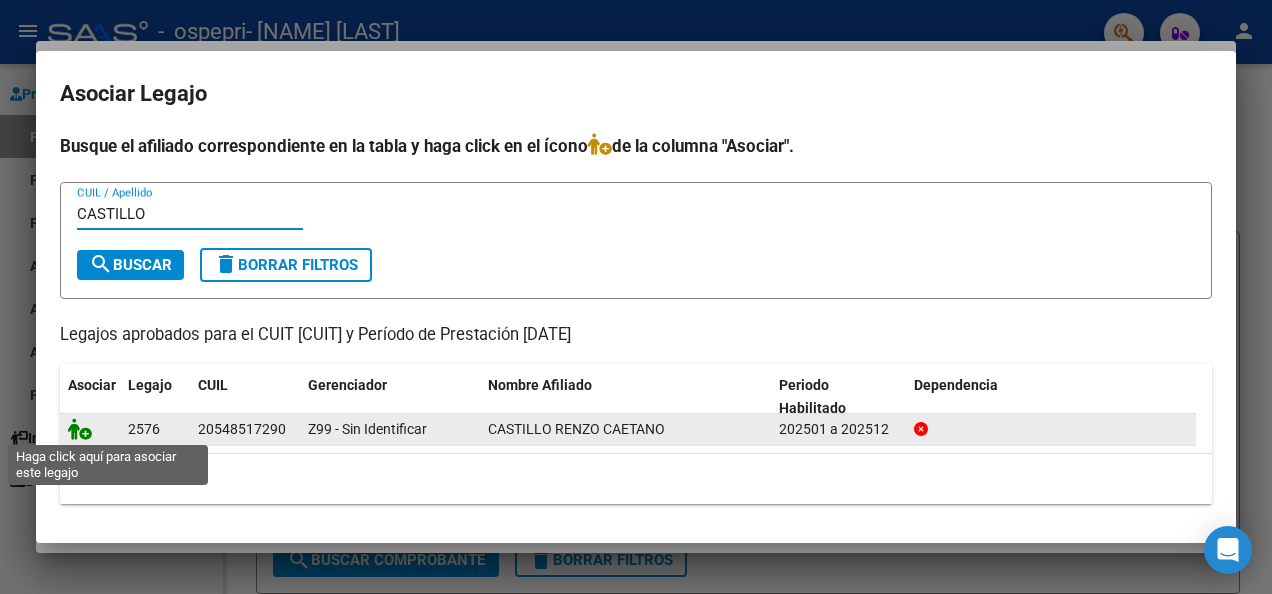 type on "CASTILLO" 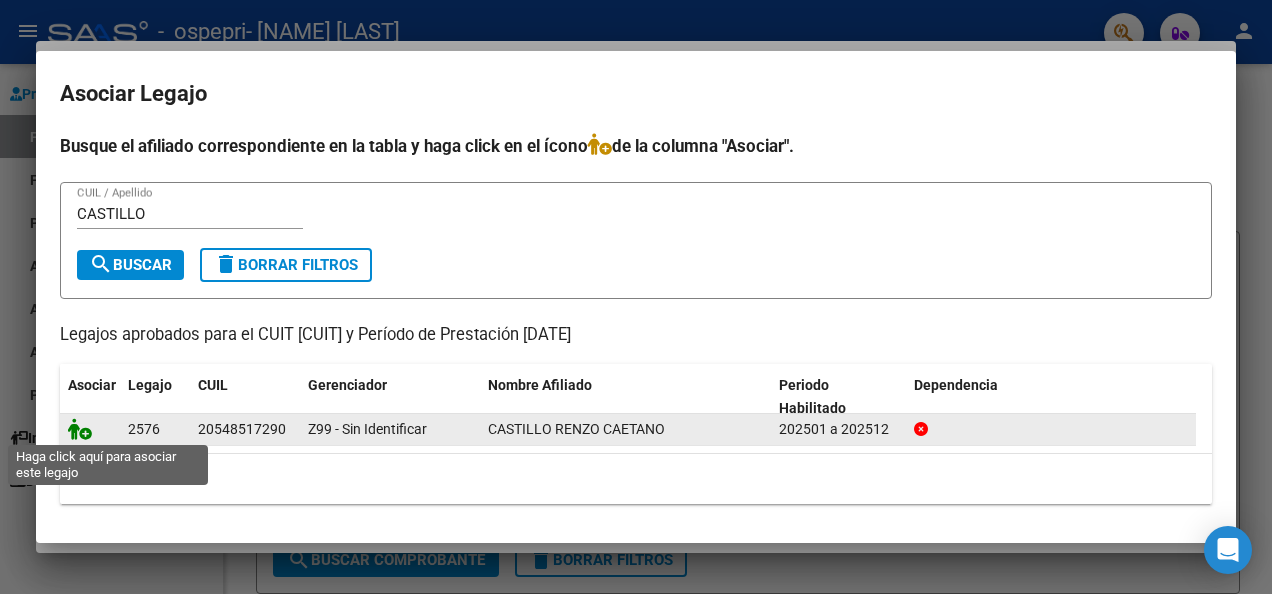 click 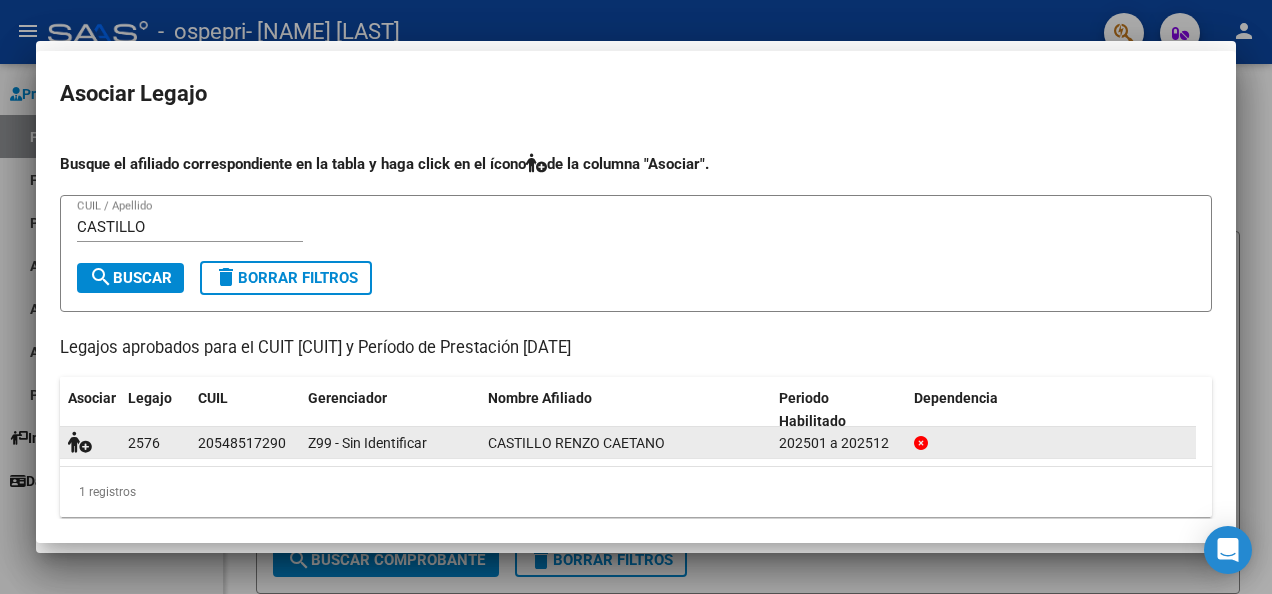 scroll, scrollTop: 1814, scrollLeft: 0, axis: vertical 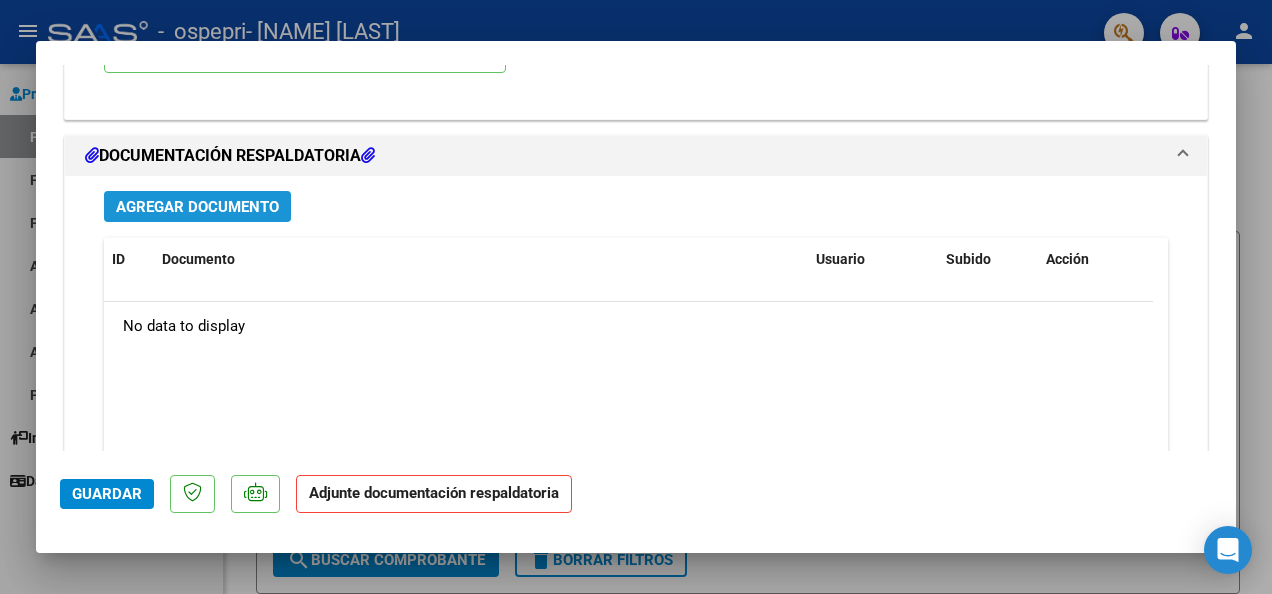 click on "Agregar Documento" at bounding box center (197, 206) 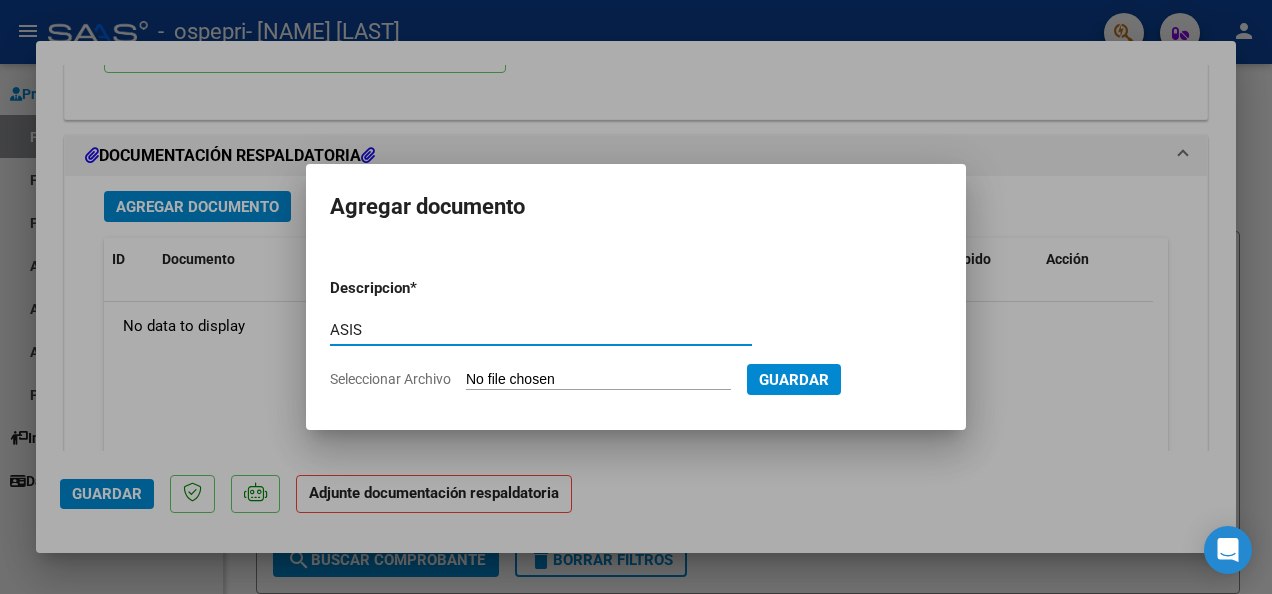 type on "asistencia" 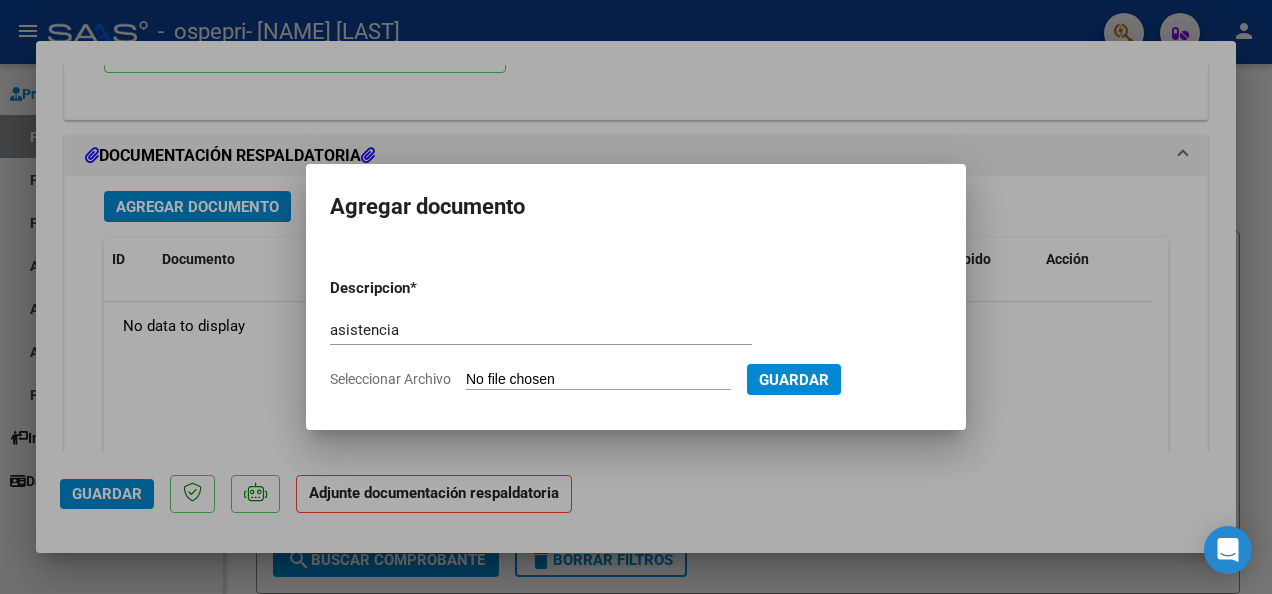 click on "Seleccionar Archivo" at bounding box center [598, 380] 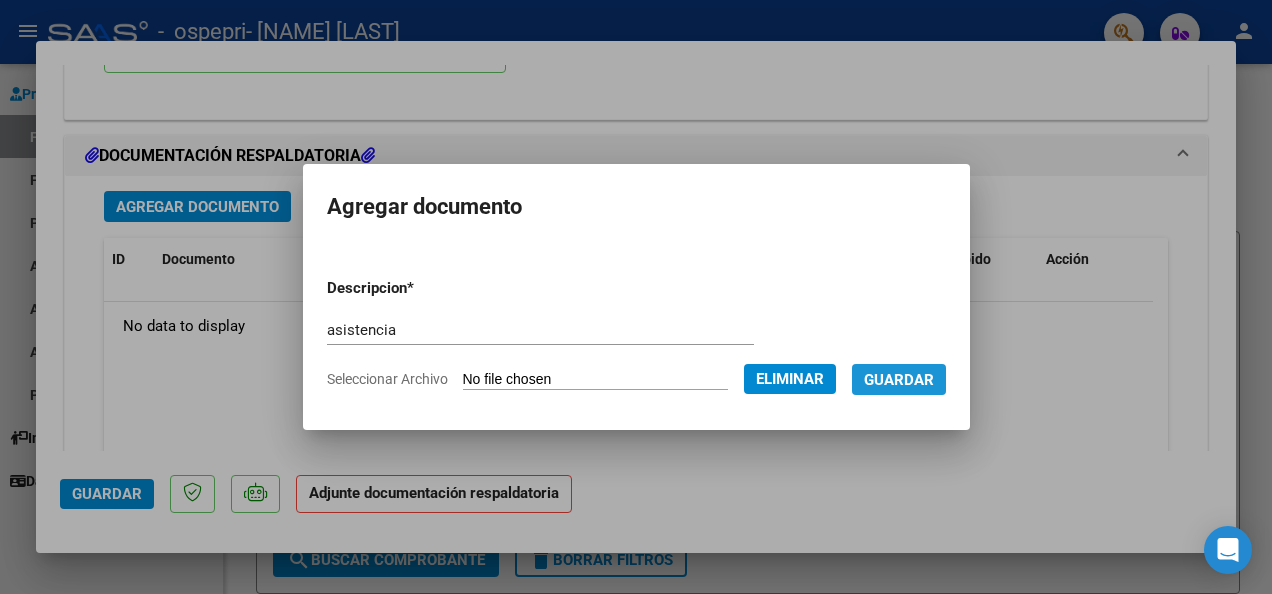 click on "Guardar" at bounding box center [899, 380] 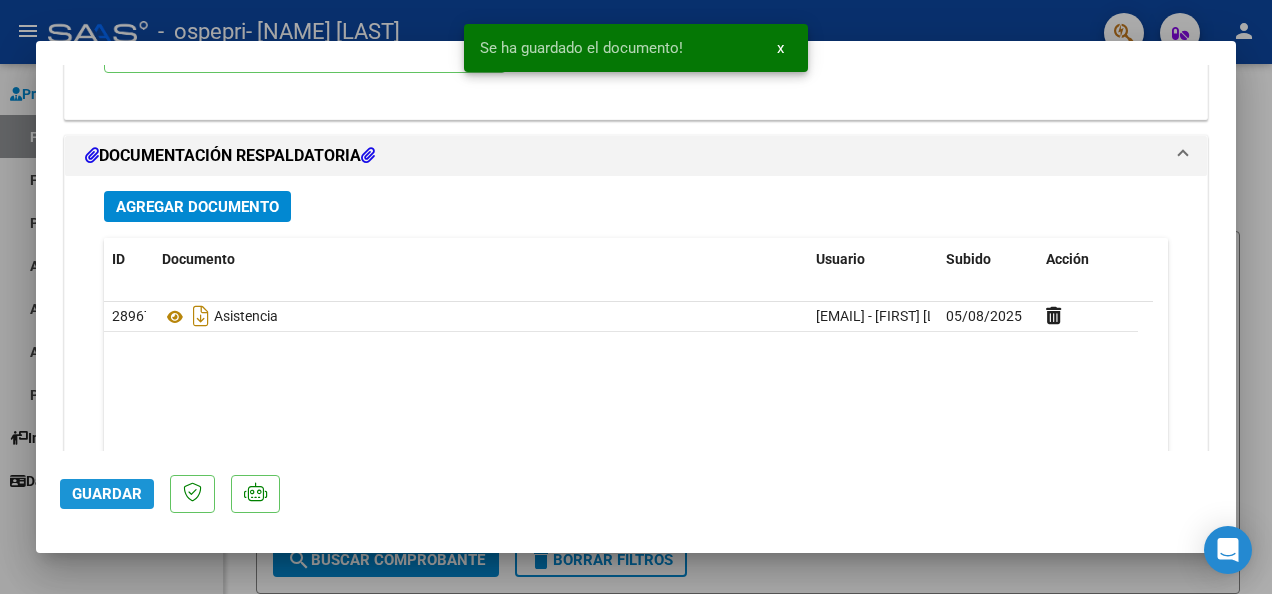 click on "Guardar" 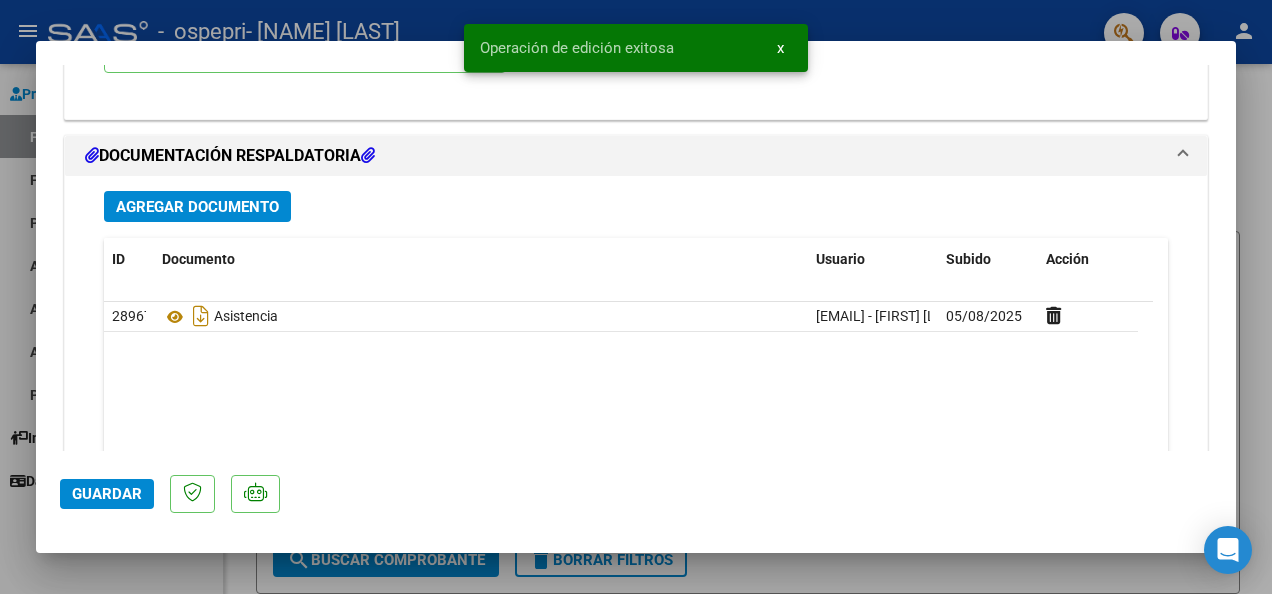click at bounding box center [636, 297] 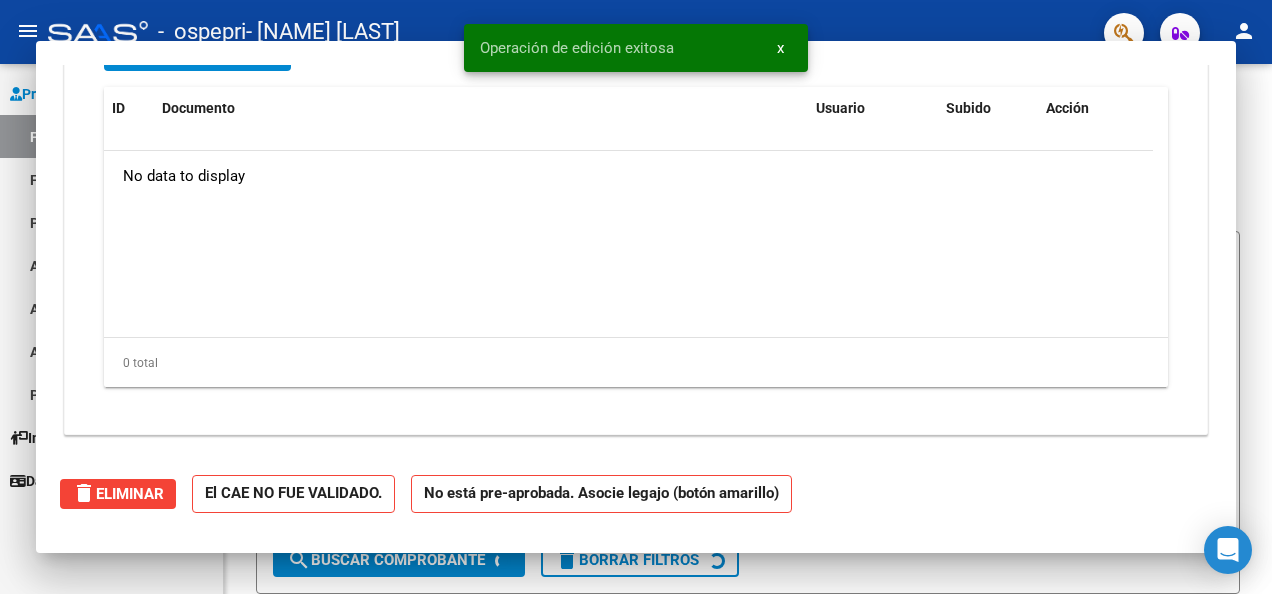 scroll, scrollTop: 1934, scrollLeft: 0, axis: vertical 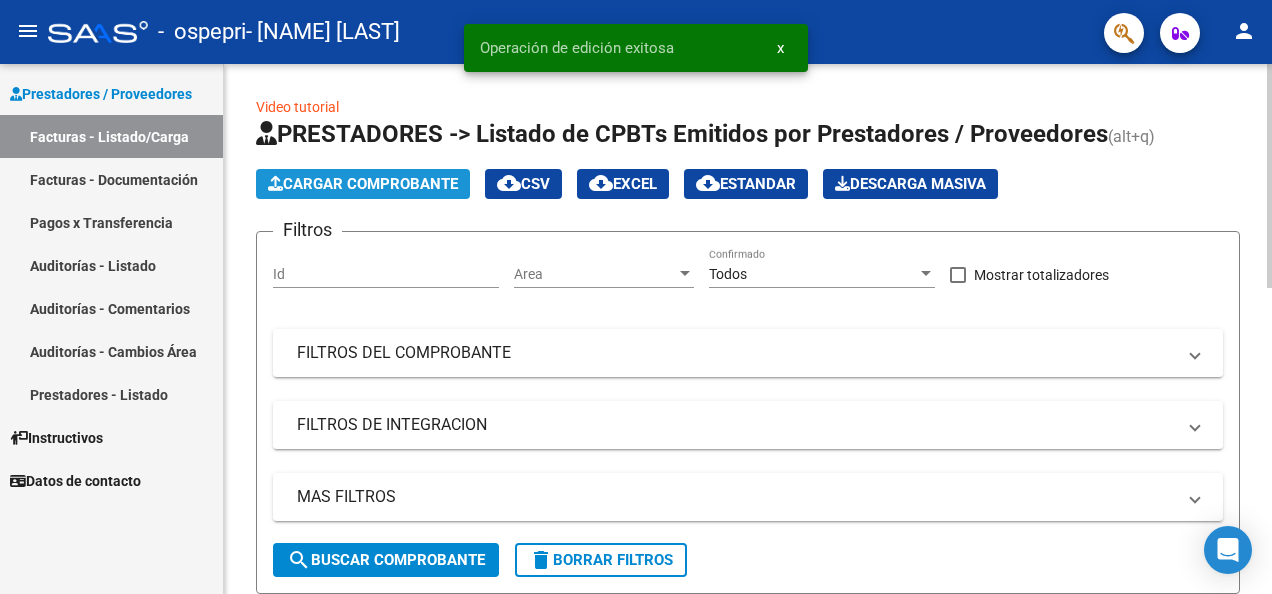 click on "Cargar Comprobante" 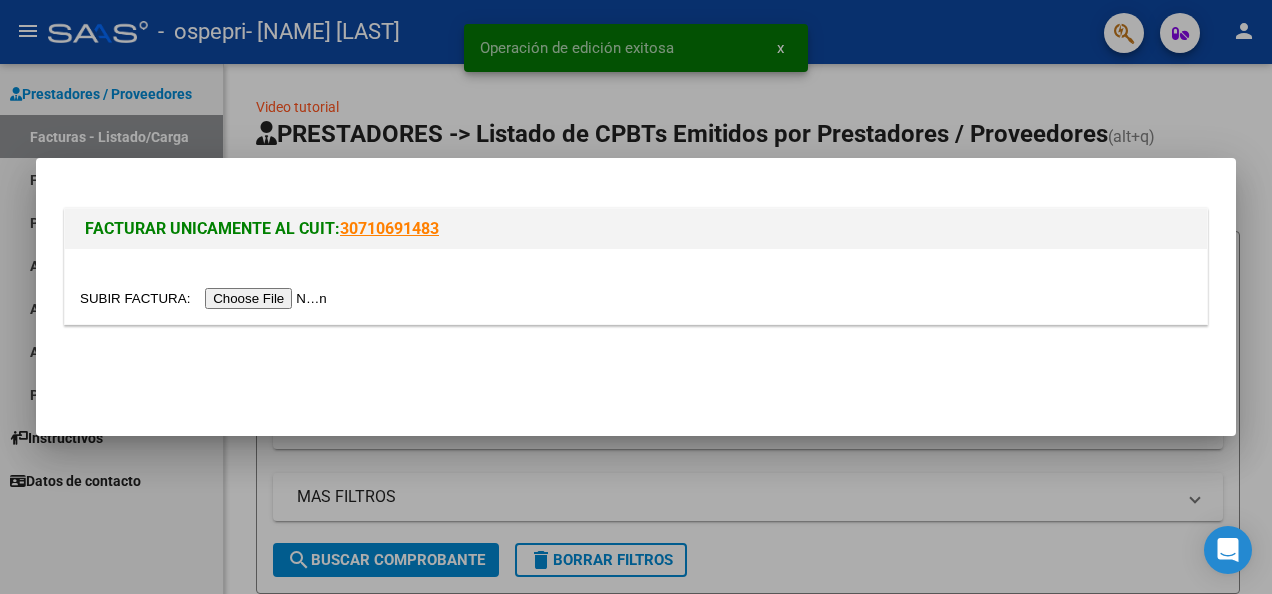 click at bounding box center [206, 298] 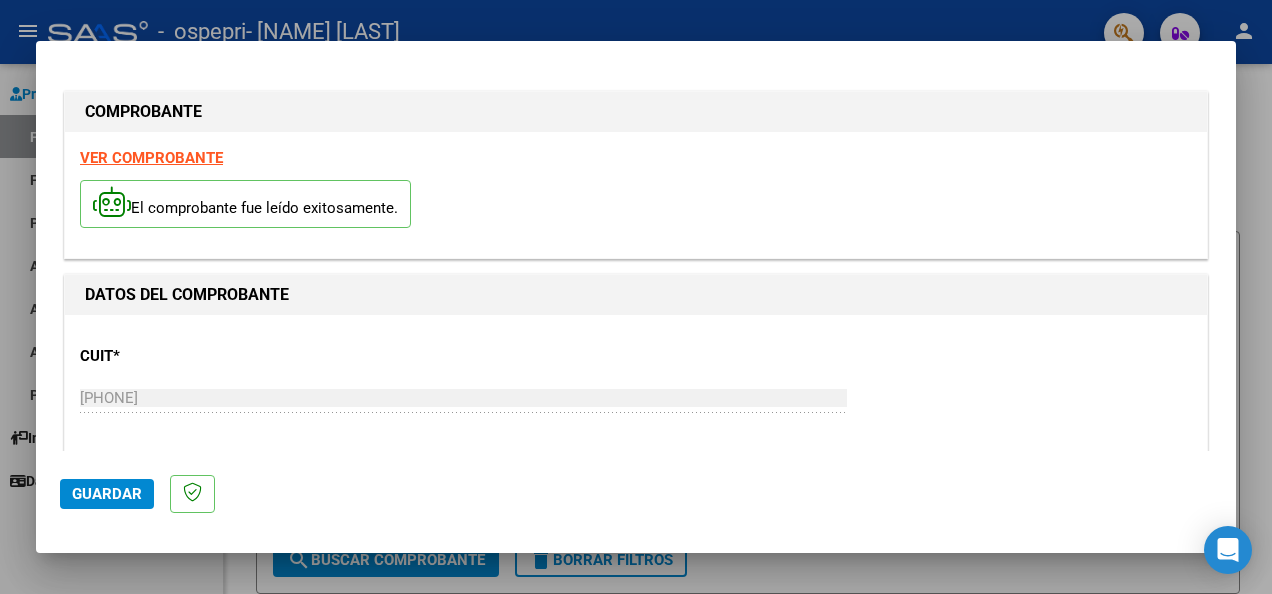 scroll, scrollTop: 337, scrollLeft: 0, axis: vertical 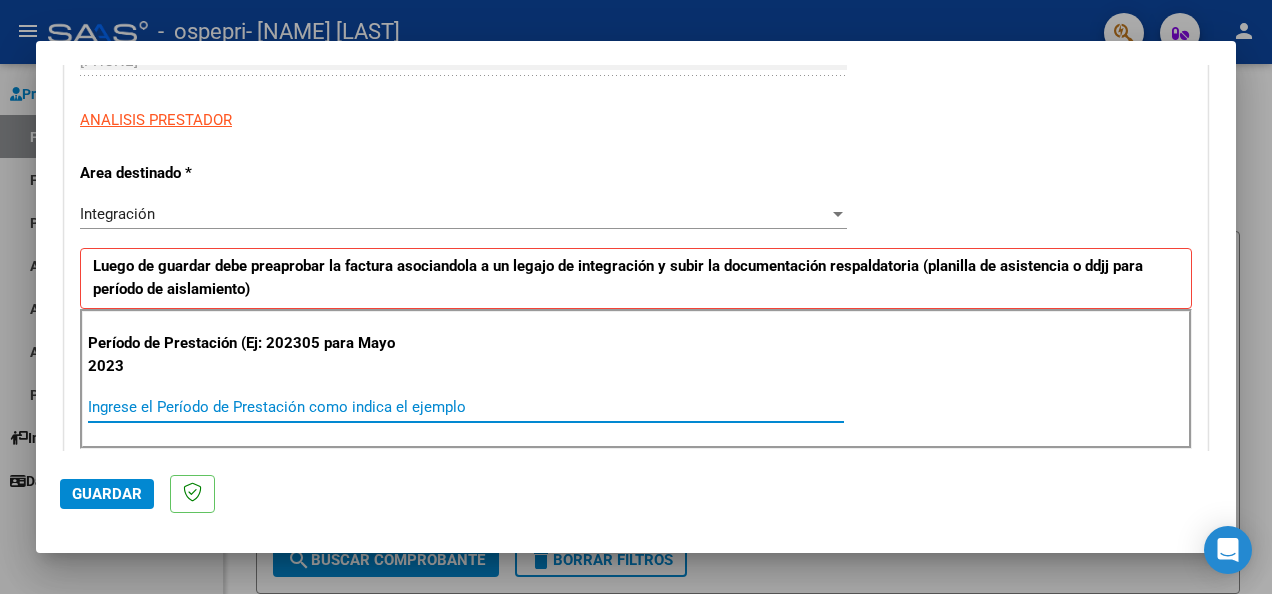 click on "Ingrese el Período de Prestación como indica el ejemplo" at bounding box center (466, 407) 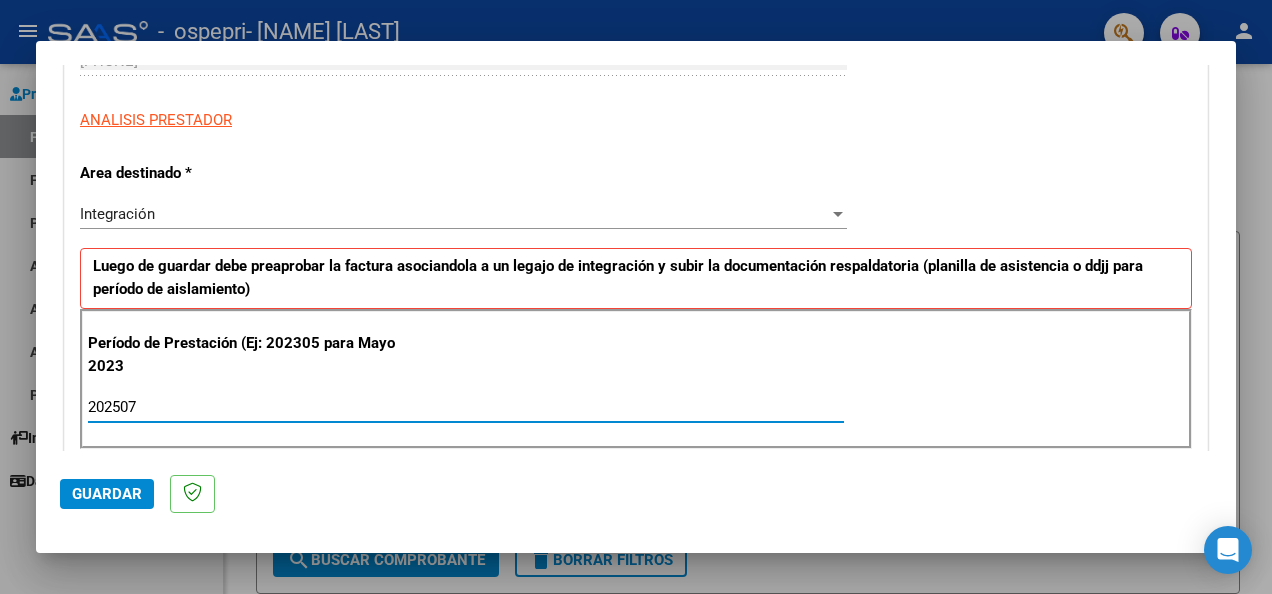 type on "202507" 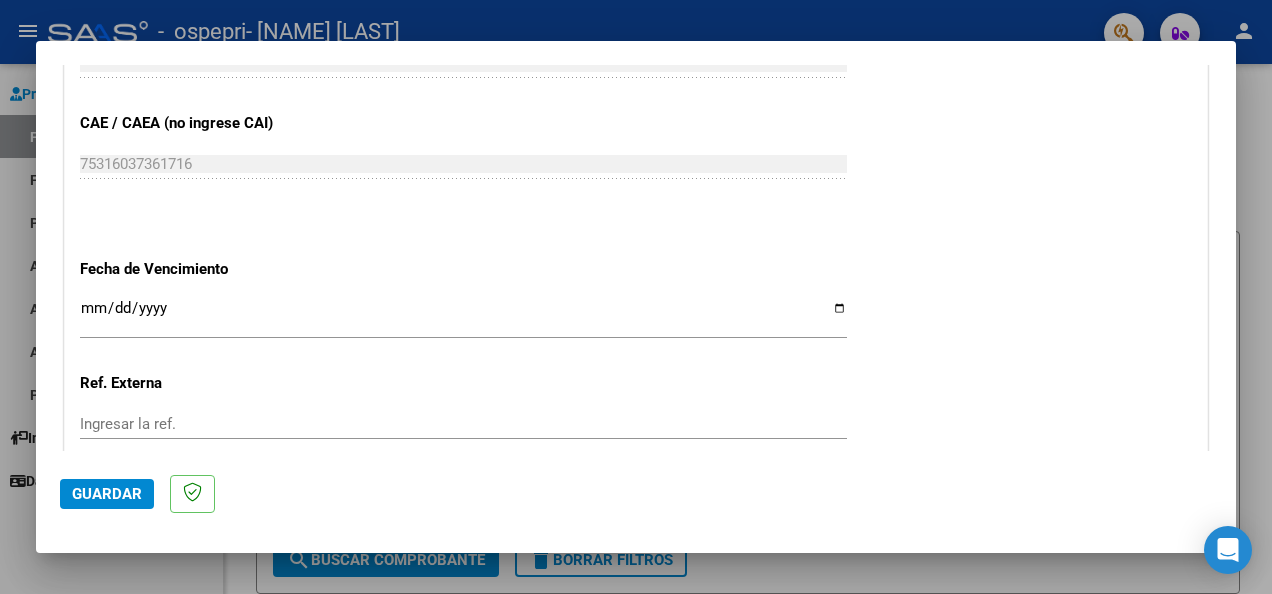 scroll, scrollTop: 1264, scrollLeft: 0, axis: vertical 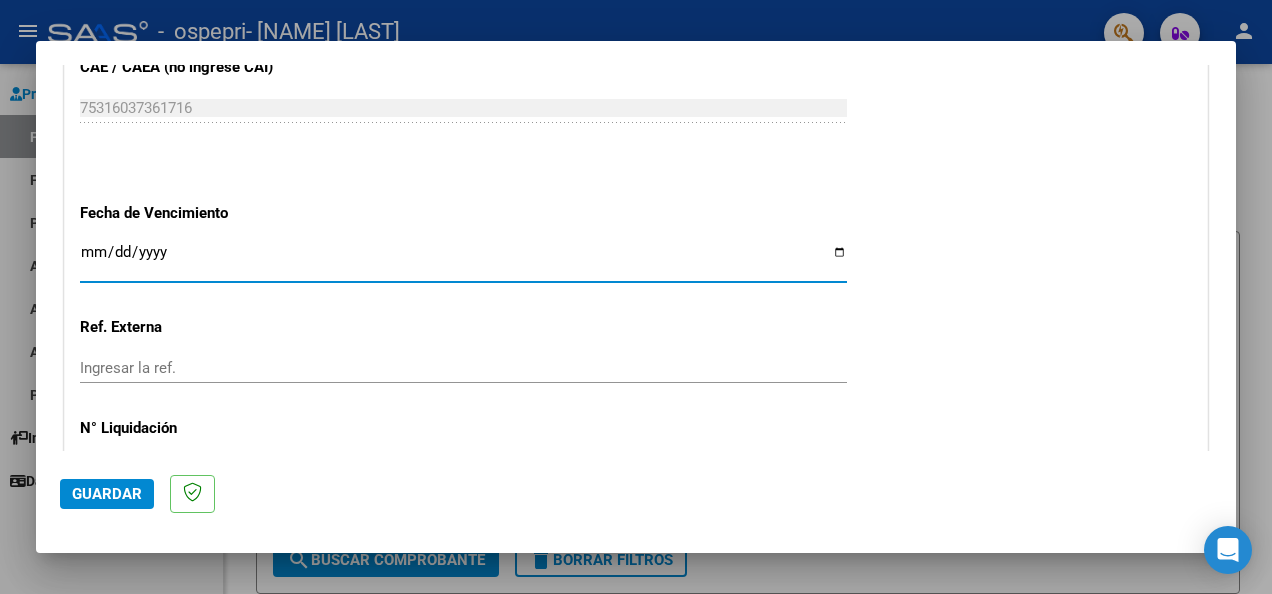 click on "Ingresar la fecha" at bounding box center (463, 260) 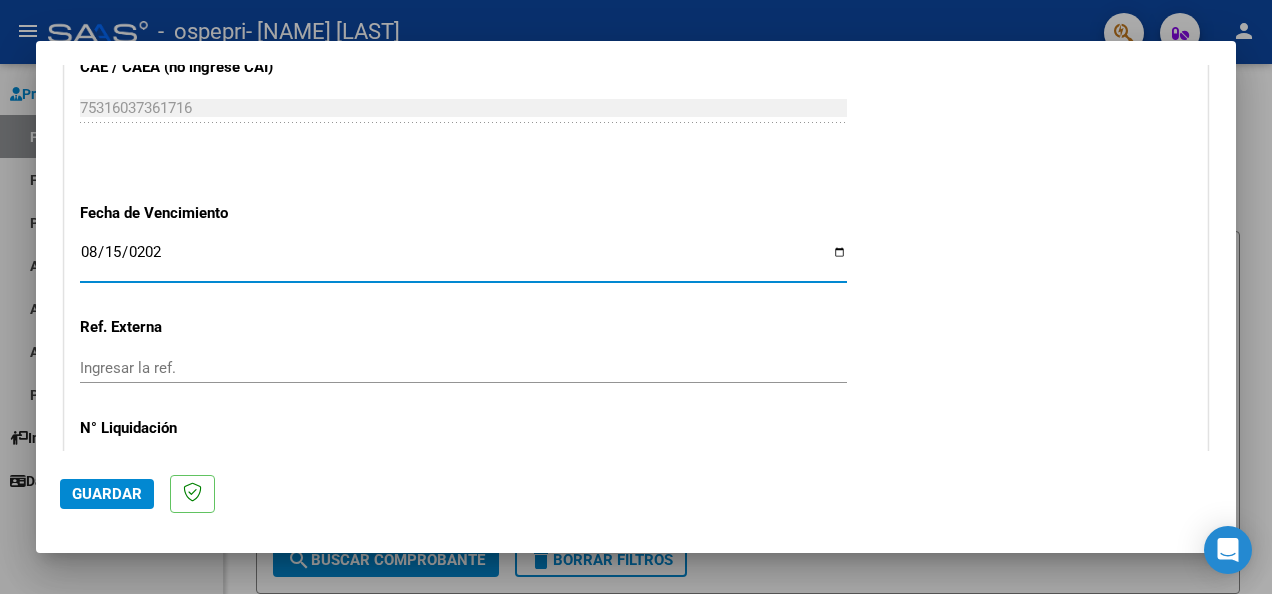 type on "2025-08-15" 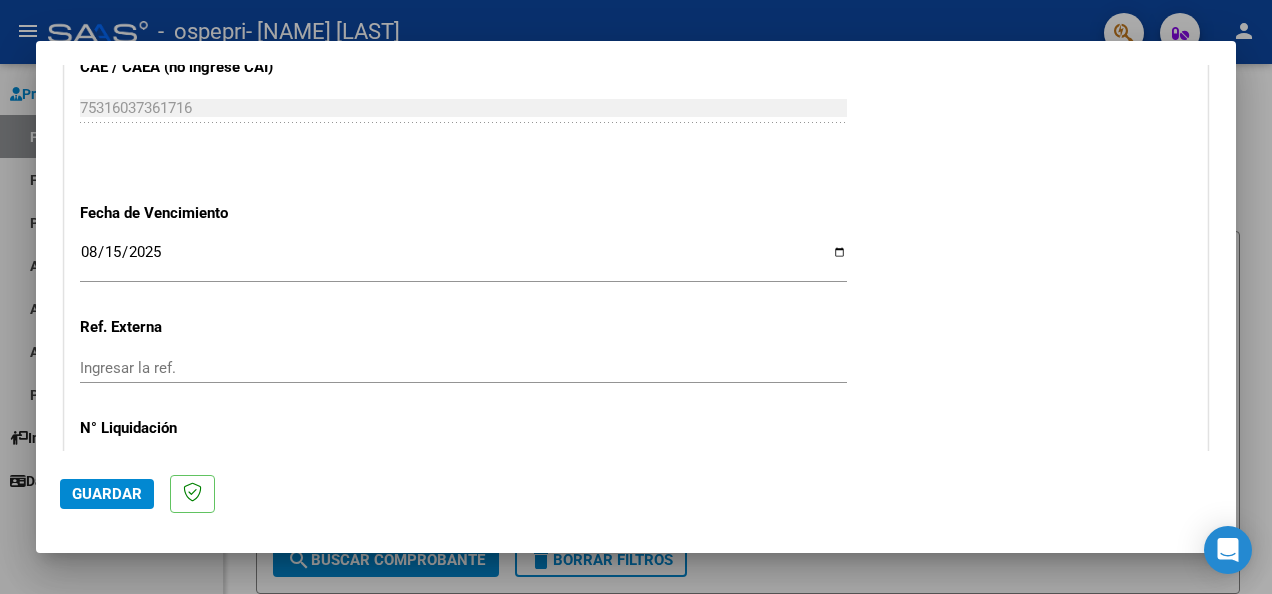 click on "CUIT  *   [CUIT] Ingresar CUIT  ANALISIS PRESTADOR  Area destinado * Integración Seleccionar Area Luego de guardar debe preaprobar la factura asociandola a un legajo de integración y subir la documentación respaldatoria (planilla de asistencia o ddjj para período de aislamiento)  Período de Prestación (Ej: 202305 para Mayo 2023    202507 Ingrese el Período de Prestación como indica el ejemplo   Comprobante Tipo * Factura C Seleccionar Tipo Punto de Venta  *   1 Ingresar el Nro.  Número  *   821 Ingresar el Nro.  Monto  *   $ 118.757,84 Ingresar el monto  Fecha del Cpbt.  *   2025-08-05 Ingresar la fecha  CAE / CAEA (no ingrese CAI)    75316037361716 Ingresar el CAE o CAEA (no ingrese CAI)  Fecha de Vencimiento    2025-08-15 Ingresar la fecha  Ref. Externa    Ingresar la ref.  N° Liquidación    Ingresar el N° Liquidación" at bounding box center (636, -216) 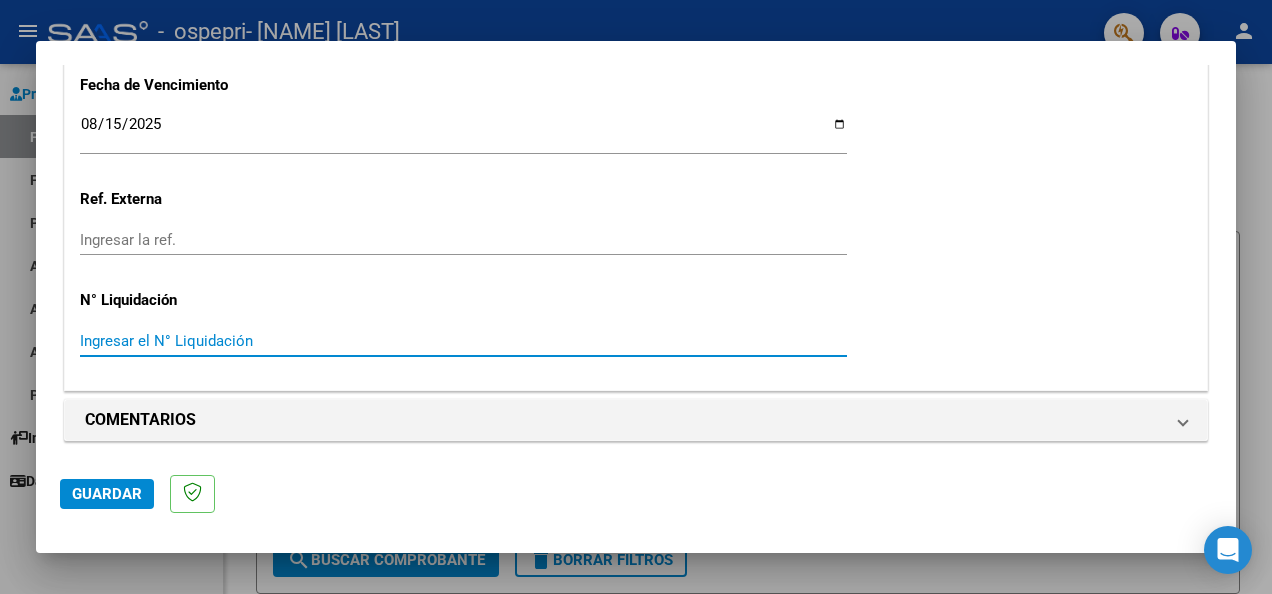 click on "Ingresar el N° Liquidación" at bounding box center [463, 341] 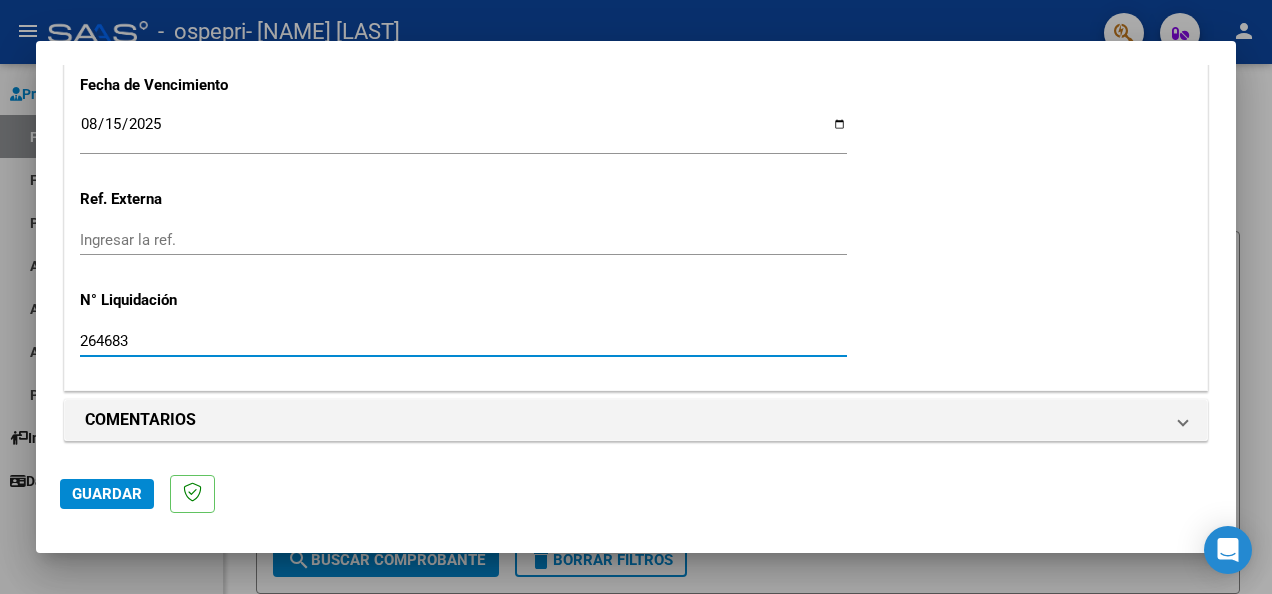 type on "264683" 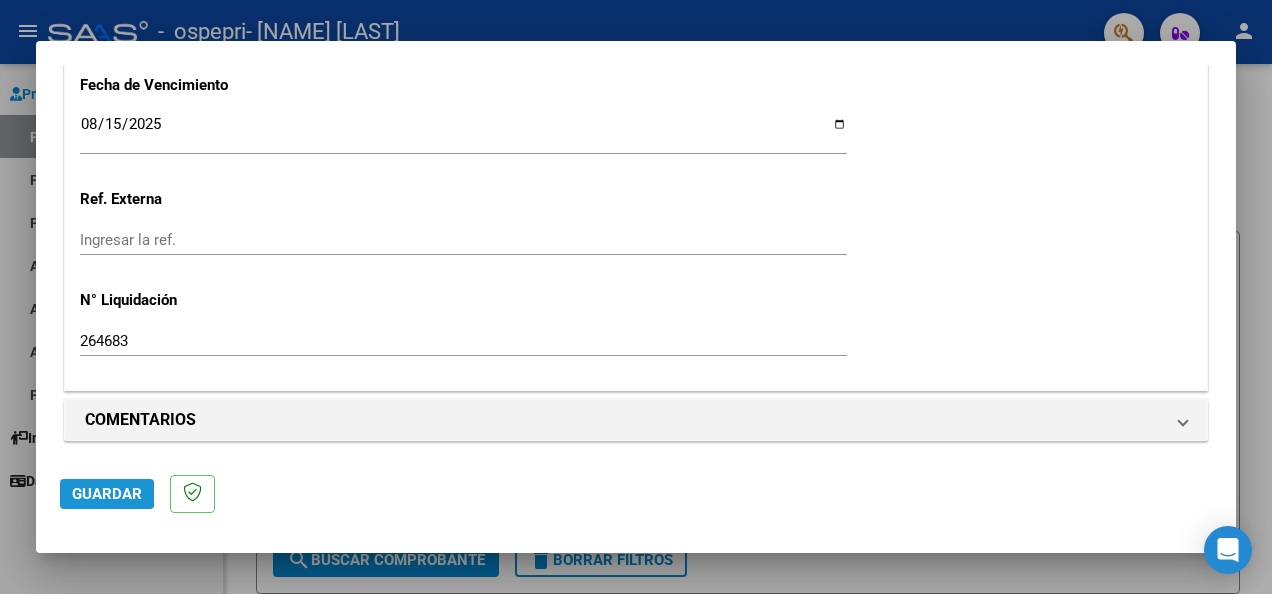 click on "Guardar" 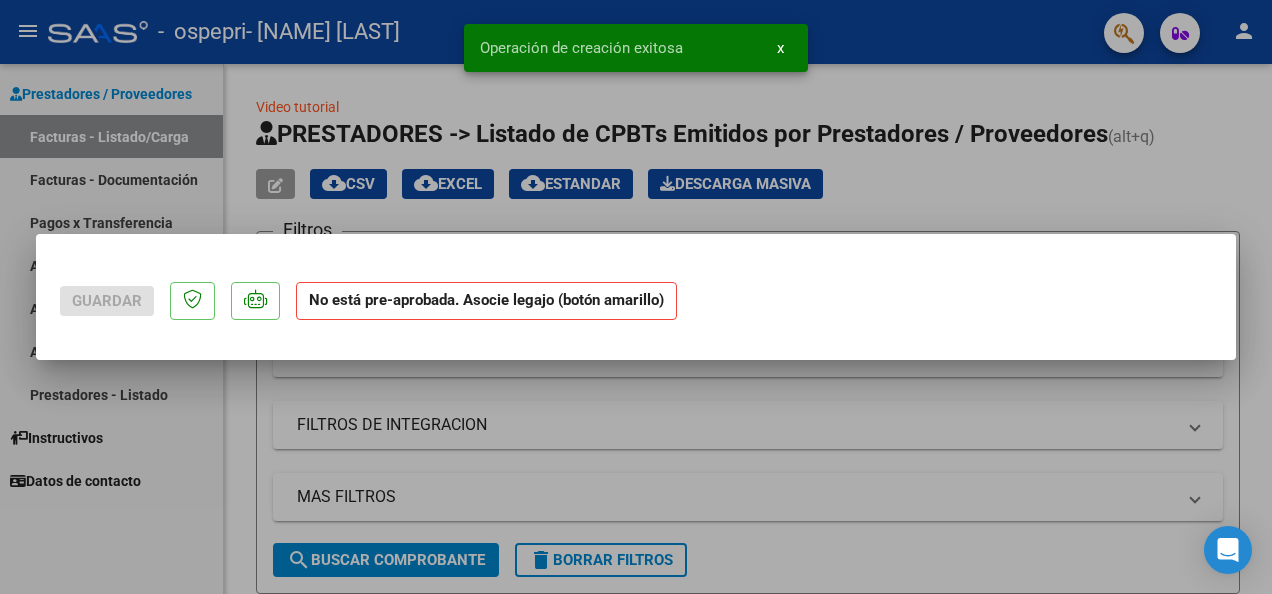 scroll, scrollTop: 0, scrollLeft: 0, axis: both 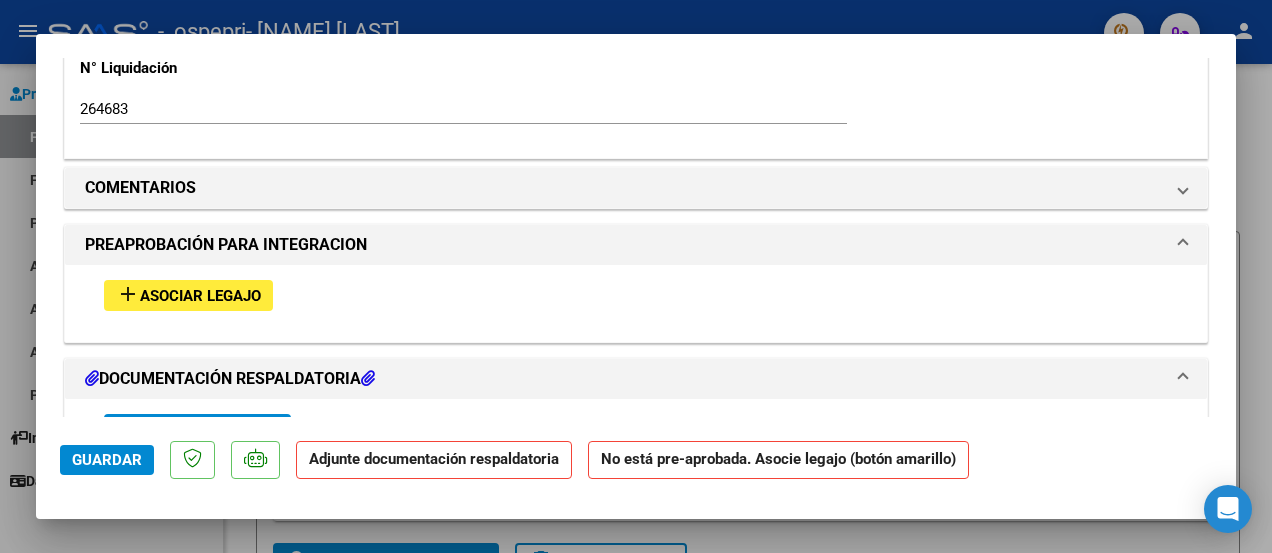 click on "Punto de Venta  *" at bounding box center (247, -508) 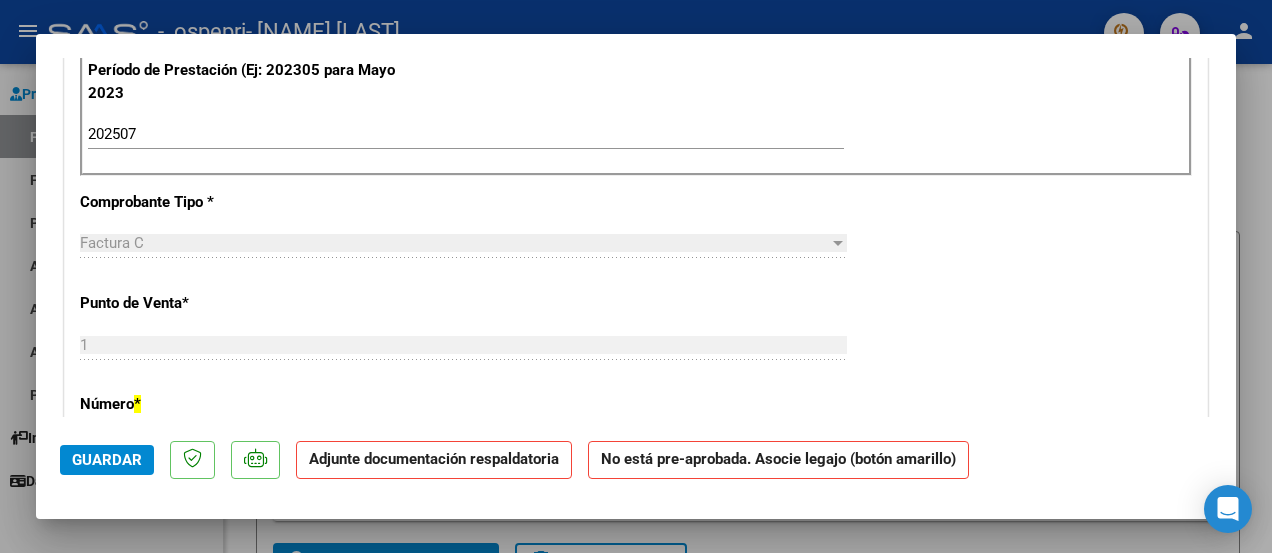 drag, startPoint x: 1218, startPoint y: 201, endPoint x: 1219, endPoint y: 233, distance: 32.01562 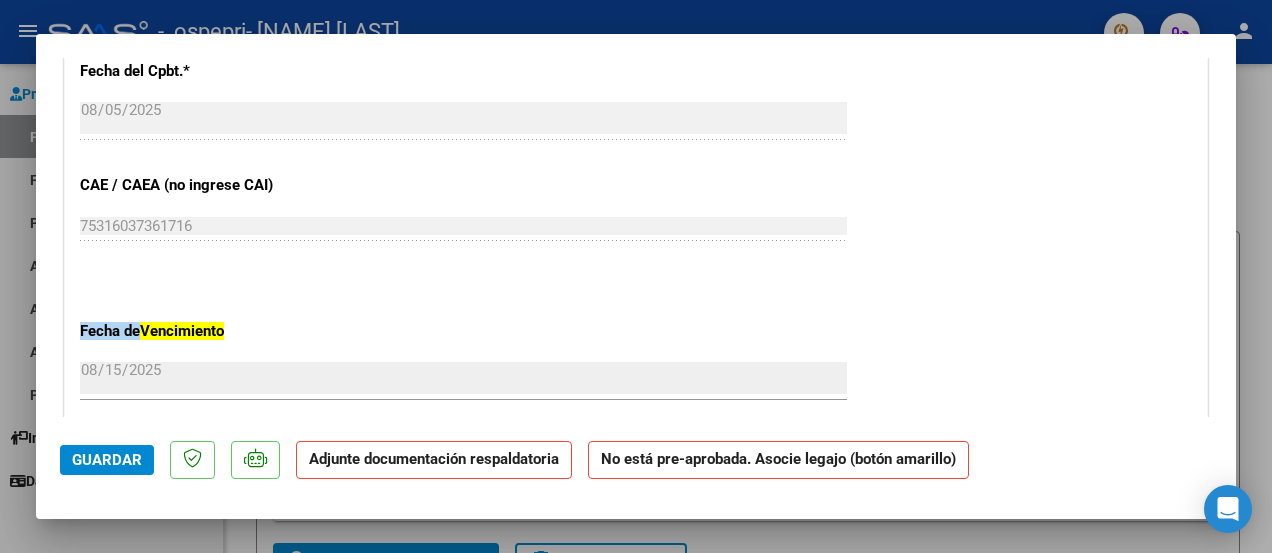 scroll, scrollTop: 1528, scrollLeft: 0, axis: vertical 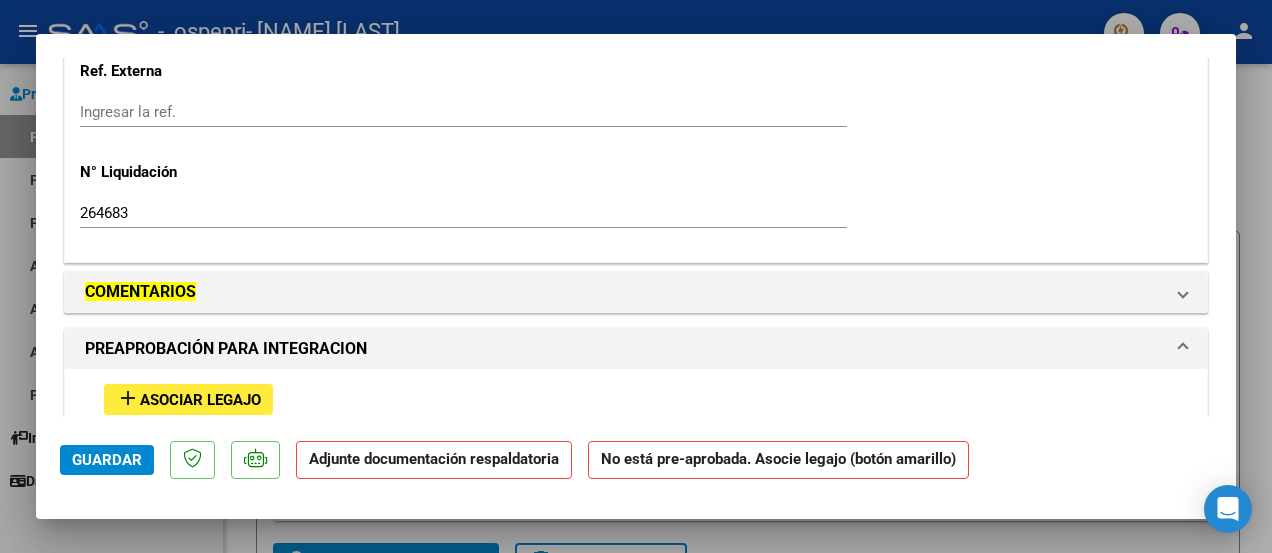 click on "PREAPROBACIÓN PARA INTEGRACION" at bounding box center [624, 349] 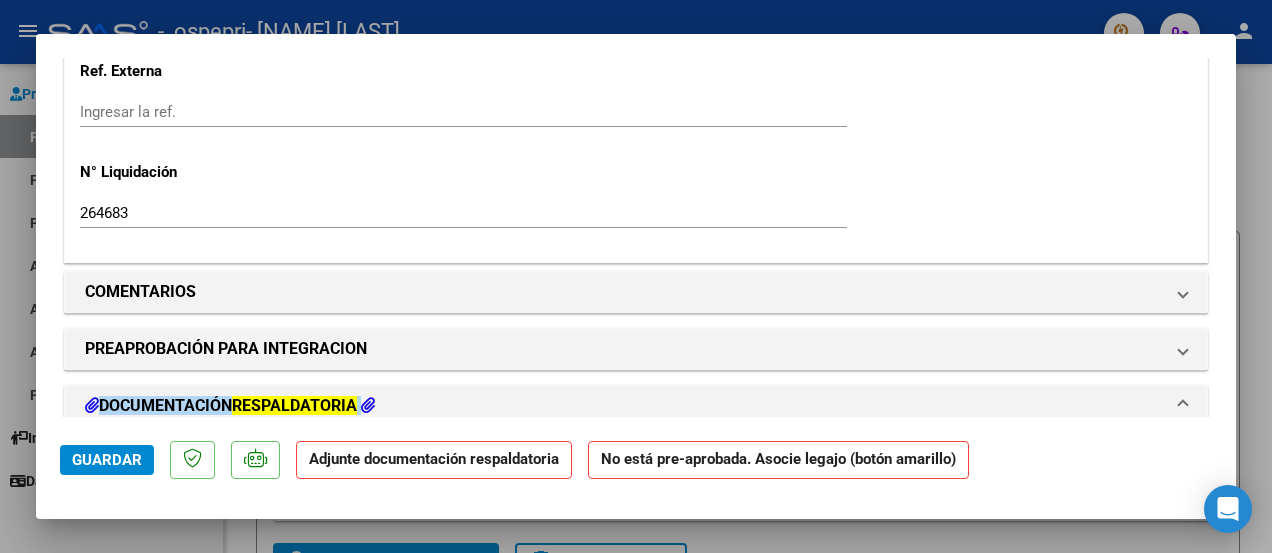 click on "CUIT  *   [CUIT] Ingresar CUIT  ANALISIS PRESTADOR  [NAME] [LAST]  ARCA Padrón  Area destinado * Integración Seleccionar Area Período de Prestación (Ej: 202305 para Mayo 2023    202507 Ingrese el Período de Prestación como indica el ejemplo   Comprobante Tipo * Factura C Seleccionar Tipo Punto de Venta  *   [NUMBER] Ingresar el Nro.  Número  *   [NUMBER] Ingresar el Nro.  Monto  *   $ 118.757,84 Ingresar el monto  Fecha del Cpbt.  *   [DATE] Ingresar la fecha  CAE / CAEA (no ingrese CAI)    [NUMBER] Ingresar el CAE o CAEA (no ingrese CAI)  Fecha de Vencimiento    [DATE] Ingresar la fecha  Ref. Externa    Ingresar la ref.  N° Liquidación    [NUMBER] Ingresar el N° Liquidación" at bounding box center (636, -459) 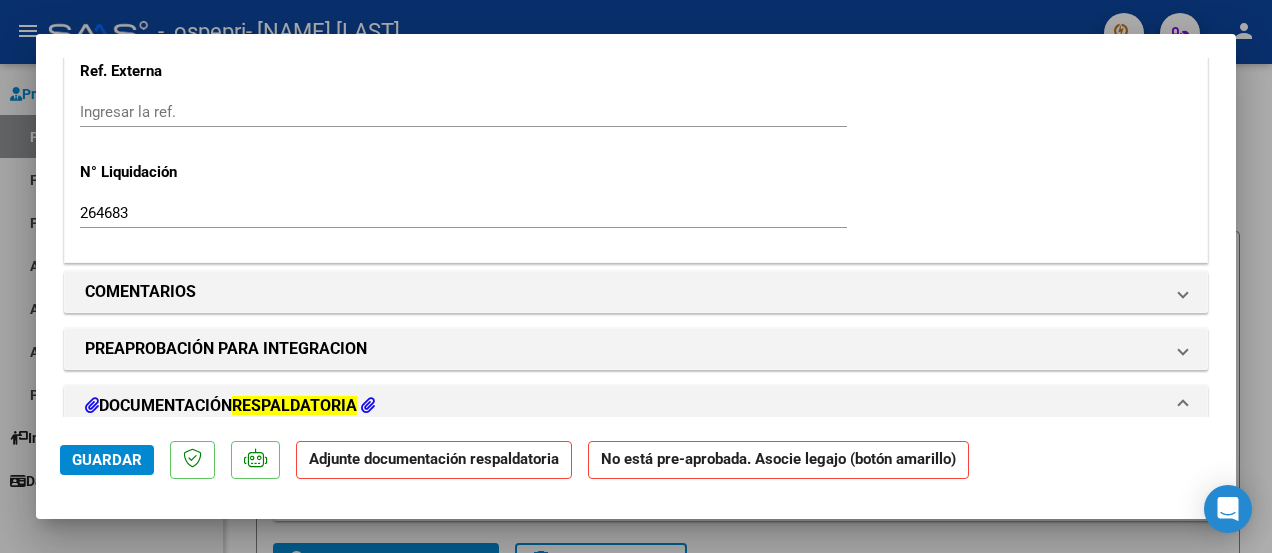 click on "CUIT  *   [CUIT] Ingresar CUIT  ANALISIS PRESTADOR  [NAME] [LAST]  ARCA Padrón  Area destinado * Integración Seleccionar Area Período de Prestación (Ej: 202305 para Mayo 2023    202507 Ingrese el Período de Prestación como indica el ejemplo   Comprobante Tipo * Factura C Seleccionar Tipo Punto de Venta  *   [NUMBER] Ingresar el Nro.  Número  *   [NUMBER] Ingresar el Nro.  Monto  *   $ 118.757,84 Ingresar el monto  Fecha del Cpbt.  *   [DATE] Ingresar la fecha  CAE / CAEA (no ingrese CAI)    [NUMBER] Ingresar el CAE o CAEA (no ingrese CAI)  Fecha de Vencimiento    [DATE] Ingresar la fecha  Ref. Externa    Ingresar la ref.  N° Liquidación    [NUMBER] Ingresar el N° Liquidación" at bounding box center [636, -459] 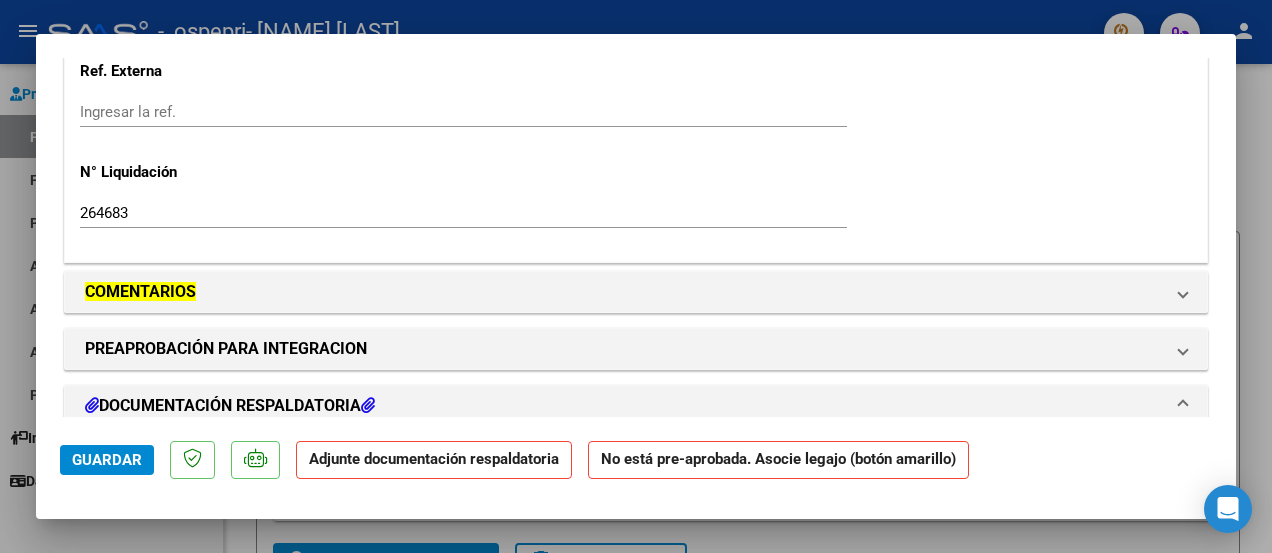 drag, startPoint x: 932, startPoint y: 95, endPoint x: 914, endPoint y: 236, distance: 142.14429 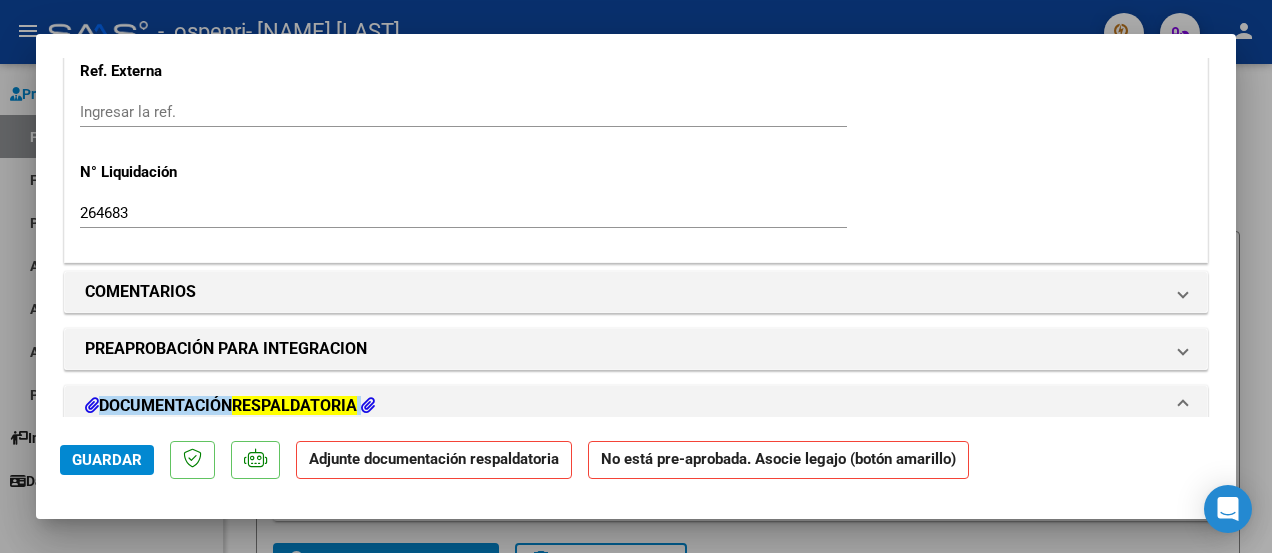 scroll, scrollTop: 1912, scrollLeft: 0, axis: vertical 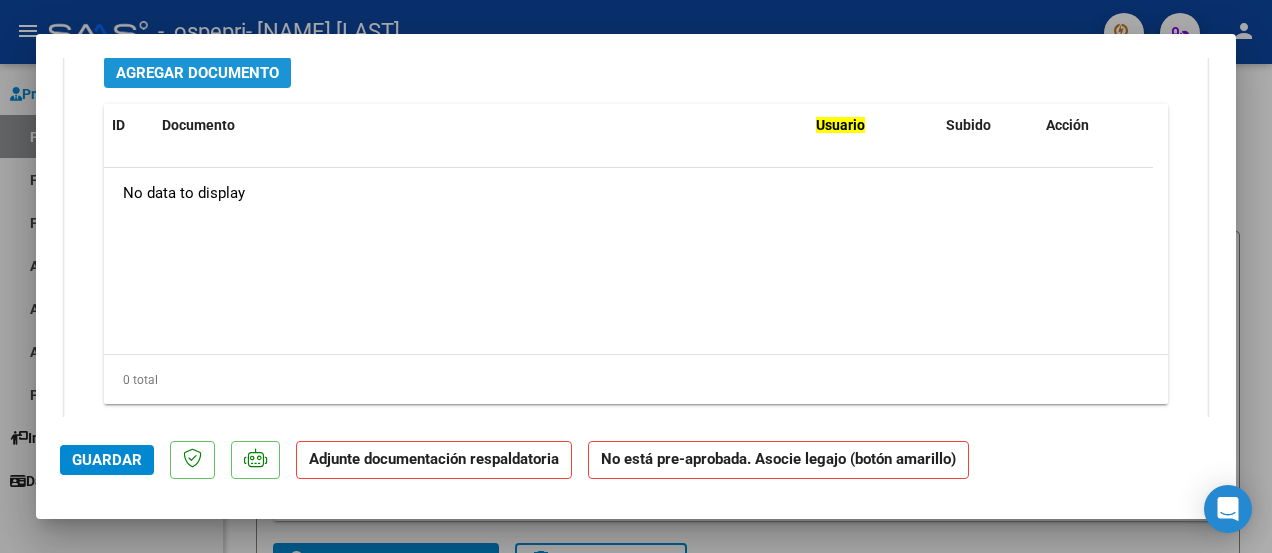 click on "Agregar Documento" at bounding box center (197, 73) 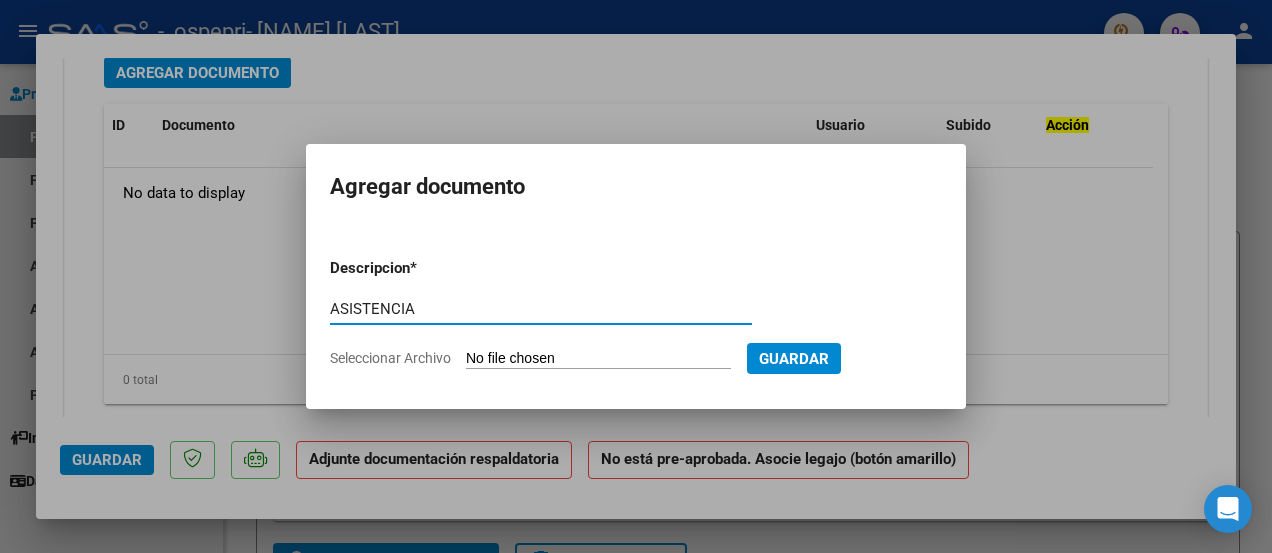 type on "ASISTENCIA" 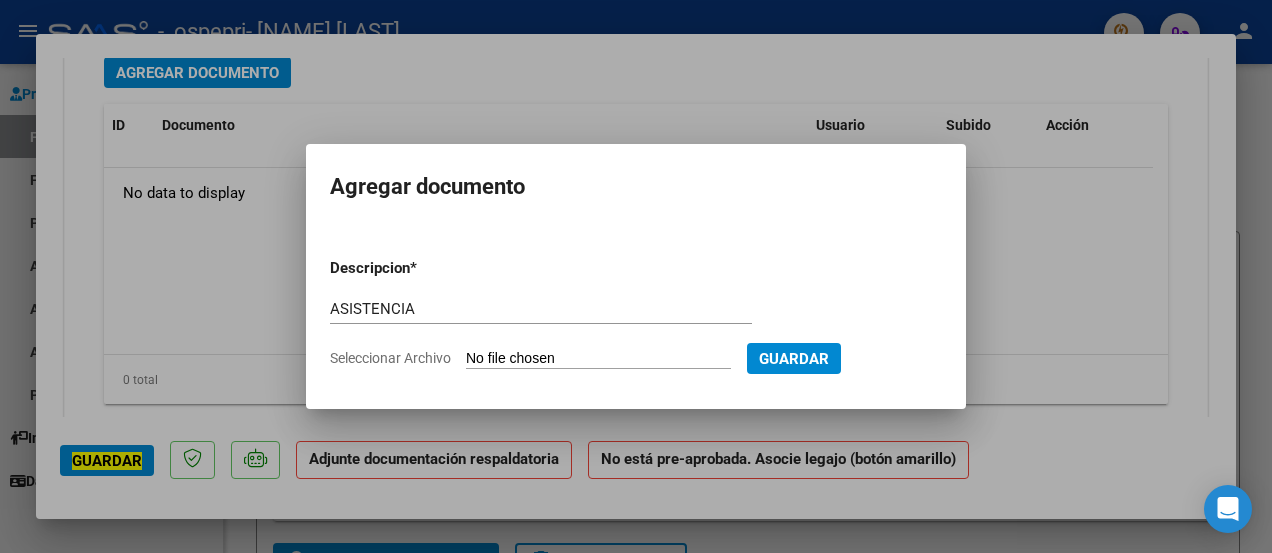 type on "C:\fakepath\[DOCUMENT]" 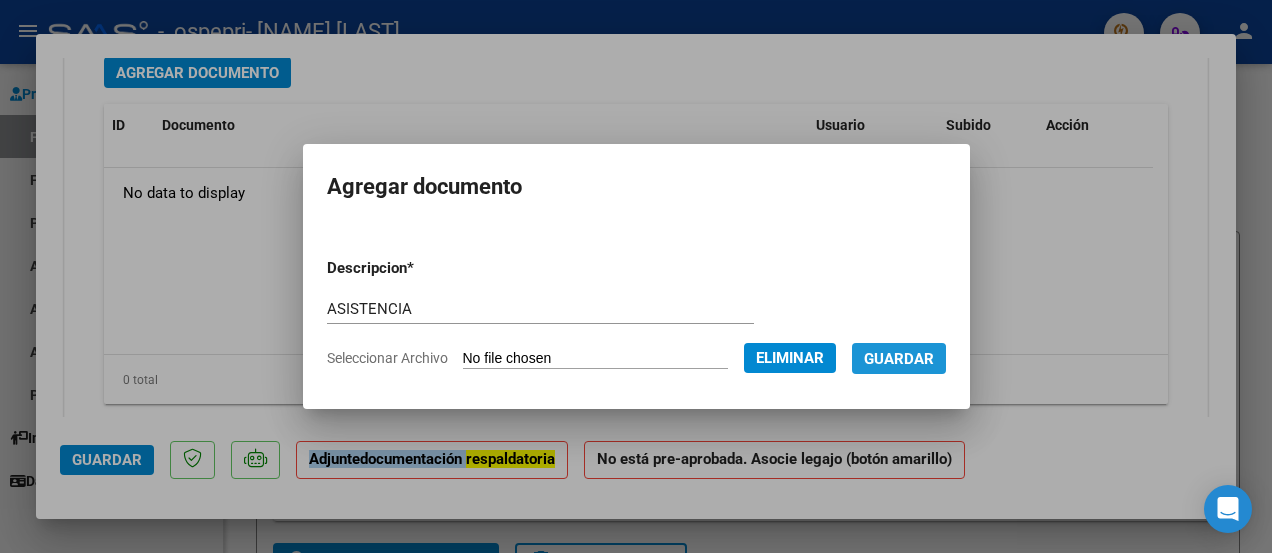 click on "Guardar" at bounding box center (899, 359) 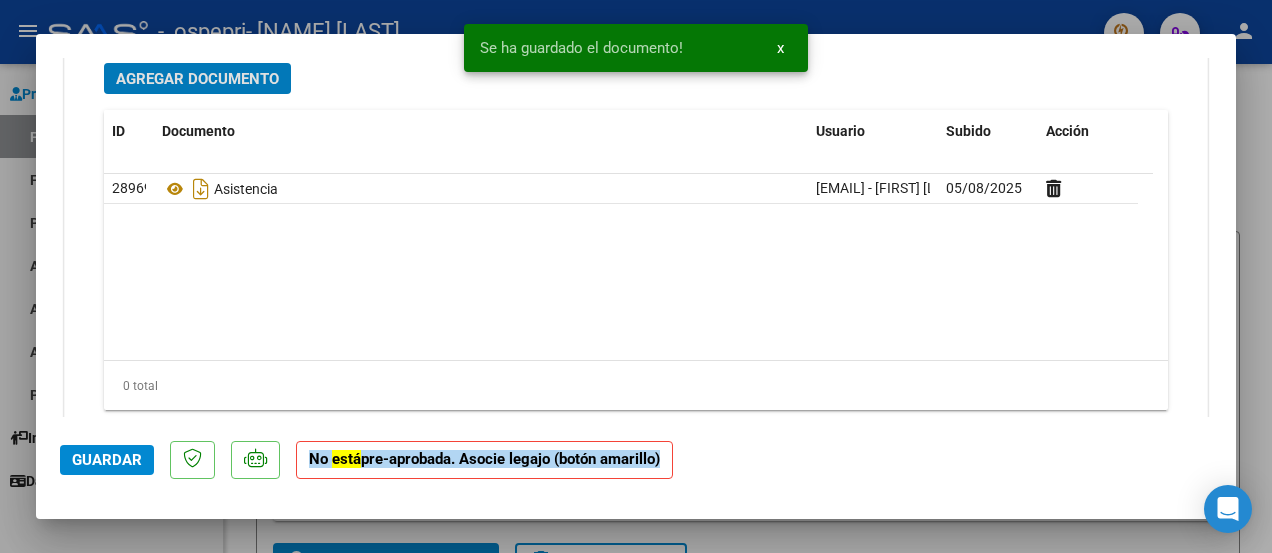 scroll, scrollTop: 1591, scrollLeft: 0, axis: vertical 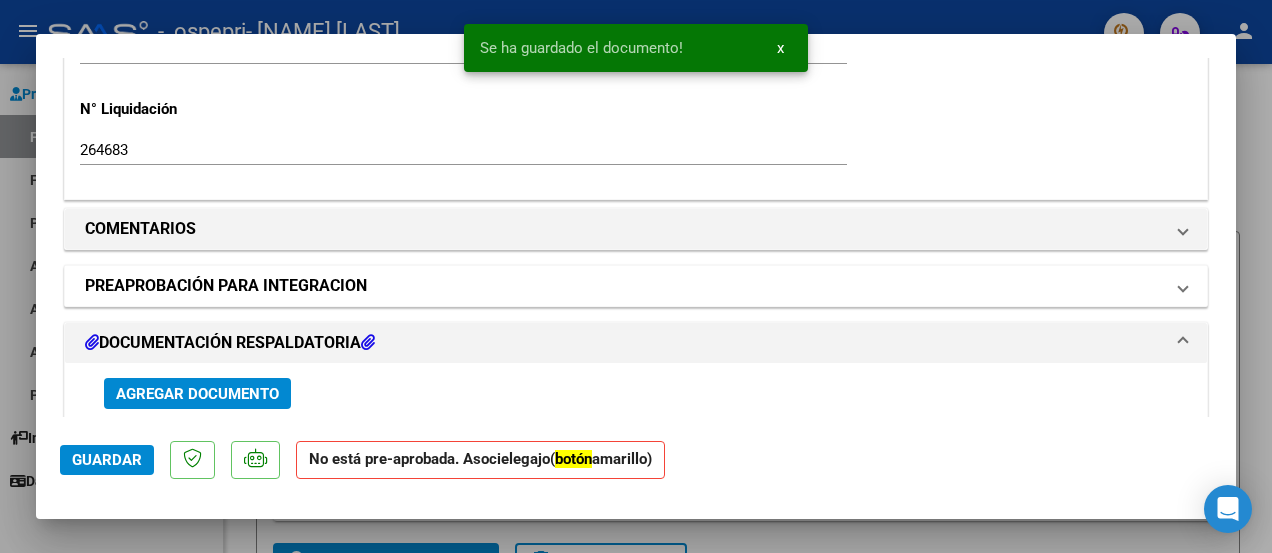 click on "PREAPROBACIÓN PARA INTEGRACION" at bounding box center [636, 286] 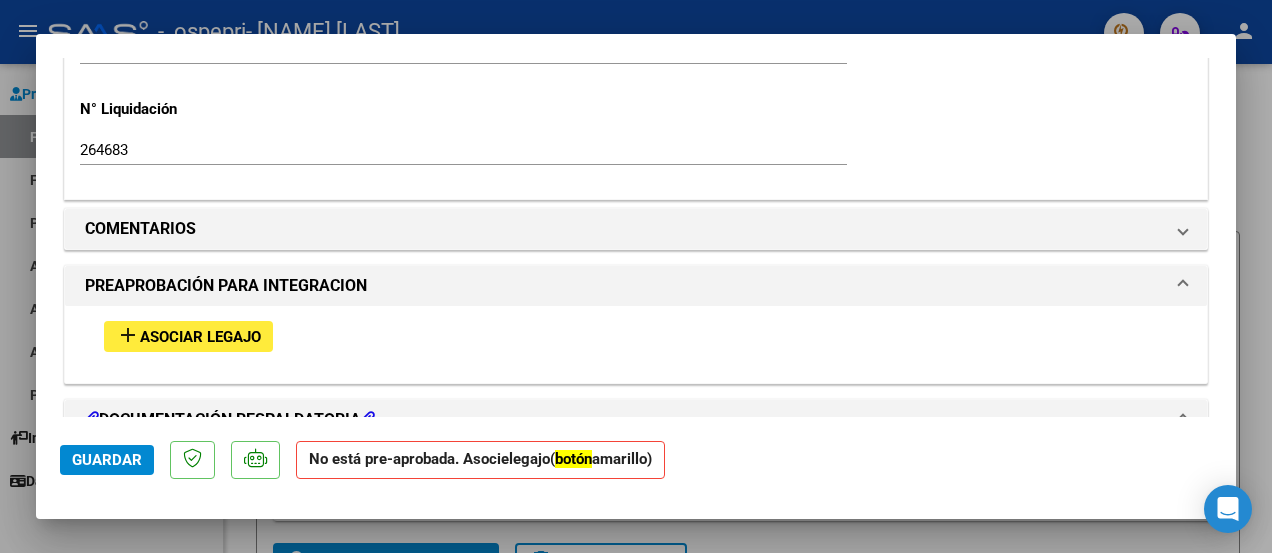 click on "Asociar Legajo" at bounding box center [200, 337] 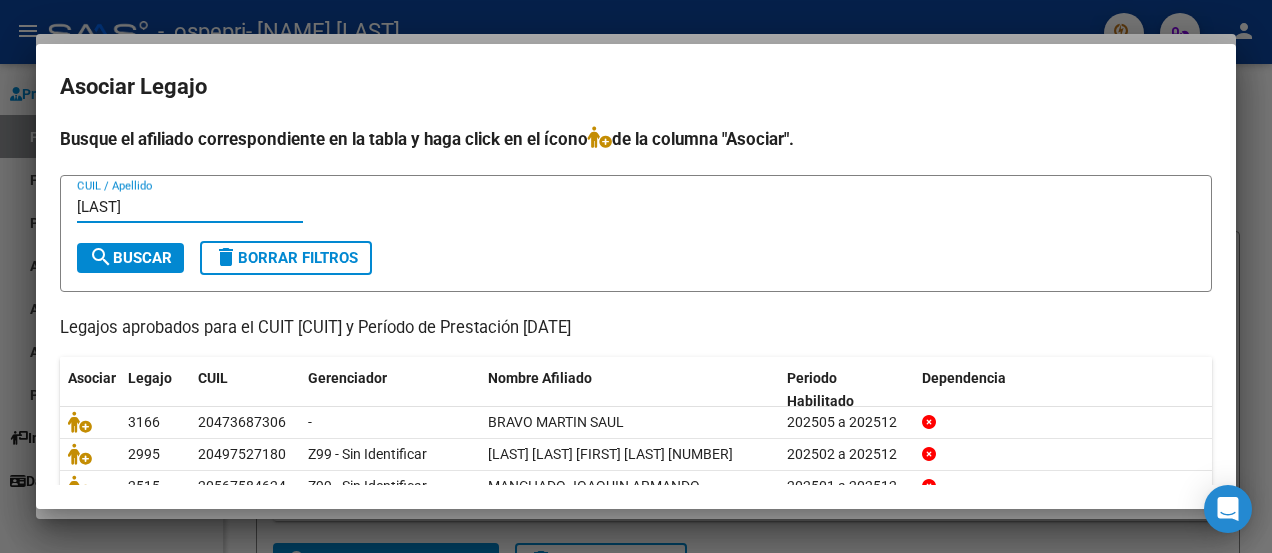 scroll, scrollTop: 1938, scrollLeft: 0, axis: vertical 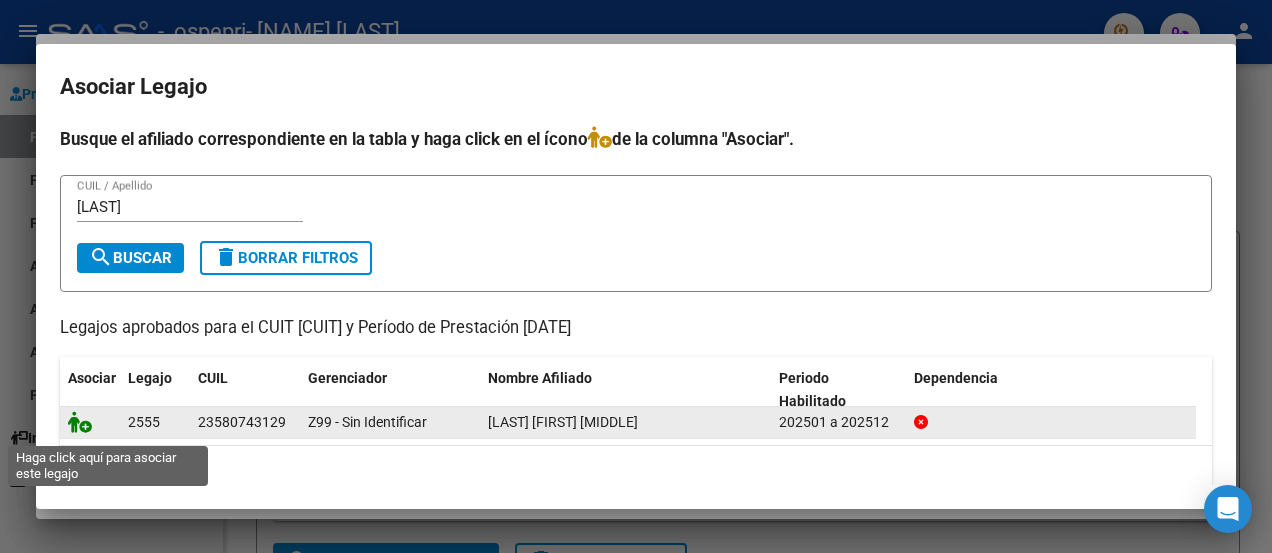 click 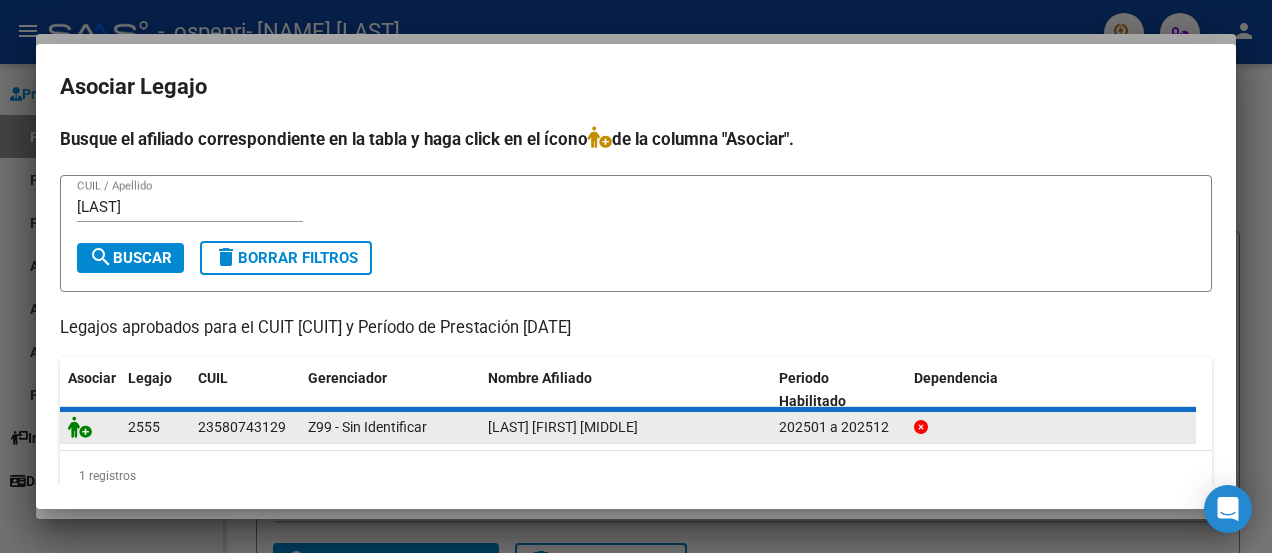 scroll, scrollTop: 2226, scrollLeft: 0, axis: vertical 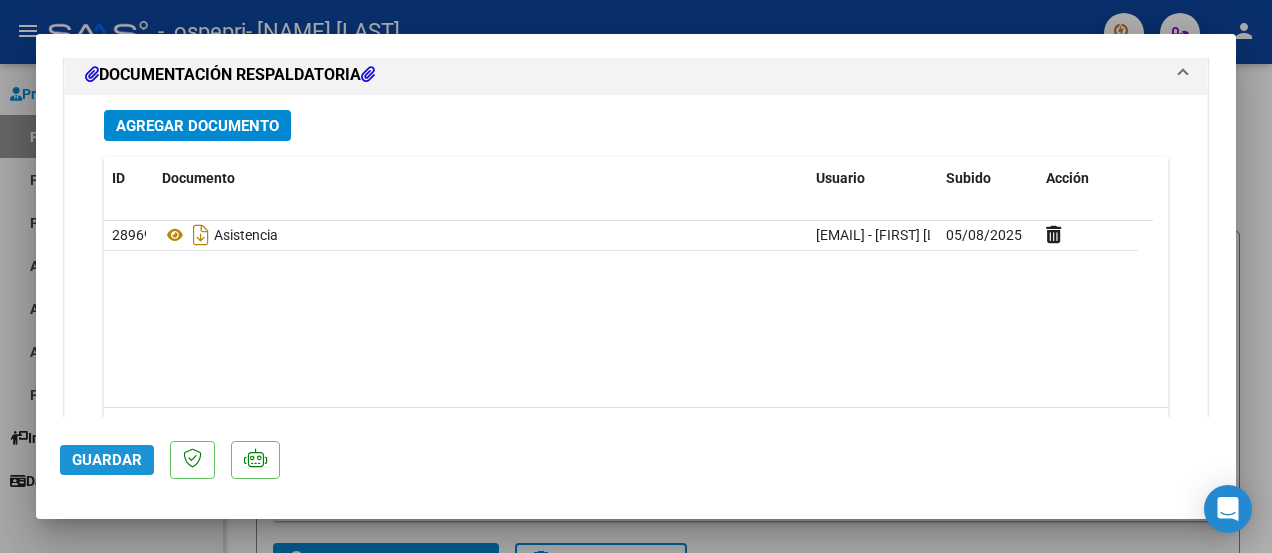 click on "Guardar" 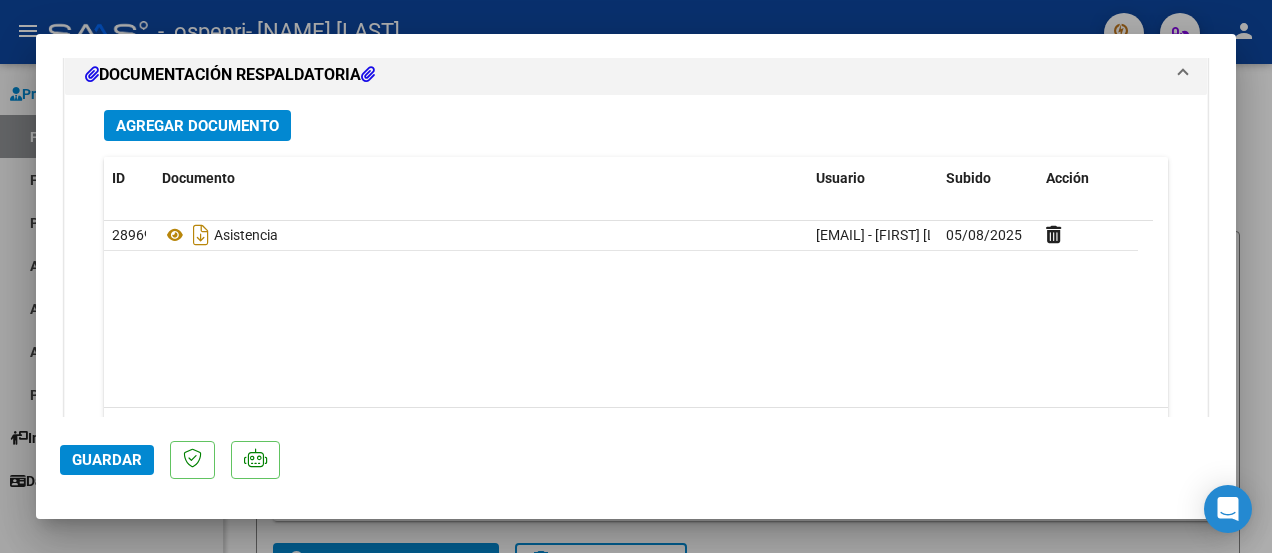 click on "Guardar" 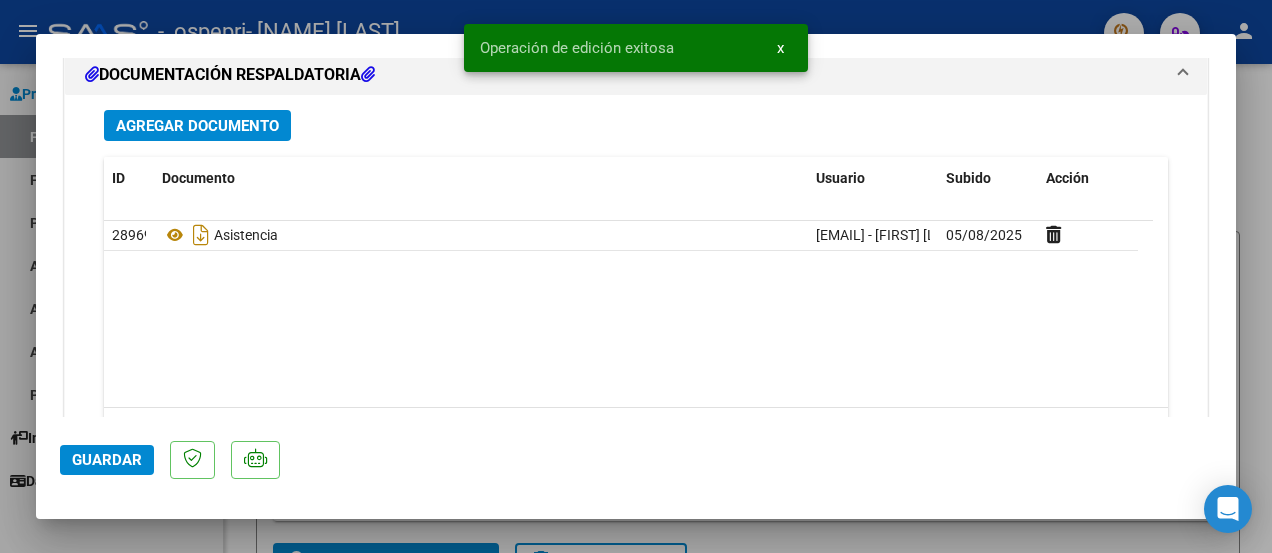 click at bounding box center [636, 276] 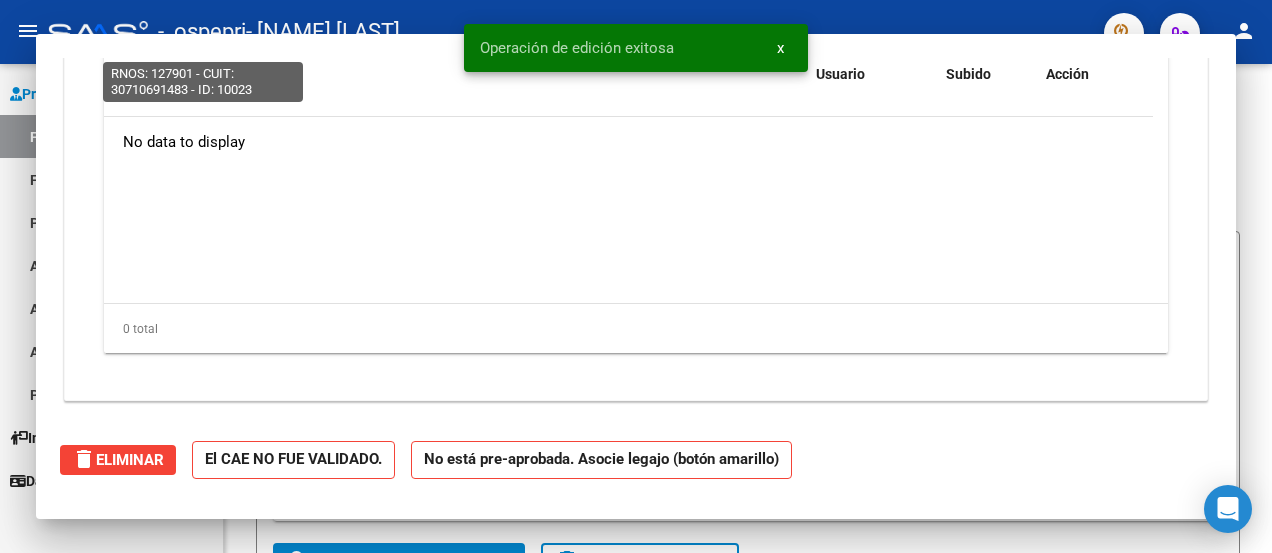 scroll, scrollTop: 2009, scrollLeft: 0, axis: vertical 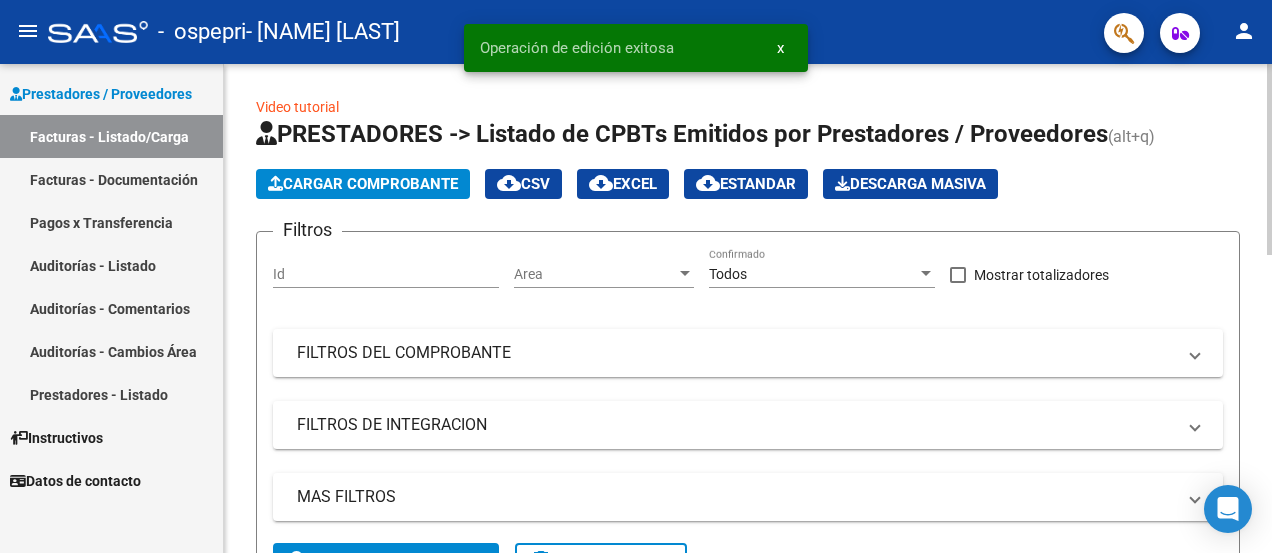 click on "Cargar Comprobante" 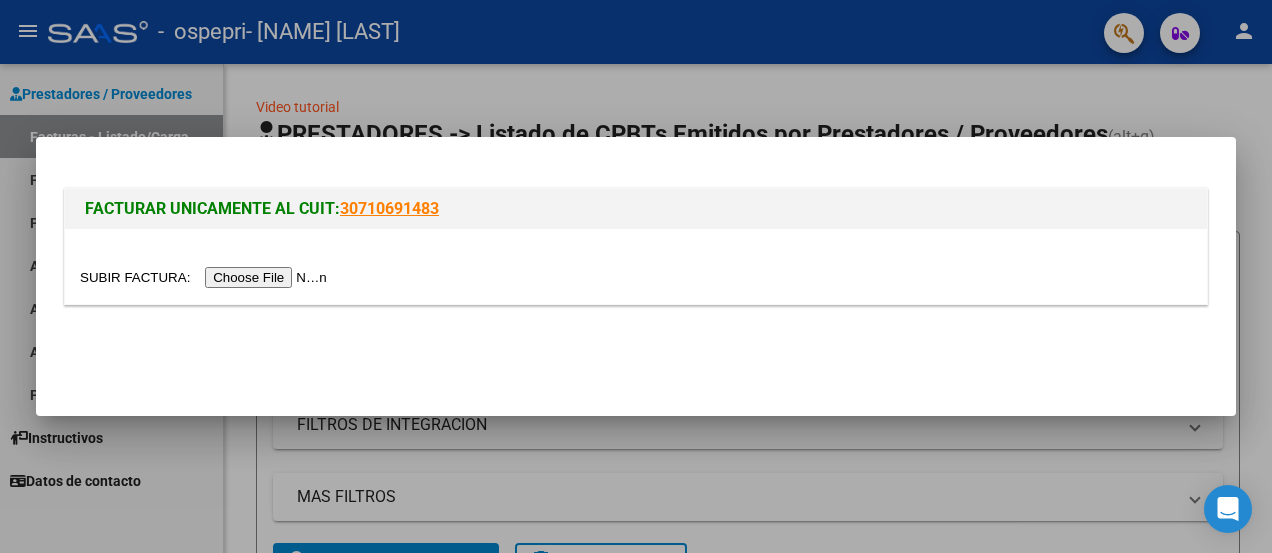 click at bounding box center (636, 266) 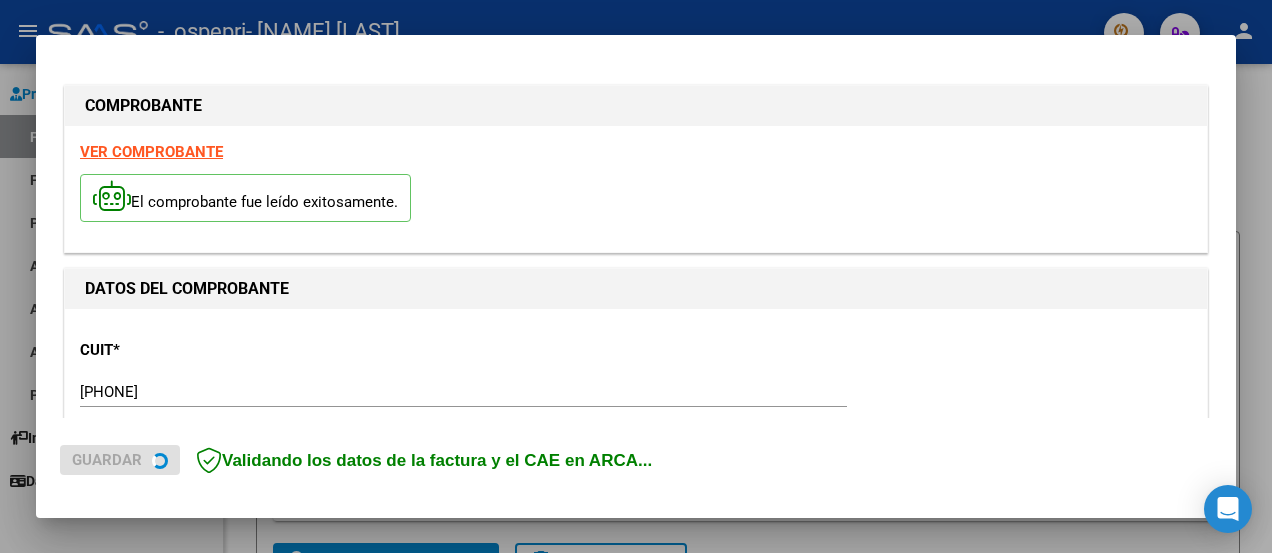 scroll, scrollTop: 314, scrollLeft: 0, axis: vertical 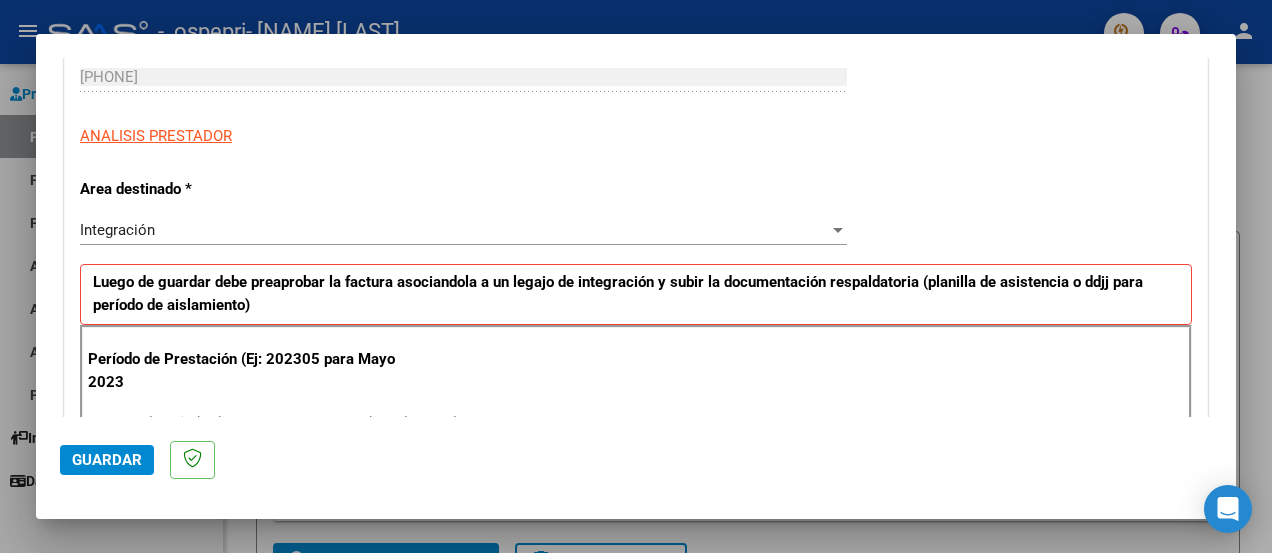 click on "Período de Prestación (Ej: 202305 para Mayo 2023" at bounding box center (252, 370) 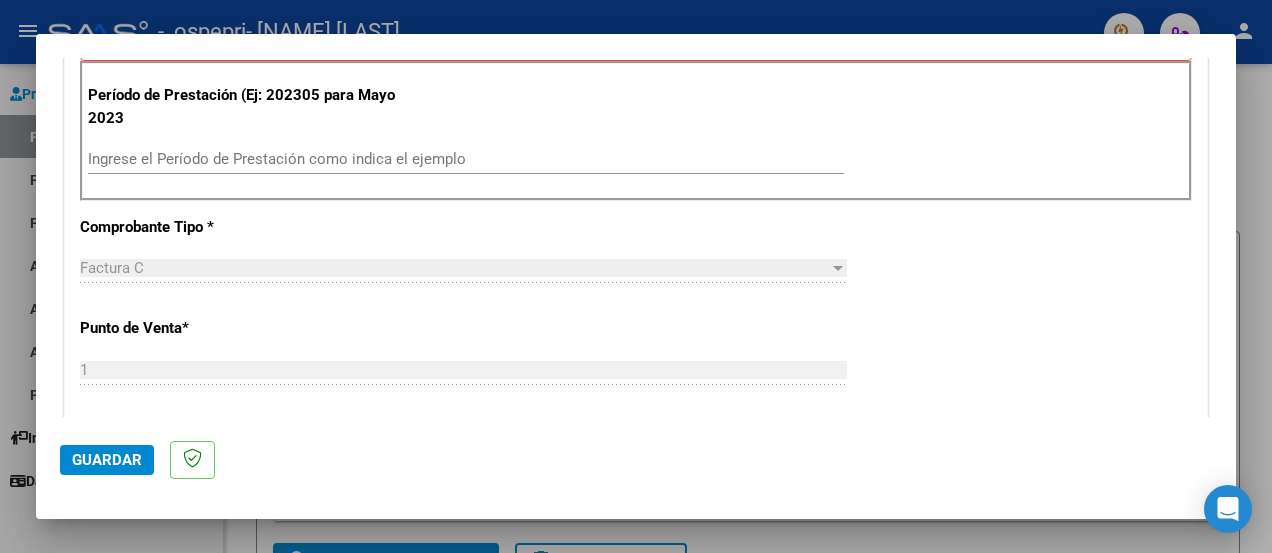 scroll, scrollTop: 597, scrollLeft: 0, axis: vertical 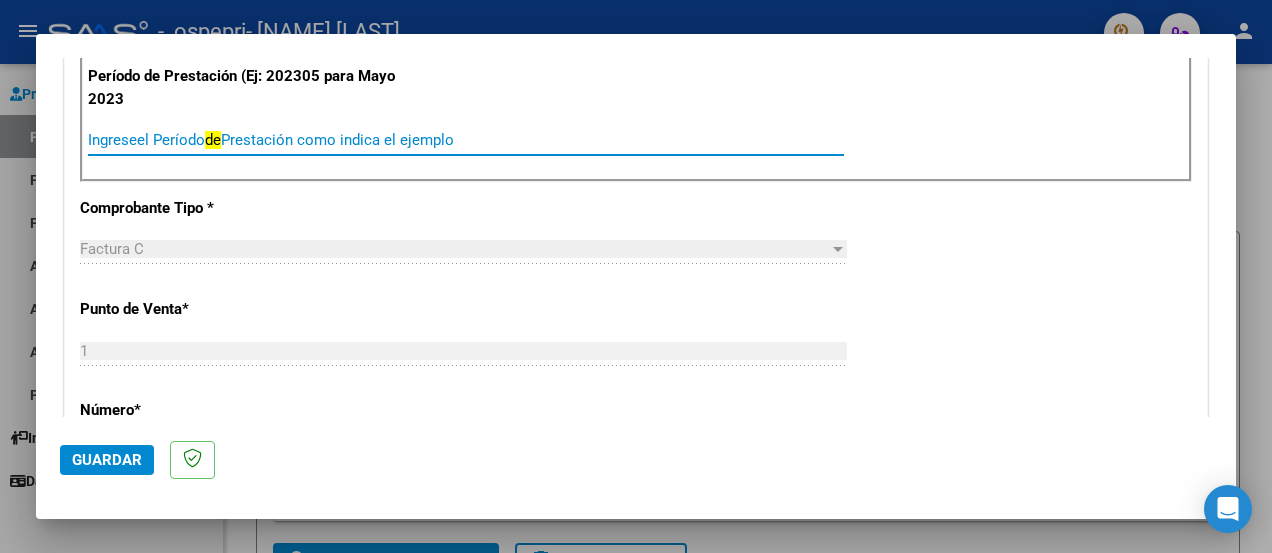 click on "Ingrese  el Período  de  Prestación como indica el ejemplo" at bounding box center [466, 140] 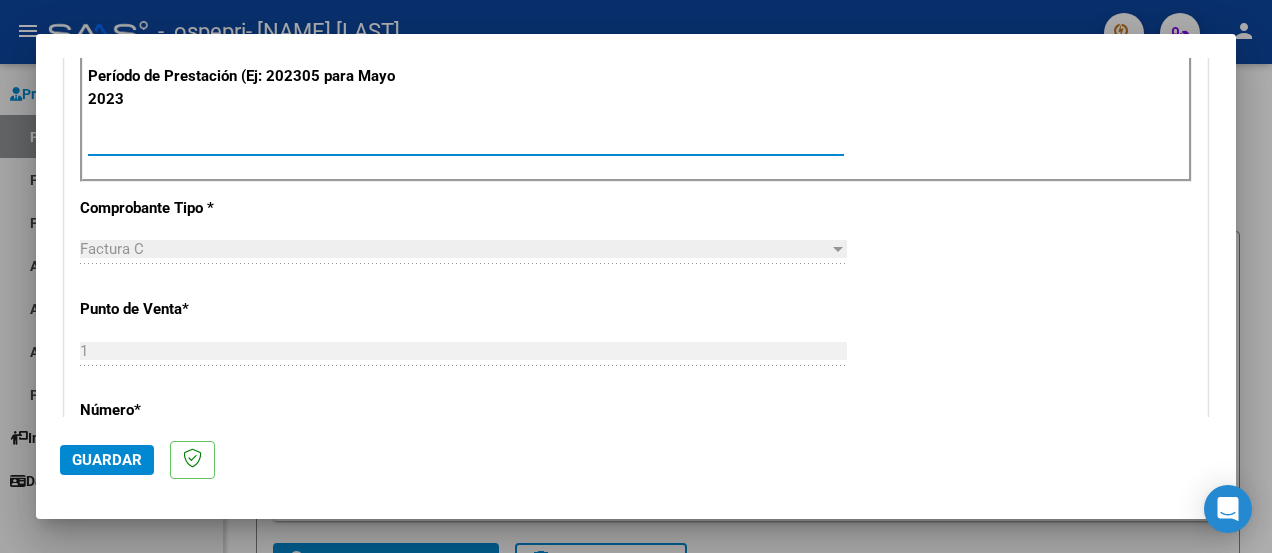 type on "202507" 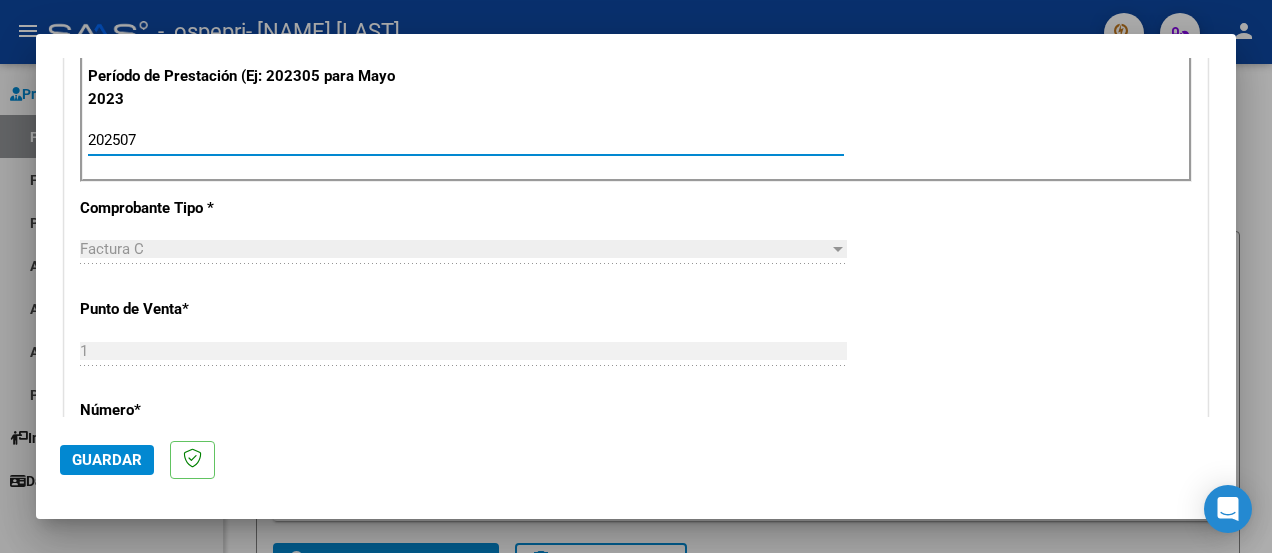 type on "2025-08-15" 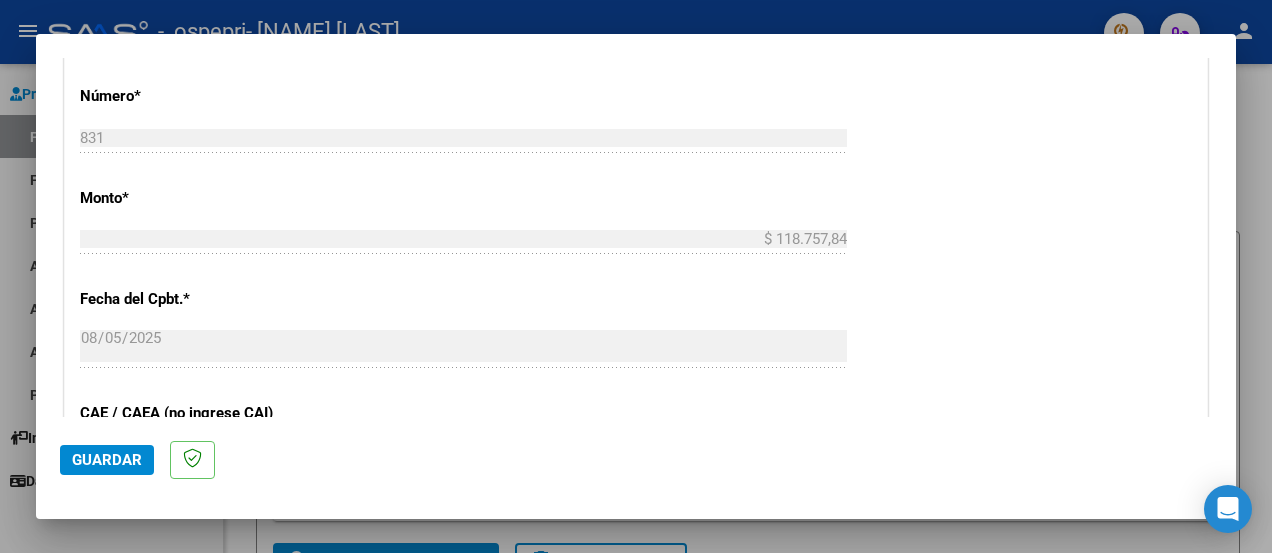 scroll, scrollTop: 1225, scrollLeft: 0, axis: vertical 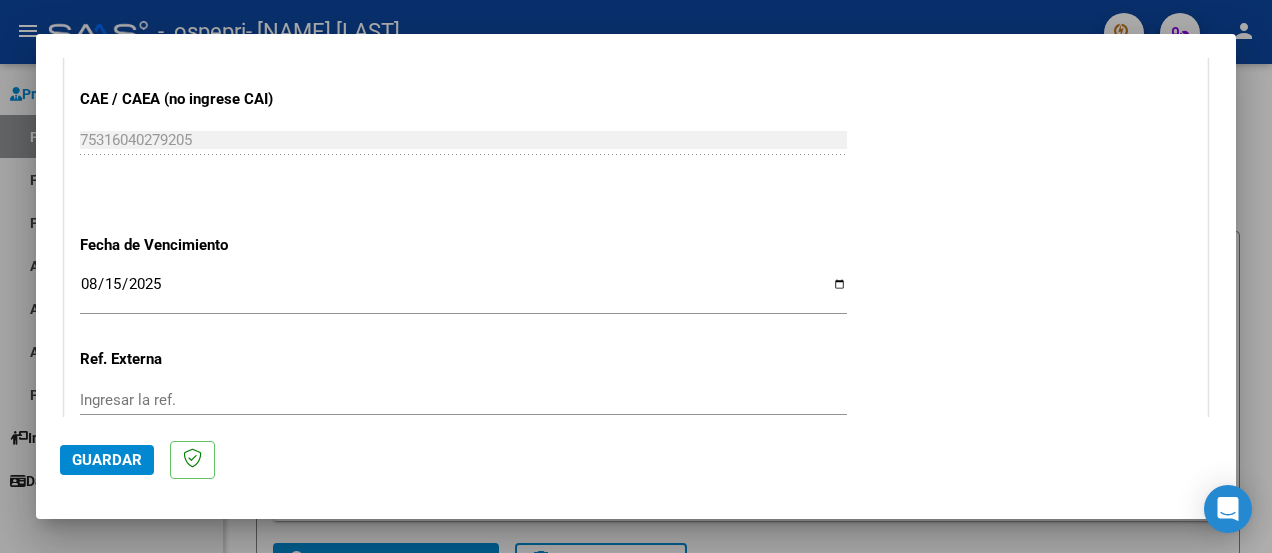 click on "Ingresar la ref." 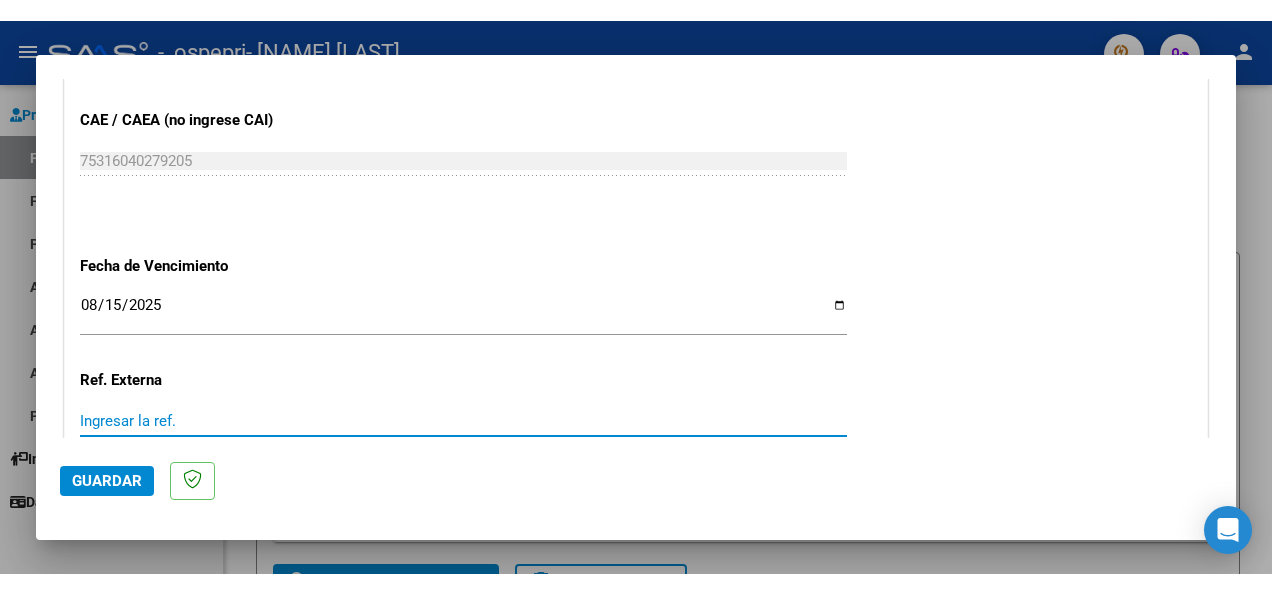 scroll, scrollTop: 1418, scrollLeft: 0, axis: vertical 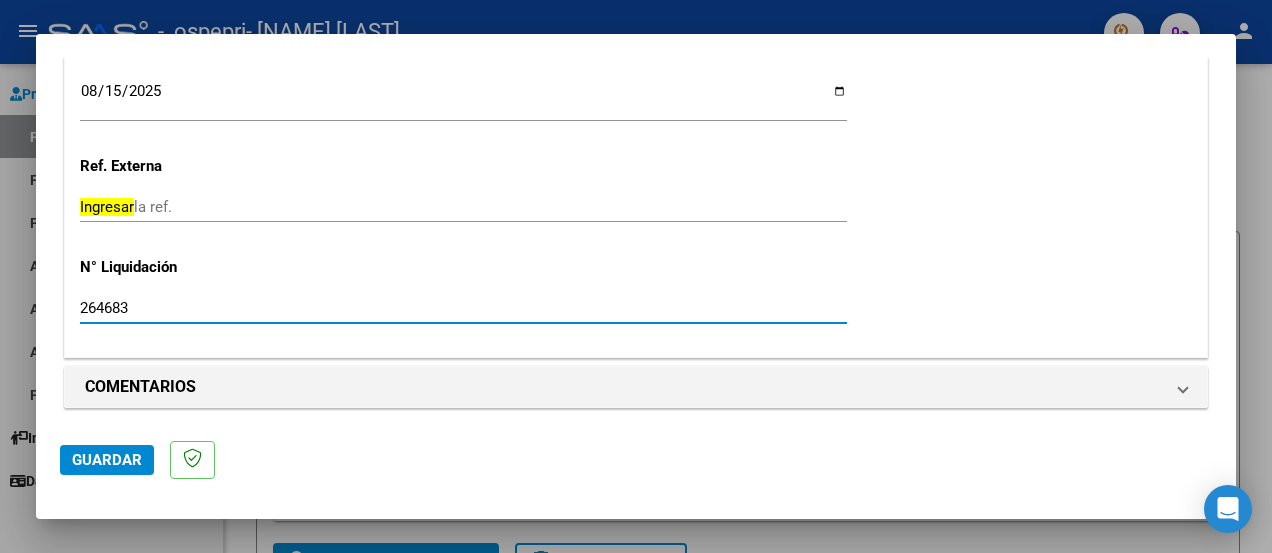 click on "264683" at bounding box center (463, 308) 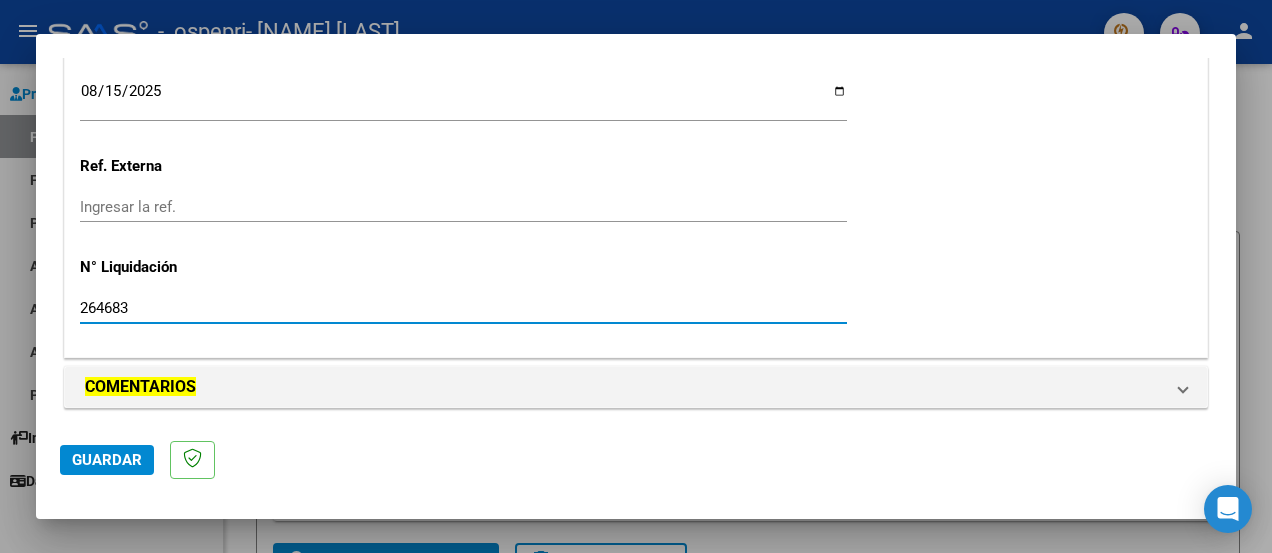 click on "264683" at bounding box center [463, 308] 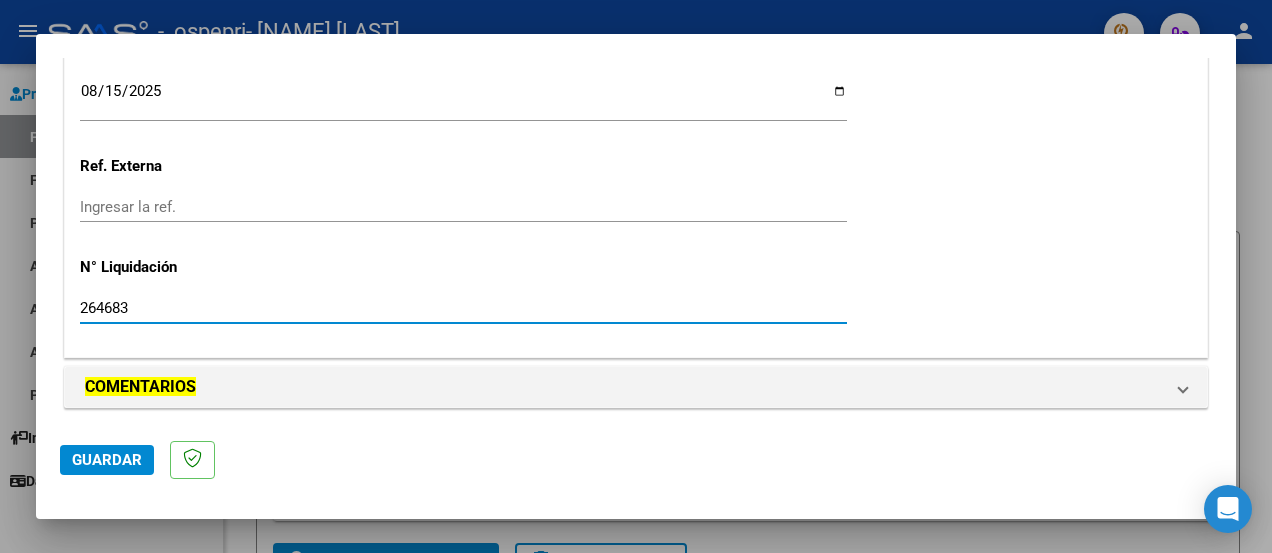click on "264683" at bounding box center [463, 308] 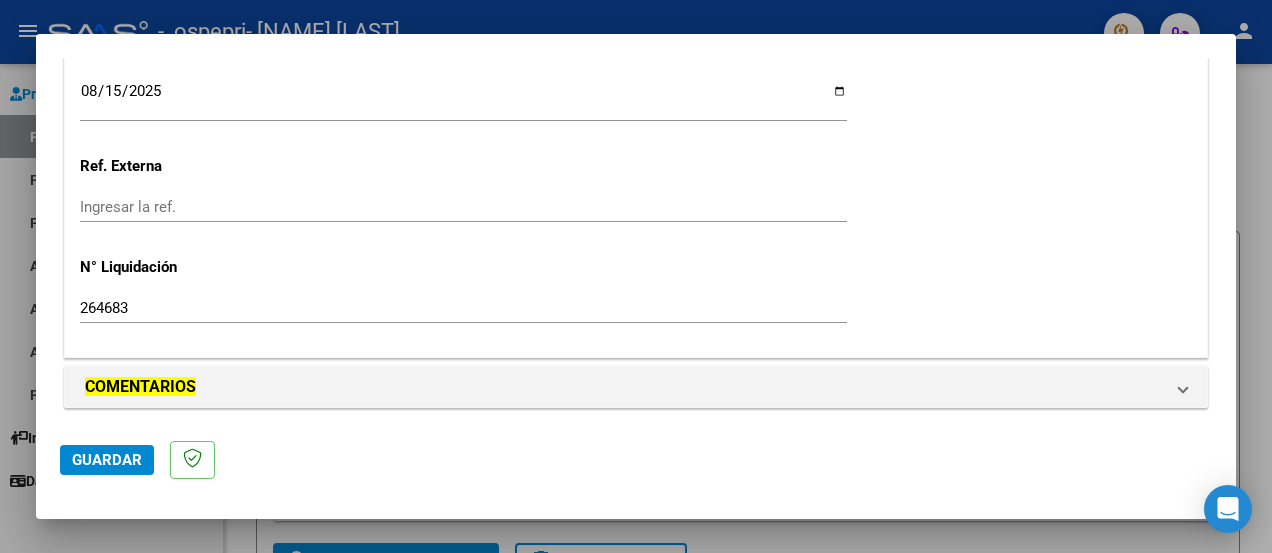 click on "264683 Ingresar el N° Liquidación" 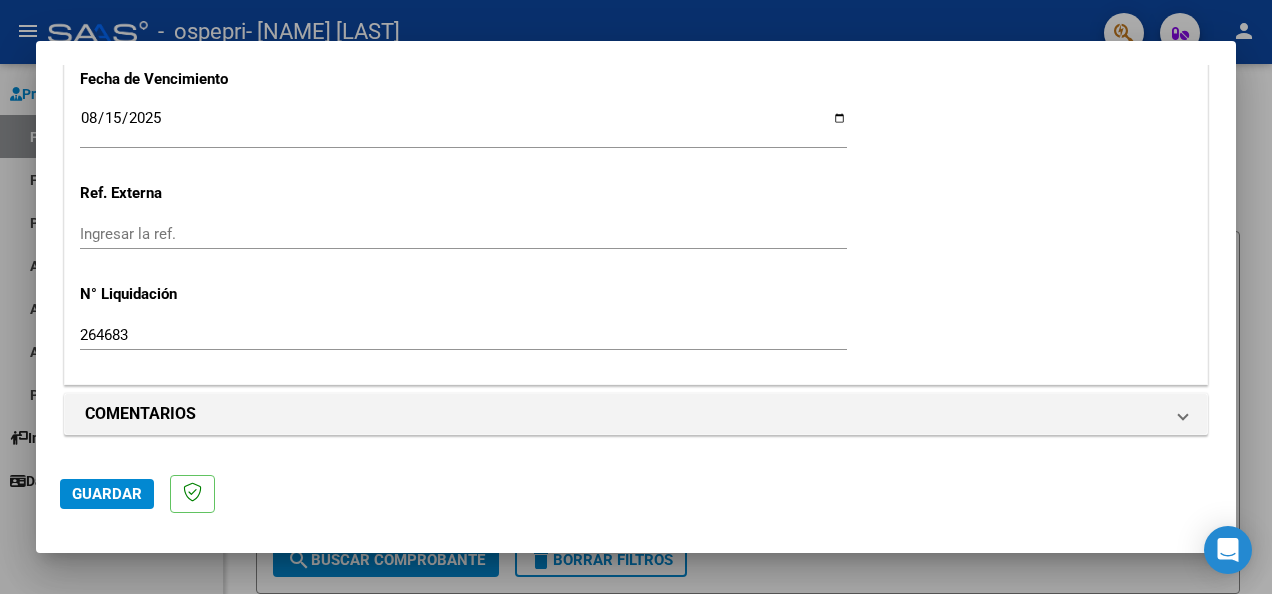 scroll, scrollTop: 1392, scrollLeft: 0, axis: vertical 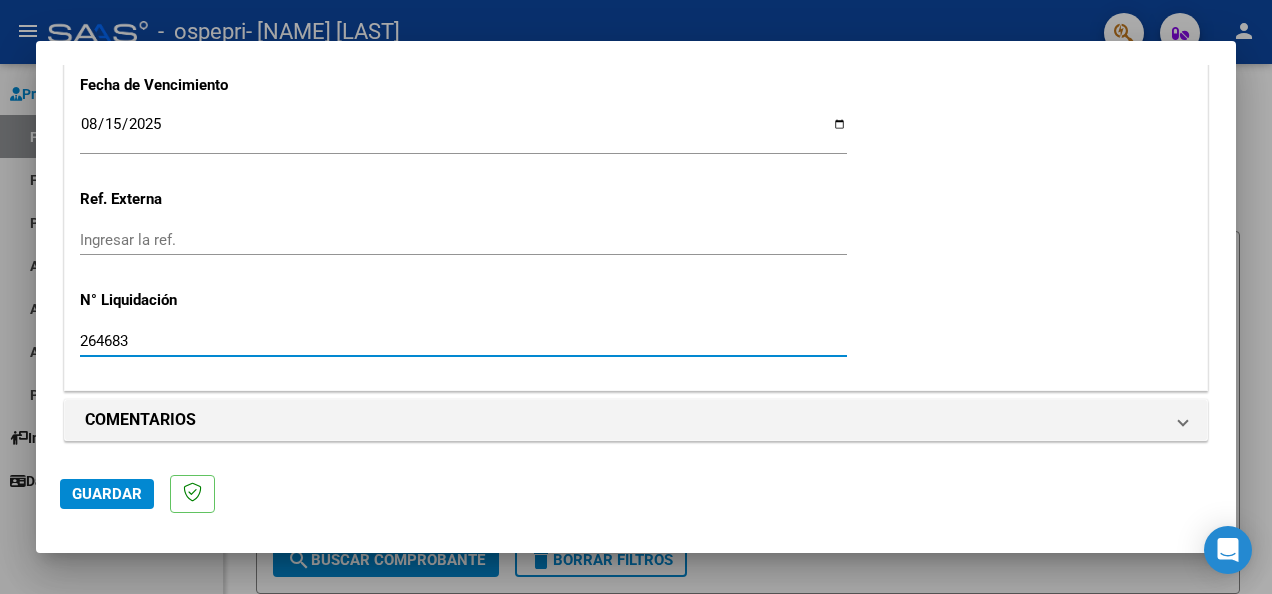click on "264683" at bounding box center [463, 341] 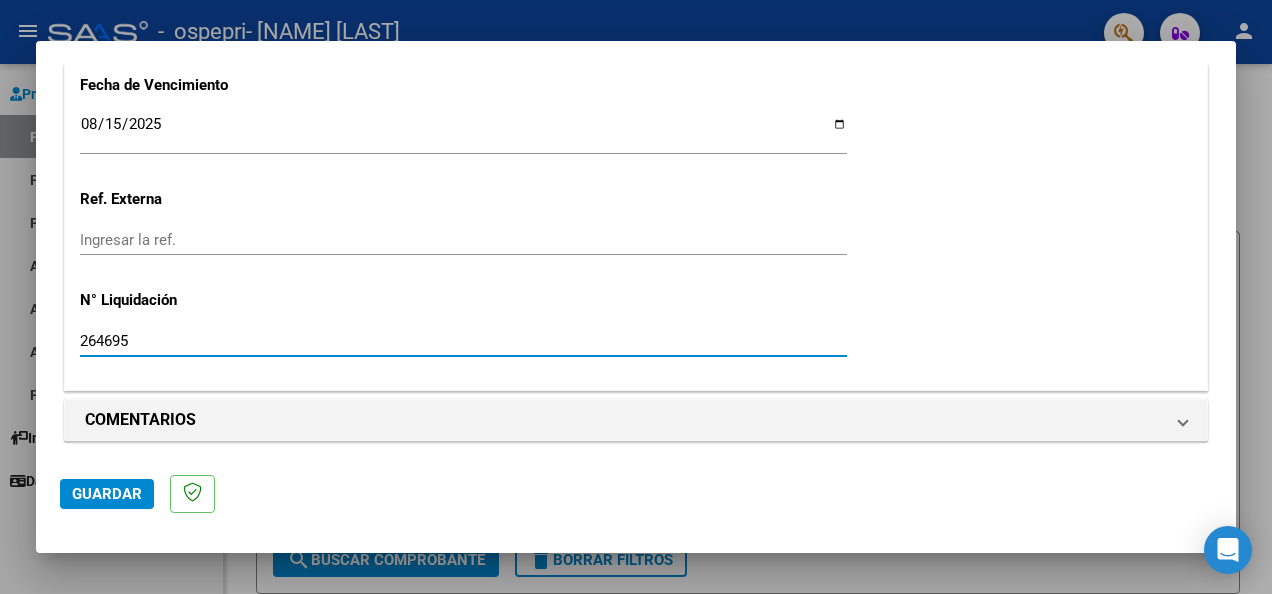type on "264695" 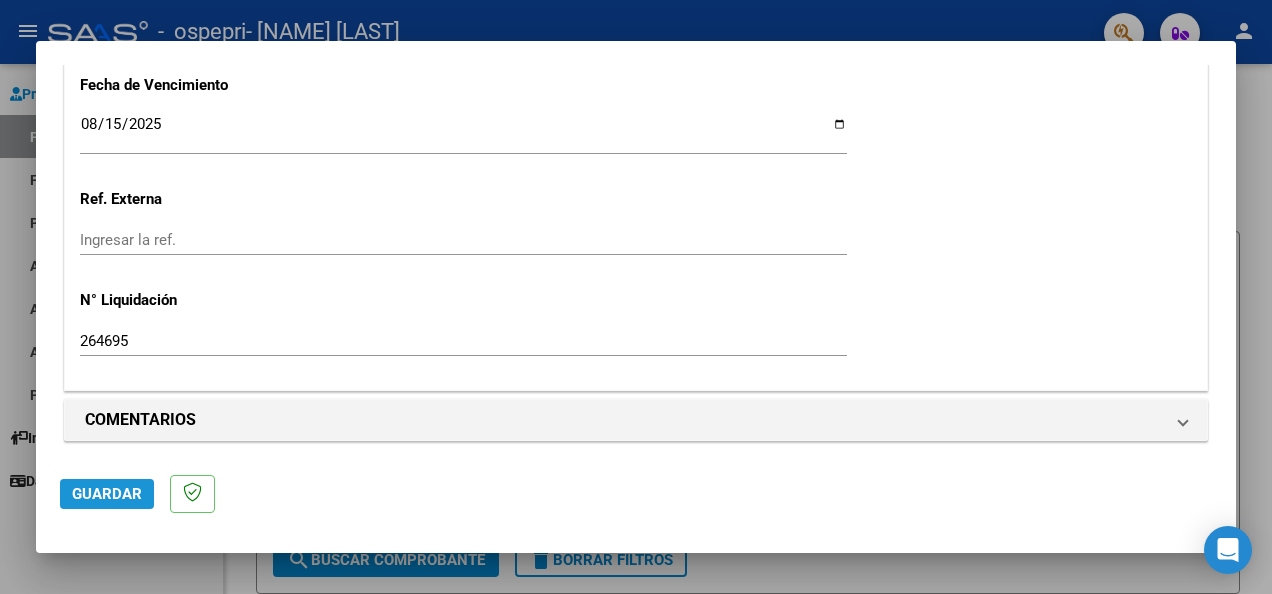 click on "Guardar" 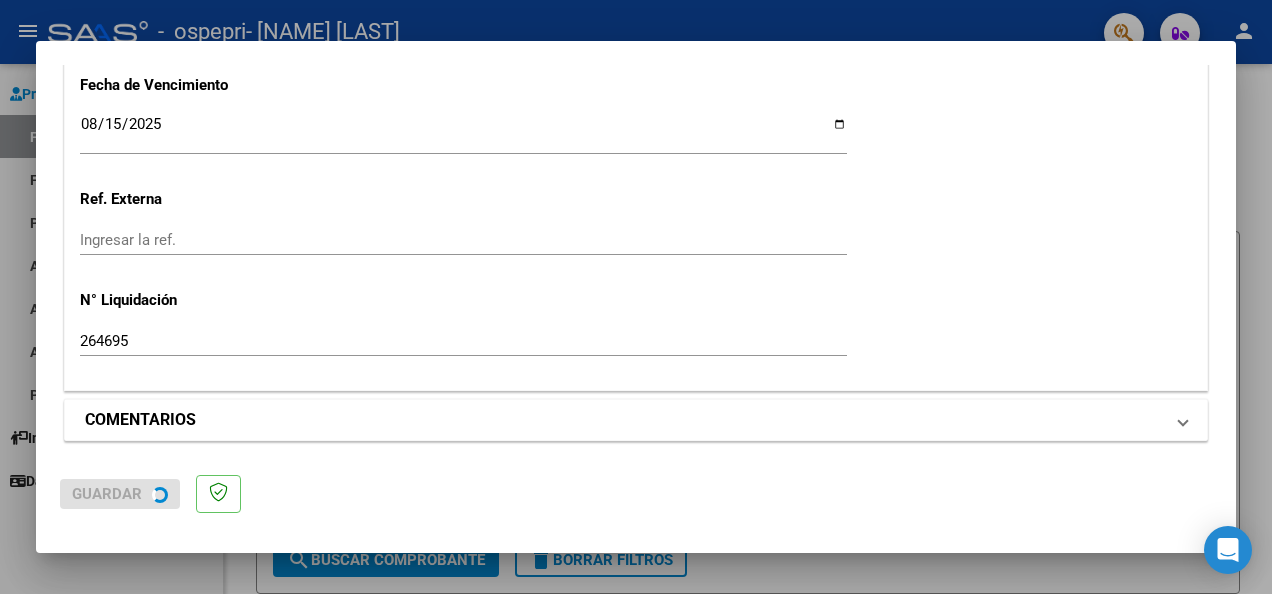 scroll, scrollTop: 0, scrollLeft: 0, axis: both 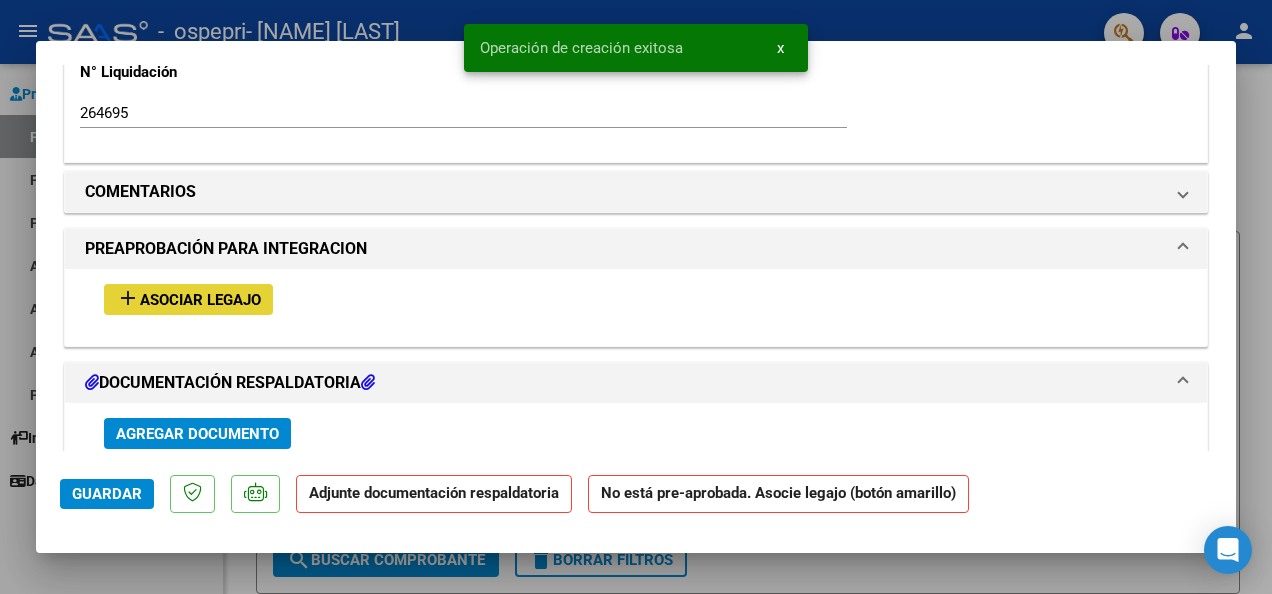 click on "Asociar Legajo" at bounding box center [200, 300] 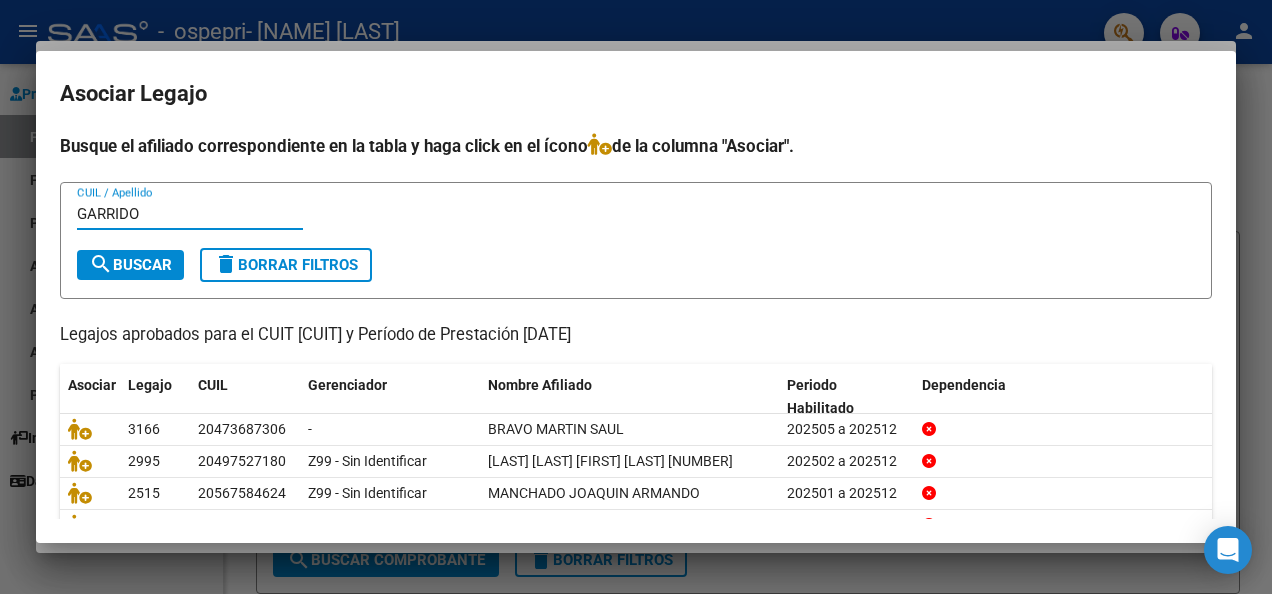 type on "GARRIDO" 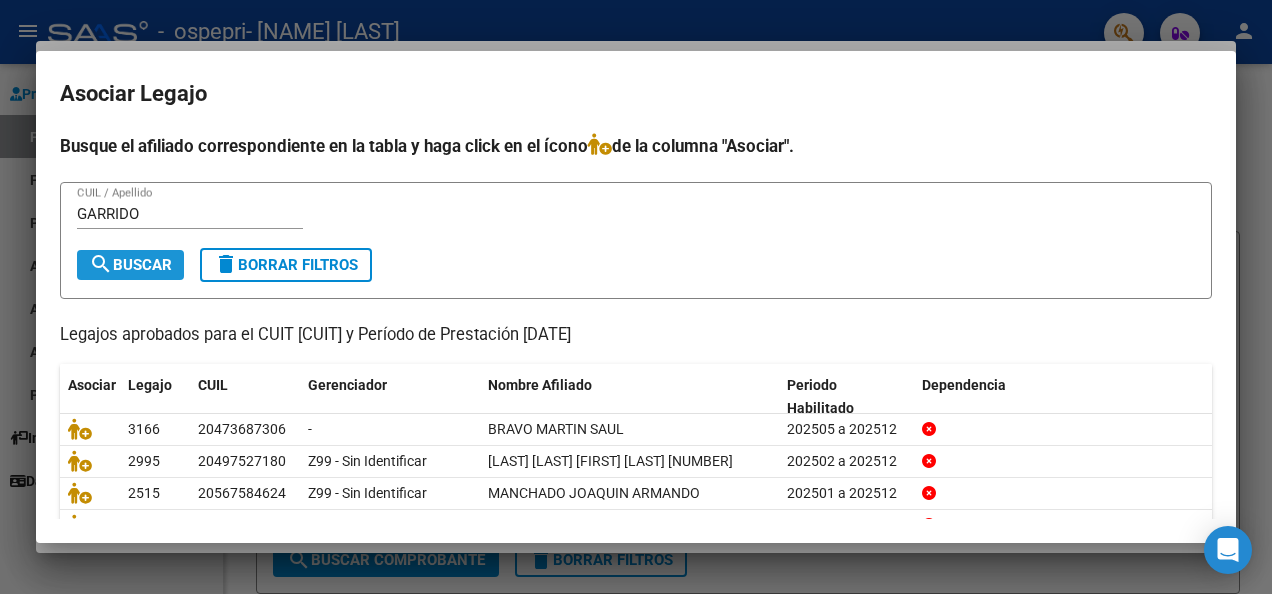 click on "search  Buscar" at bounding box center [130, 265] 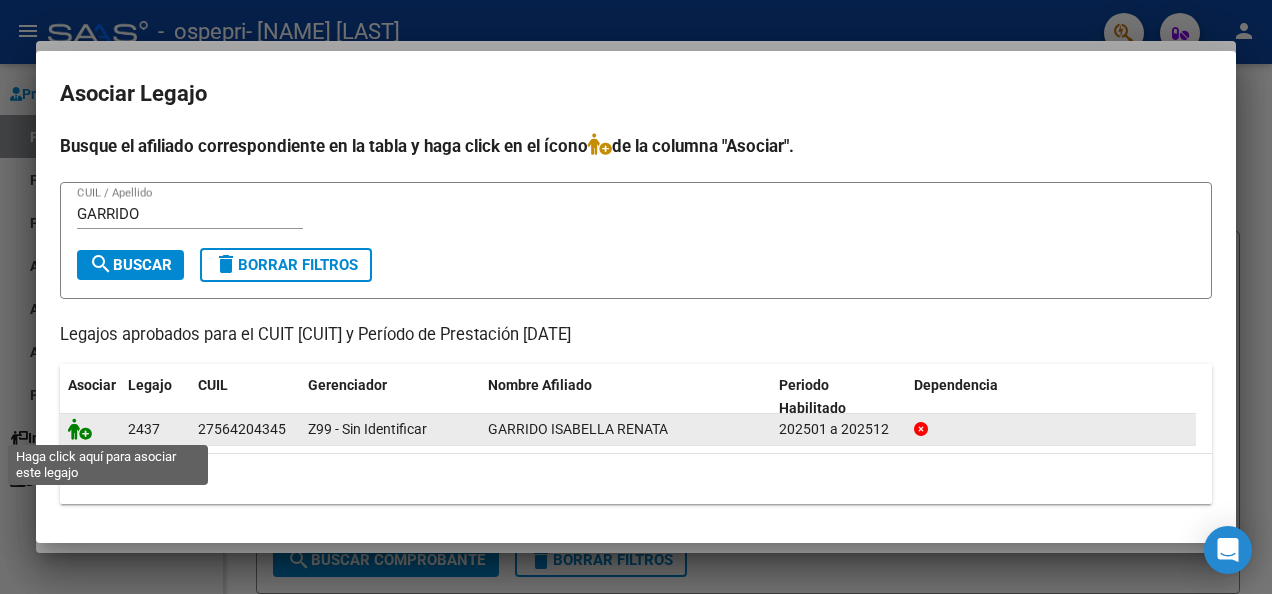 click 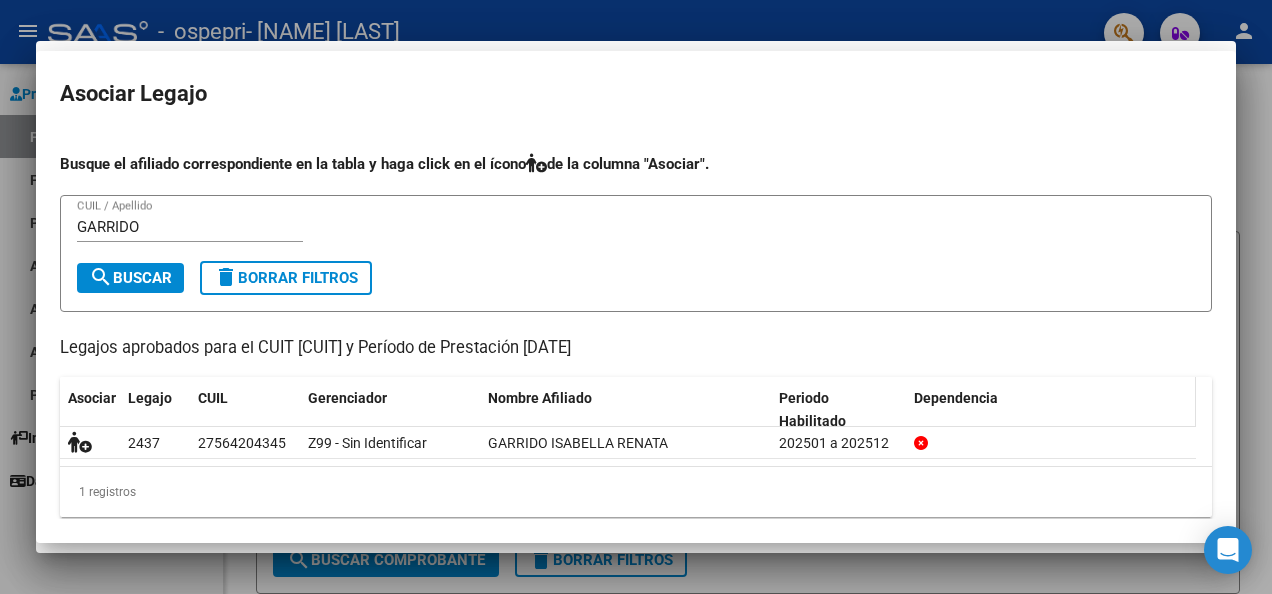 scroll, scrollTop: 1688, scrollLeft: 0, axis: vertical 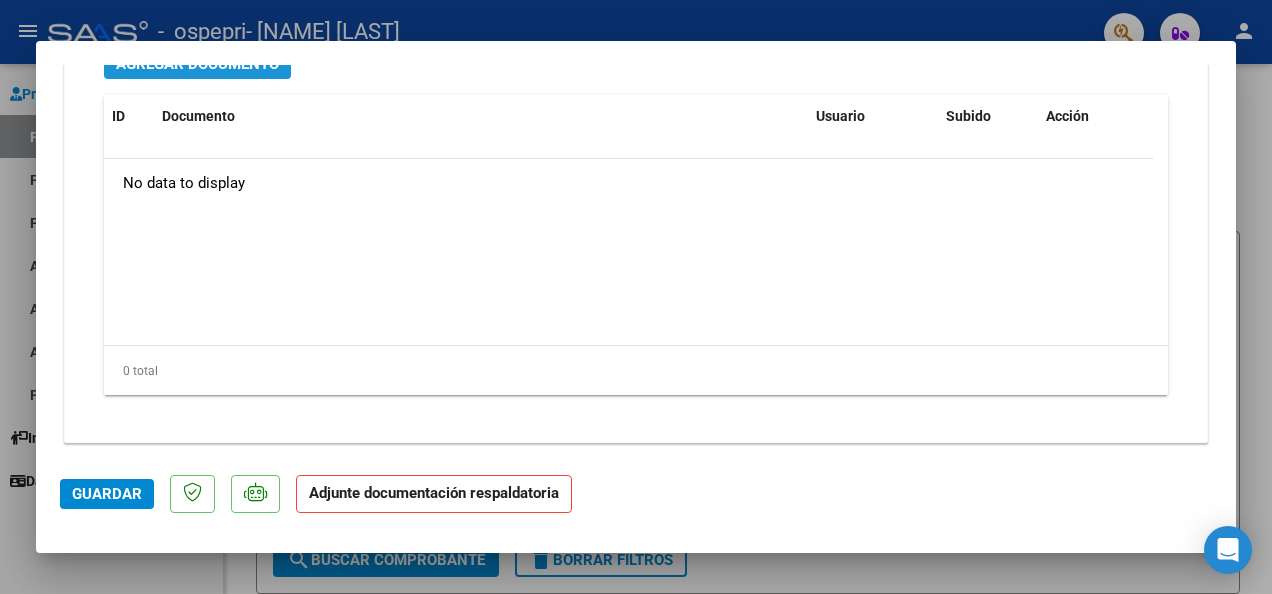 click on "Agregar Documento" at bounding box center [197, 63] 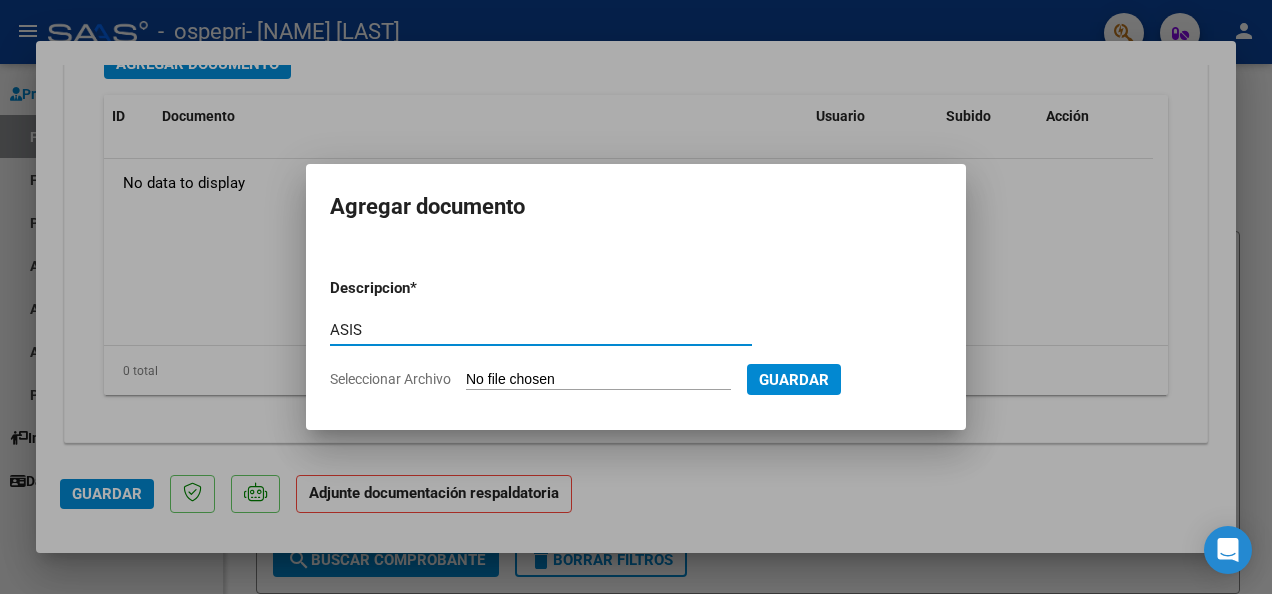 type on "asistencia" 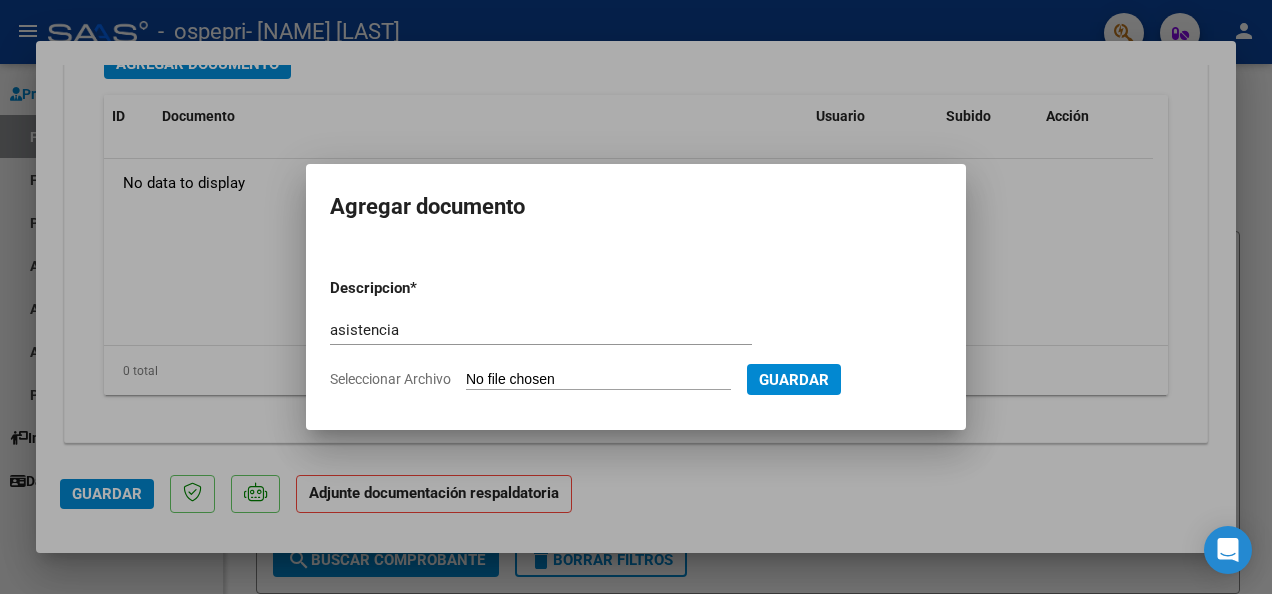 click on "Seleccionar Archivo" at bounding box center (598, 380) 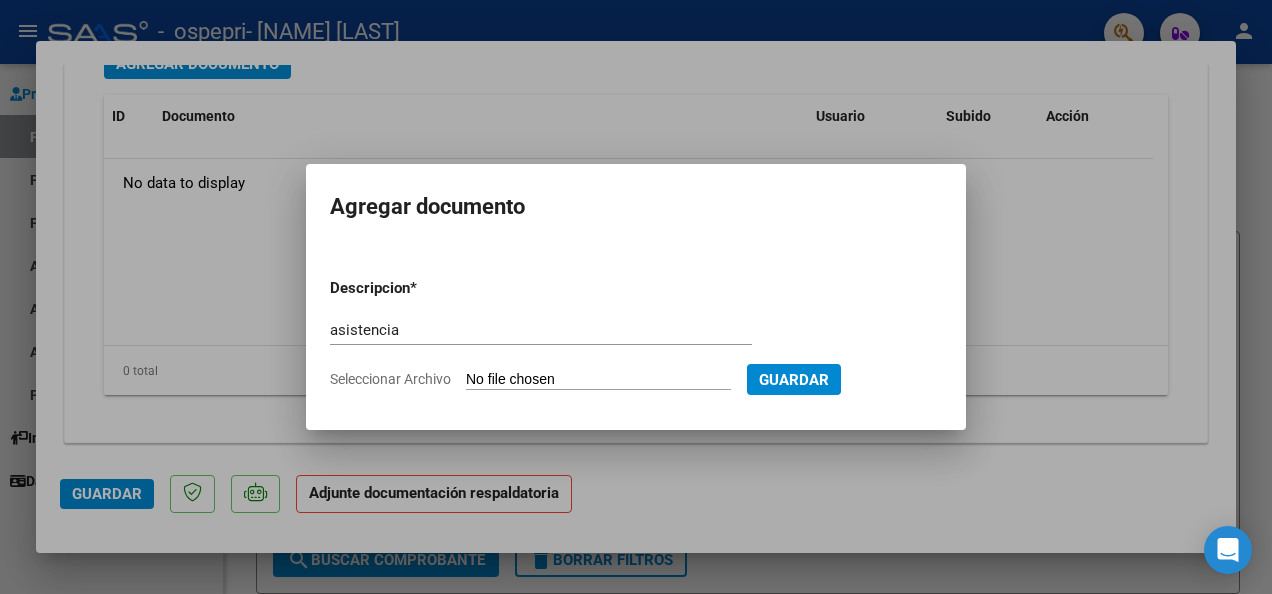 type on "C:\fakepath\[DOCUMENT]" 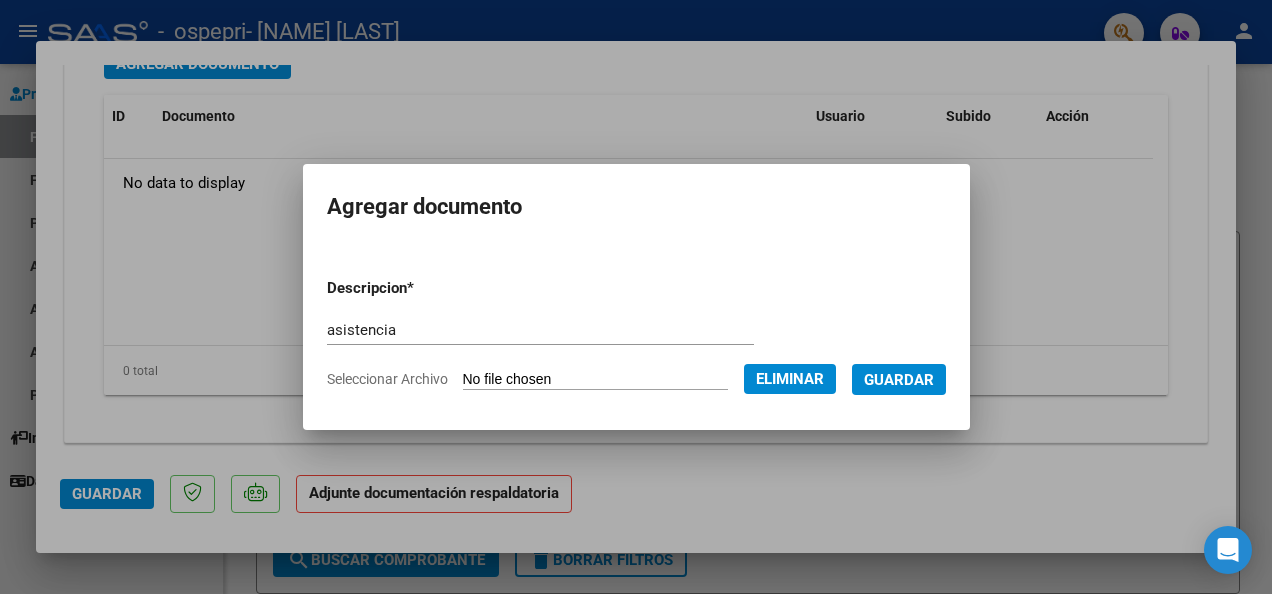 click on "Guardar" at bounding box center (899, 380) 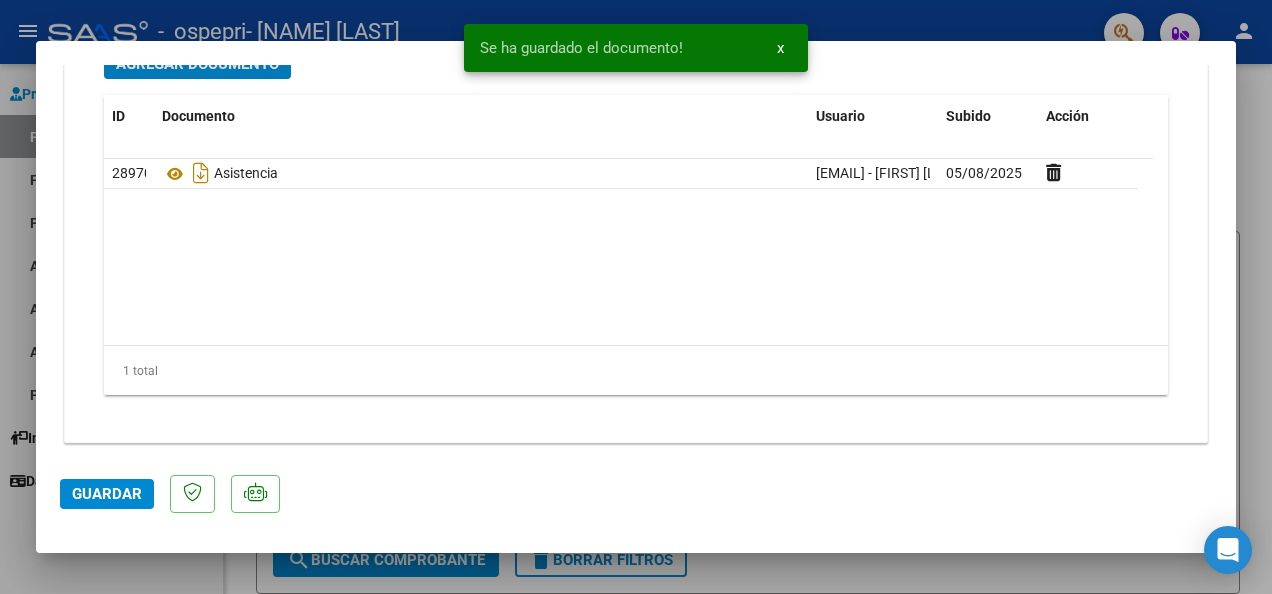 scroll, scrollTop: 2272, scrollLeft: 0, axis: vertical 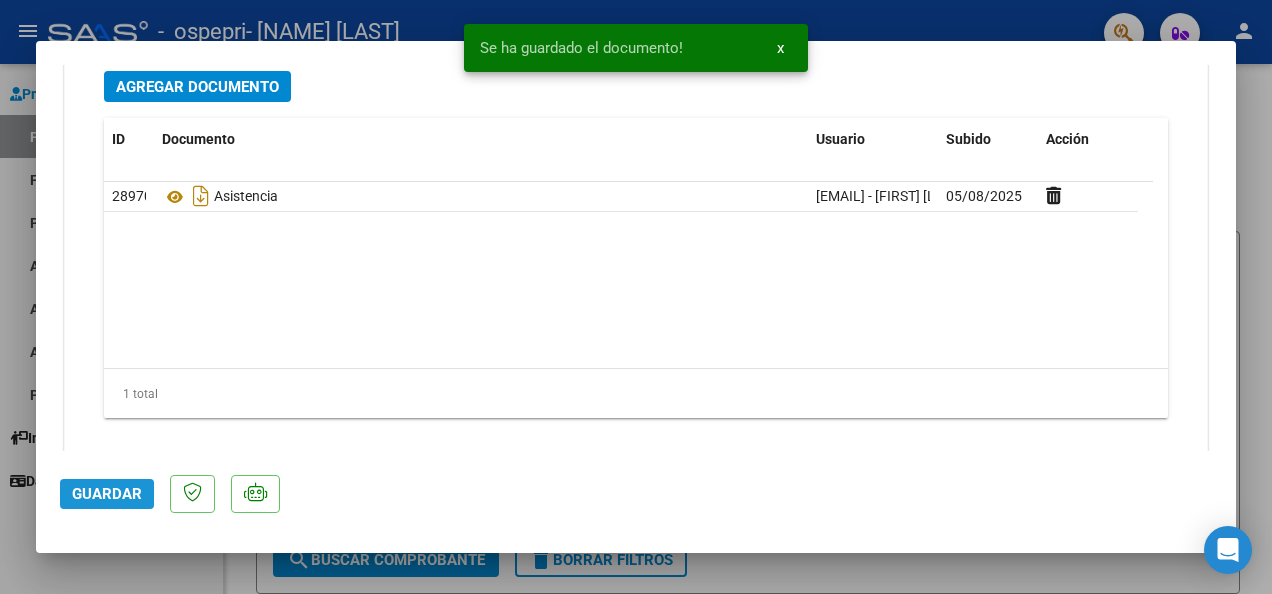 click on "Guardar" 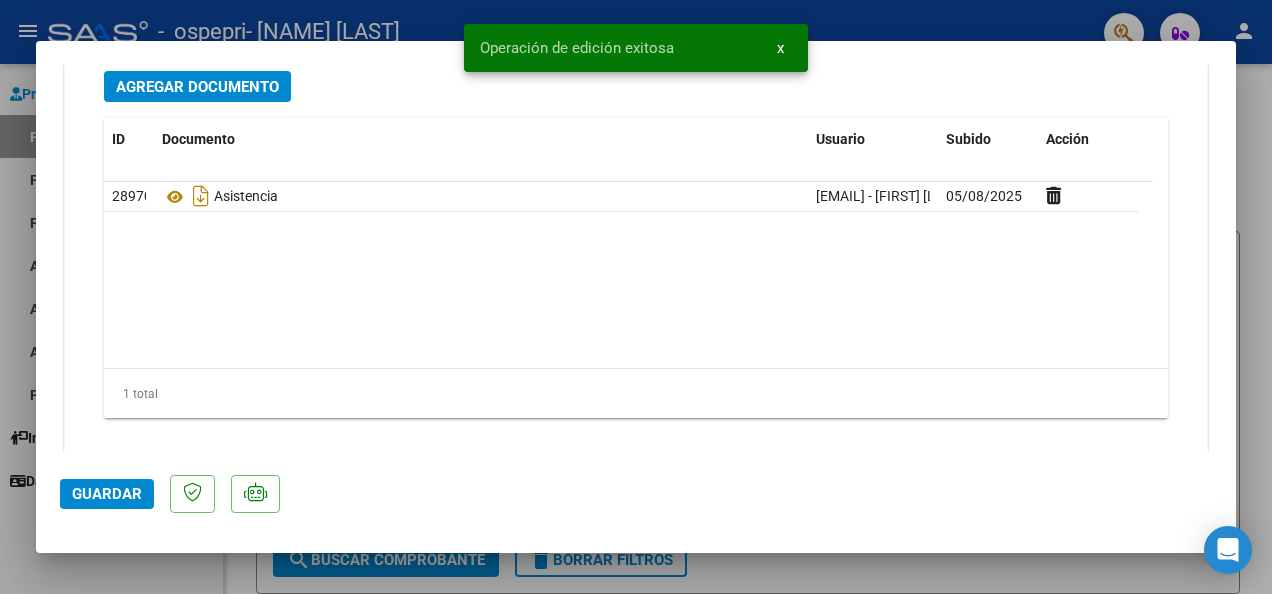click at bounding box center (636, 297) 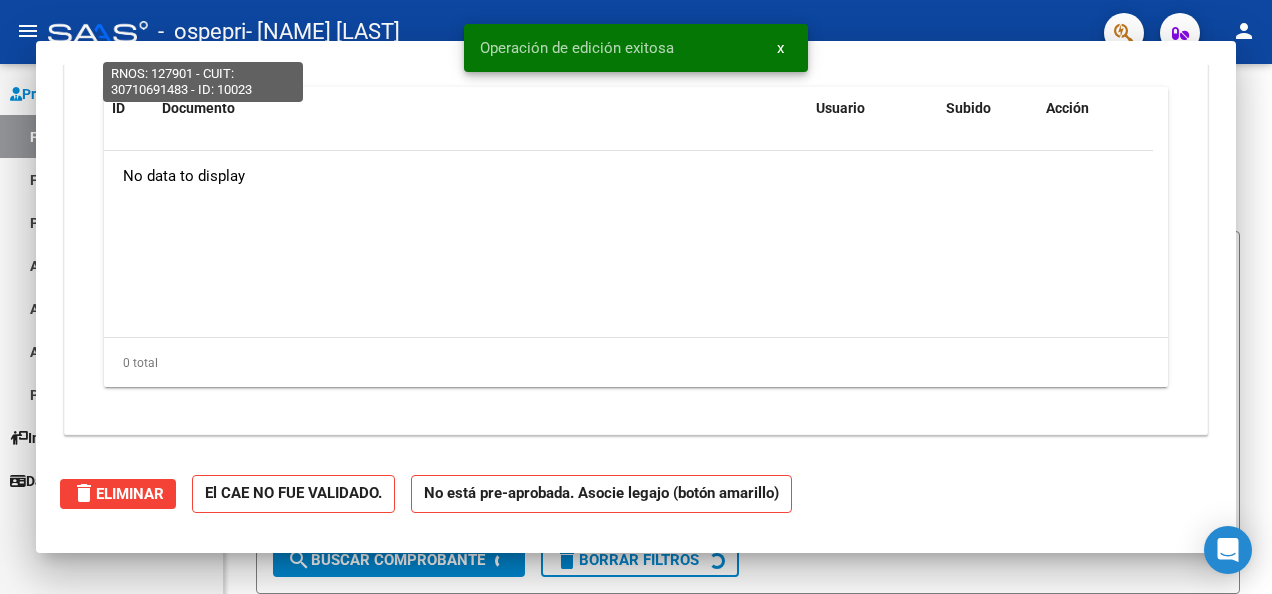 scroll, scrollTop: 2054, scrollLeft: 0, axis: vertical 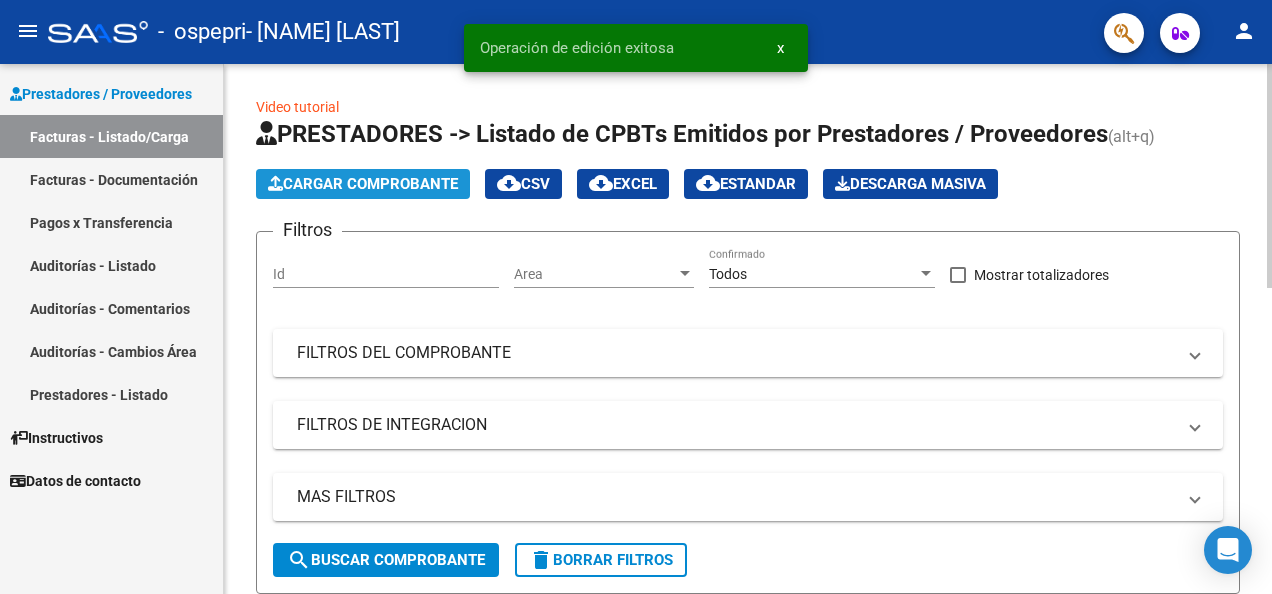 click on "Cargar Comprobante" 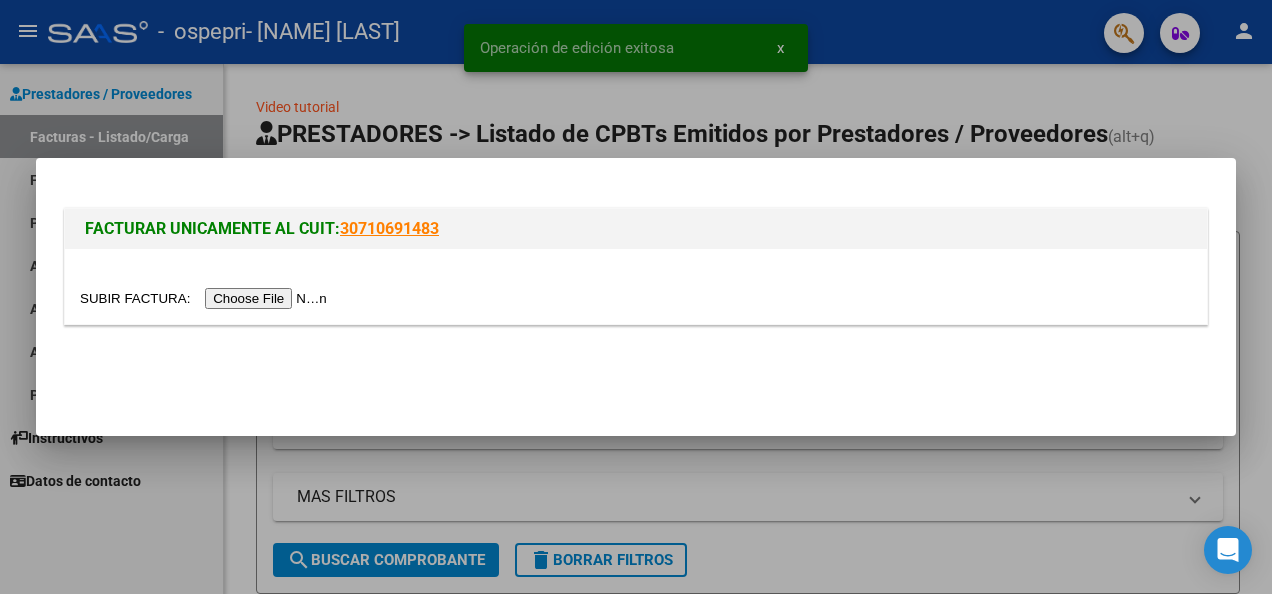 click at bounding box center (206, 298) 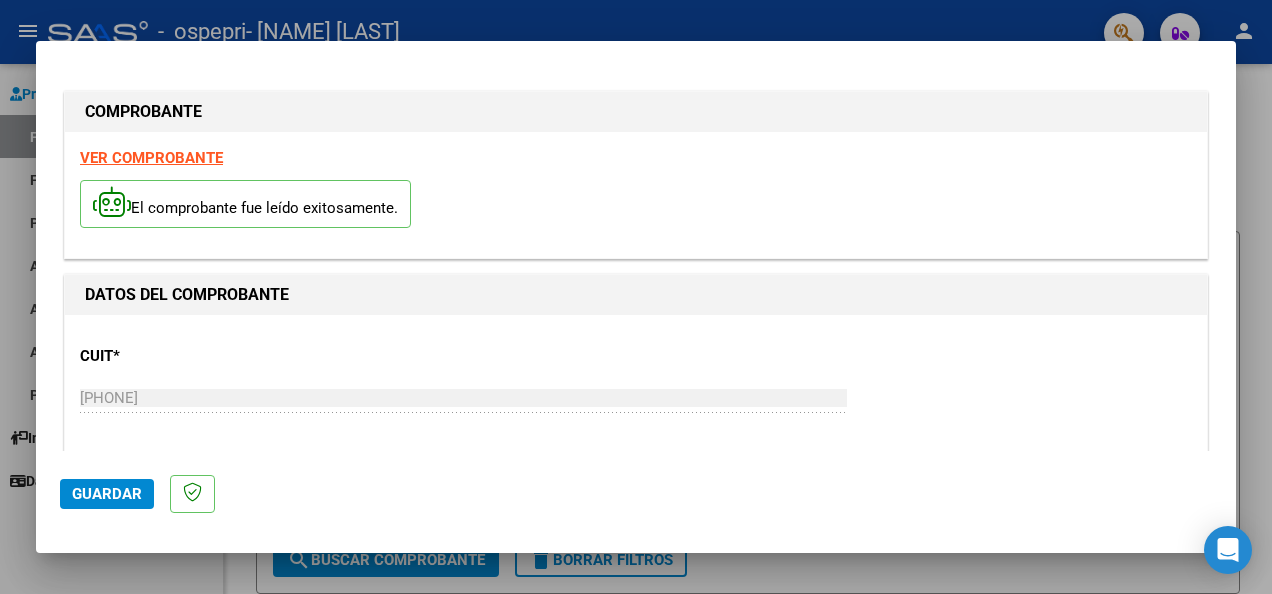 click on "CUIT  *   [NUMBER] Ingresar CUIT  ANALISIS PRESTADOR" at bounding box center [636, 399] 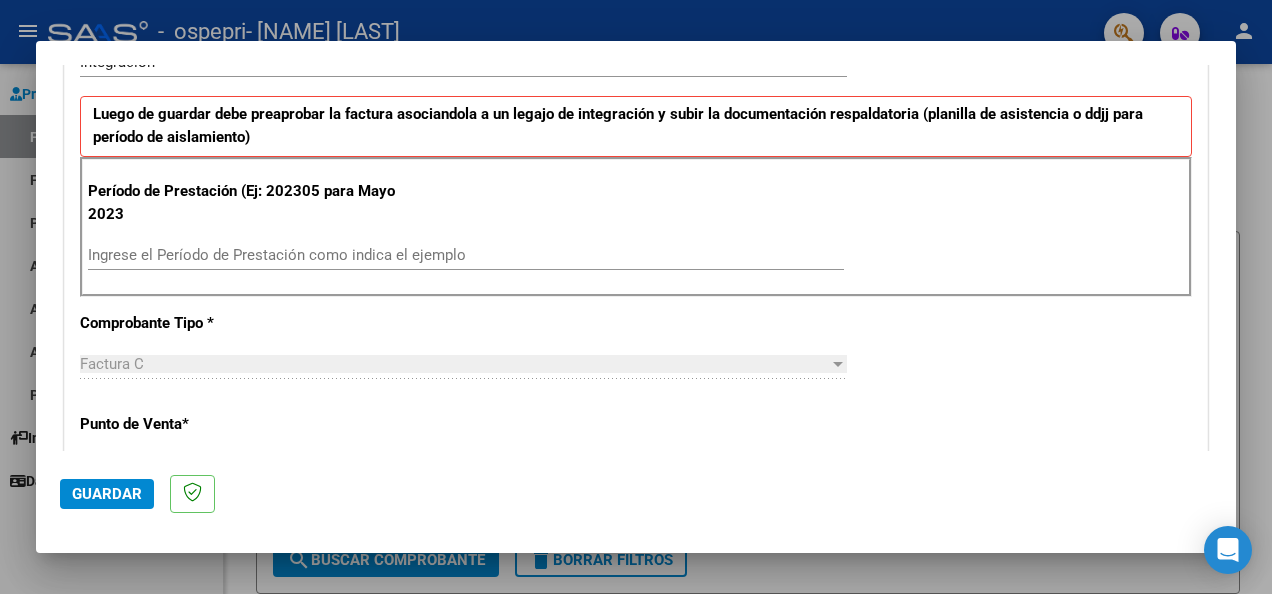 scroll, scrollTop: 507, scrollLeft: 0, axis: vertical 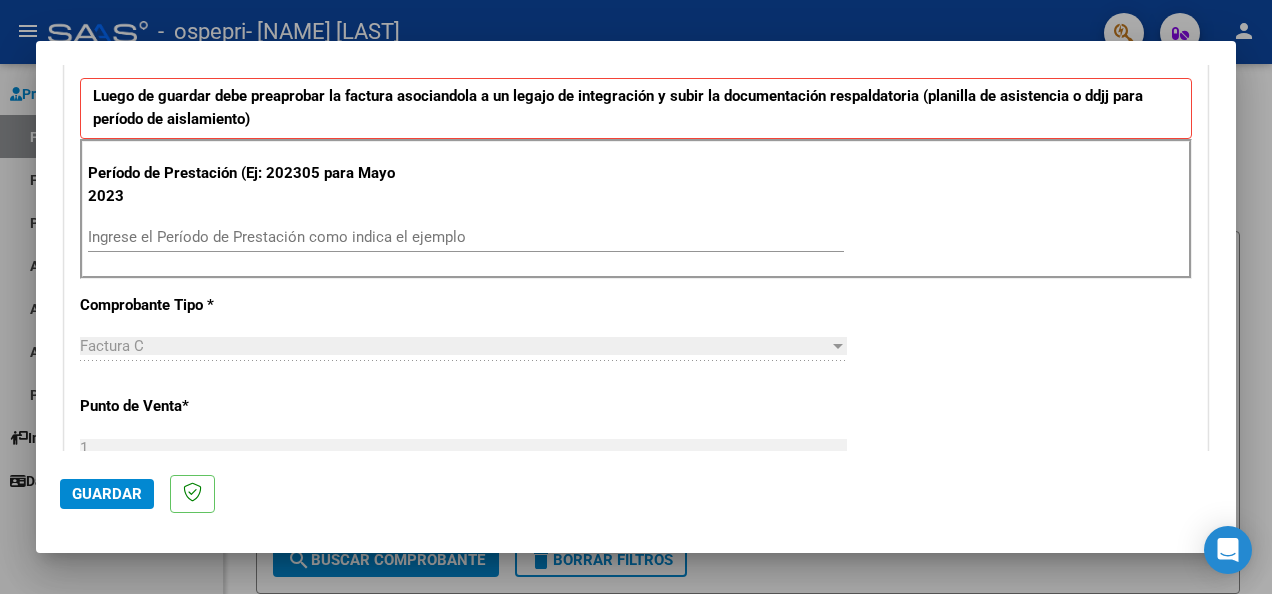 click on "Ingrese el Período de Prestación como indica el ejemplo" at bounding box center (466, 237) 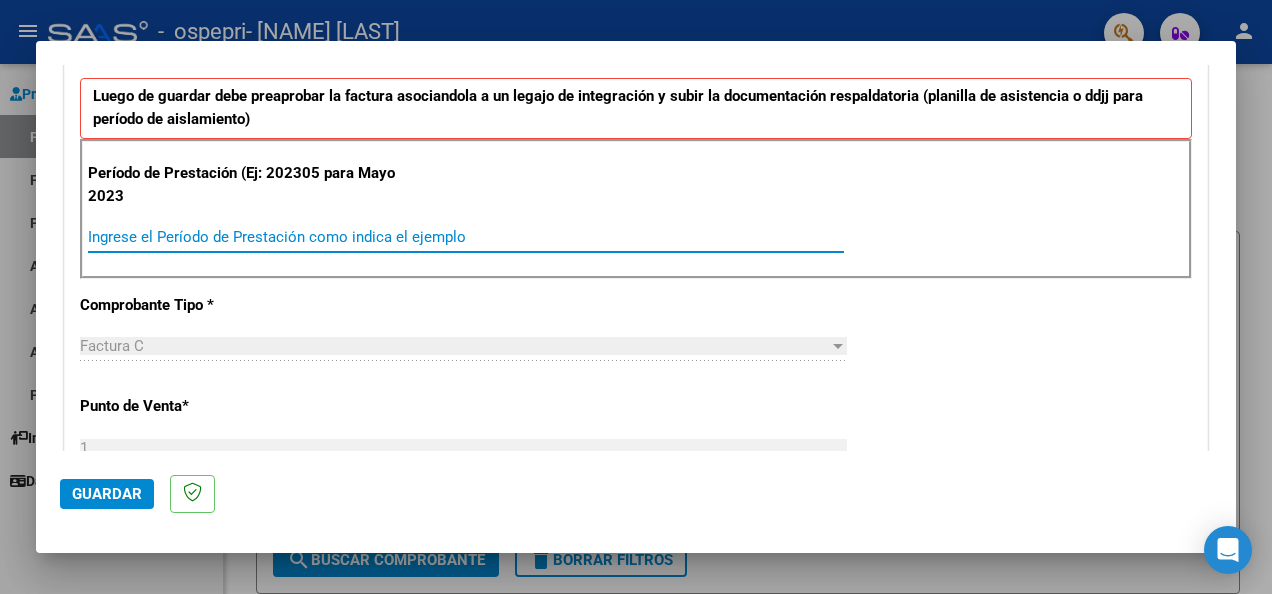 type on "2" 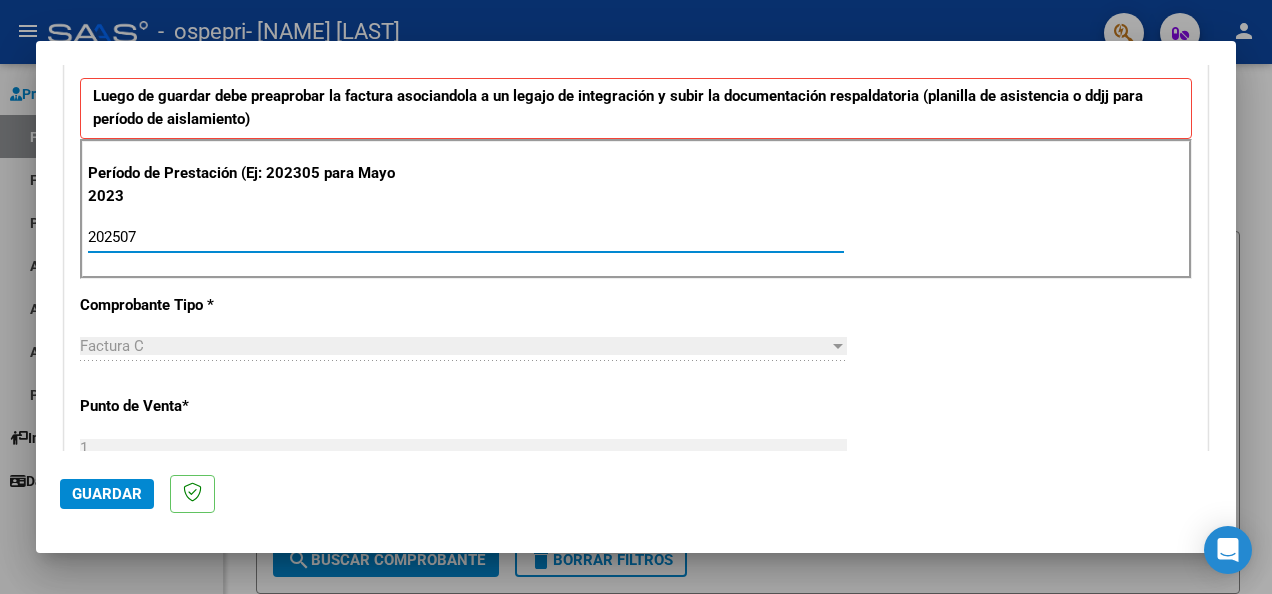 type on "202507" 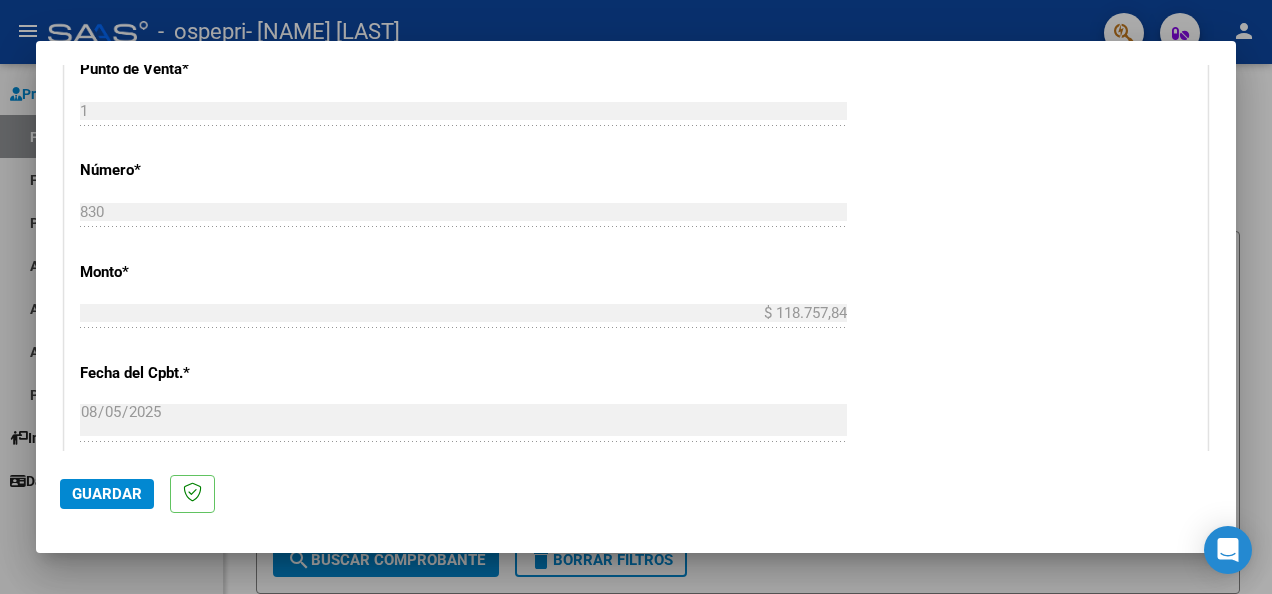 scroll, scrollTop: 1182, scrollLeft: 0, axis: vertical 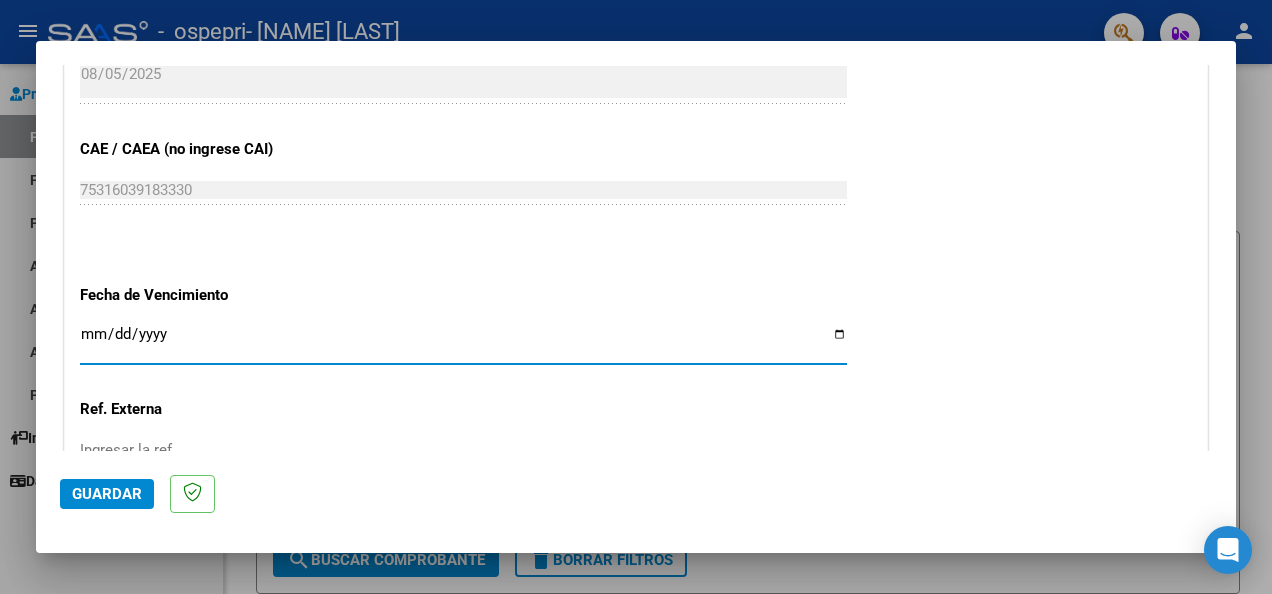 click on "Ingresar la fecha" at bounding box center [463, 342] 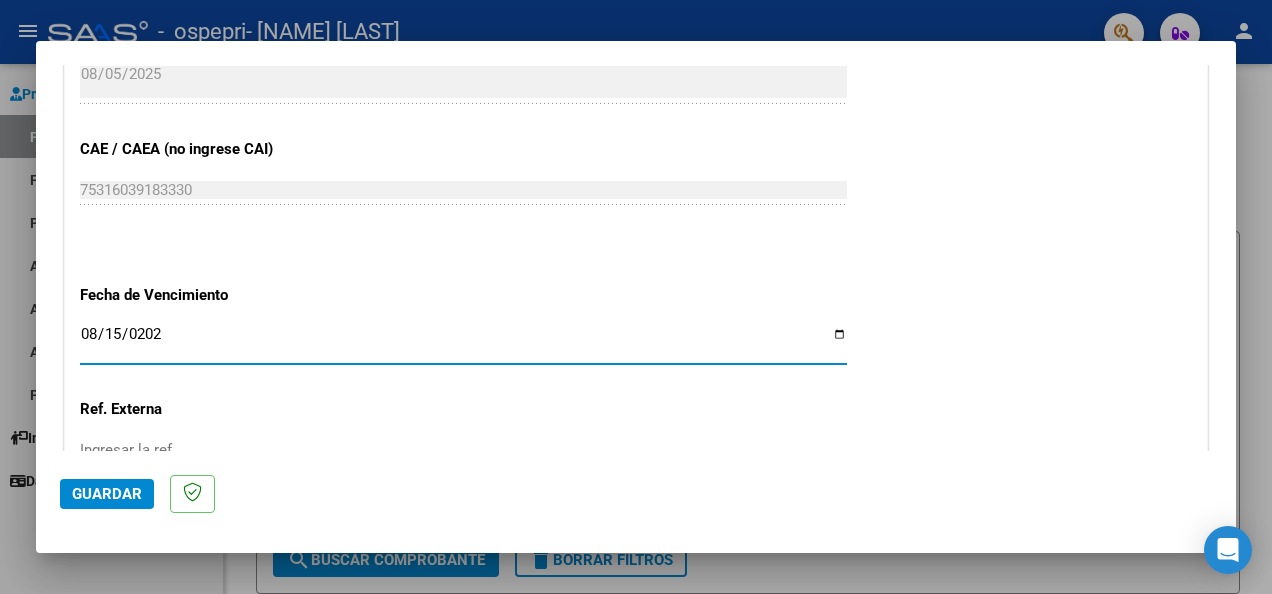 type on "2025-08-15" 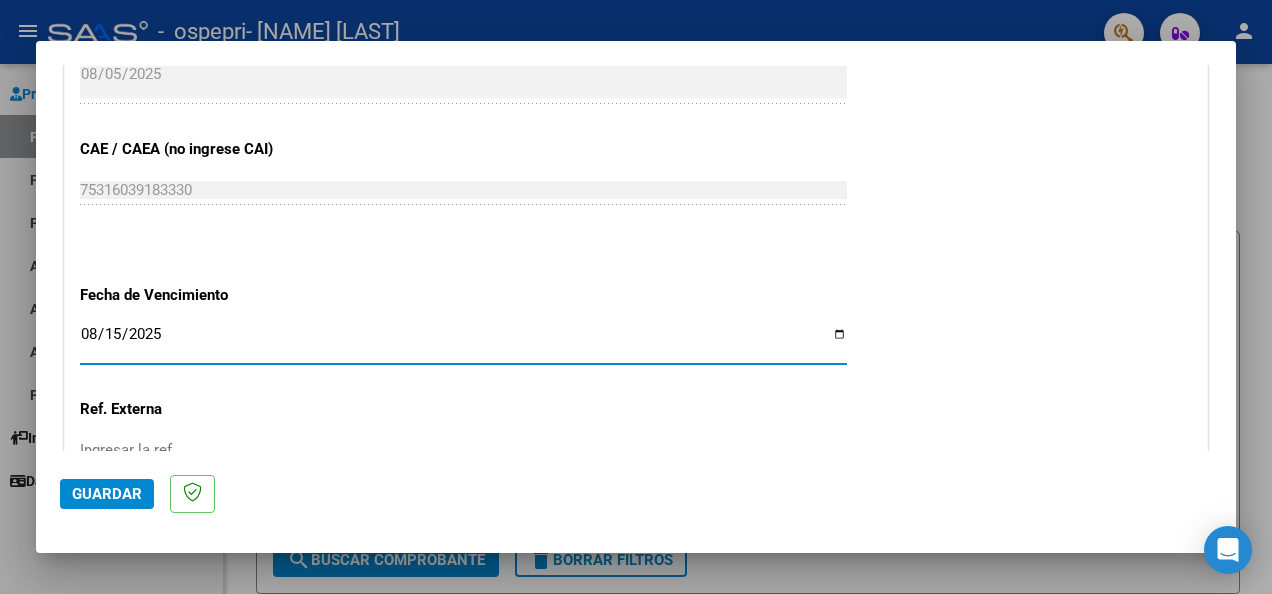 scroll, scrollTop: 1392, scrollLeft: 0, axis: vertical 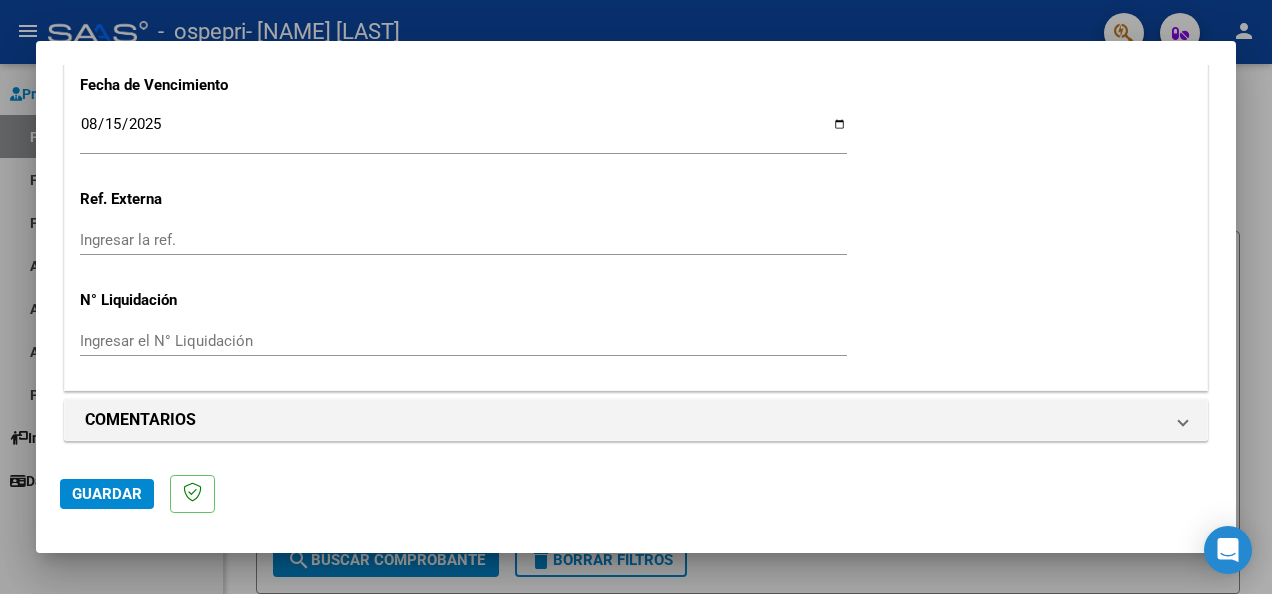 click on "Ingresar el N° Liquidación" at bounding box center (463, 341) 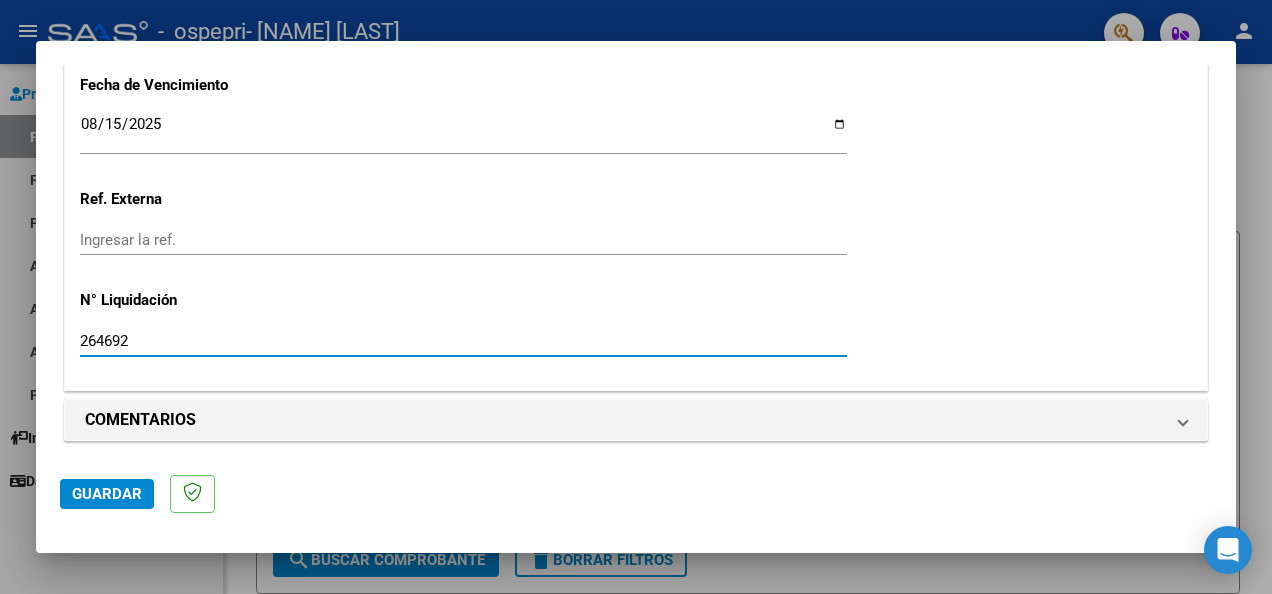 type on "264692" 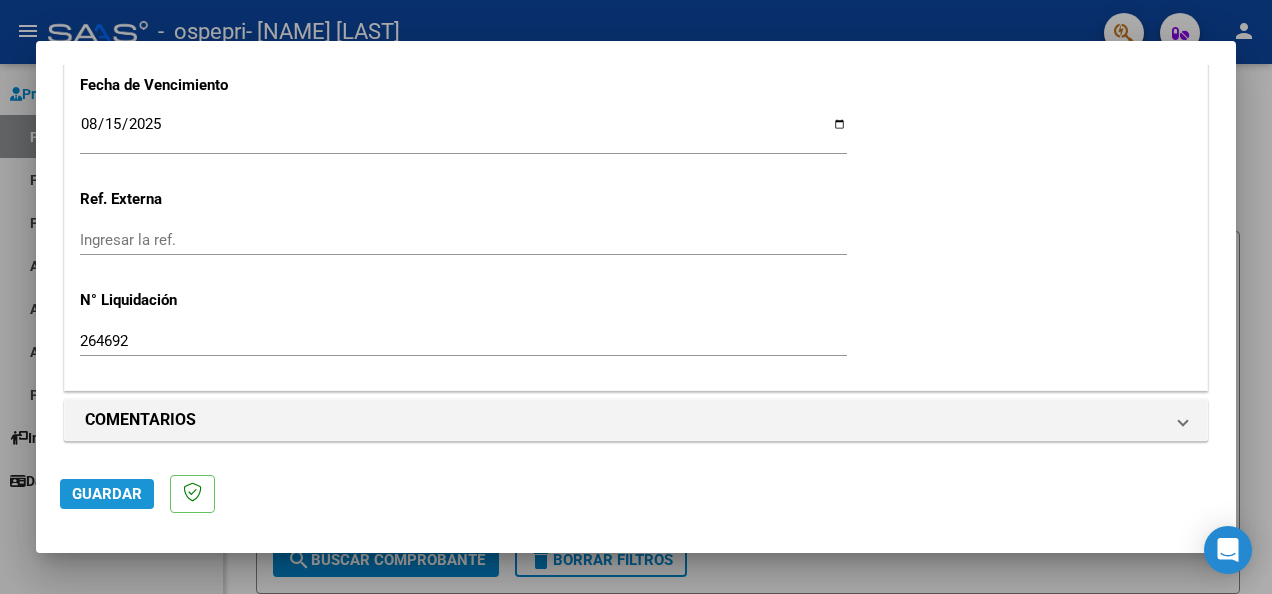 click on "Guardar" 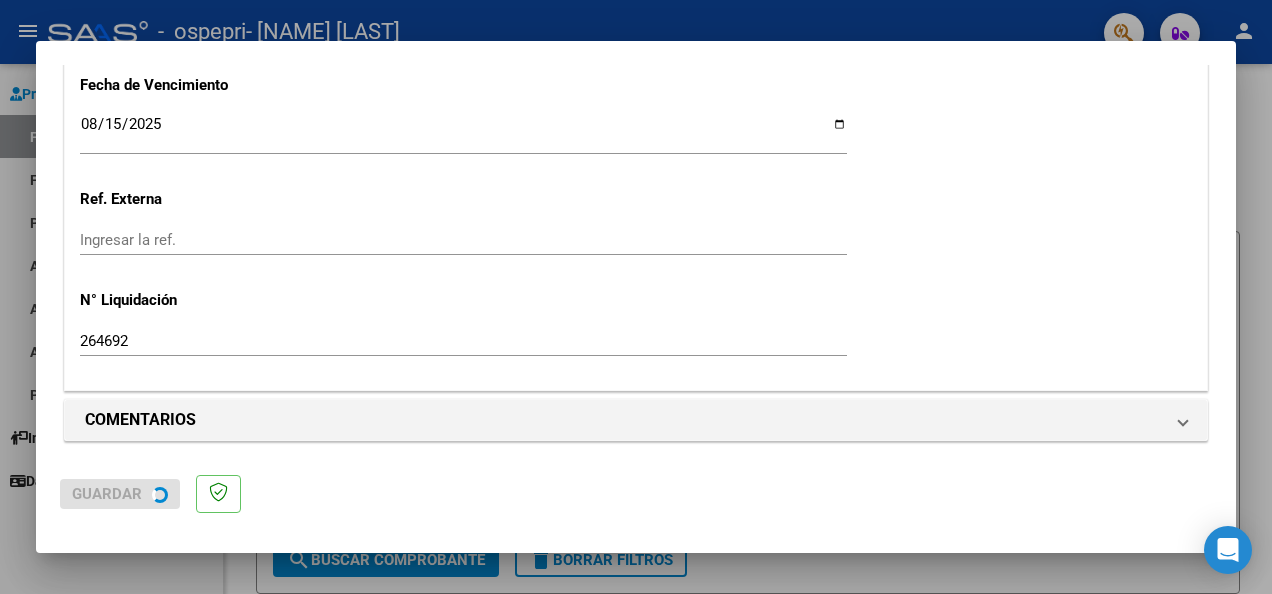 scroll, scrollTop: 0, scrollLeft: 0, axis: both 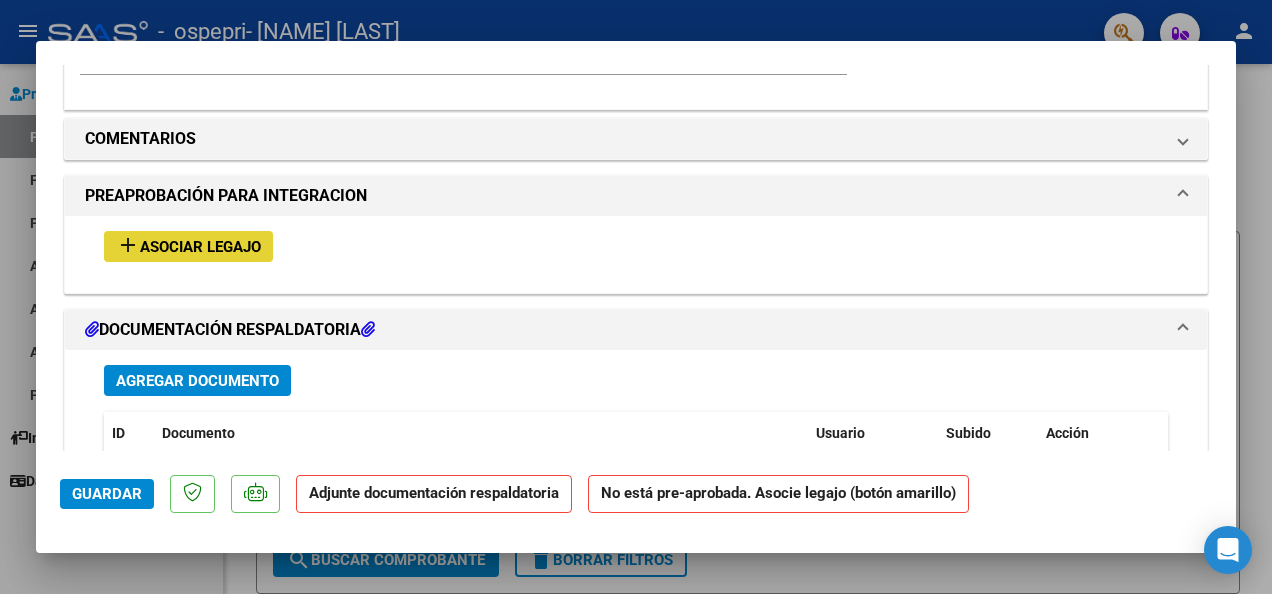click on "add Asociar Legajo" at bounding box center (188, 246) 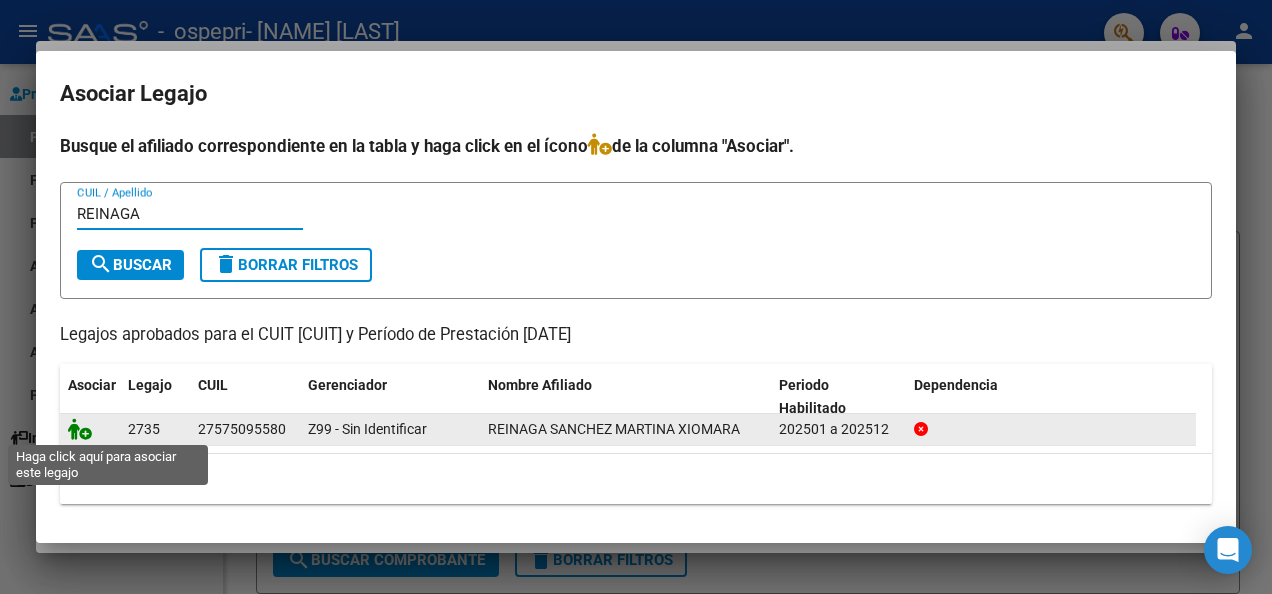 type on "REINAGA" 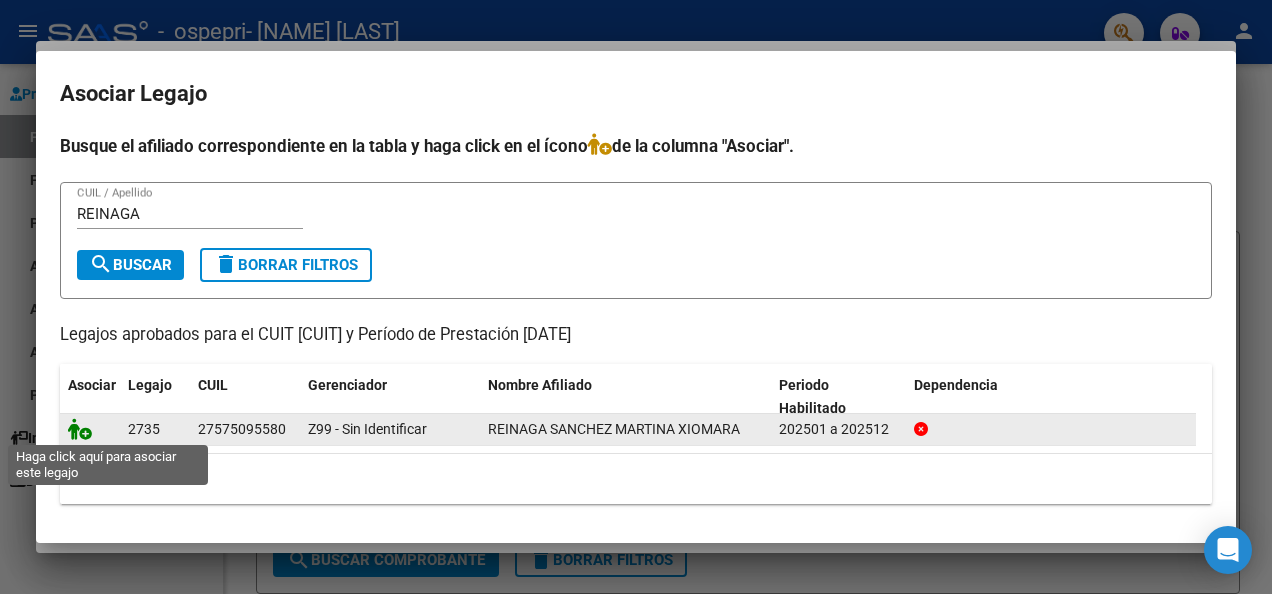 click 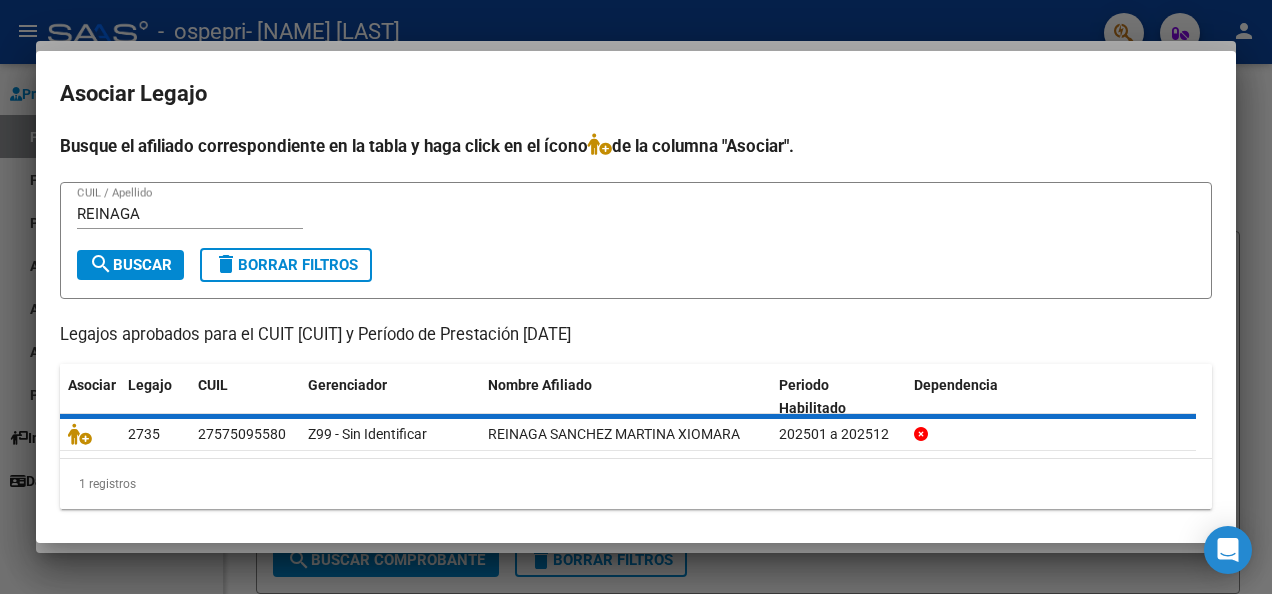 scroll, scrollTop: 1740, scrollLeft: 0, axis: vertical 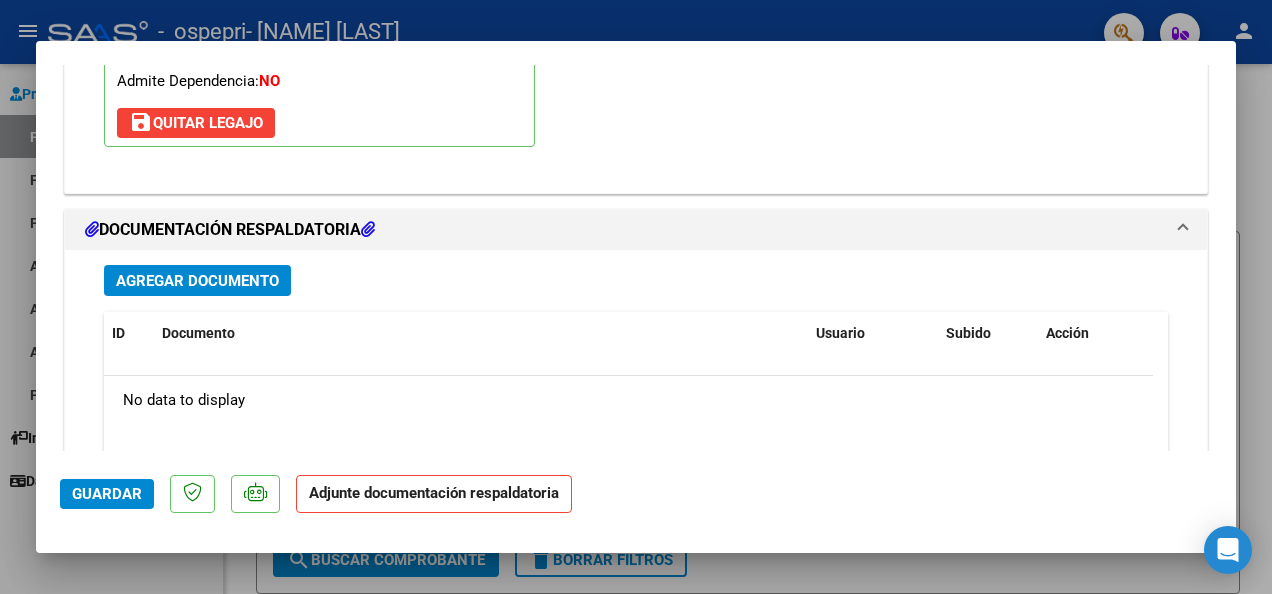 click on "Agregar Documento" at bounding box center (197, 281) 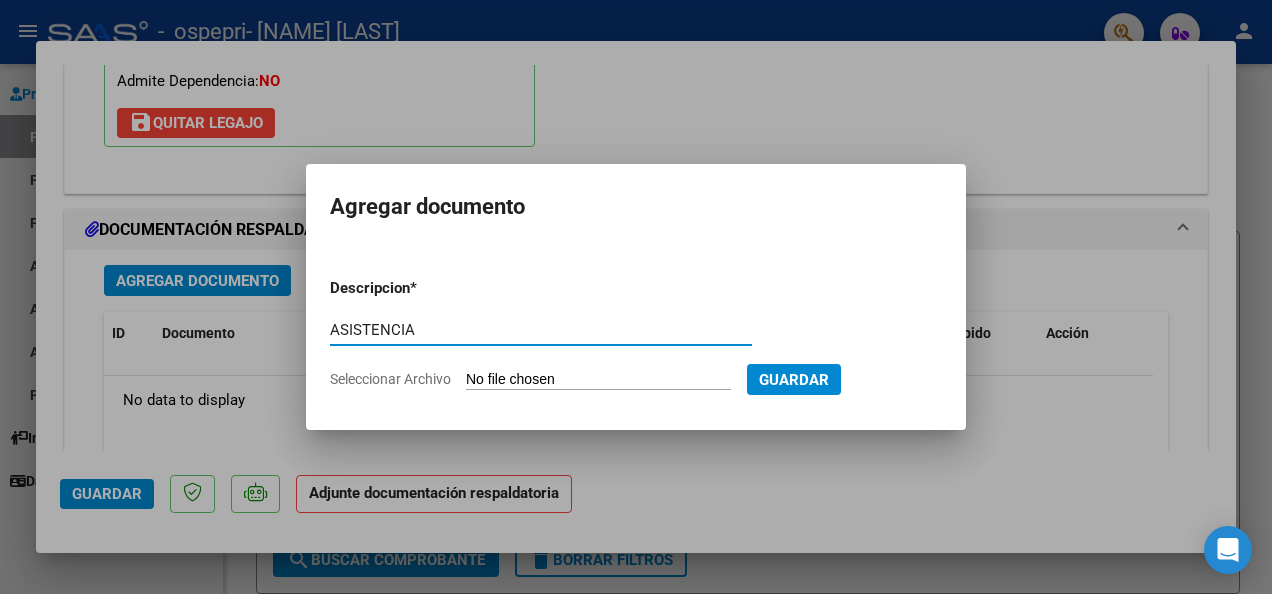 type on "asistencia" 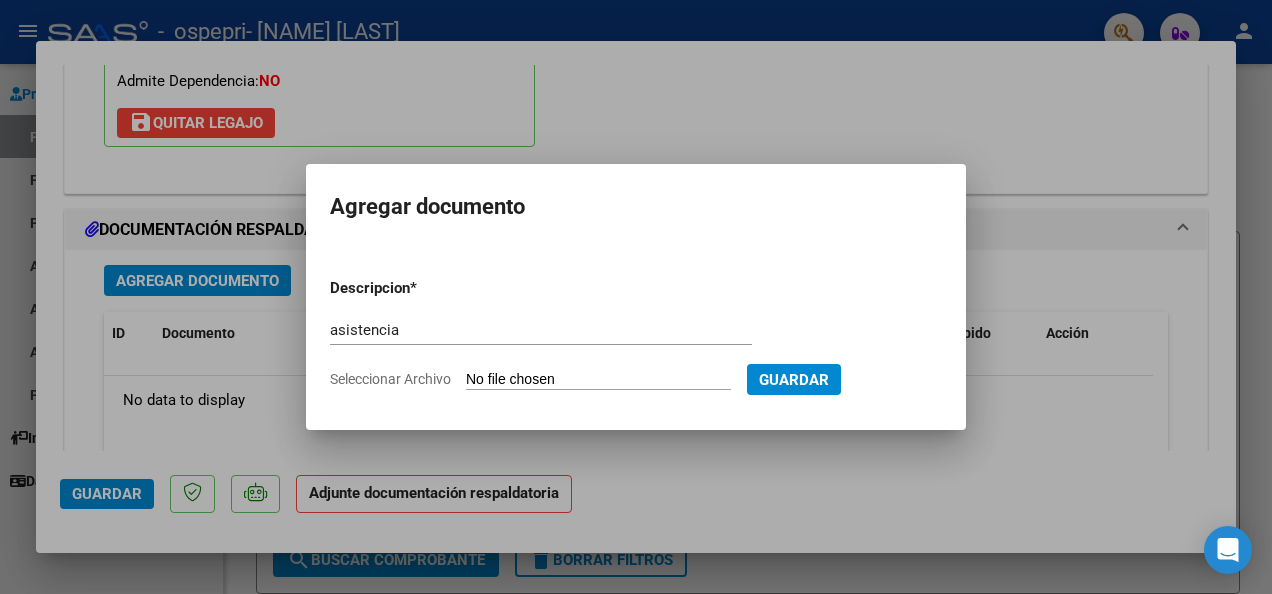 click on "Seleccionar Archivo" at bounding box center [598, 380] 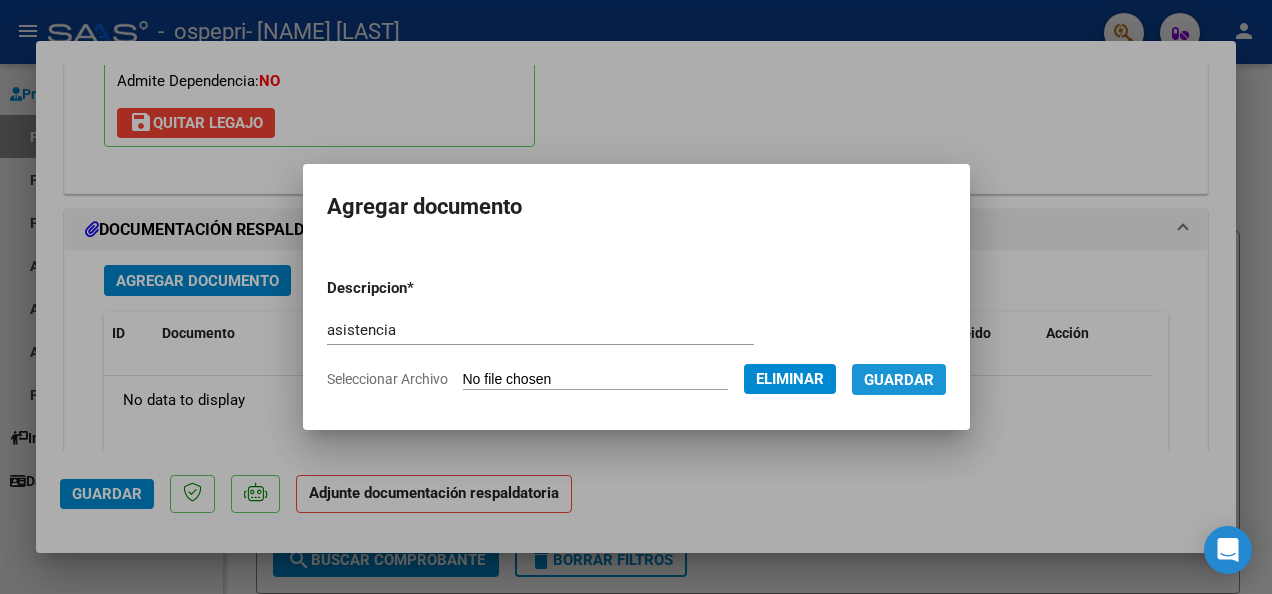 click on "Guardar" at bounding box center (899, 380) 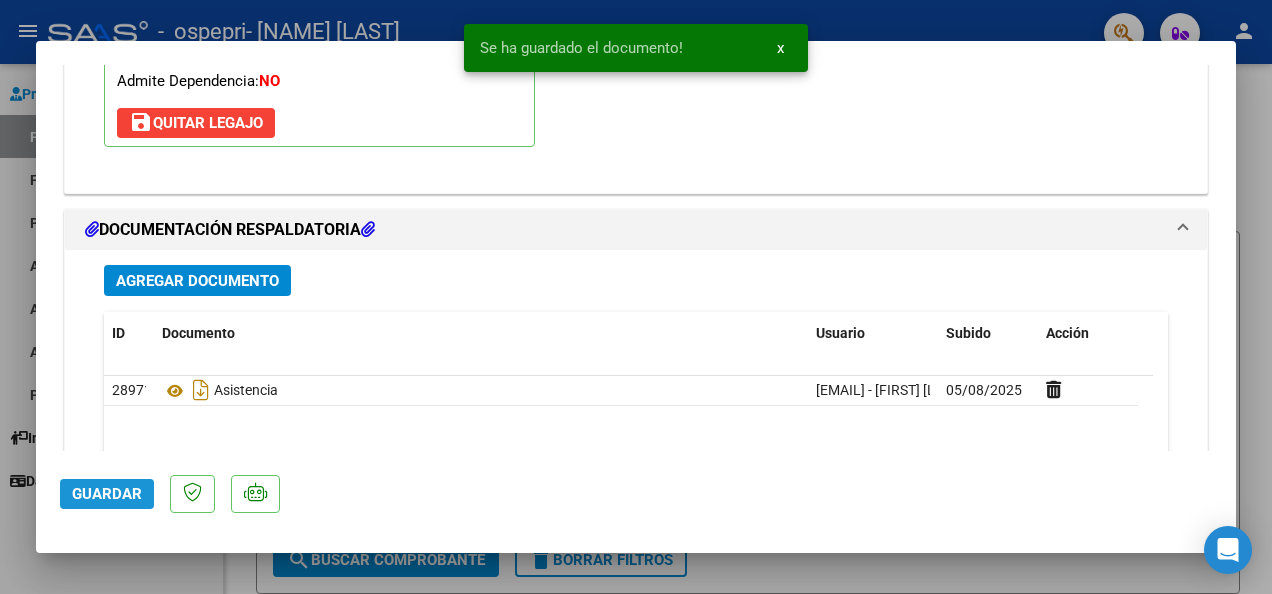 click on "Guardar" 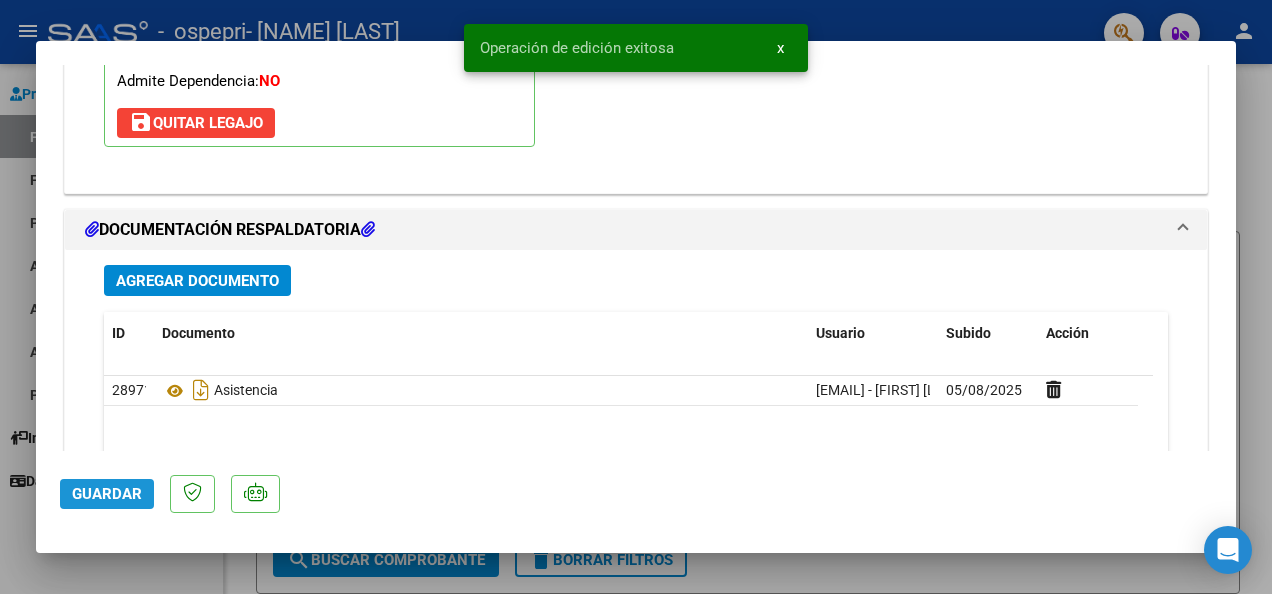 click on "Guardar" 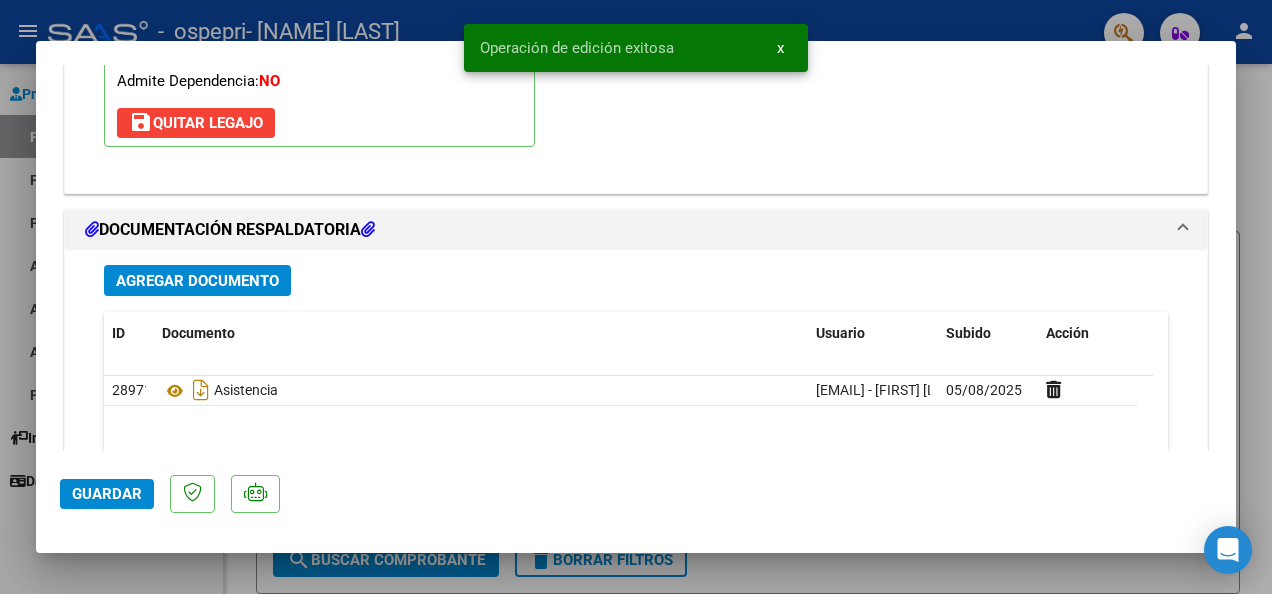 click at bounding box center (636, 297) 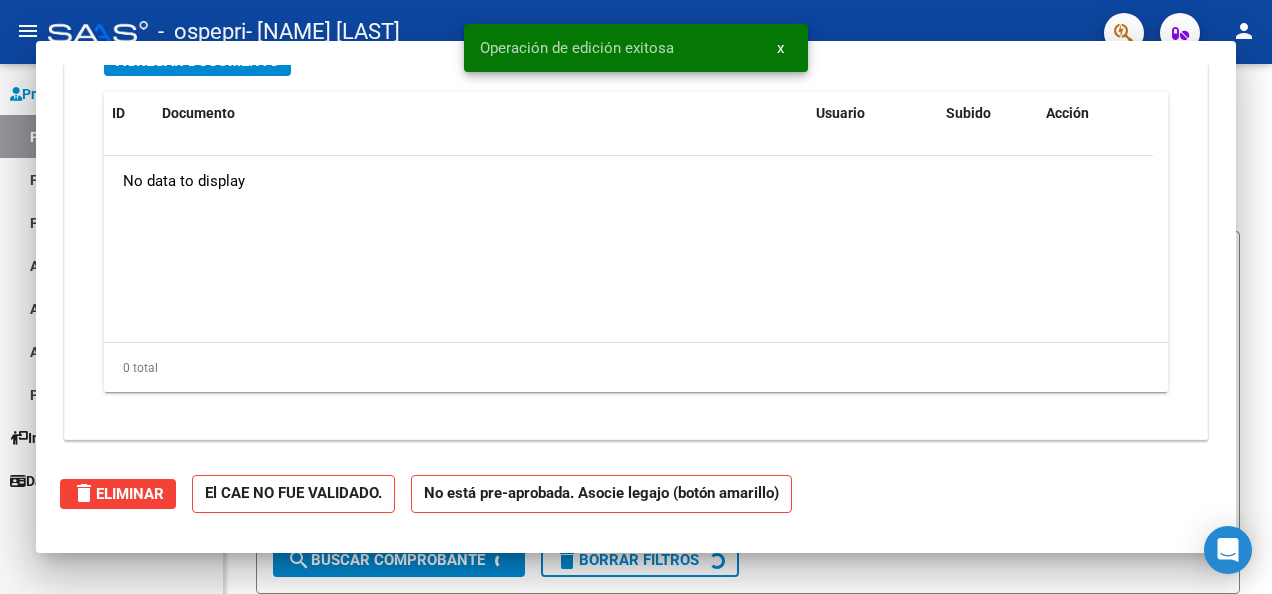 scroll, scrollTop: 1860, scrollLeft: 0, axis: vertical 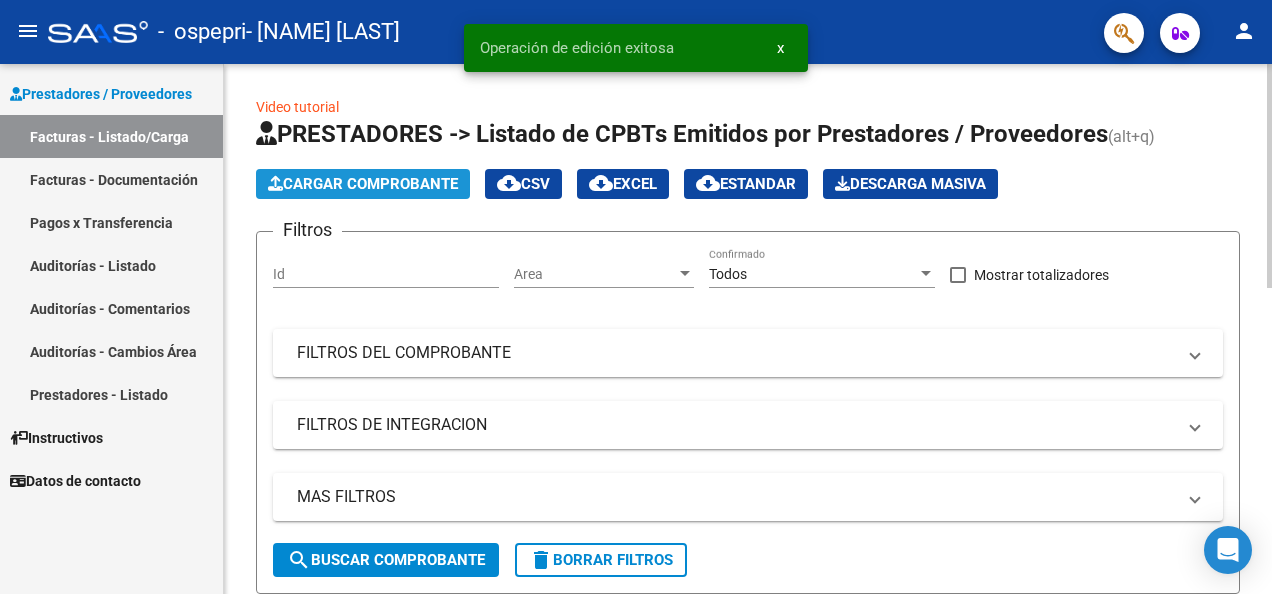 click on "Cargar Comprobante" 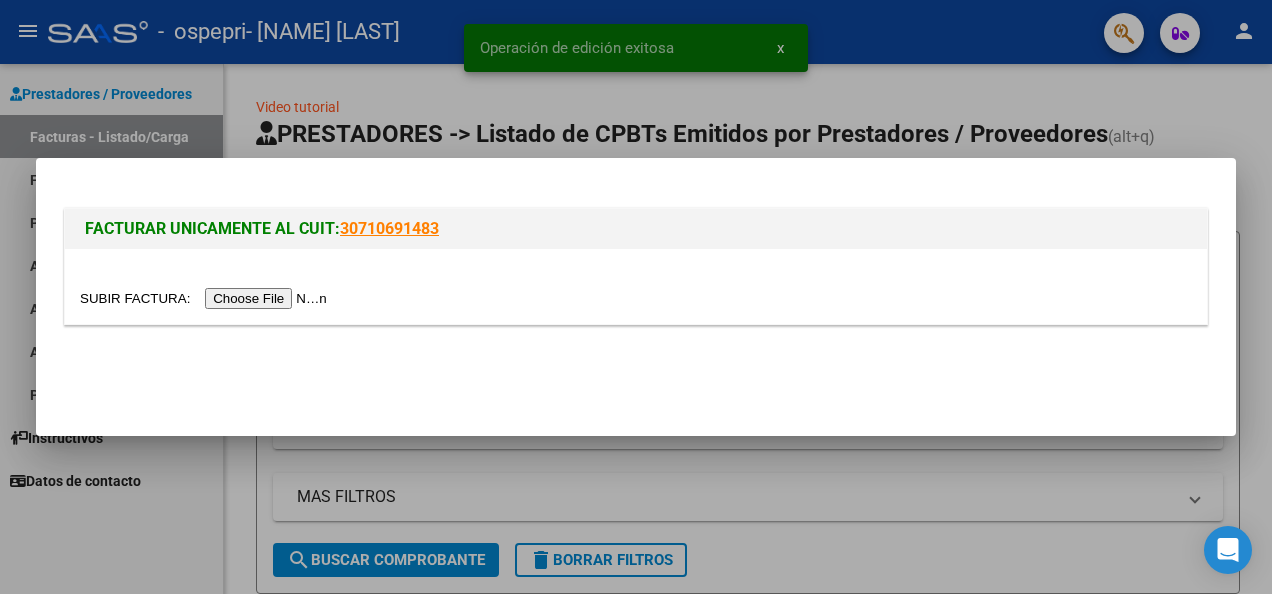 click at bounding box center [206, 298] 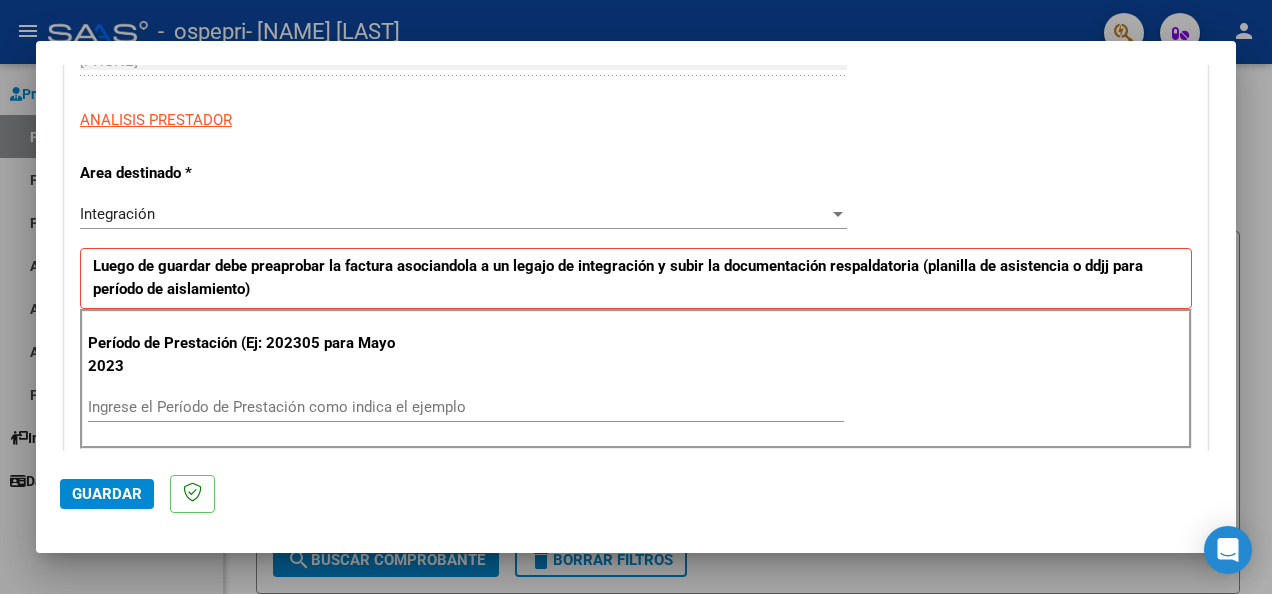 scroll, scrollTop: 674, scrollLeft: 0, axis: vertical 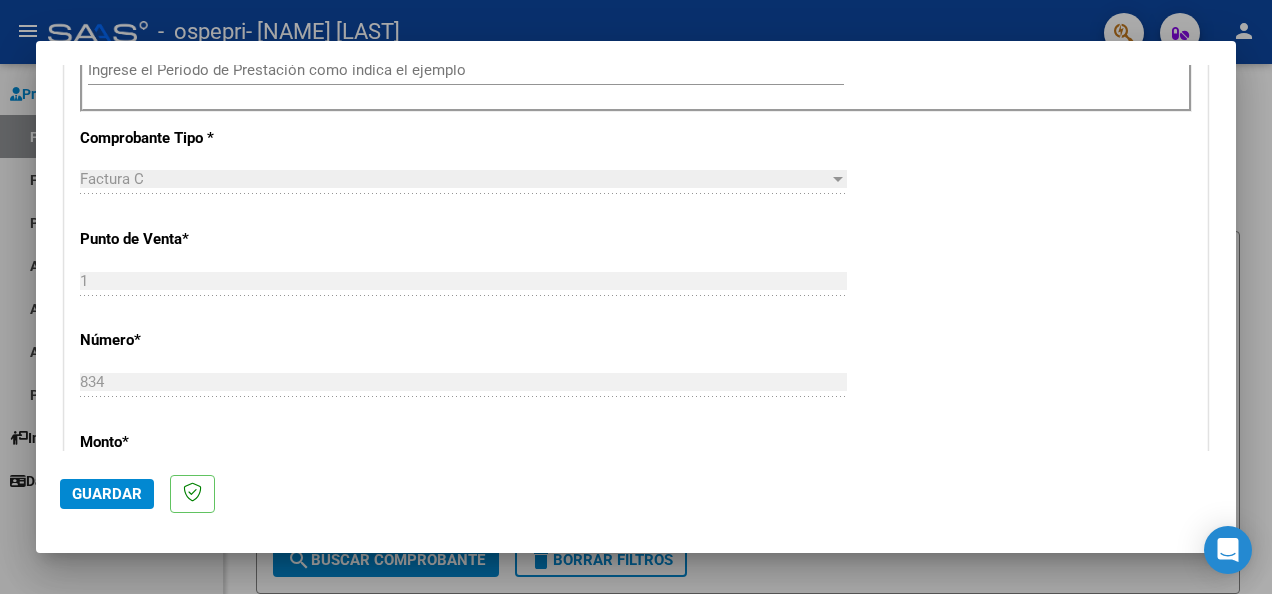 click on "Ingrese el Período de Prestación como indica el ejemplo" at bounding box center [466, 70] 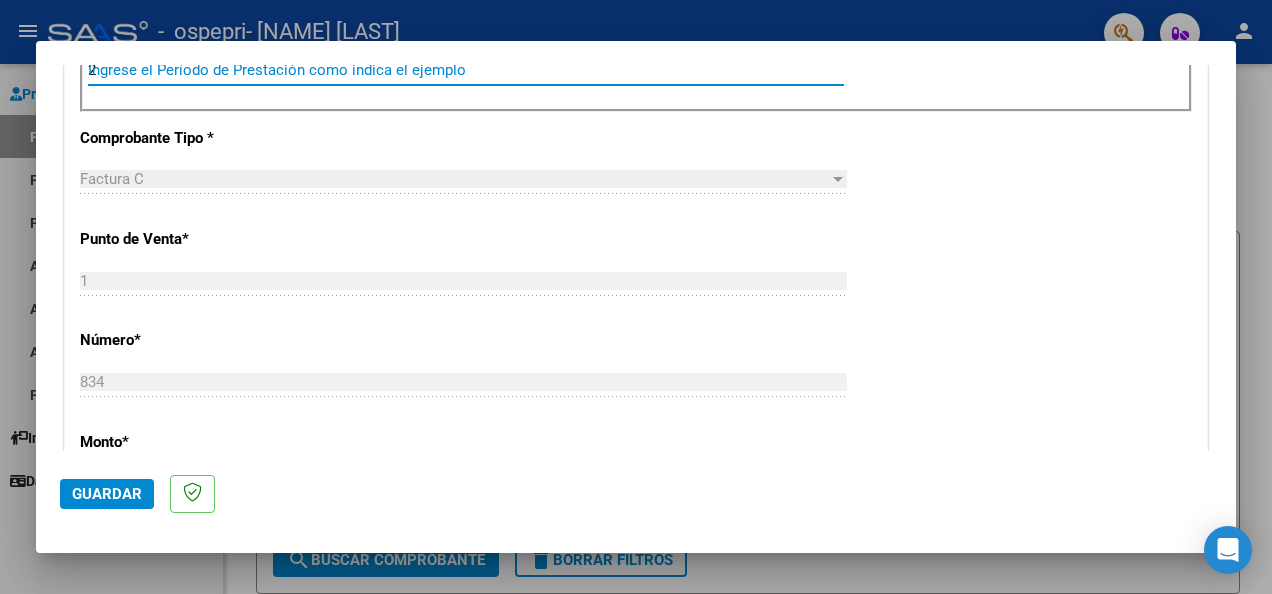 scroll, scrollTop: 667, scrollLeft: 0, axis: vertical 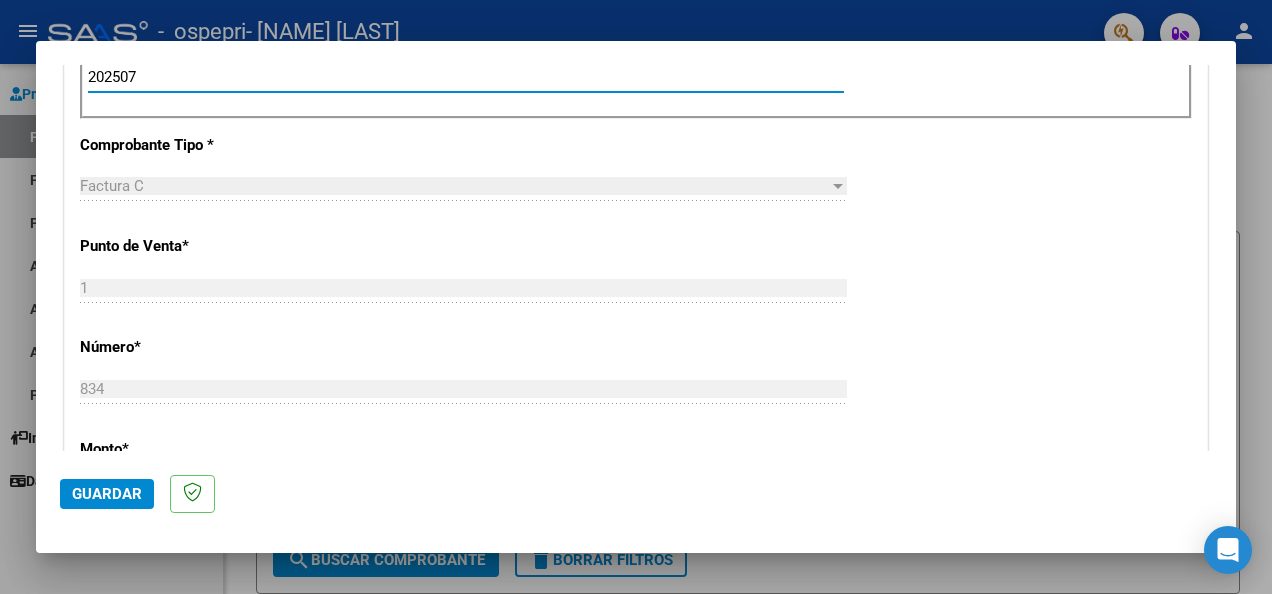 type on "202507" 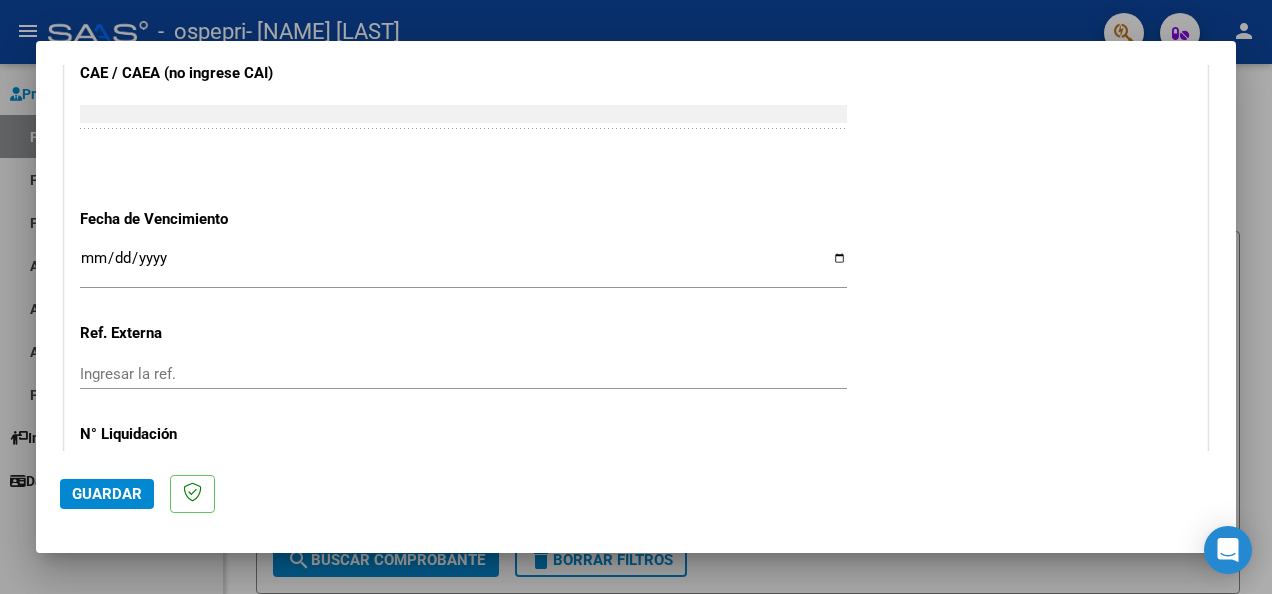 scroll, scrollTop: 1290, scrollLeft: 0, axis: vertical 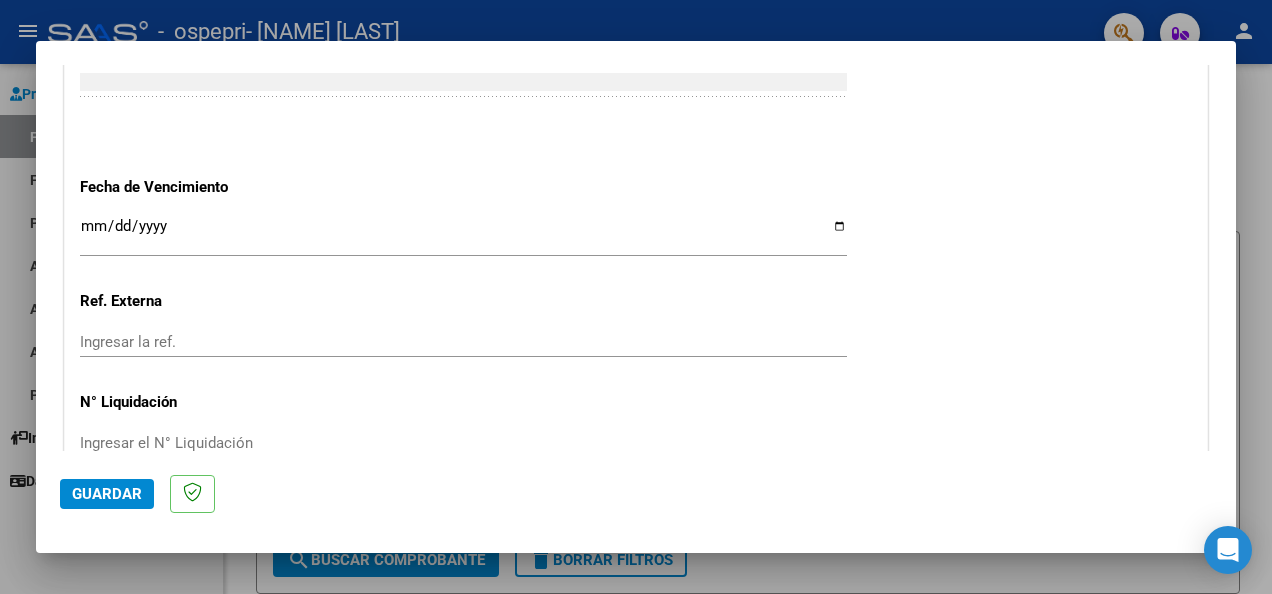 click on "Ingresar la fecha" at bounding box center [463, 234] 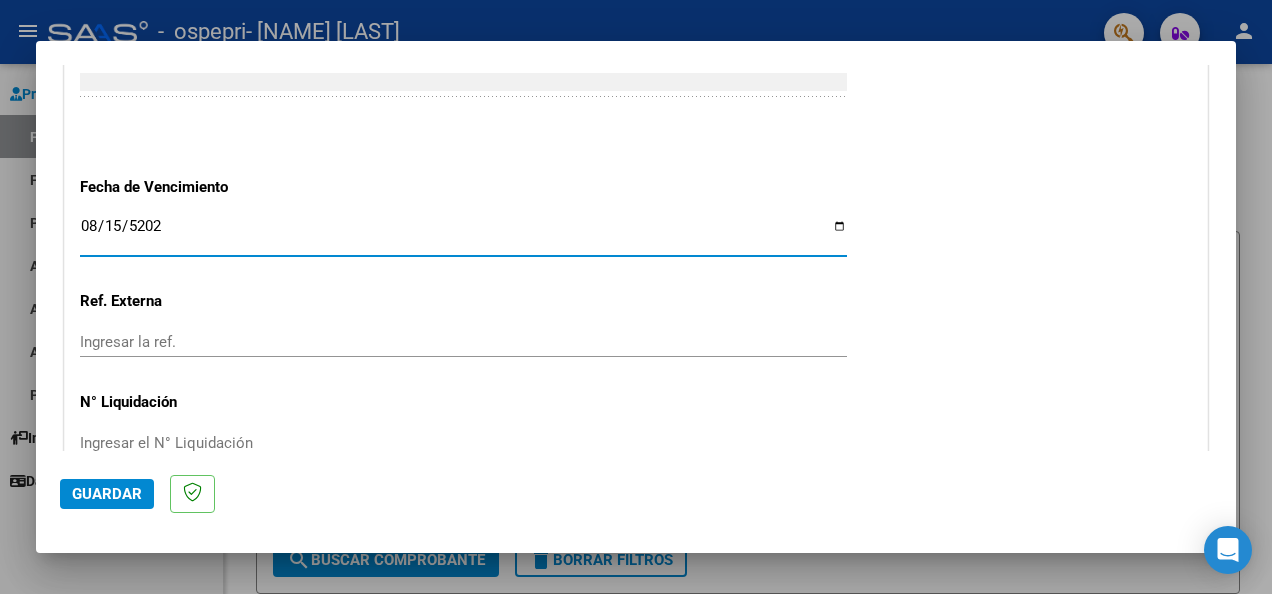 type on "2025-08-15" 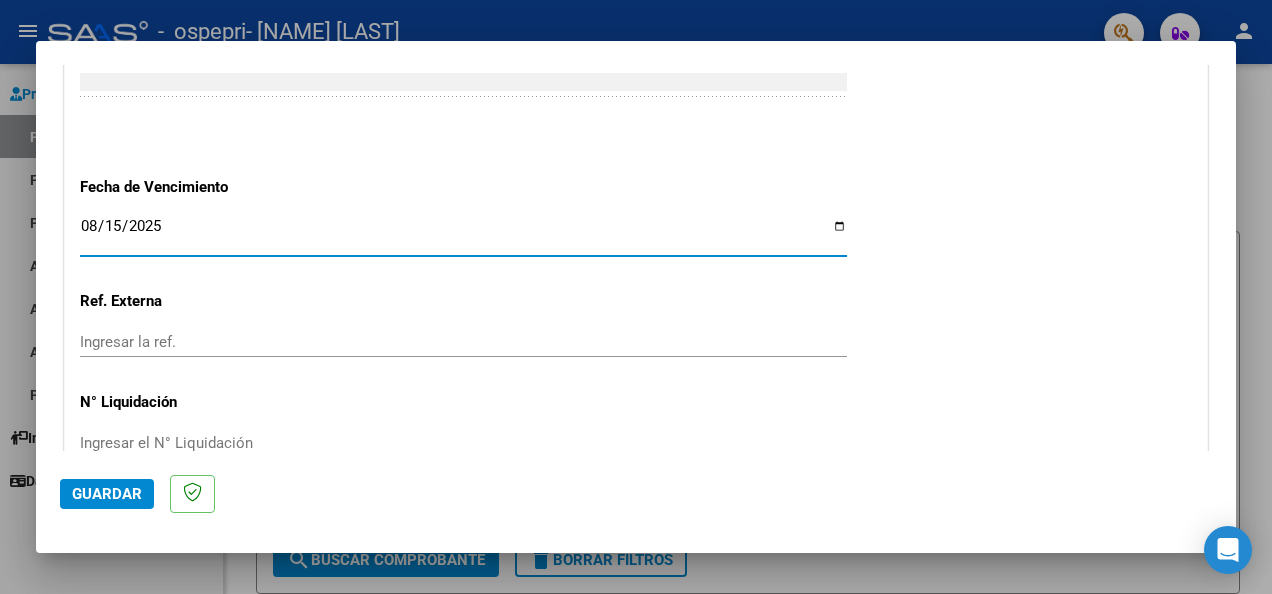 click on "Ingresar la ref." at bounding box center [463, 342] 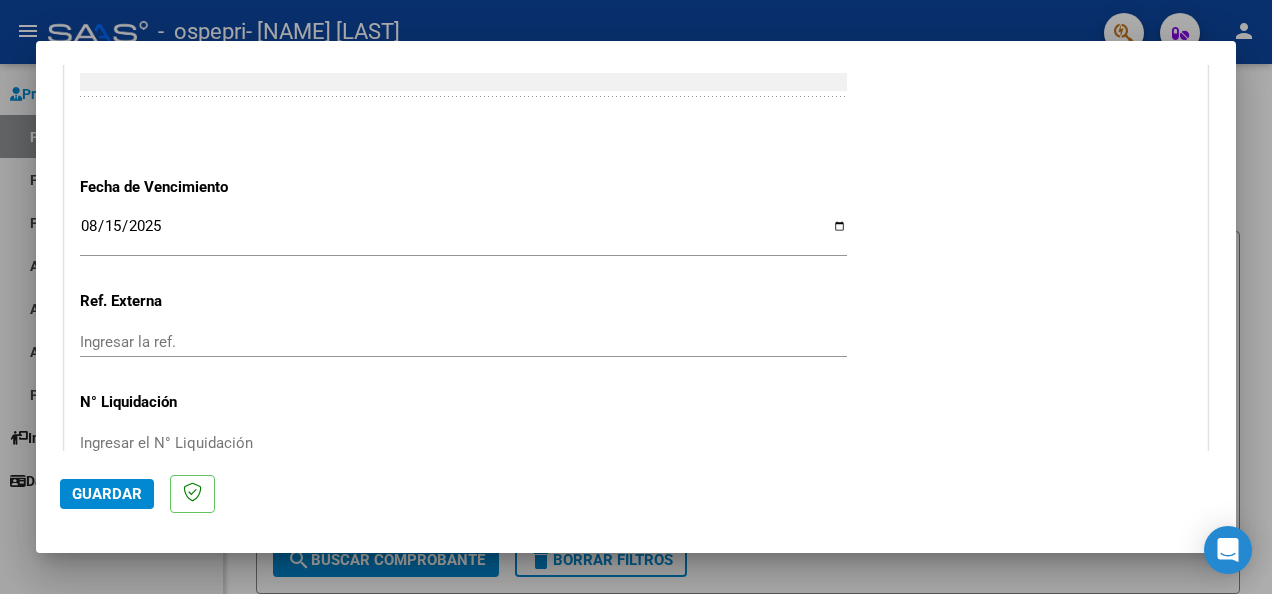 click at bounding box center [636, 297] 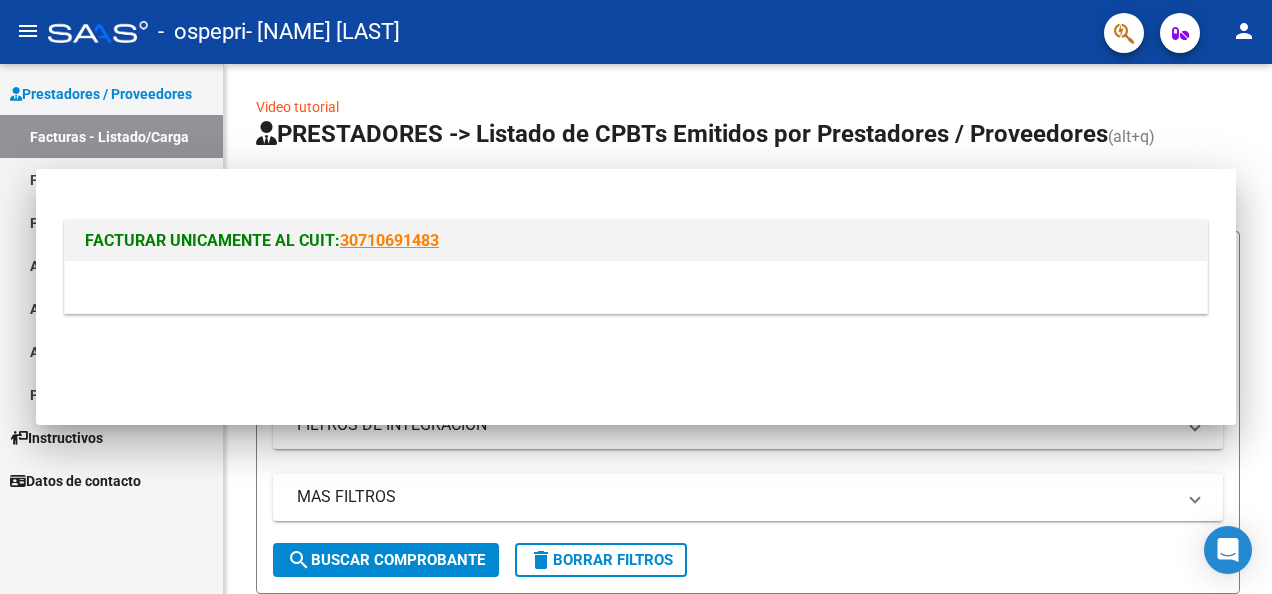 scroll, scrollTop: 0, scrollLeft: 0, axis: both 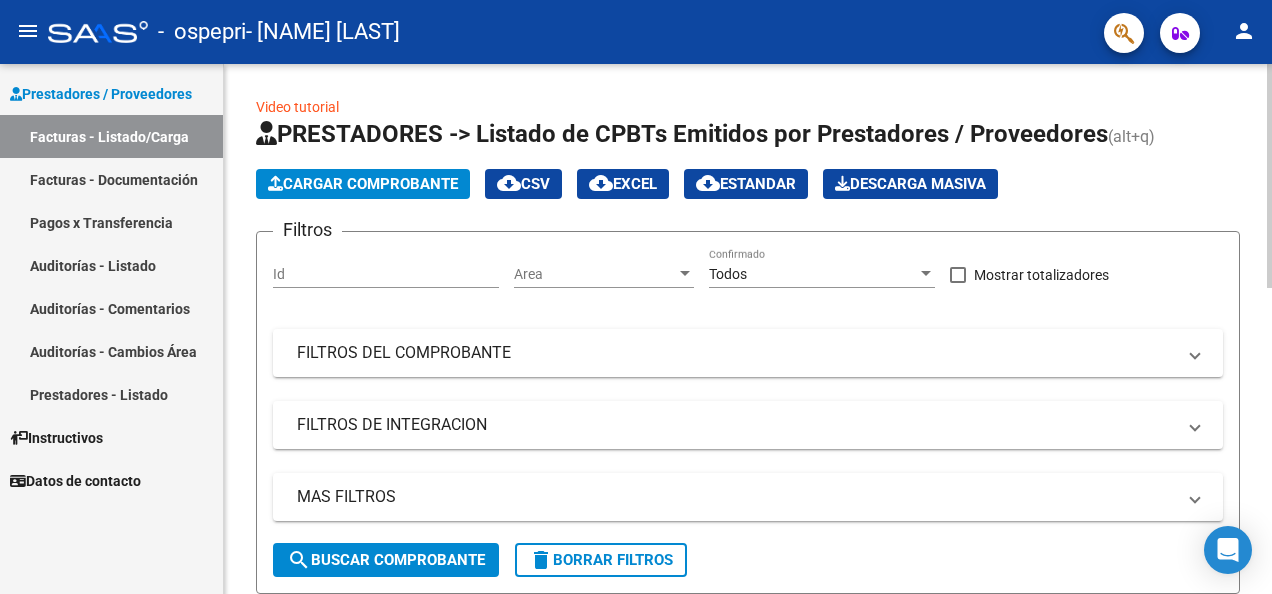 click on "Cargar Comprobante" 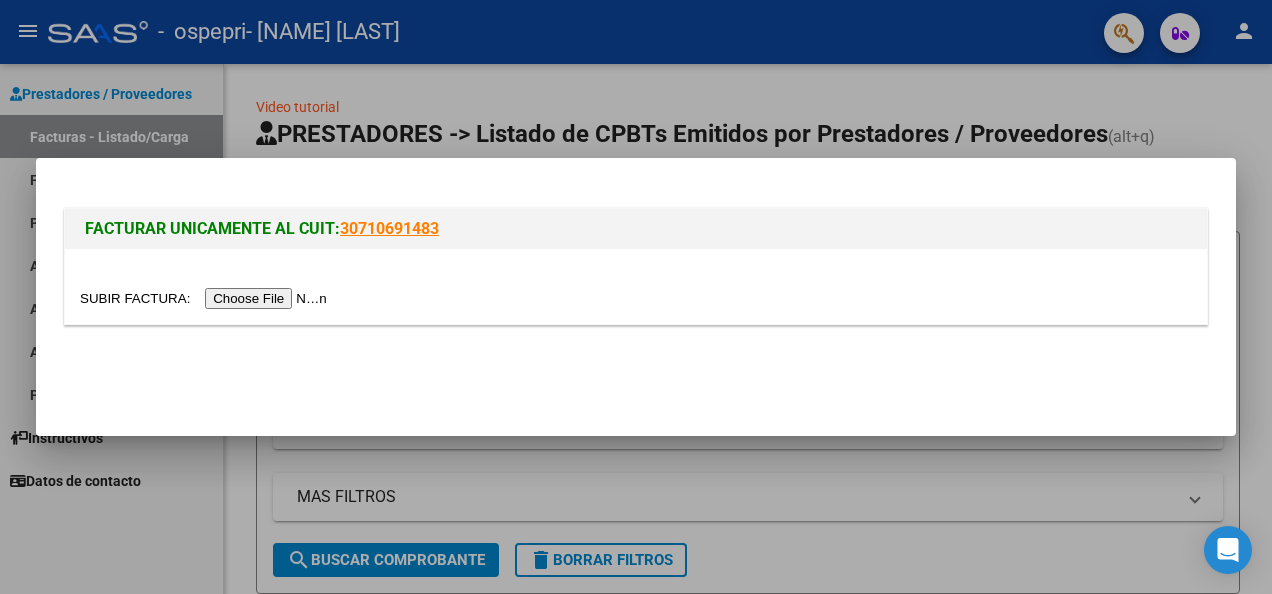 click at bounding box center [206, 298] 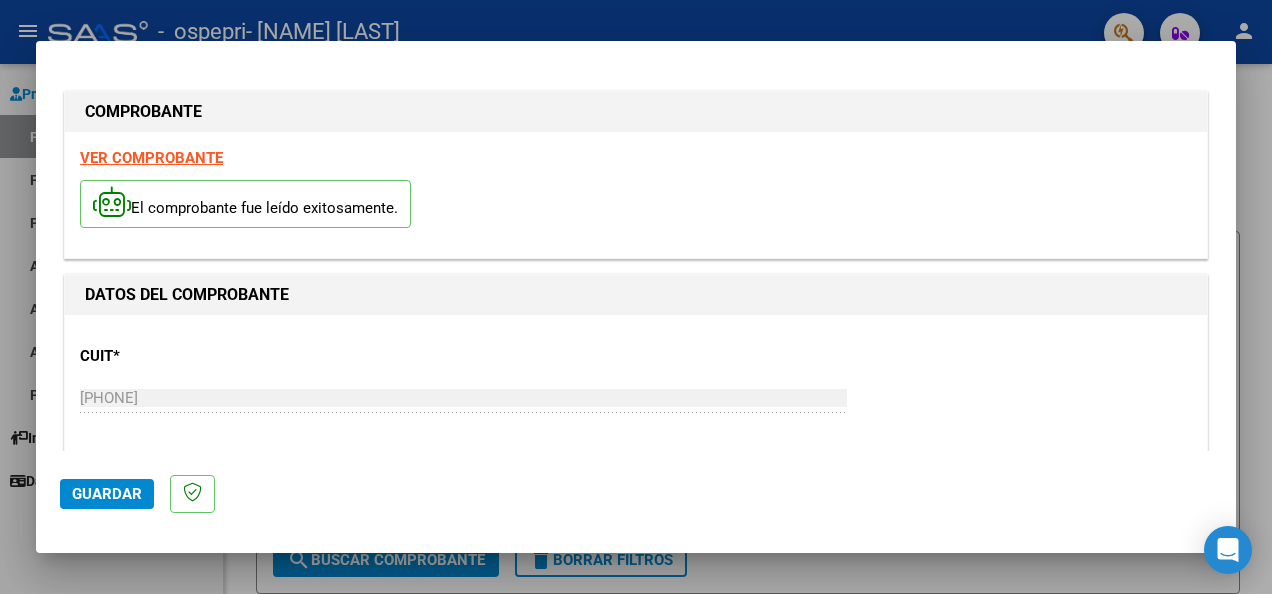 click on "COMPROBANTE VER COMPROBANTE          El comprobante fue leído exitosamente.  DATOS DEL COMPROBANTE CUIT  *   [CUIT] Ingresar CUIT  ANALISIS PRESTADOR  Area destinado * Integración Seleccionar Area Luego de guardar debe preaprobar la factura asociandola a un legajo de integración y subir la documentación respaldatoria (planilla de asistencia o ddjj para período de aislamiento)  Período de Prestación (Ej: 202305 para Mayo 2023    Ingrese el Período de Prestación como indica el ejemplo   Comprobante Tipo * Factura C Seleccionar Tipo Punto de Venta  *   1 Ingresar el Nro.  Número  *   834 Ingresar el Nro.  Monto  *   $ 118.757,84 Ingresar el monto  Fecha del Cpbt.  *   [DATE] Ingresar la fecha  CAE / CAEA (no ingrese CAI)    75316040909211 Ingresar el CAE o CAEA (no ingrese CAI)  Fecha de Vencimiento    Ingresar la fecha  Ref. Externa    Ingresar la ref.  N° Liquidación    Ingresar el N° Liquidación  COMENTARIOS Comentarios del Prestador / Gerenciador:" at bounding box center [636, 258] 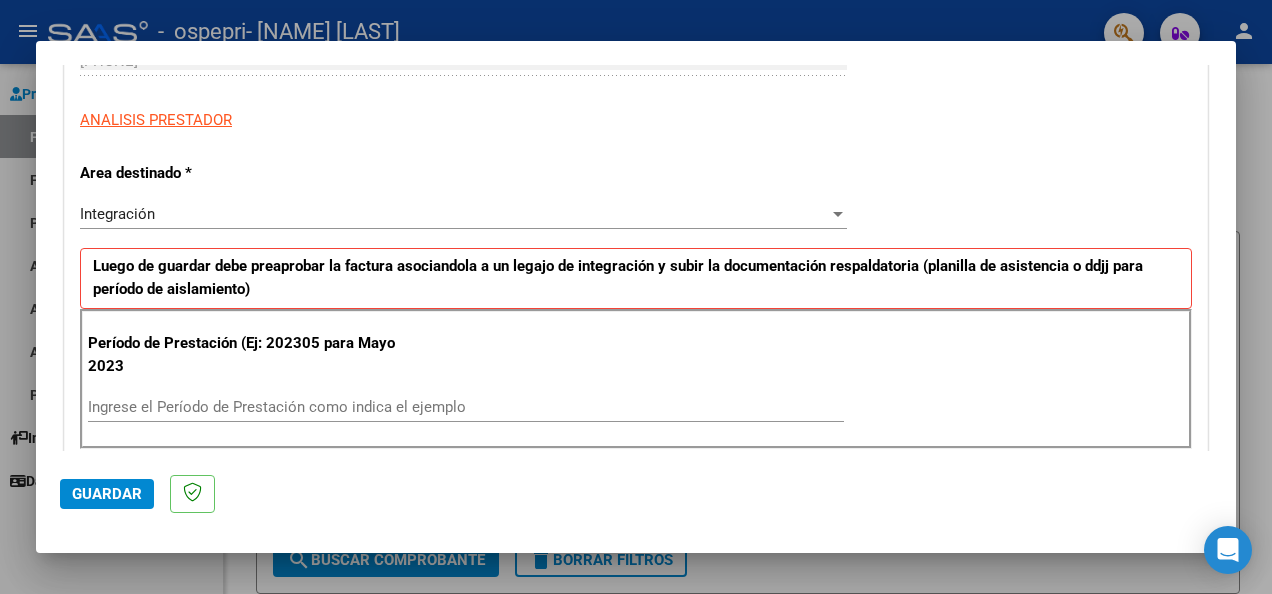 click on "Ingrese el Período de Prestación como indica el ejemplo" at bounding box center [466, 416] 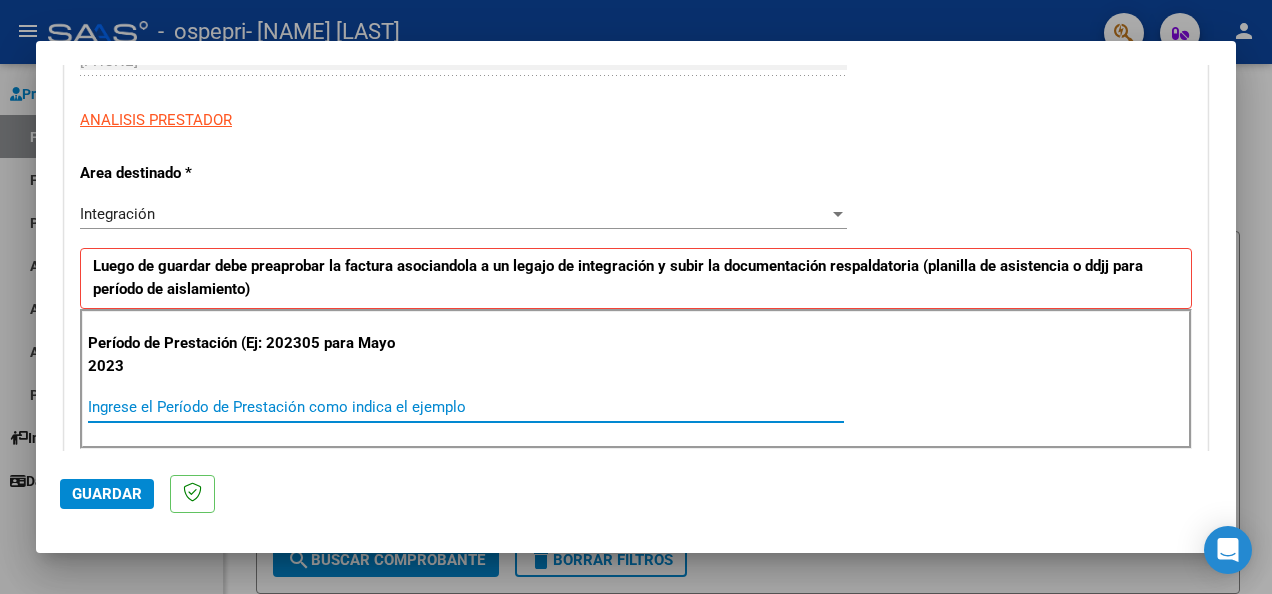 click on "Ingrese el Período de Prestación como indica el ejemplo" at bounding box center (466, 407) 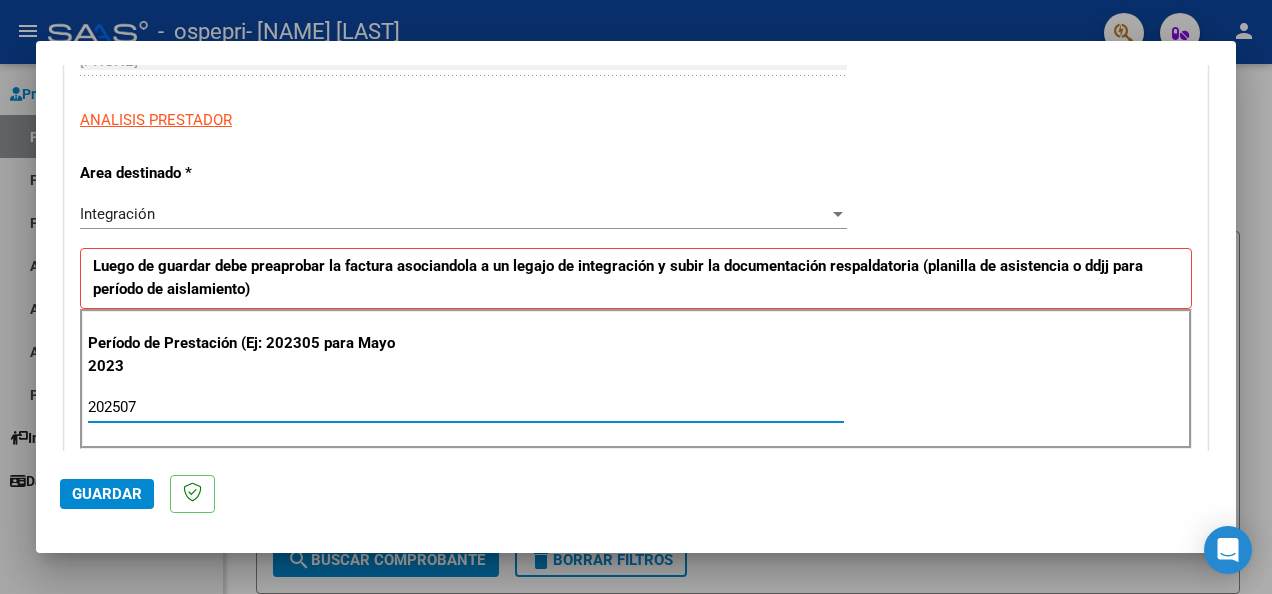 type on "202507" 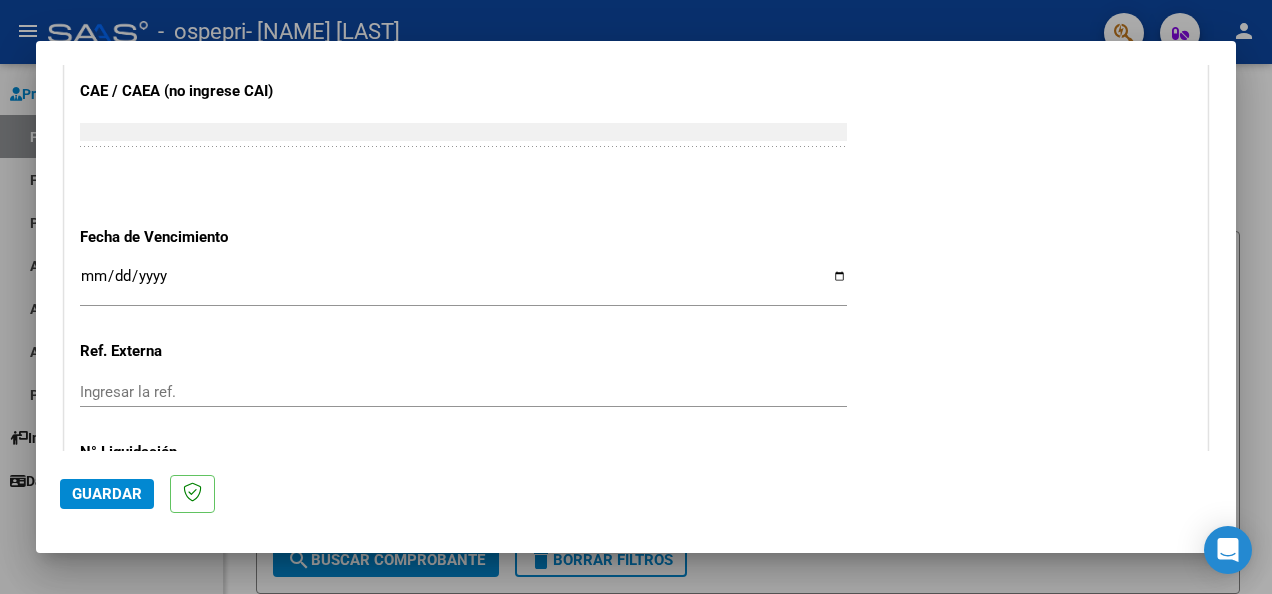 scroll, scrollTop: 1271, scrollLeft: 0, axis: vertical 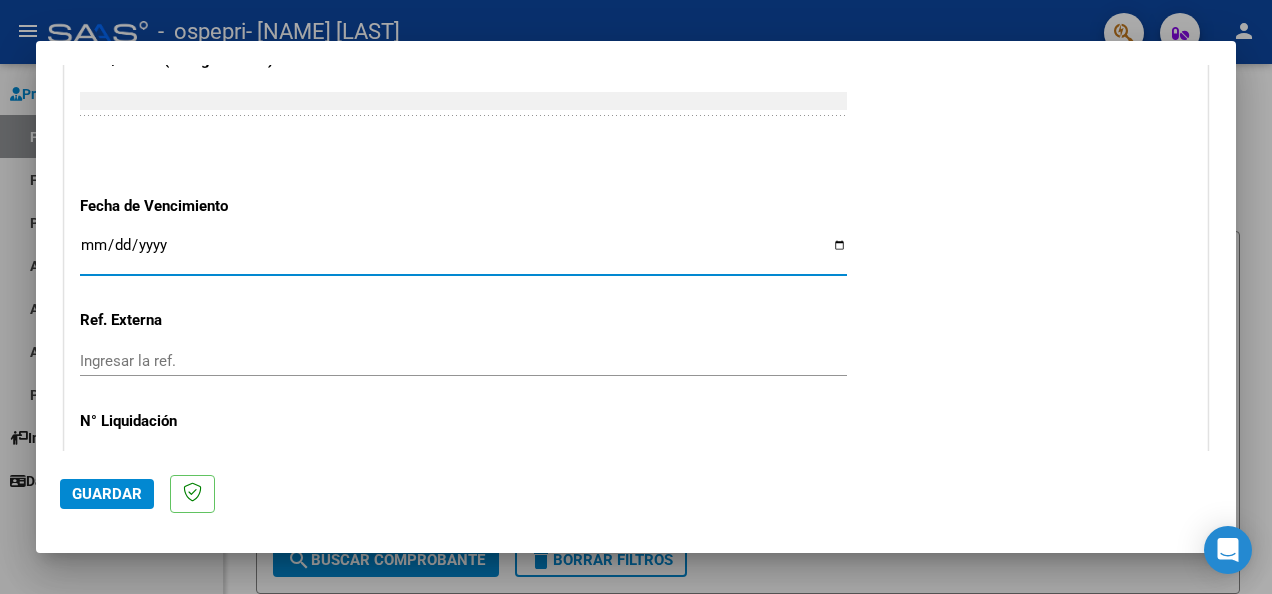 click on "Ingresar la fecha" at bounding box center (463, 253) 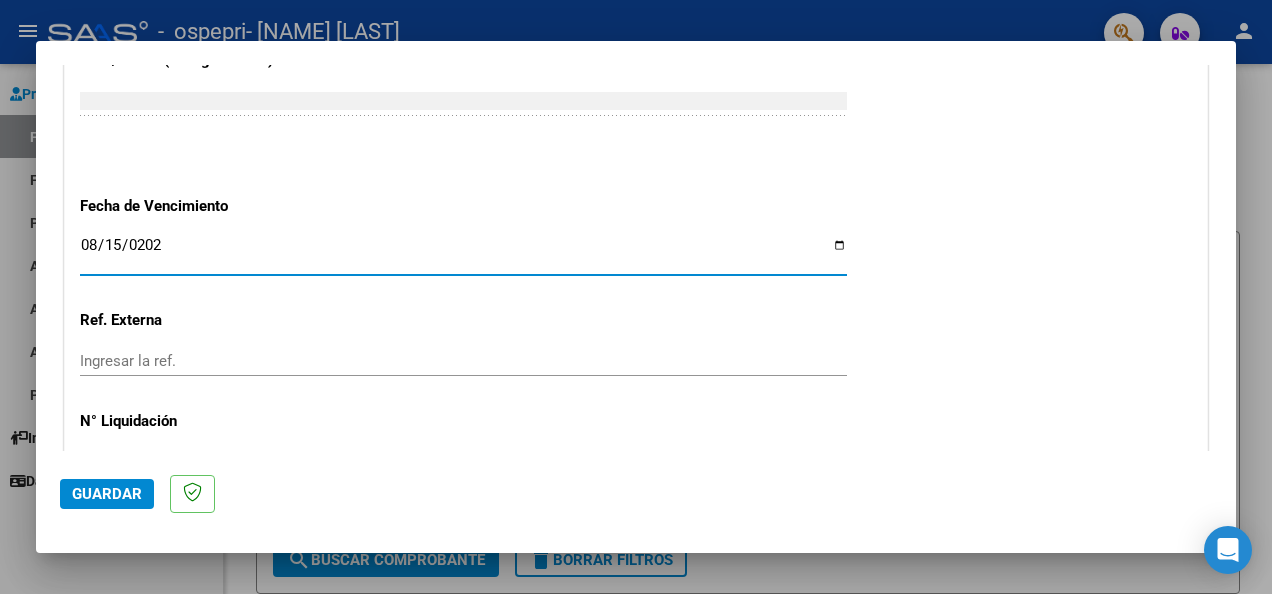 type on "2025-08-15" 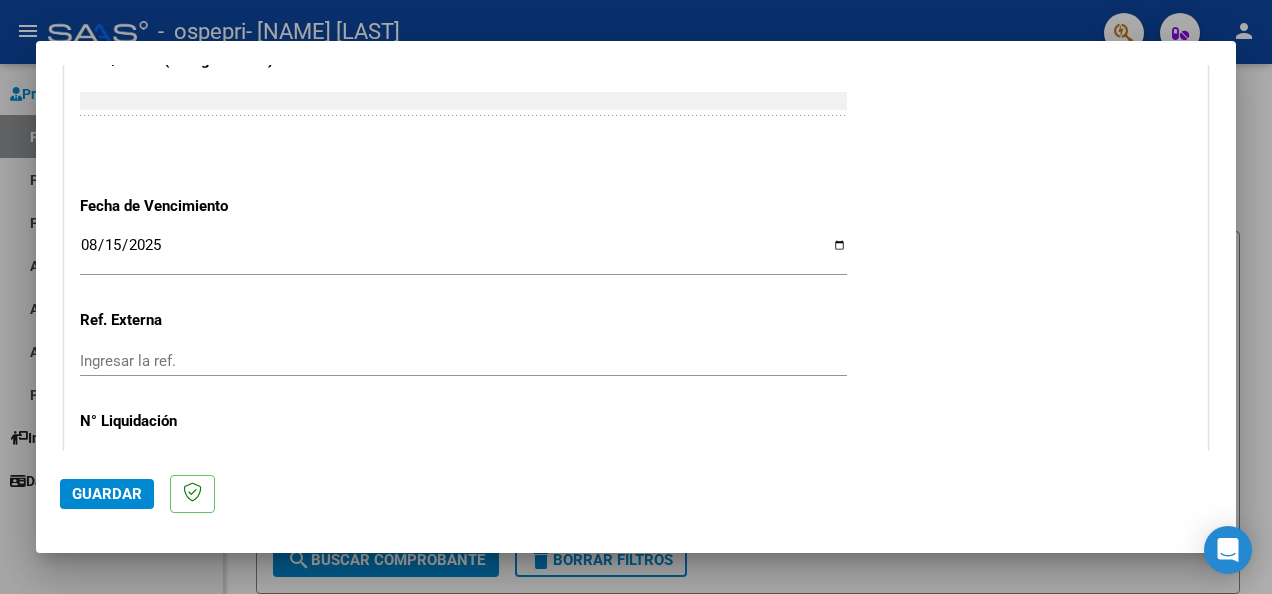 scroll, scrollTop: 1392, scrollLeft: 0, axis: vertical 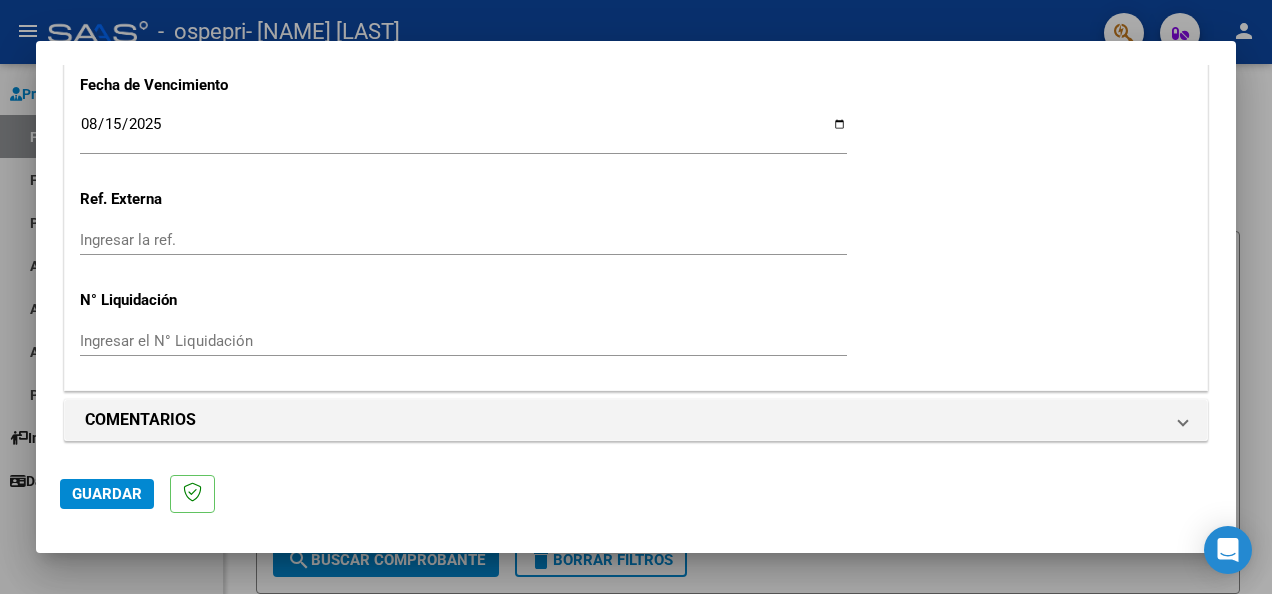 click on "CUIT  *   [CUIT] Ingresar CUIT  ANALISIS PRESTADOR  Area destinado * Integración Seleccionar Area Luego de guardar debe preaprobar la factura asociandola a un legajo de integración y subir la documentación respaldatoria (planilla de asistencia o ddjj para período de aislamiento)  Período de Prestación (Ej: 202305 para Mayo 2023    202507 Ingrese el Período de Prestación como indica el ejemplo   Comprobante Tipo * Factura C Seleccionar Tipo Punto de Venta  *   1 Ingresar el Nro.  Número  *   834 Ingresar el Nro.  Monto  *   $ 118.757,84 Ingresar el monto  Fecha del Cpbt.  *   2025-08-05 Ingresar la fecha  CAE / CAEA (no ingrese CAI)    75316040909211 Ingresar el CAE o CAEA (no ingrese CAI)  Fecha de Vencimiento    2025-08-15 Ingresar la fecha  Ref. Externa    Ingresar la ref.  N° Liquidación    Ingresar el N° Liquidación" at bounding box center [636, -344] 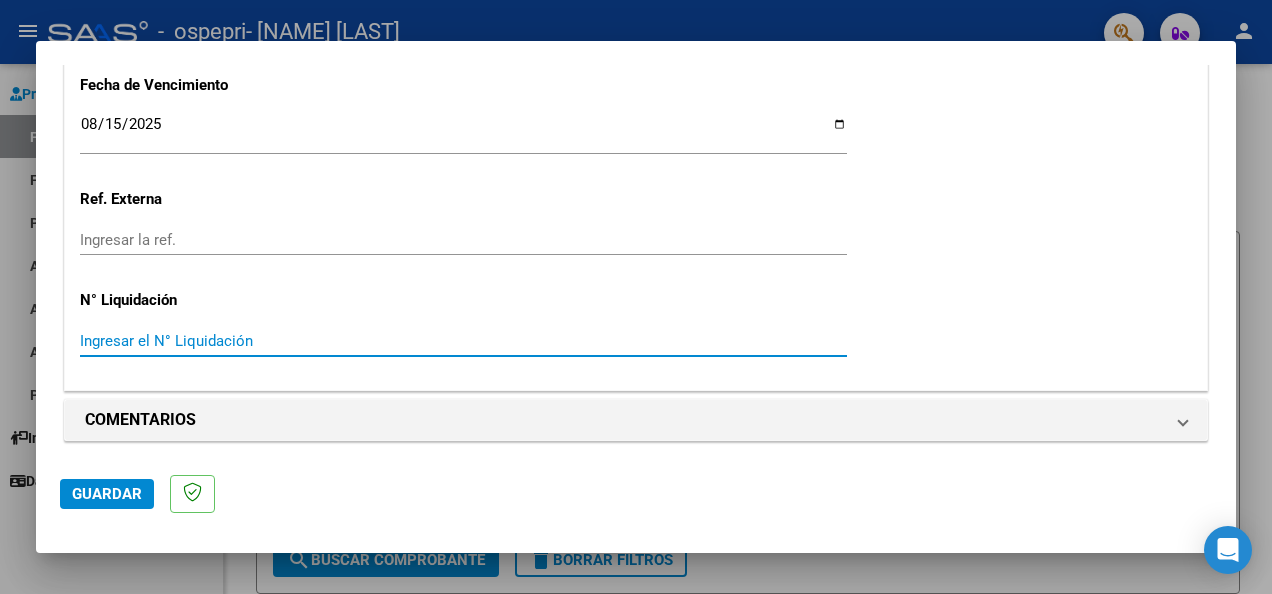 click on "Ingresar el N° Liquidación" at bounding box center (463, 341) 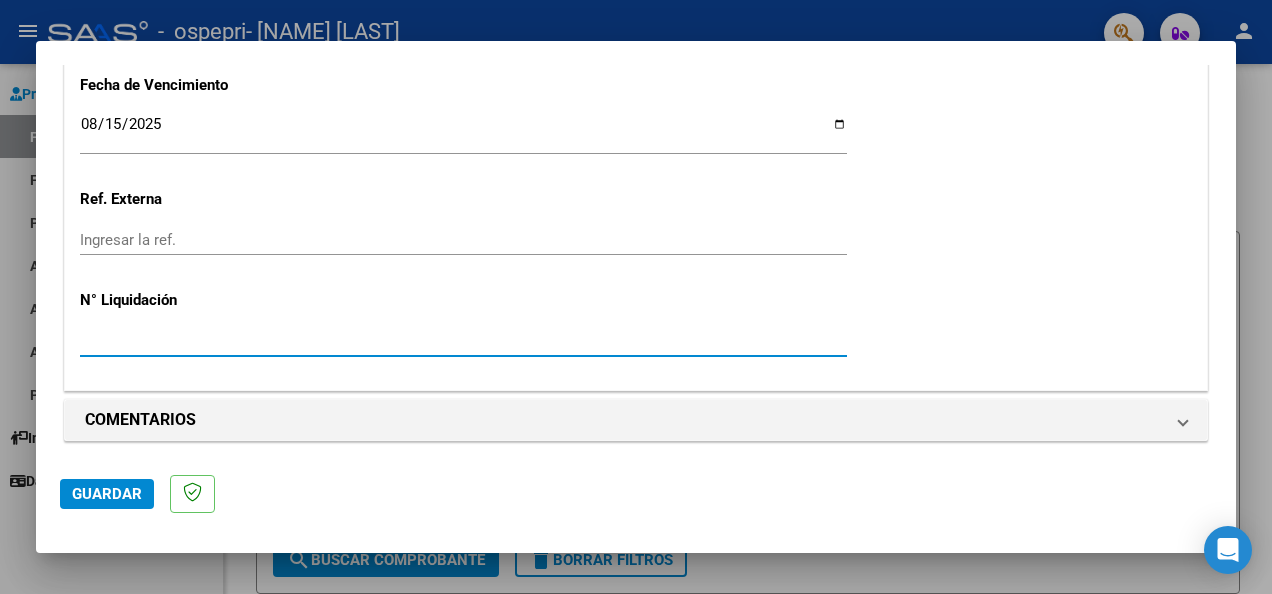 type on "[NUMBER]" 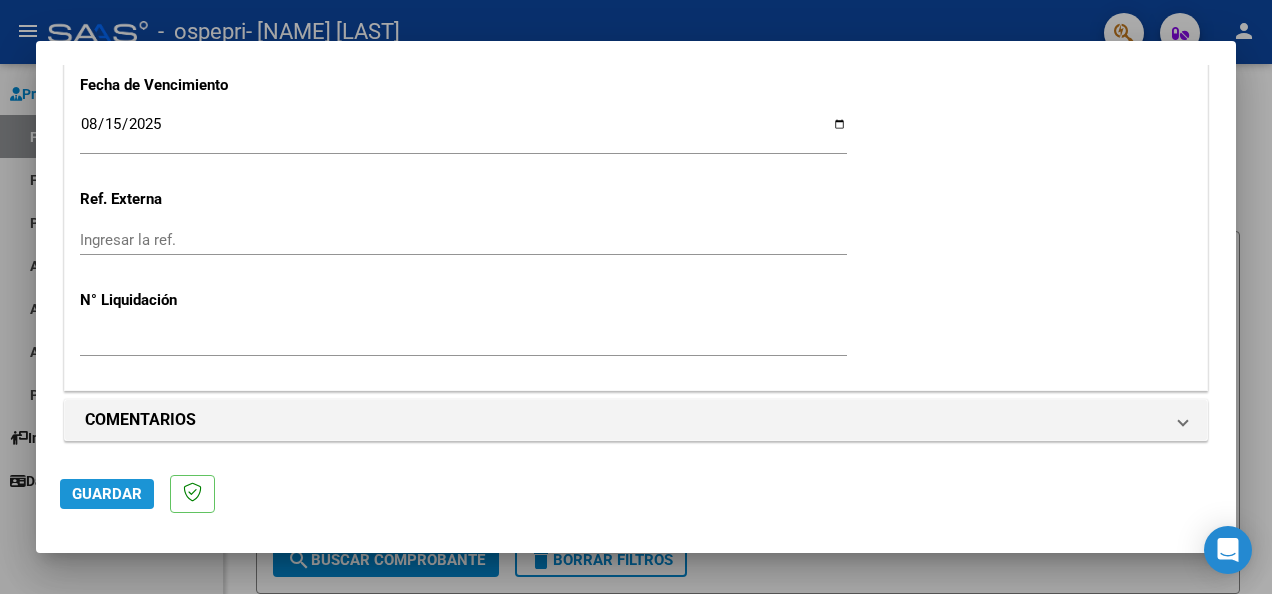 click on "Guardar" 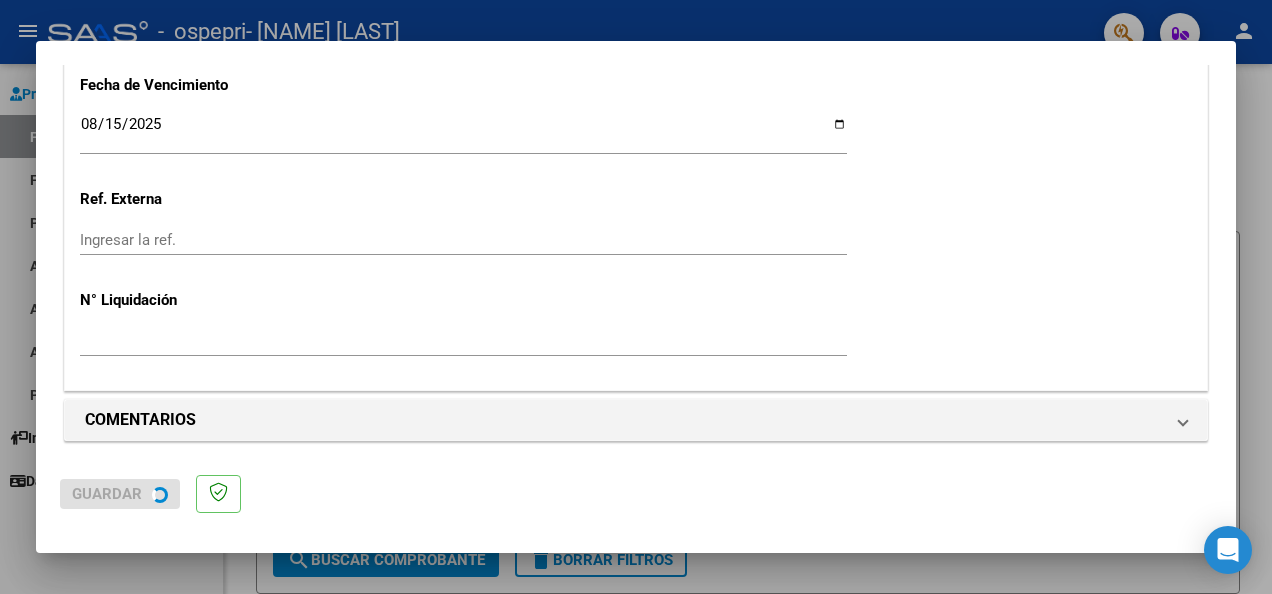 scroll, scrollTop: 0, scrollLeft: 0, axis: both 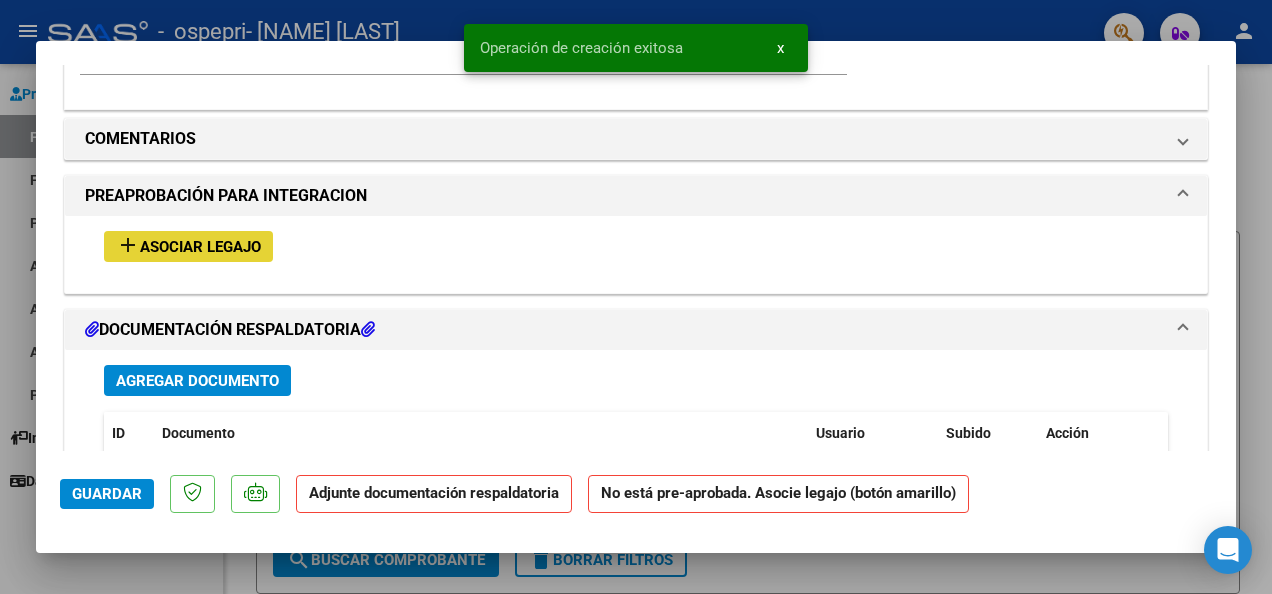 click on "Asociar Legajo" at bounding box center (200, 247) 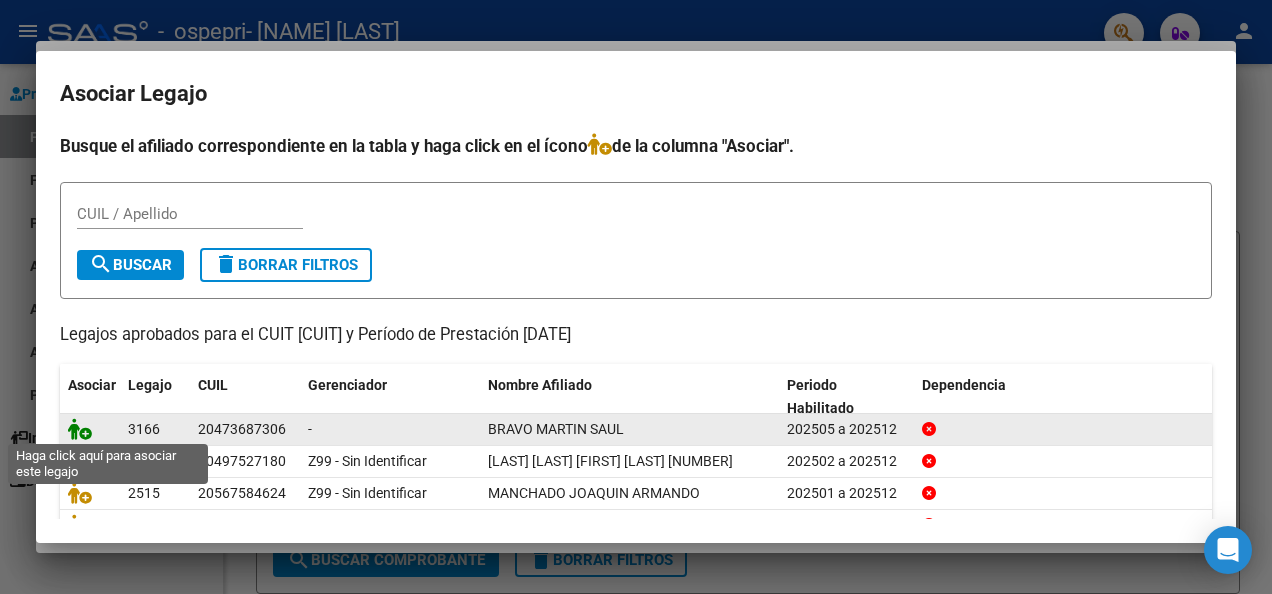 click 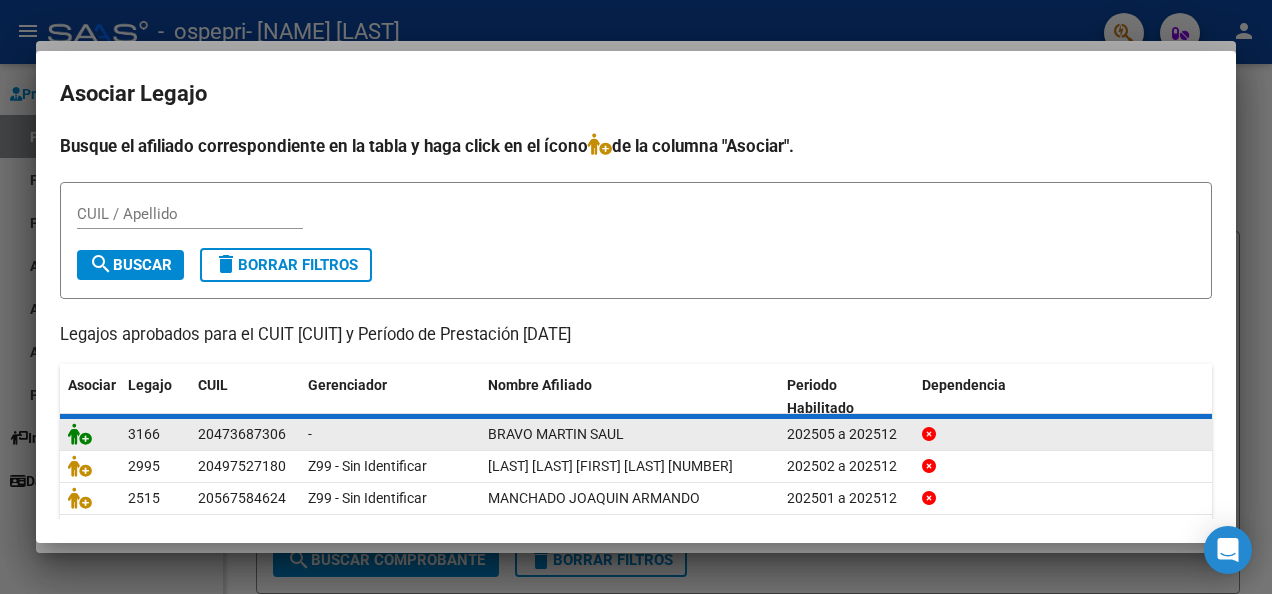 scroll, scrollTop: 1740, scrollLeft: 0, axis: vertical 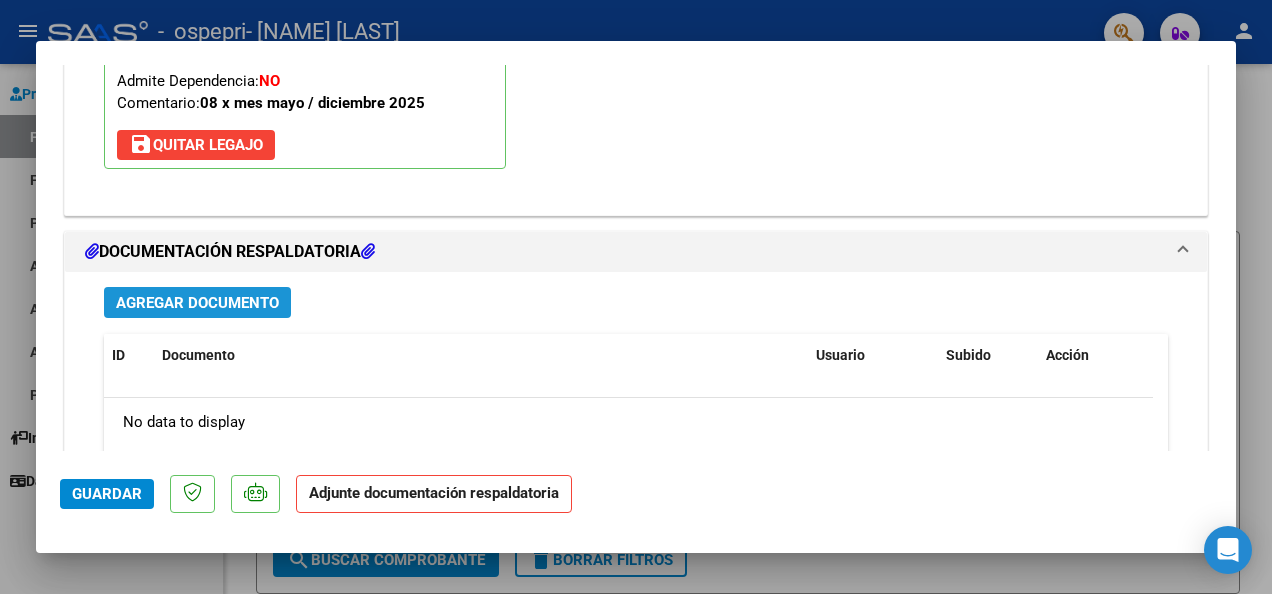 click on "Agregar Documento" at bounding box center [197, 302] 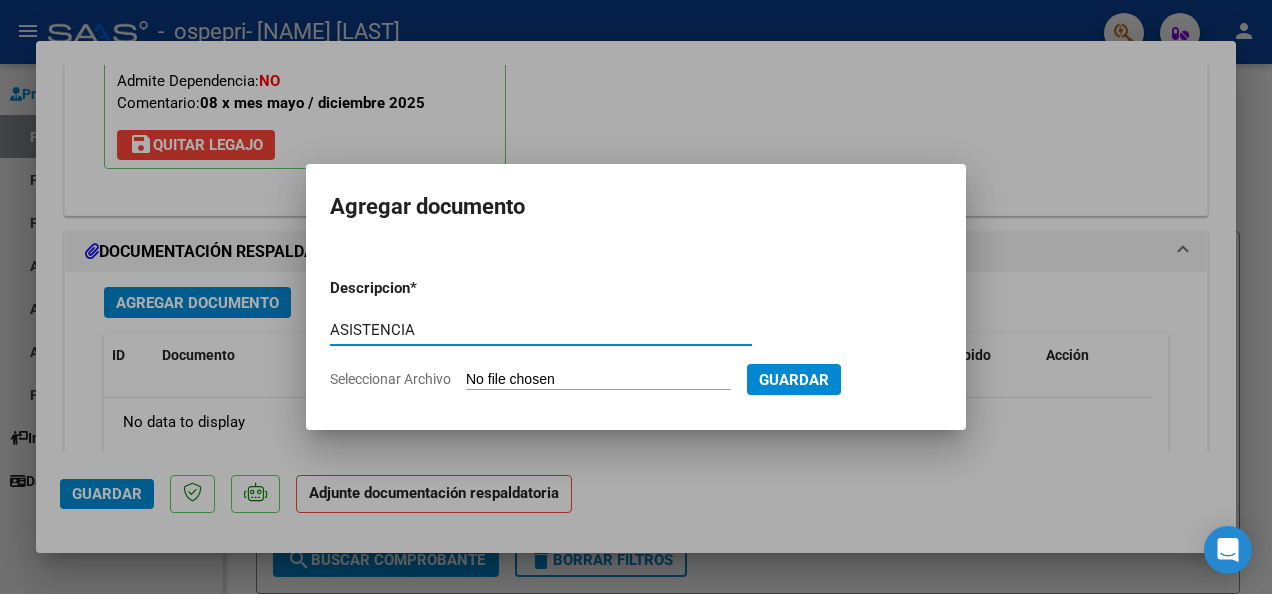 type on "ASISTENCIA" 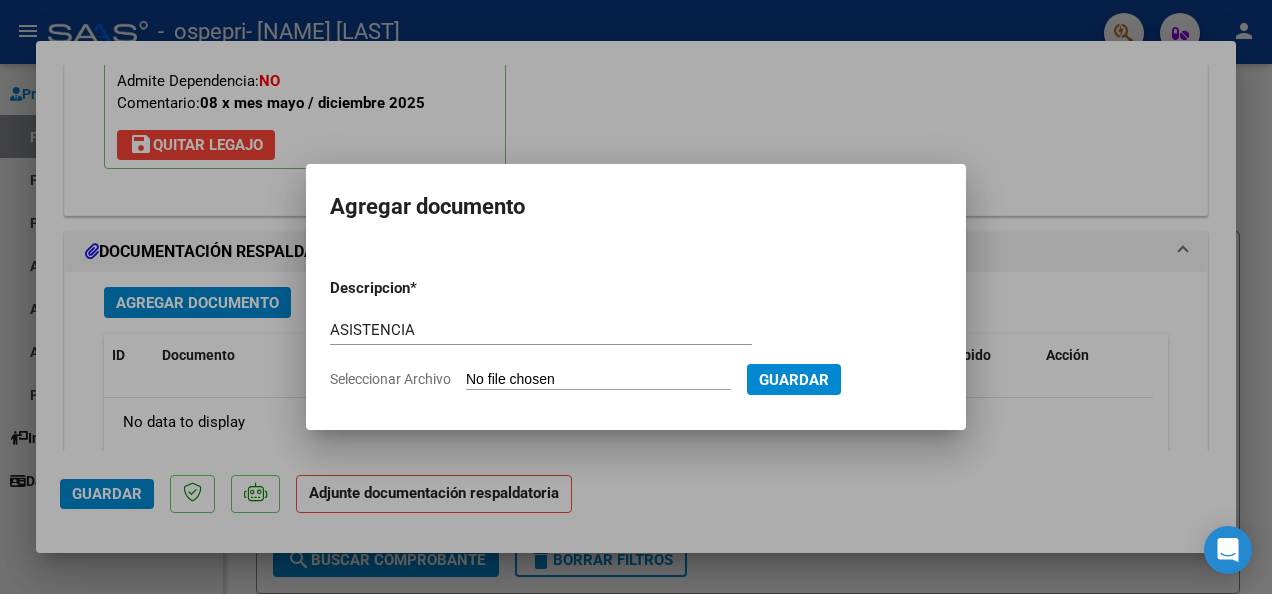click on "Seleccionar Archivo" at bounding box center (598, 380) 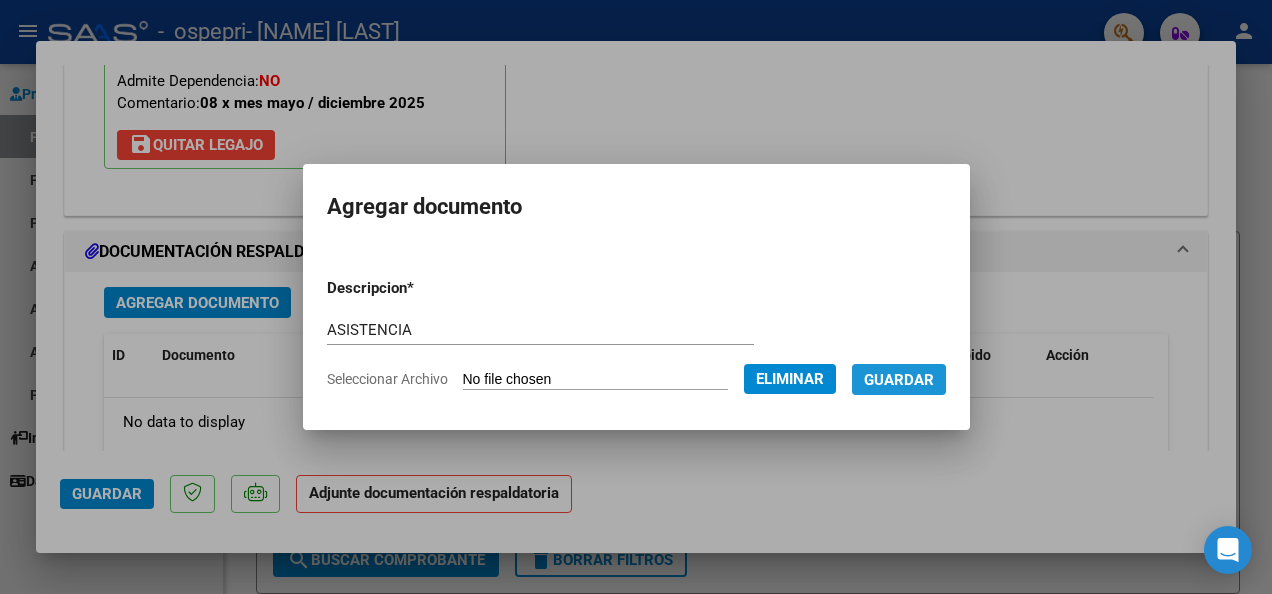 click on "Guardar" at bounding box center (899, 380) 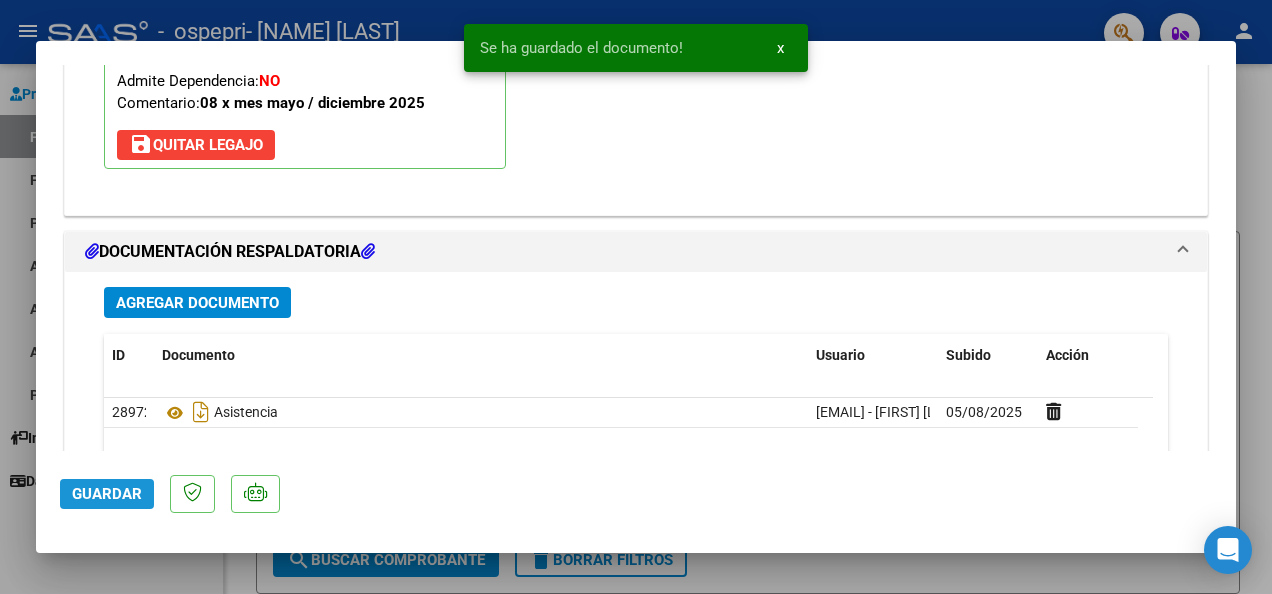 click on "Guardar" 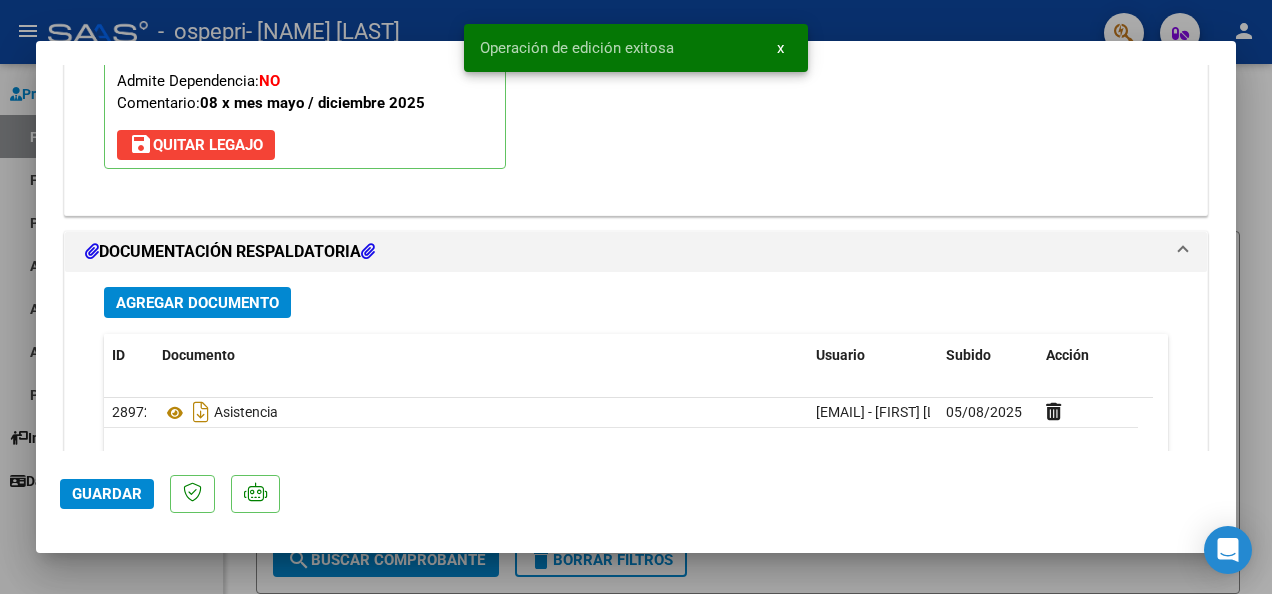click at bounding box center (636, 297) 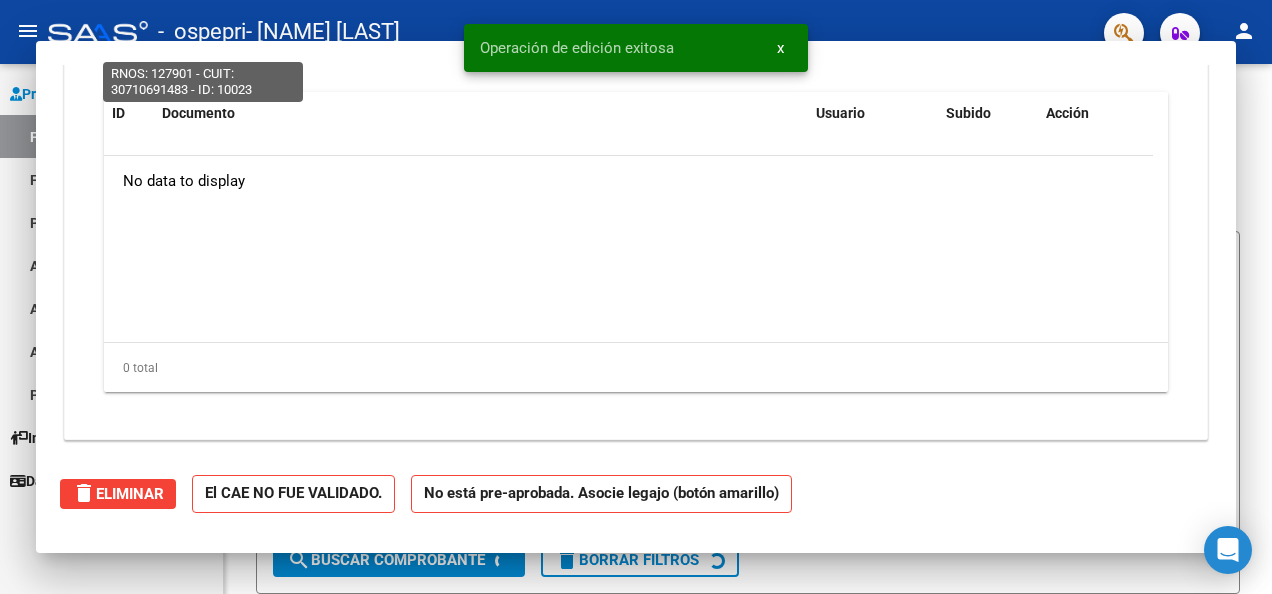 scroll, scrollTop: 1838, scrollLeft: 0, axis: vertical 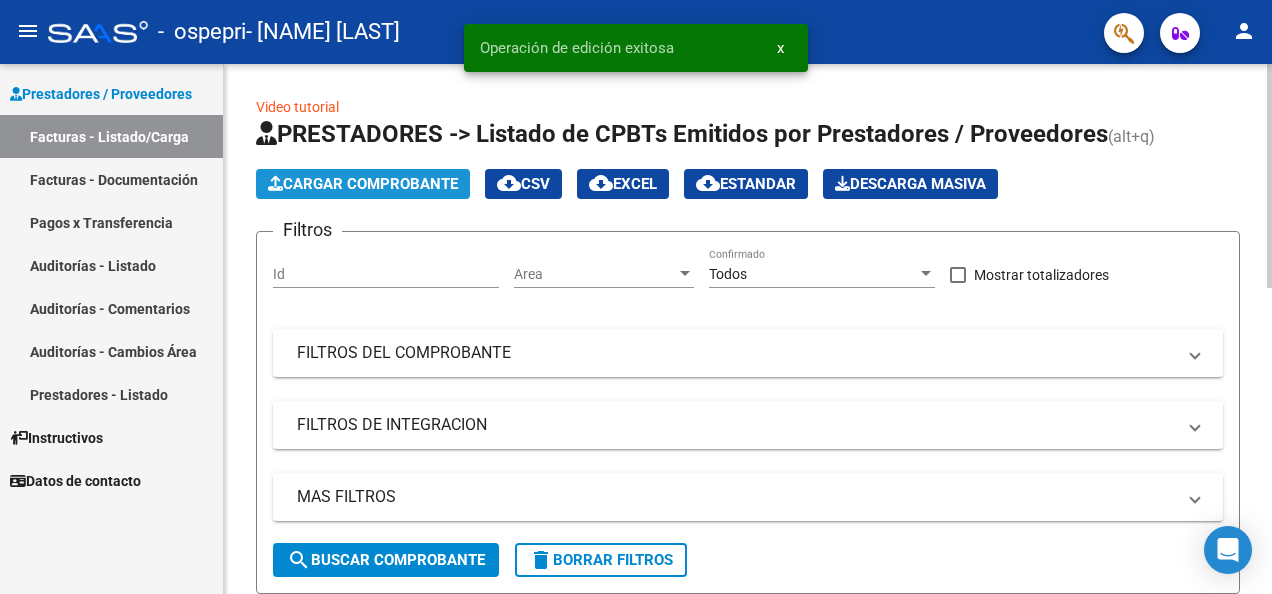 click on "Cargar Comprobante" 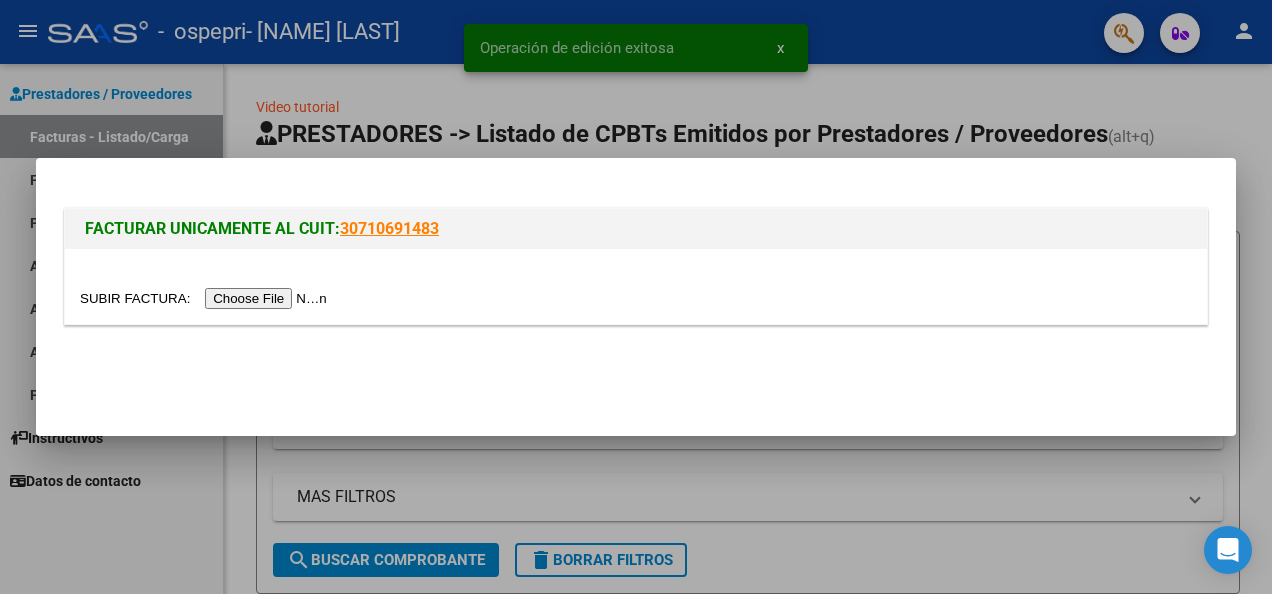 click at bounding box center [206, 298] 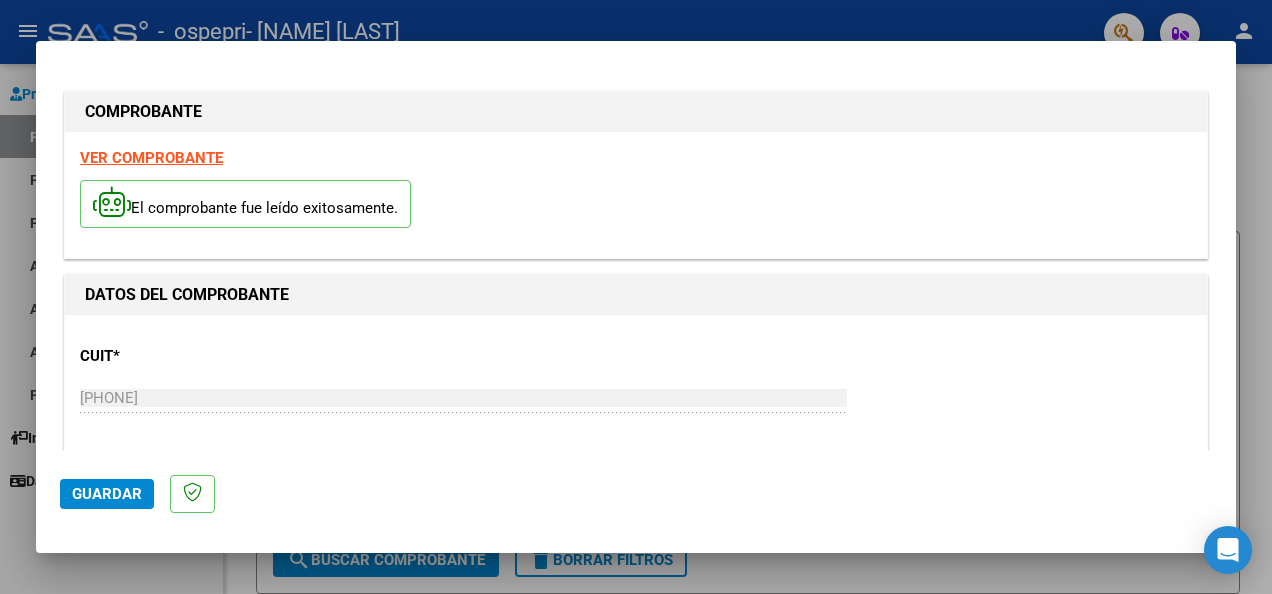 scroll, scrollTop: 337, scrollLeft: 0, axis: vertical 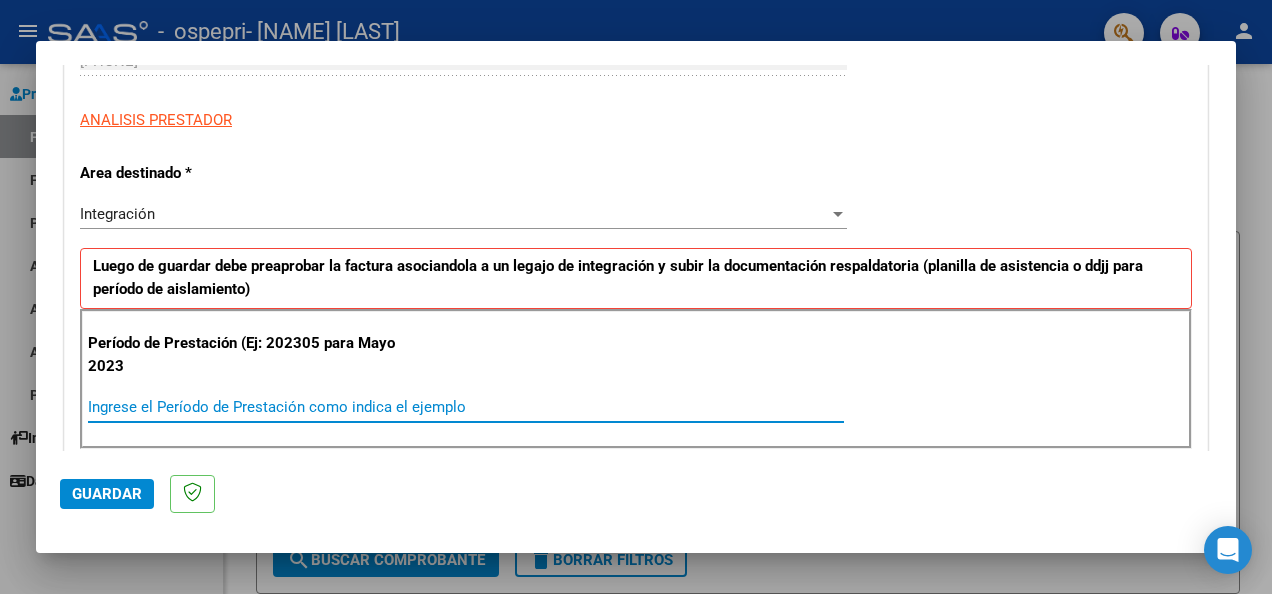 click on "Ingrese el Período de Prestación como indica el ejemplo" at bounding box center [466, 407] 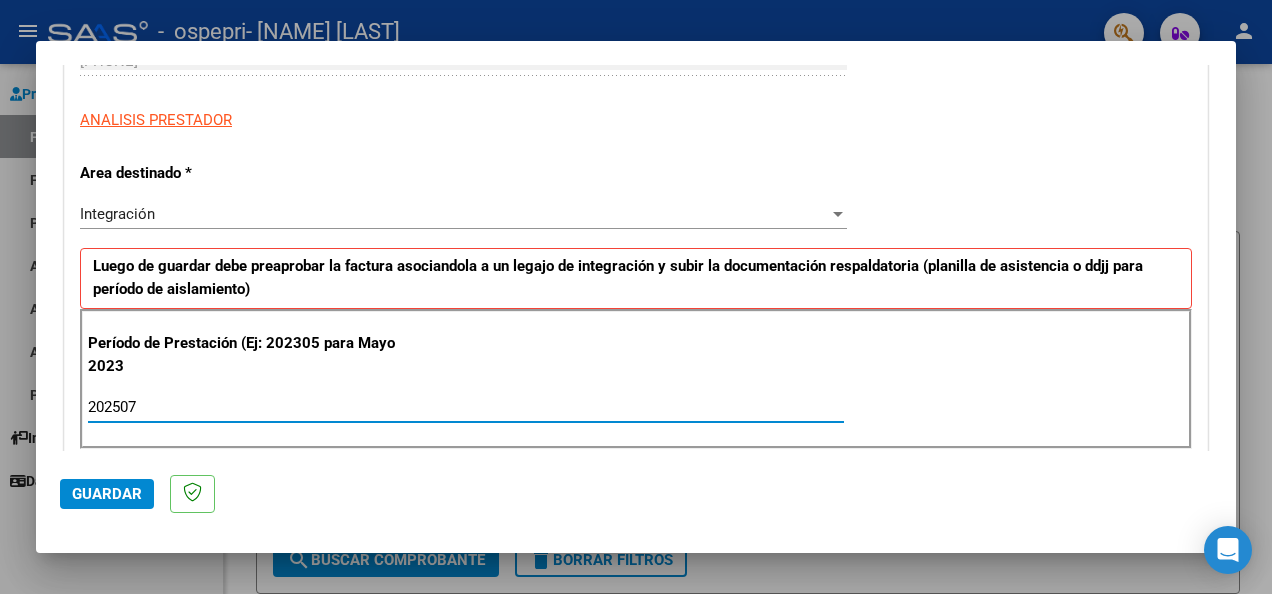 type on "202507" 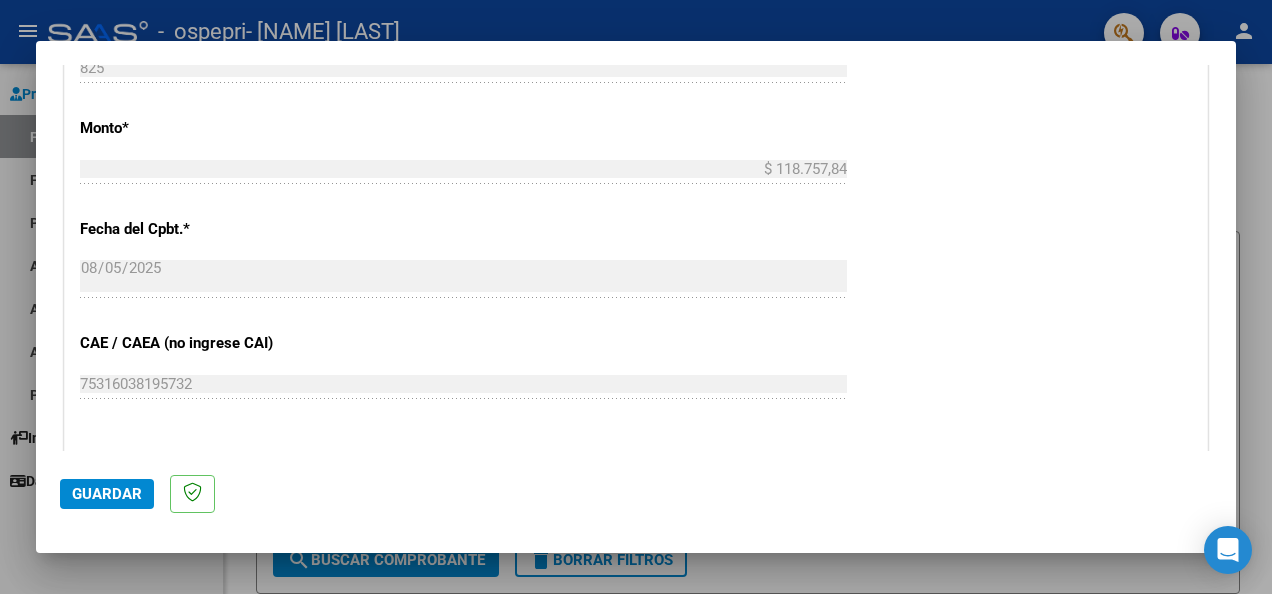 scroll, scrollTop: 1114, scrollLeft: 0, axis: vertical 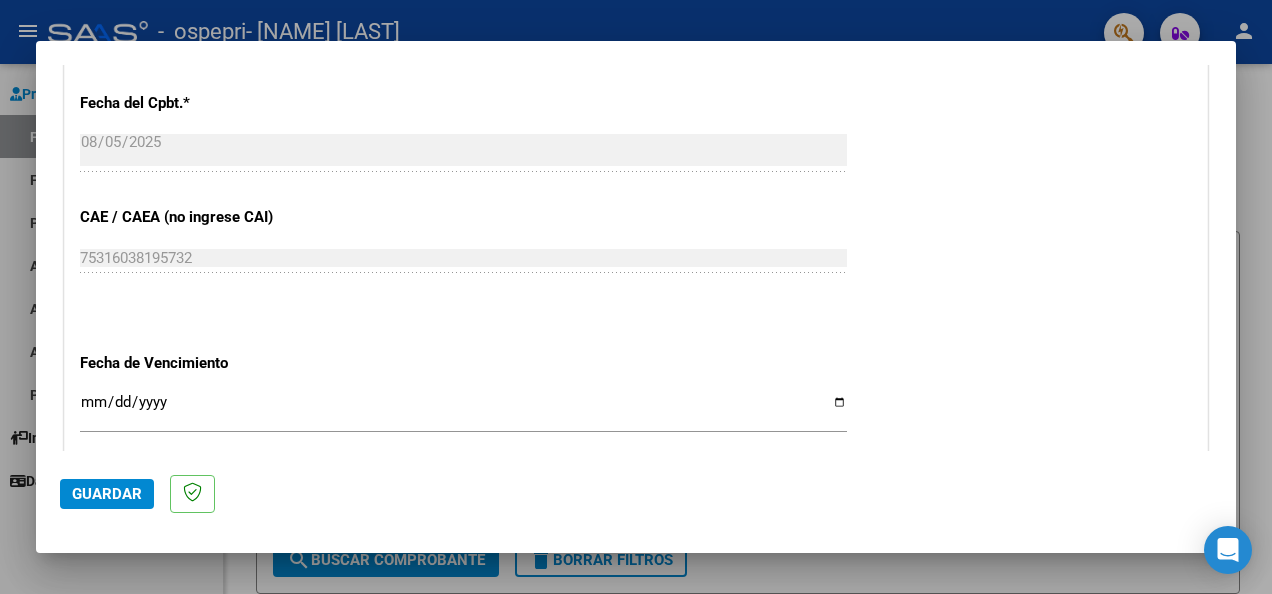click on "Ingresar la fecha" at bounding box center (463, 410) 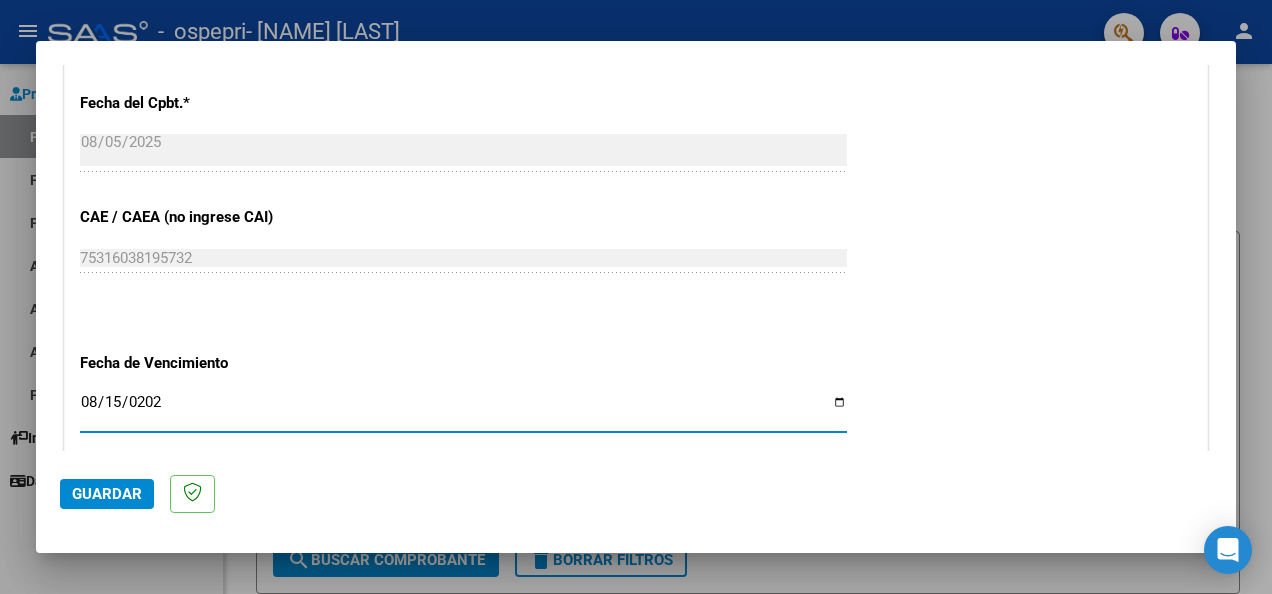 type on "2025-08-15" 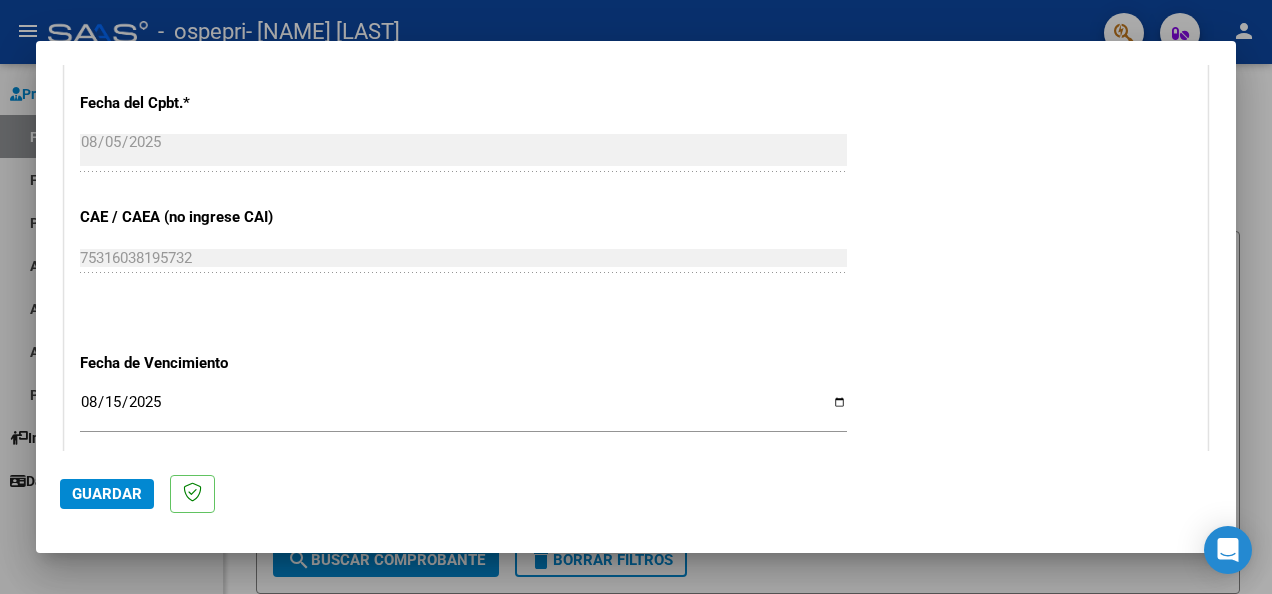 scroll, scrollTop: 1392, scrollLeft: 0, axis: vertical 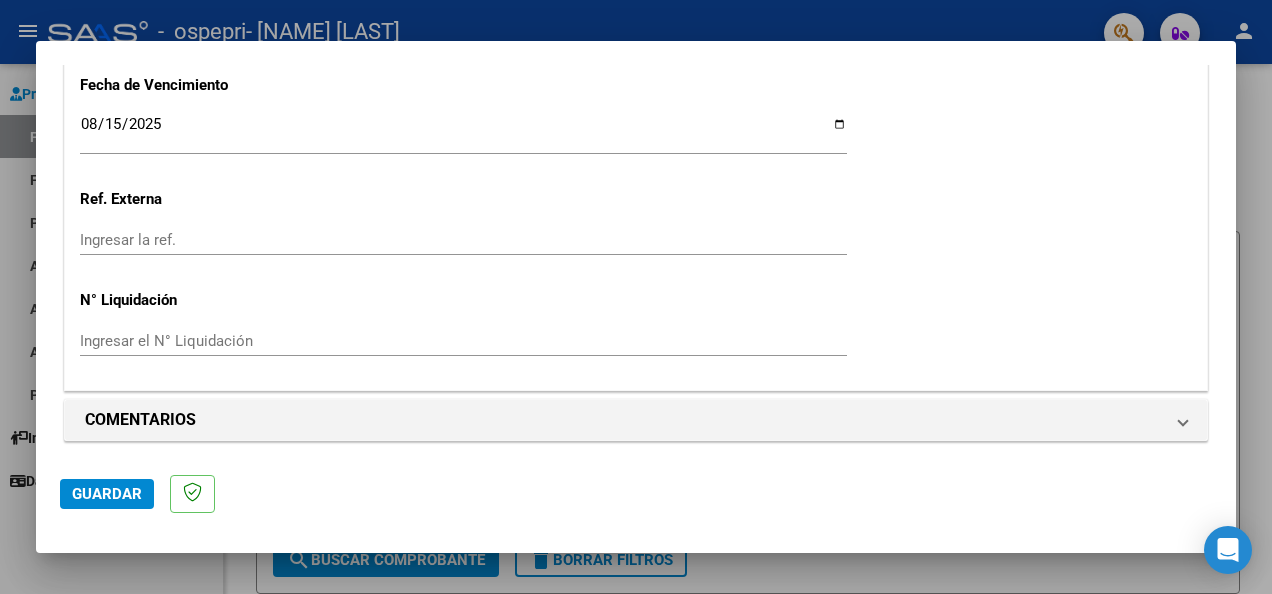 click on "Ingresar el N° Liquidación" at bounding box center [463, 341] 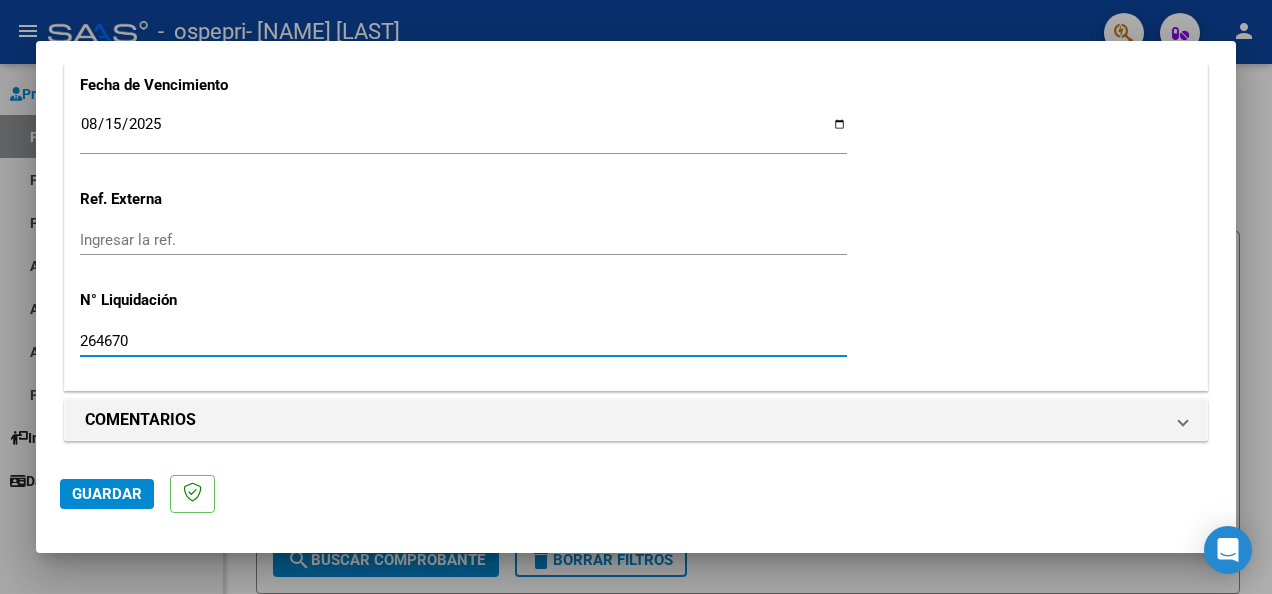 type on "264670" 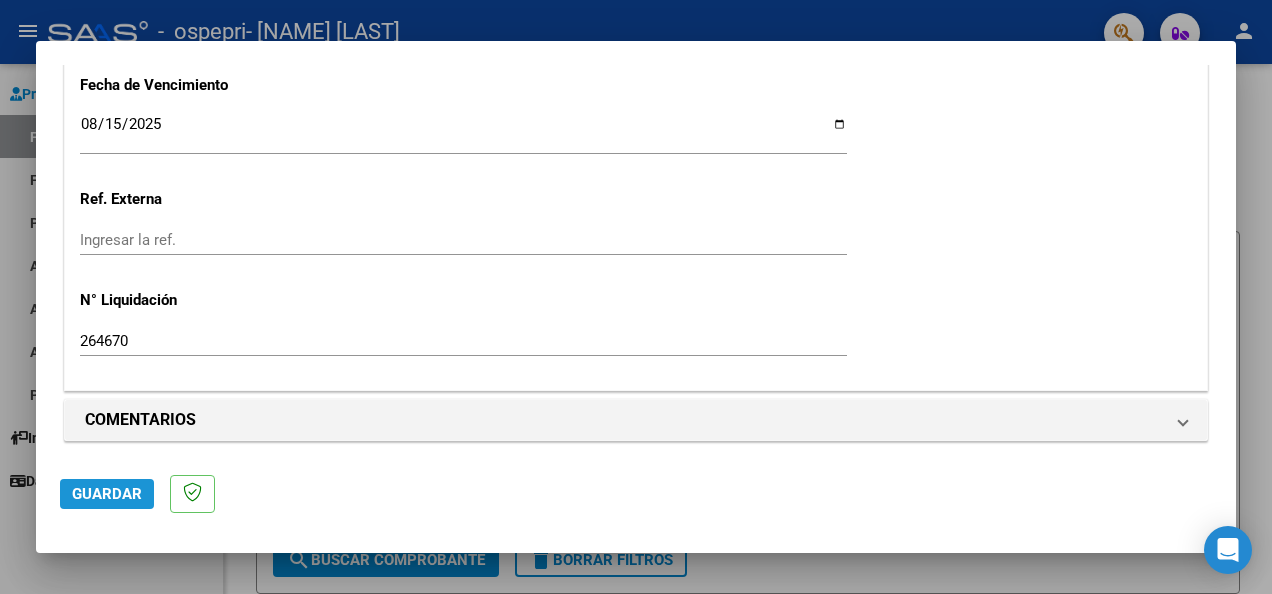click on "Guardar" 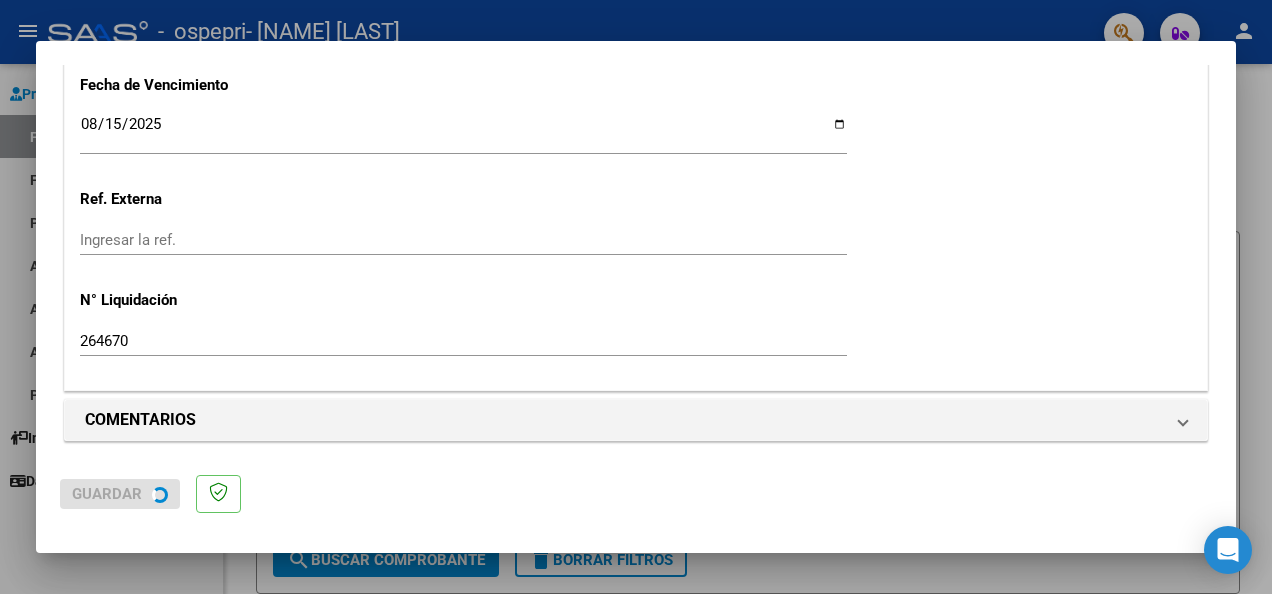 scroll, scrollTop: 0, scrollLeft: 0, axis: both 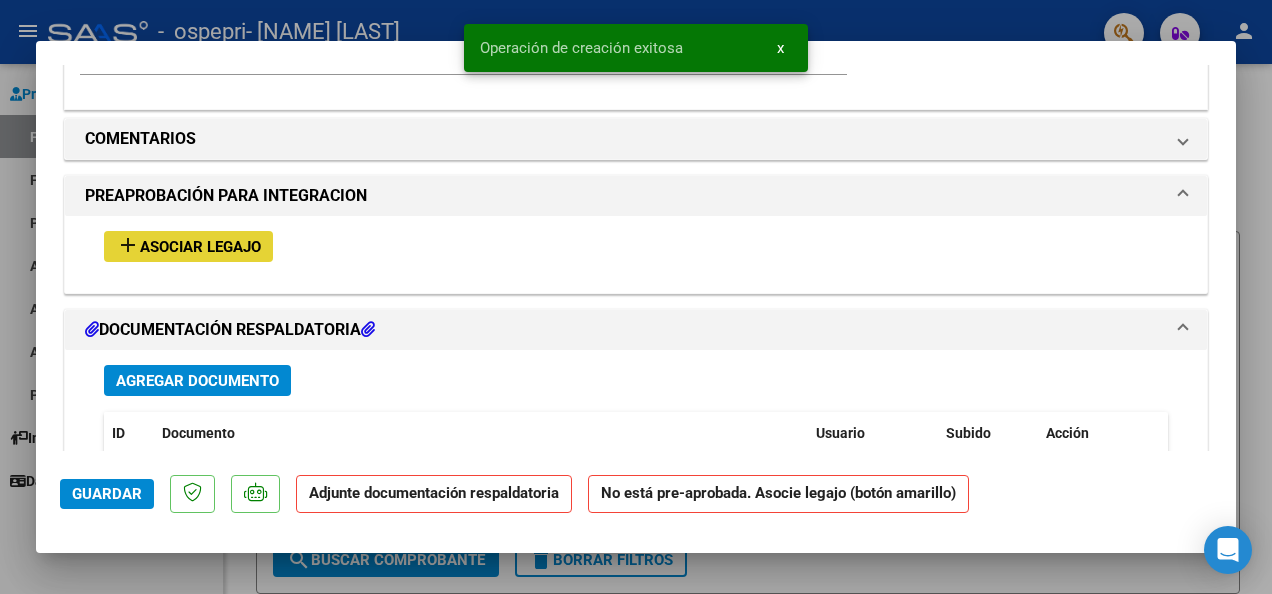 click on "Asociar Legajo" at bounding box center [200, 247] 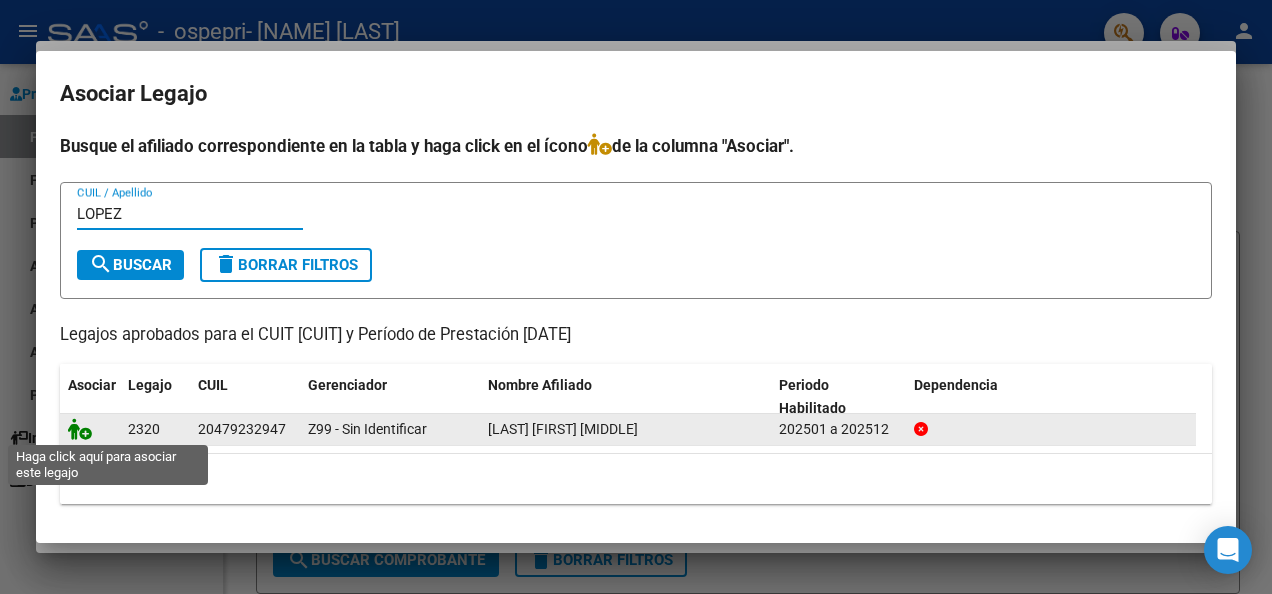 type on "LOPEZ" 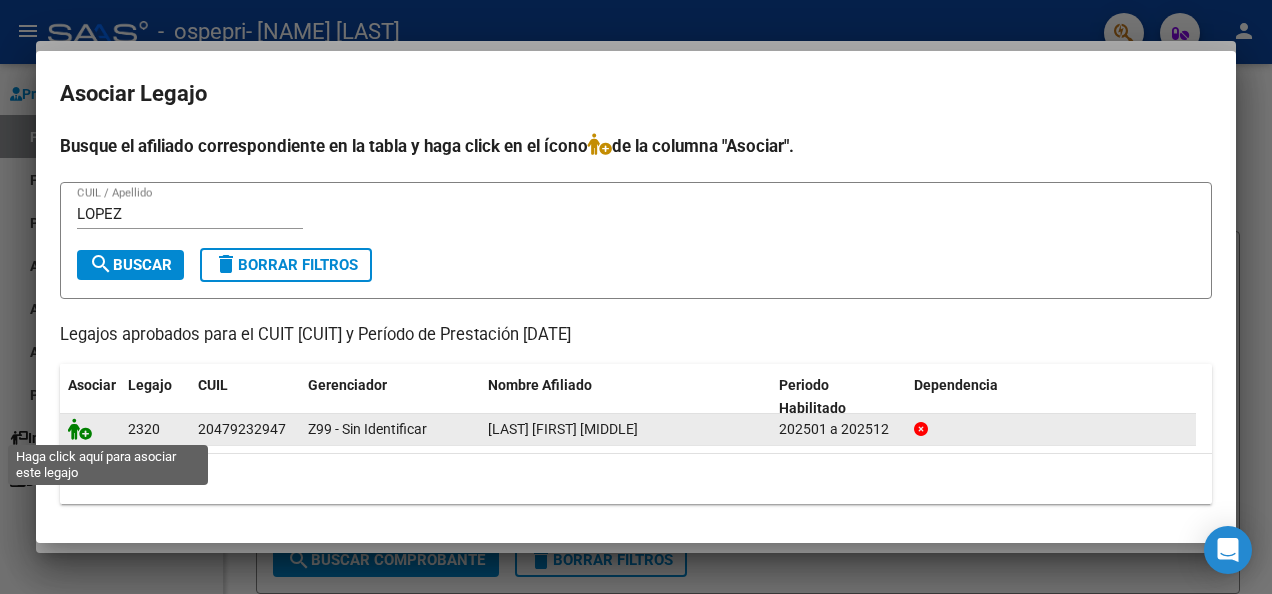 click 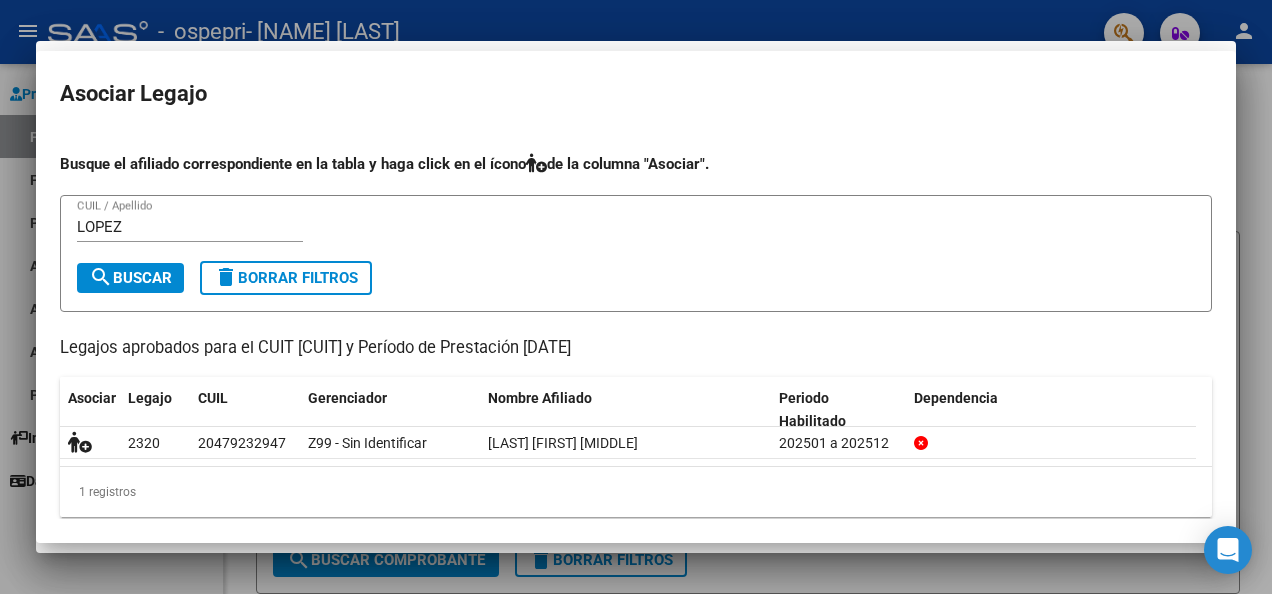scroll, scrollTop: 1740, scrollLeft: 0, axis: vertical 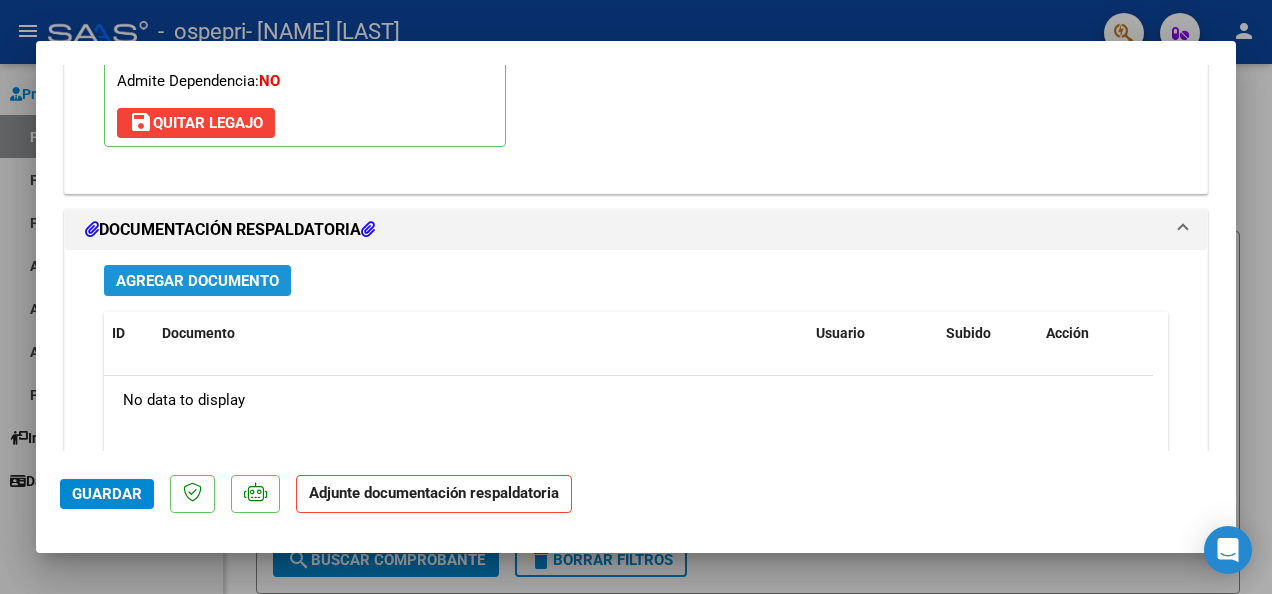 click on "Agregar Documento" at bounding box center [197, 280] 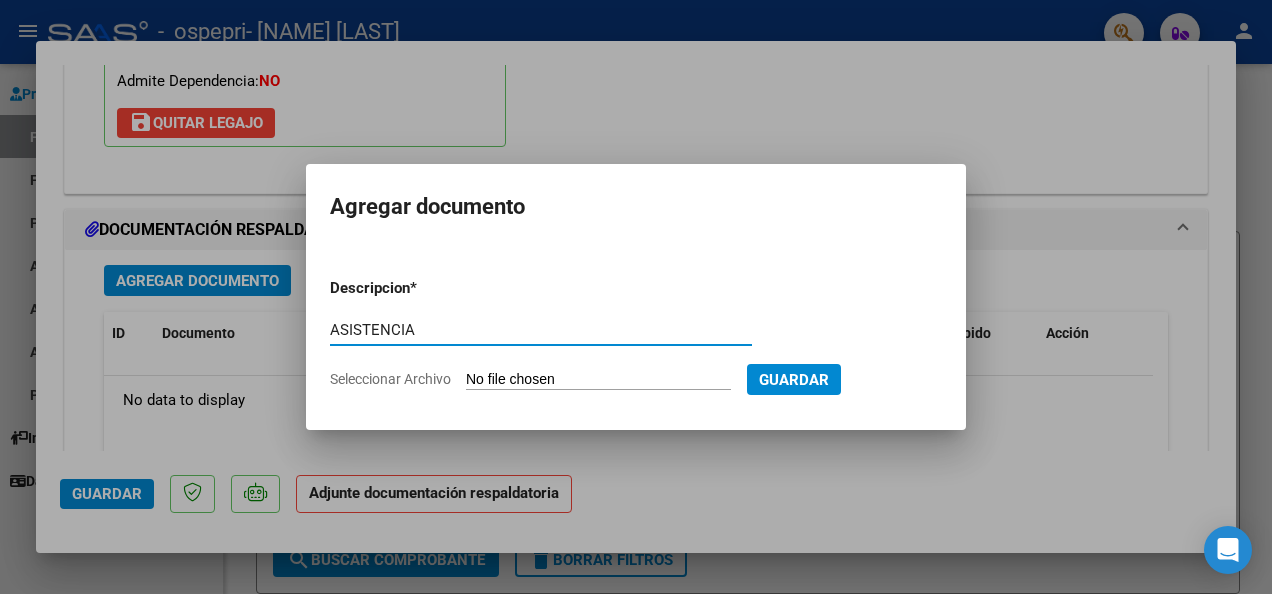 type on "ASISTENCIA" 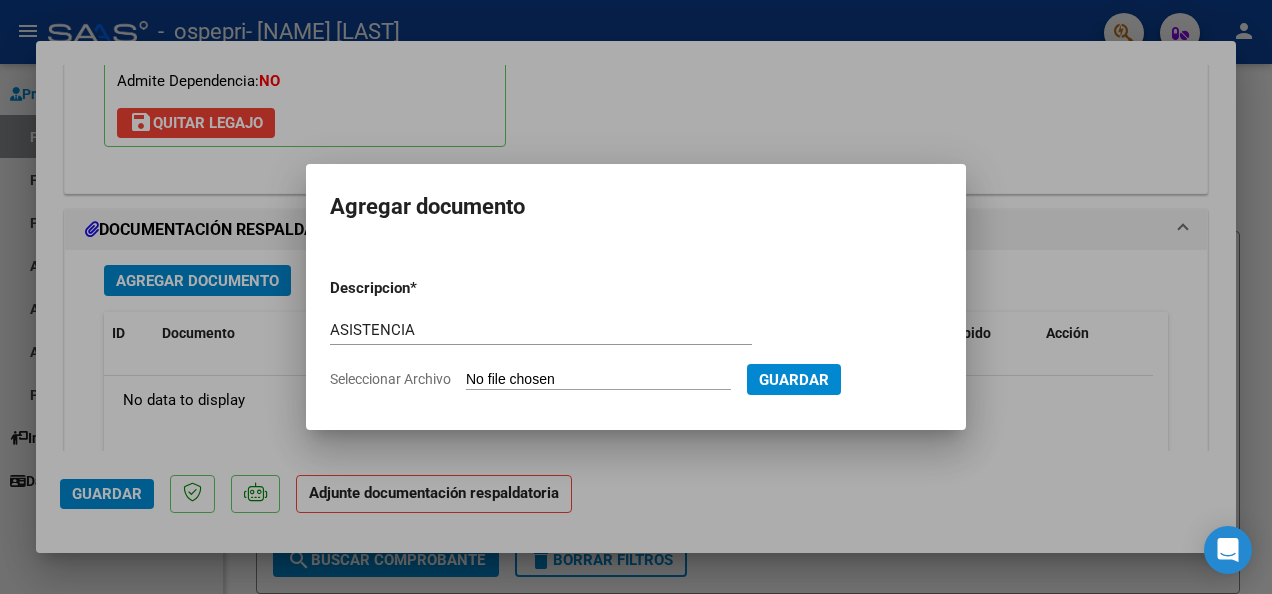 click on "Seleccionar Archivo" at bounding box center (598, 380) 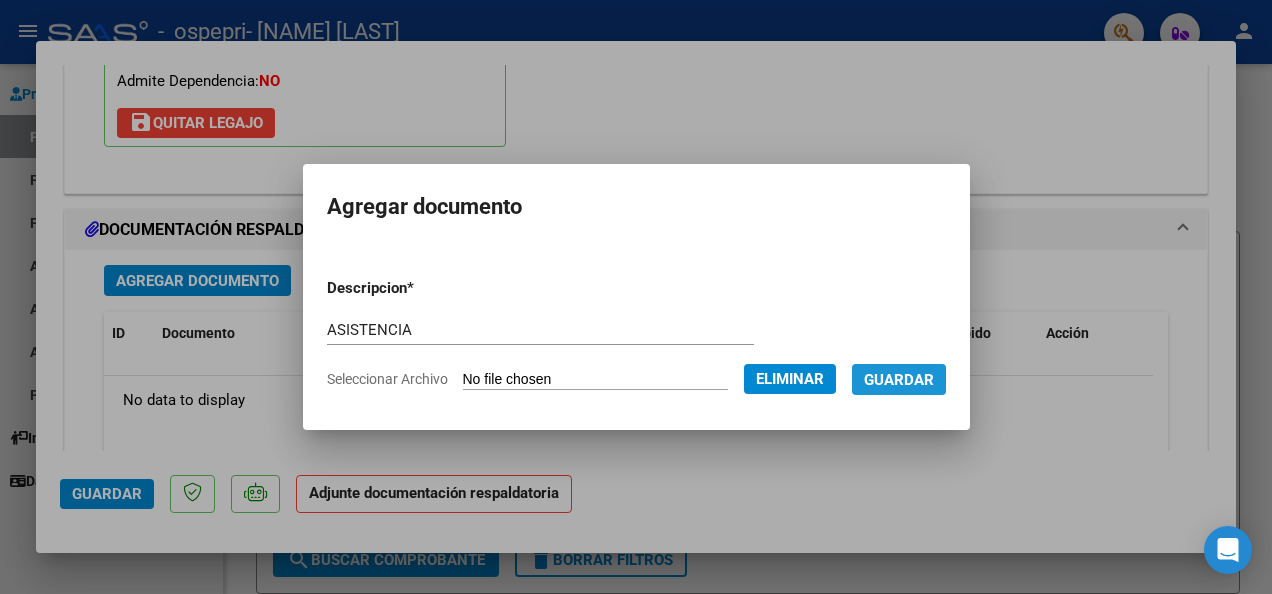 click on "Guardar" at bounding box center [899, 380] 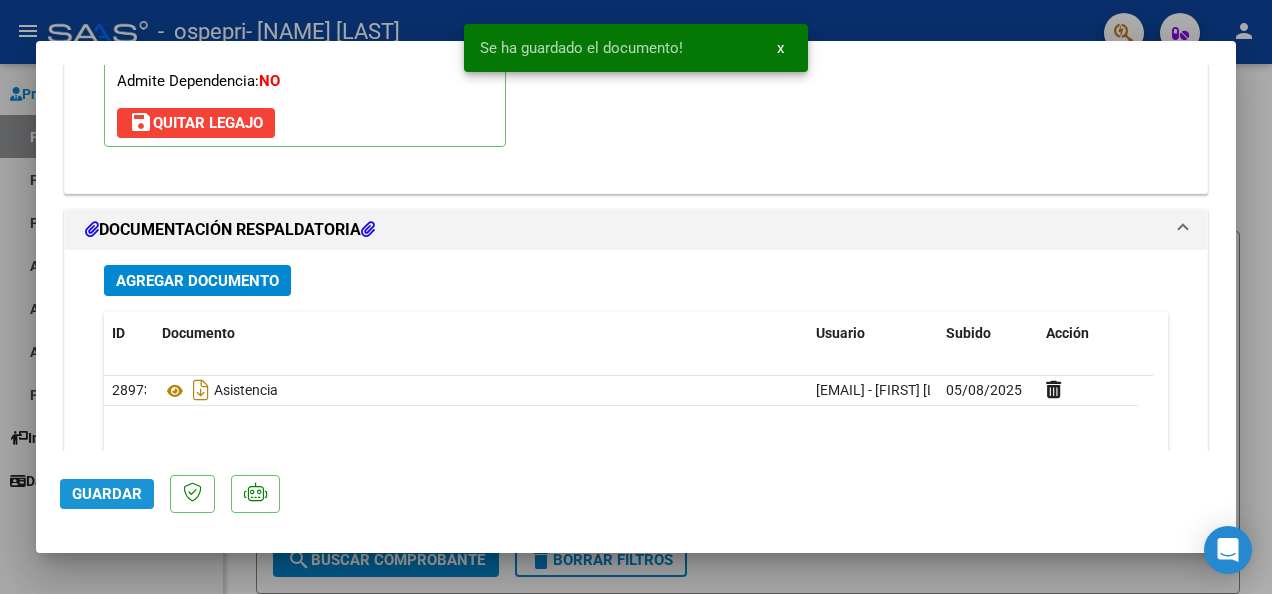 click on "Guardar" 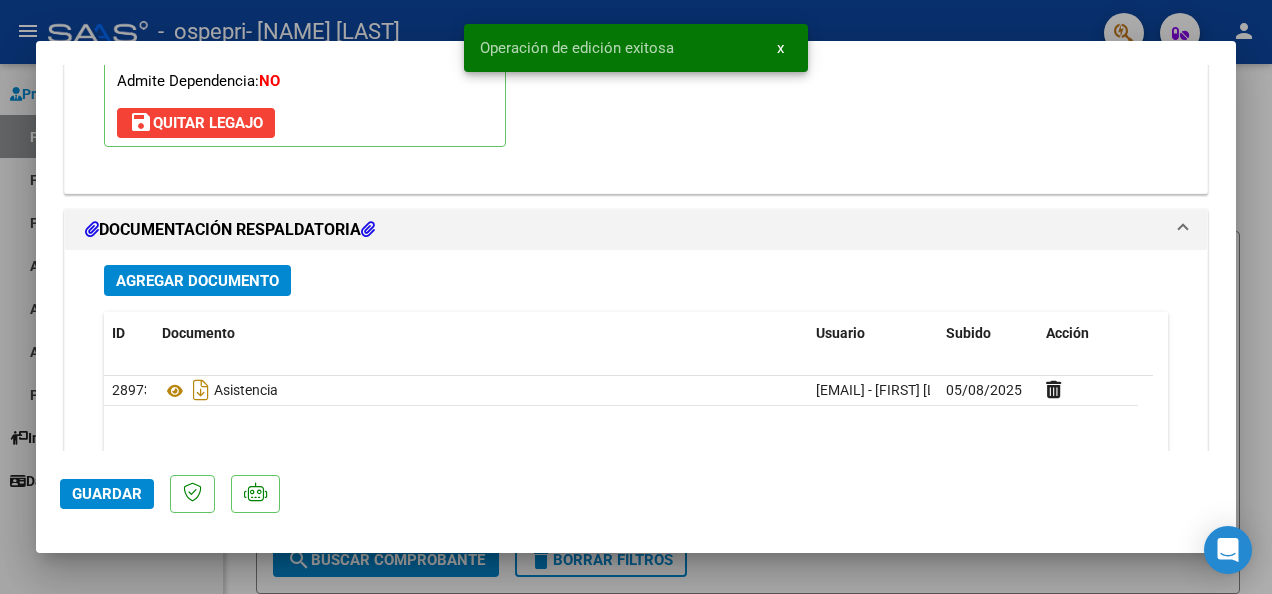 click at bounding box center (636, 297) 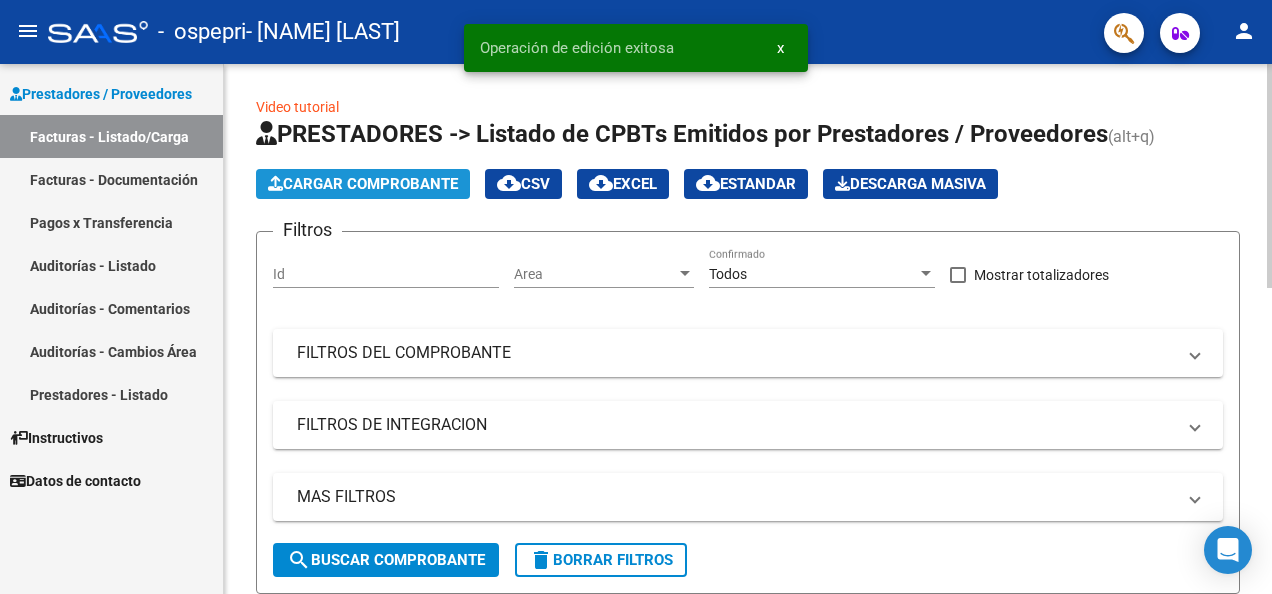click on "Cargar Comprobante" 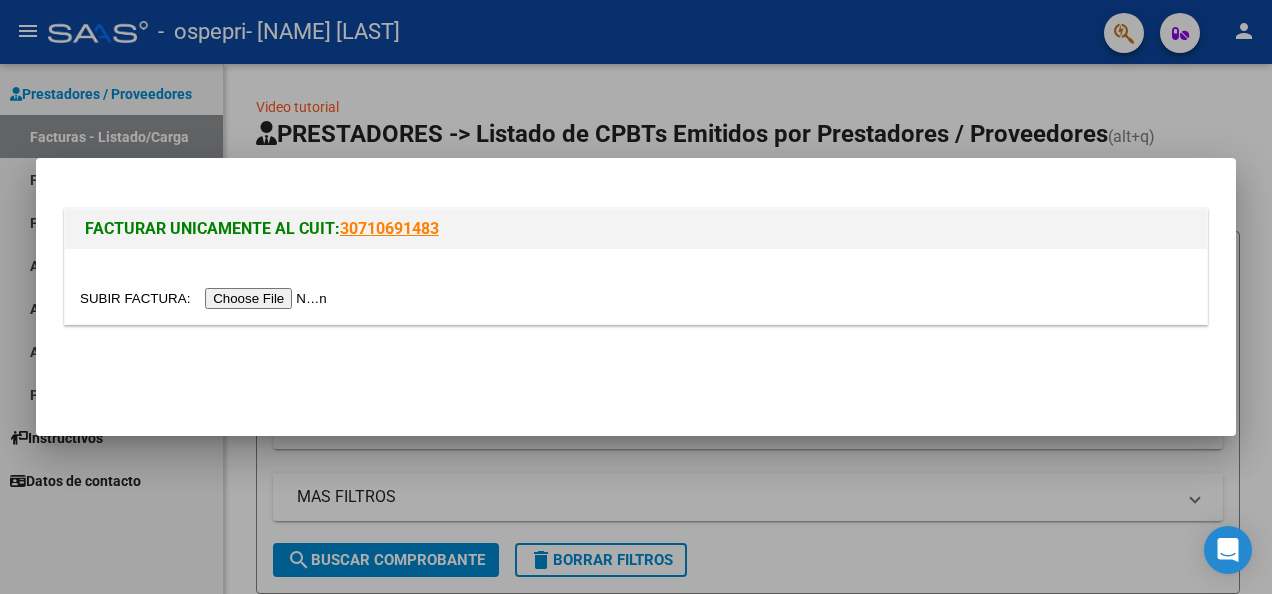 click at bounding box center [206, 298] 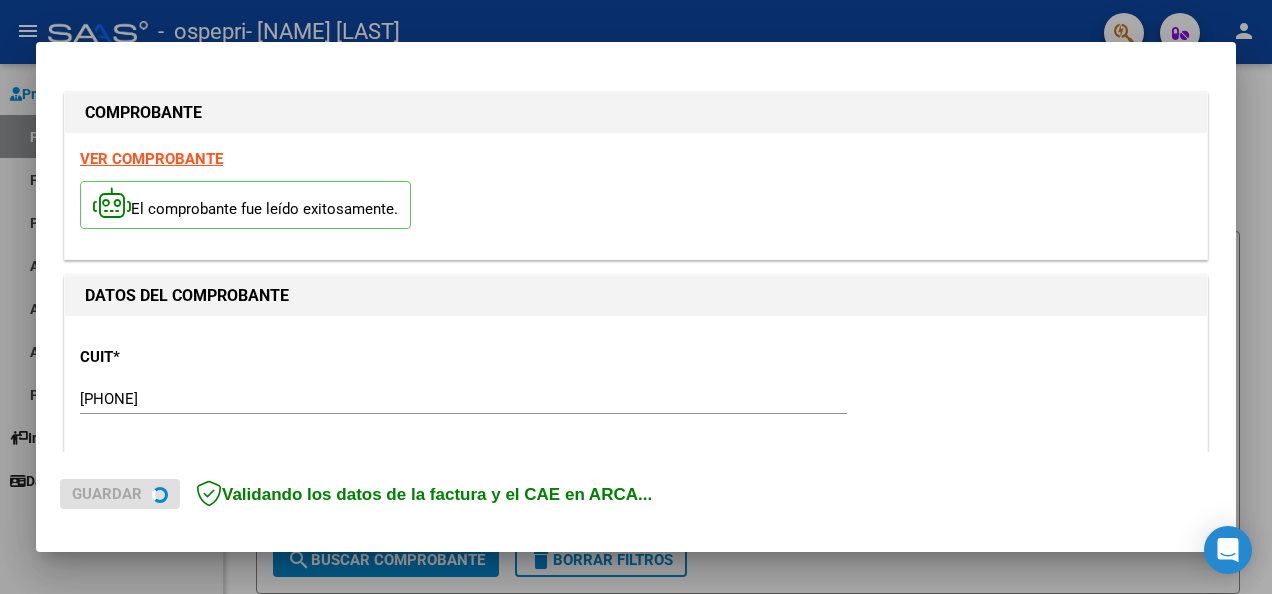 scroll, scrollTop: 337, scrollLeft: 0, axis: vertical 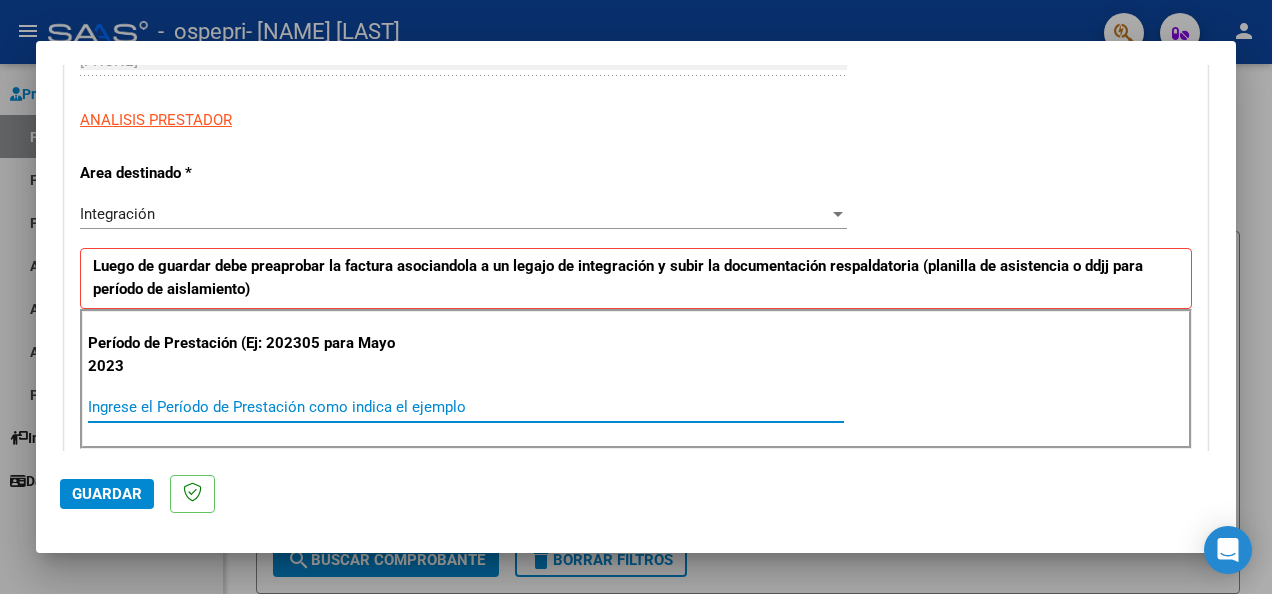 click on "Ingrese el Período de Prestación como indica el ejemplo" at bounding box center [466, 407] 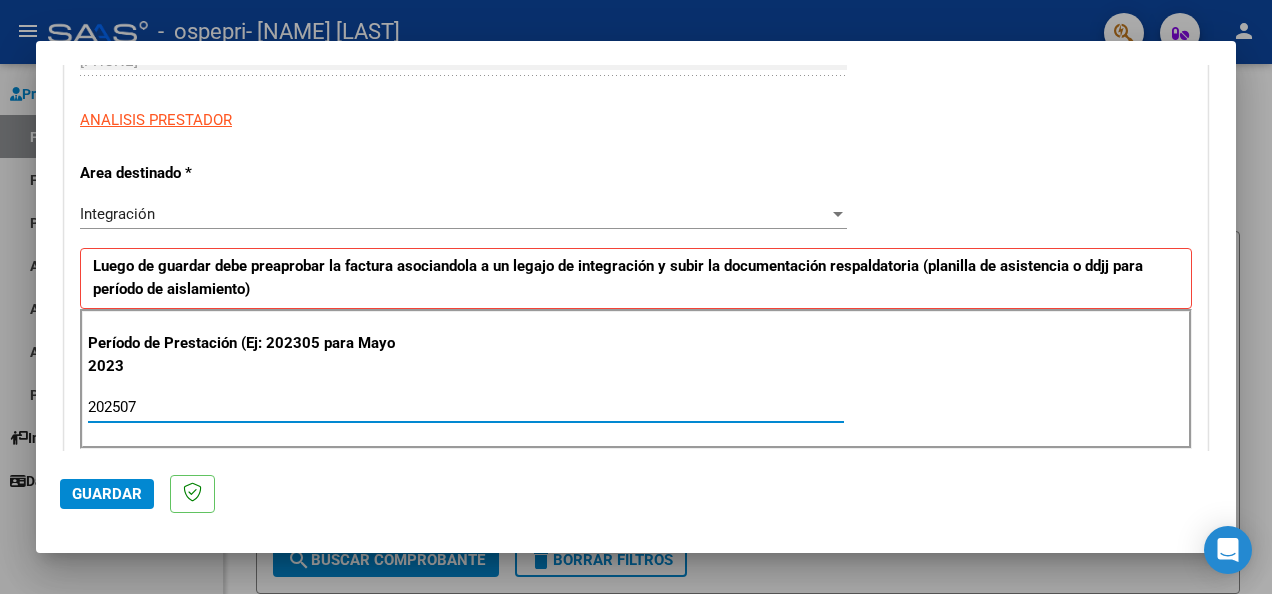 type on "202507" 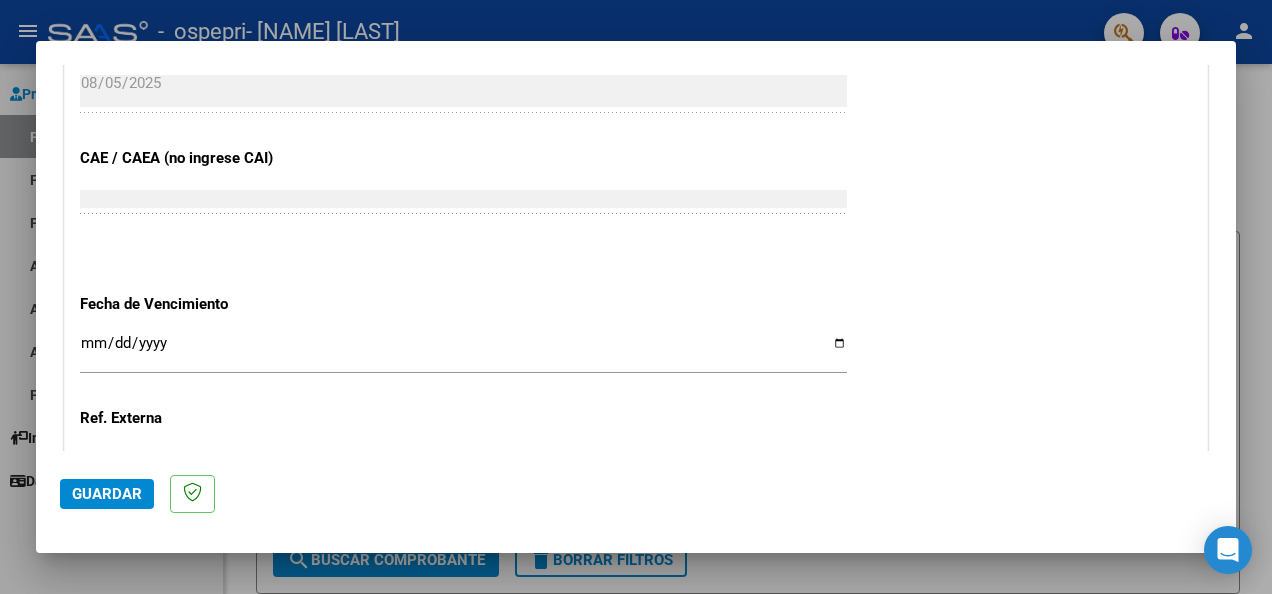 scroll, scrollTop: 1285, scrollLeft: 0, axis: vertical 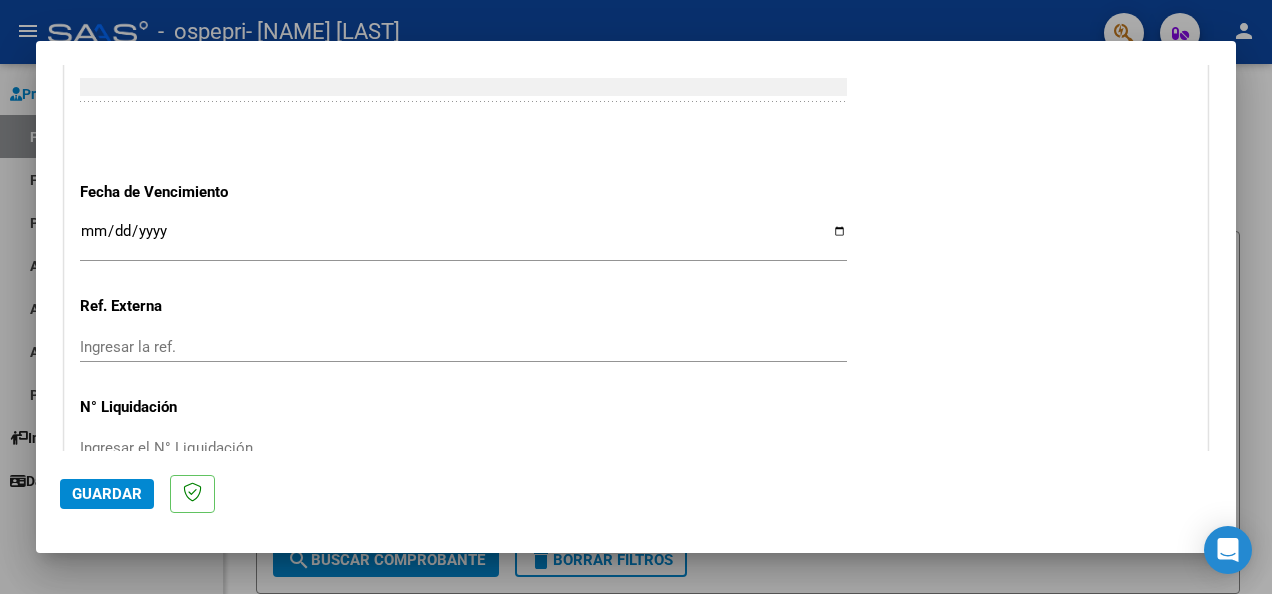 click on "Ingresar la fecha" at bounding box center [463, 239] 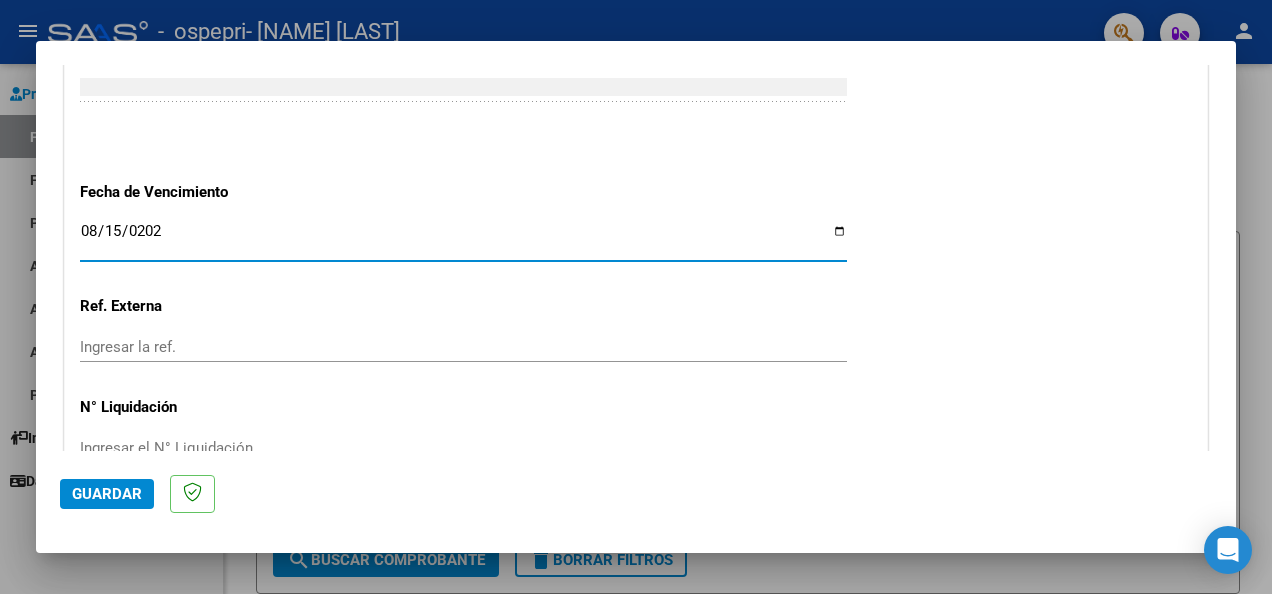 type on "2025-08-15" 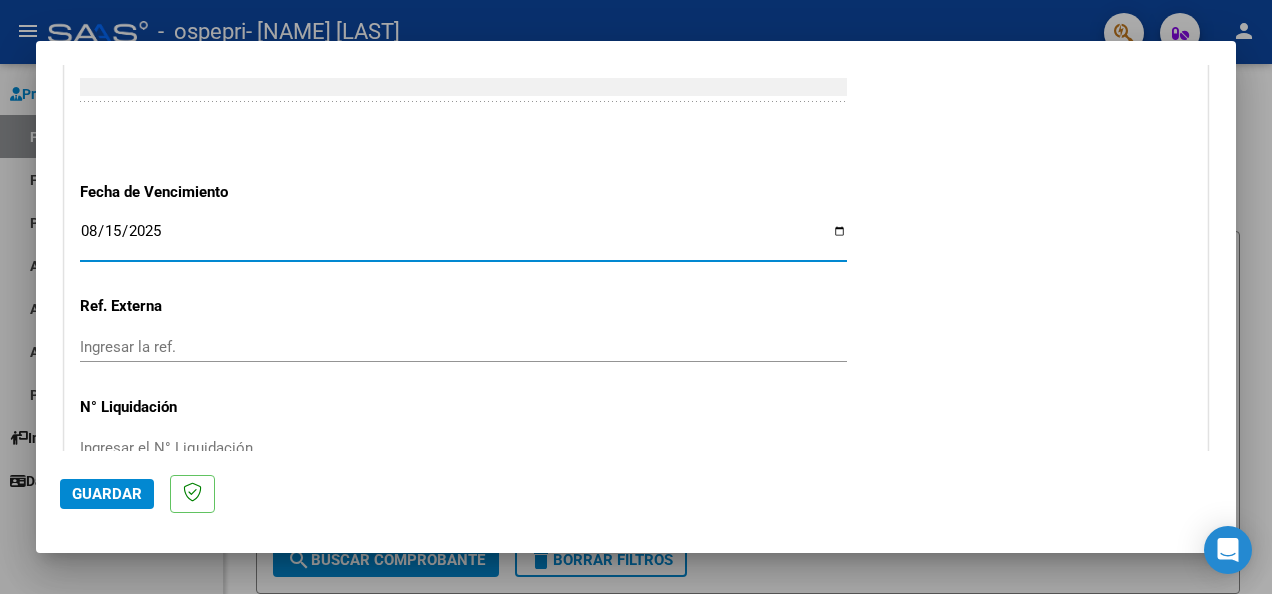 click on "Ingresar el N° Liquidación" at bounding box center (463, 448) 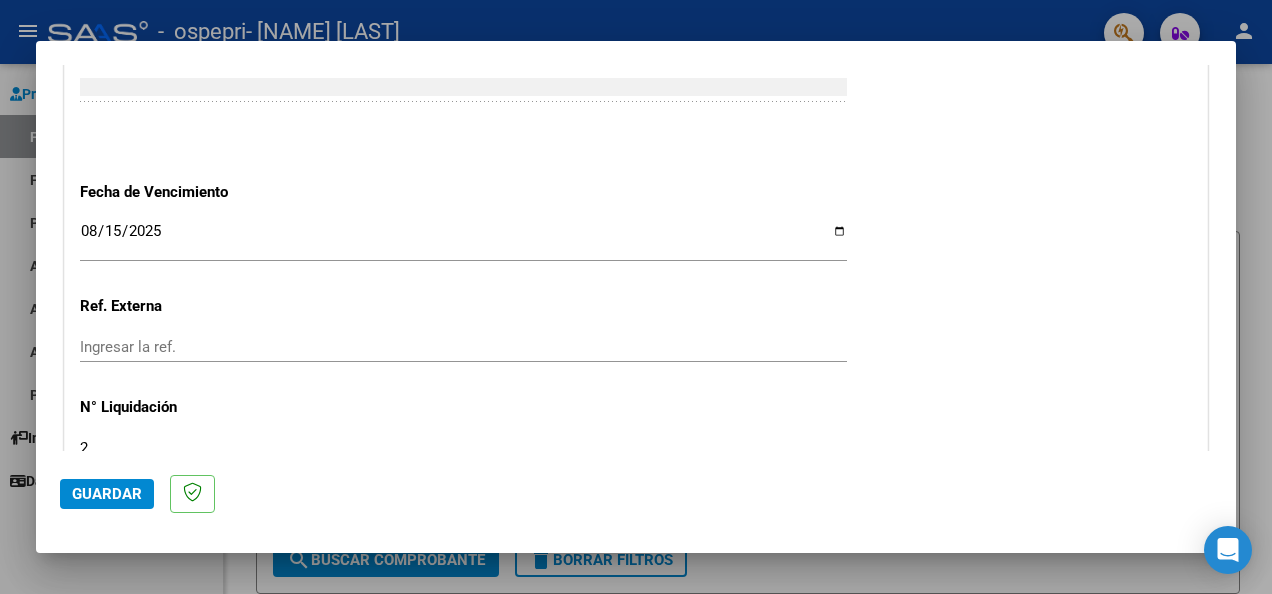 scroll, scrollTop: 1287, scrollLeft: 0, axis: vertical 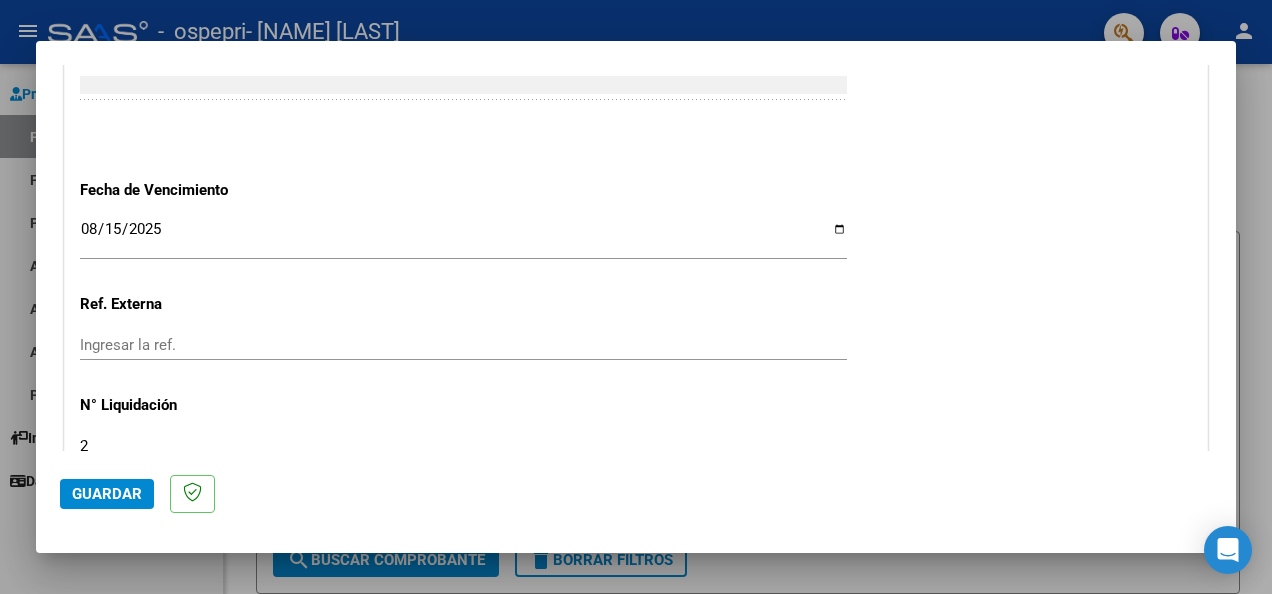 type on "[NUMBER]" 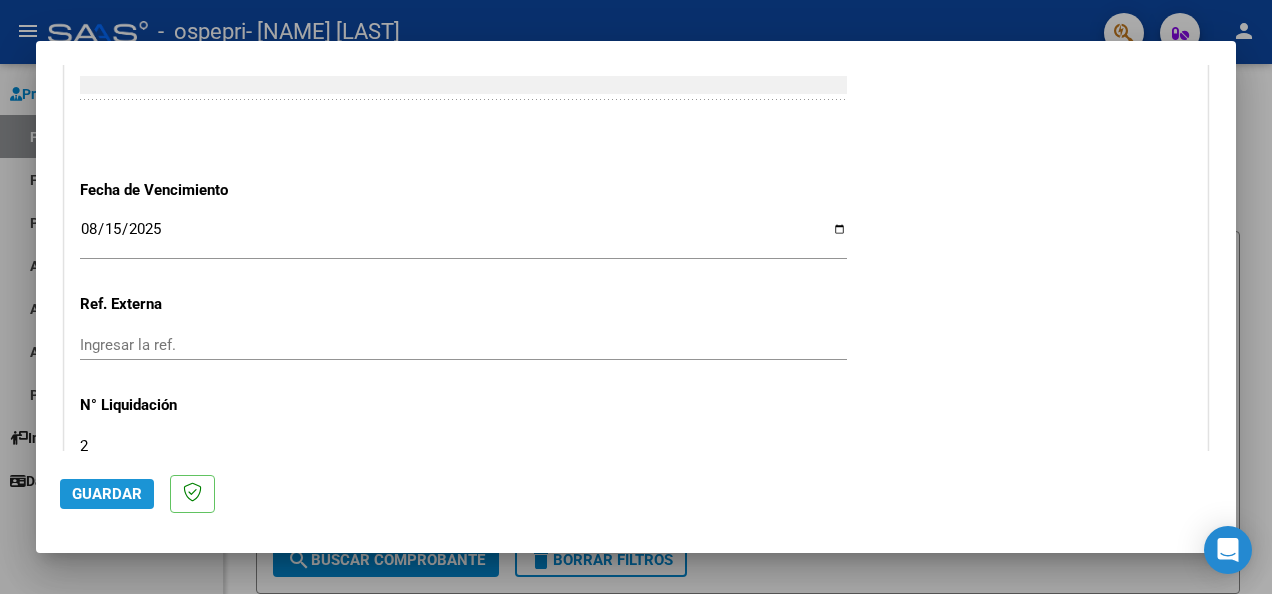 click on "Guardar" 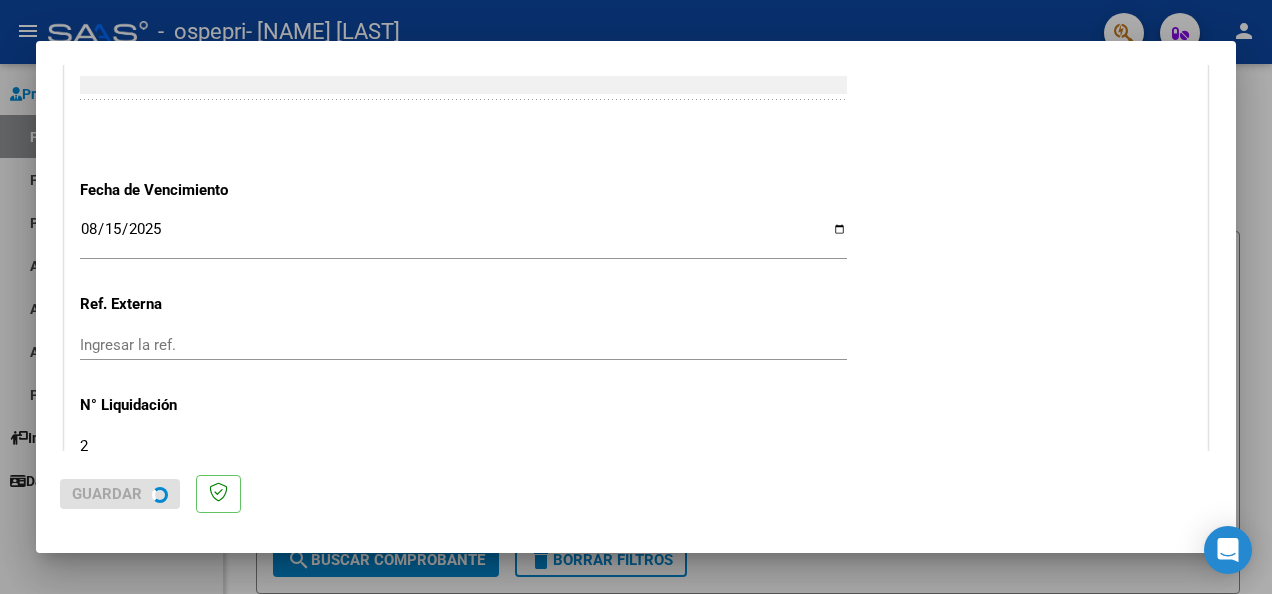 scroll, scrollTop: 0, scrollLeft: 0, axis: both 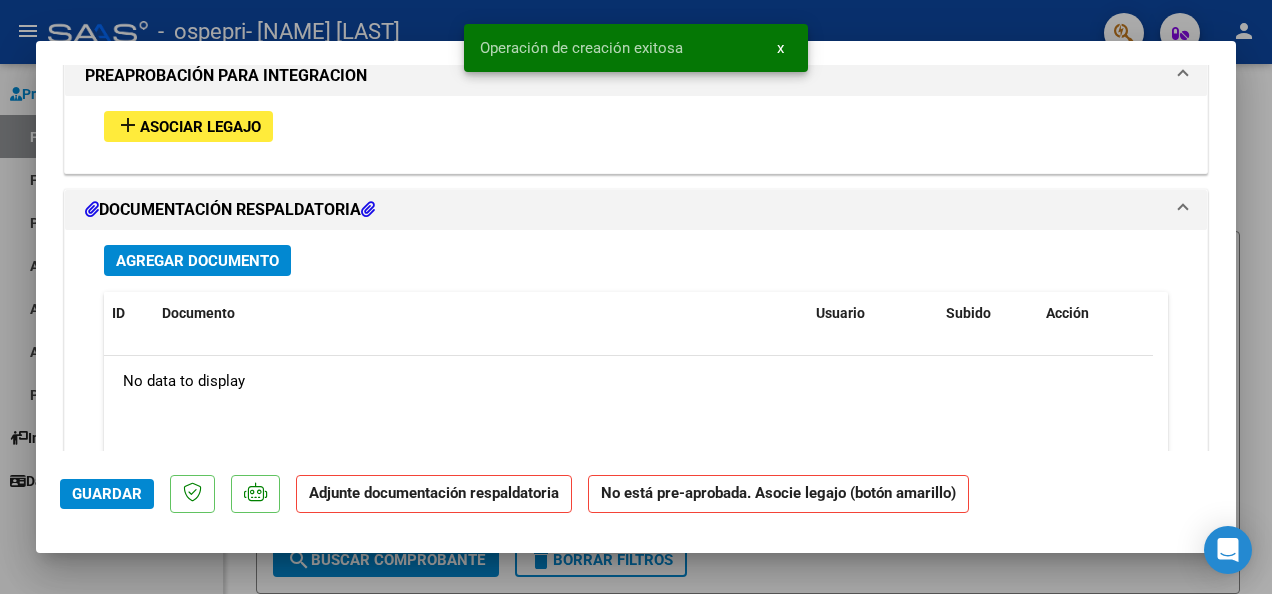 click on "Asociar Legajo" at bounding box center (200, 127) 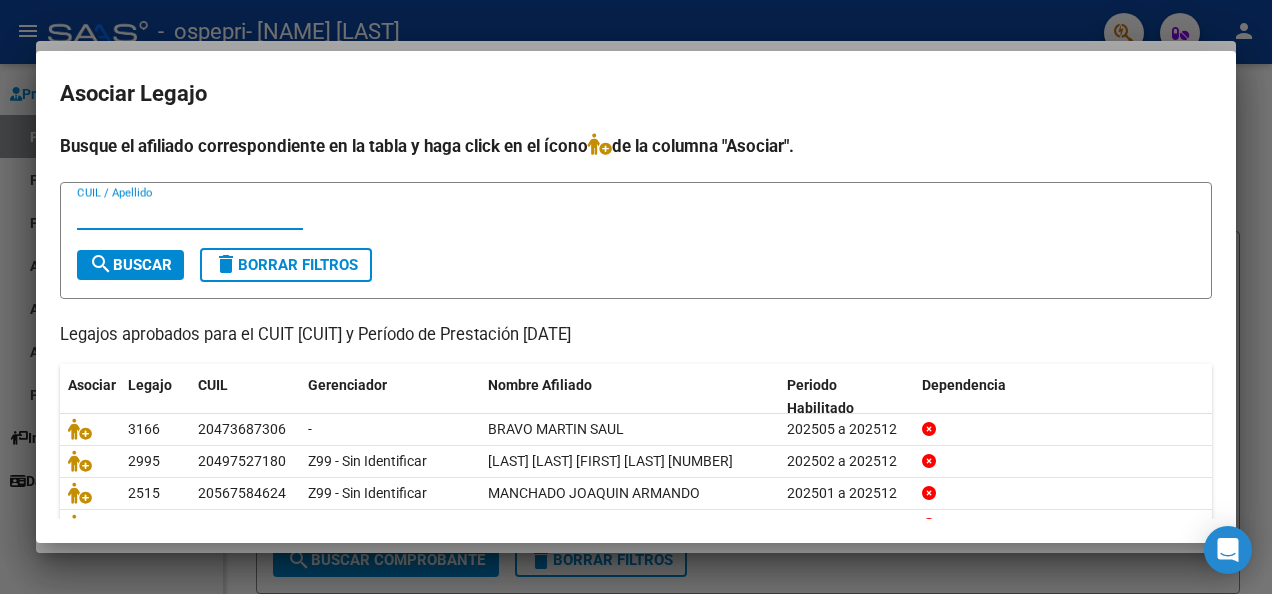 click on "CUIL / Apellido" at bounding box center [190, 214] 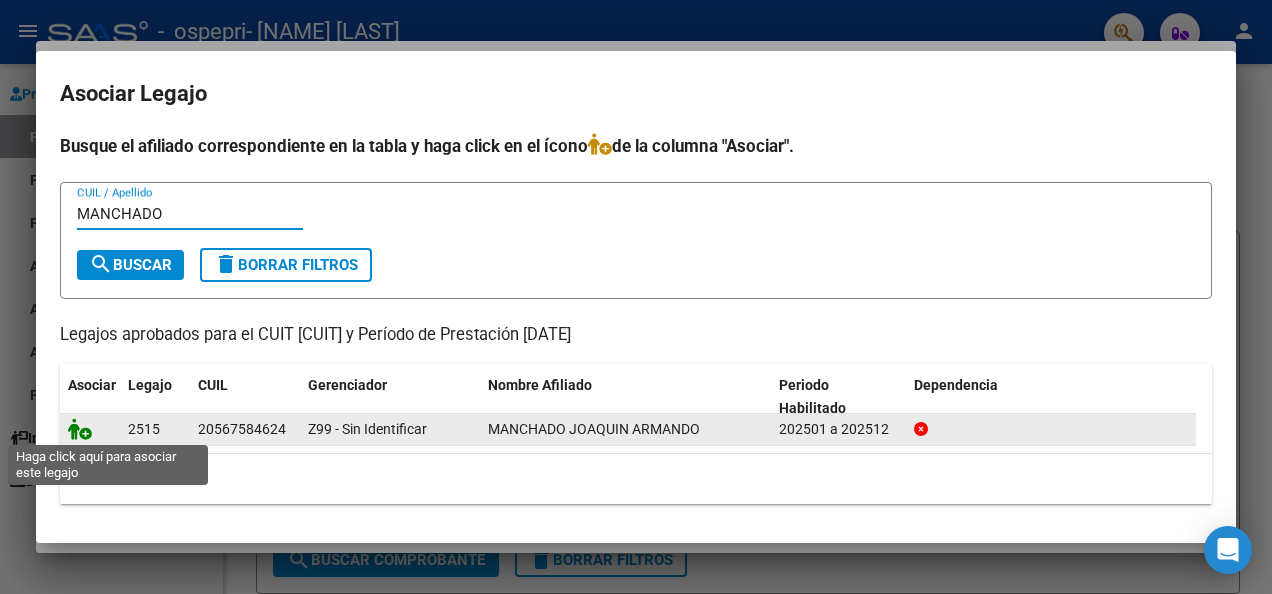 type on "MANCHADO" 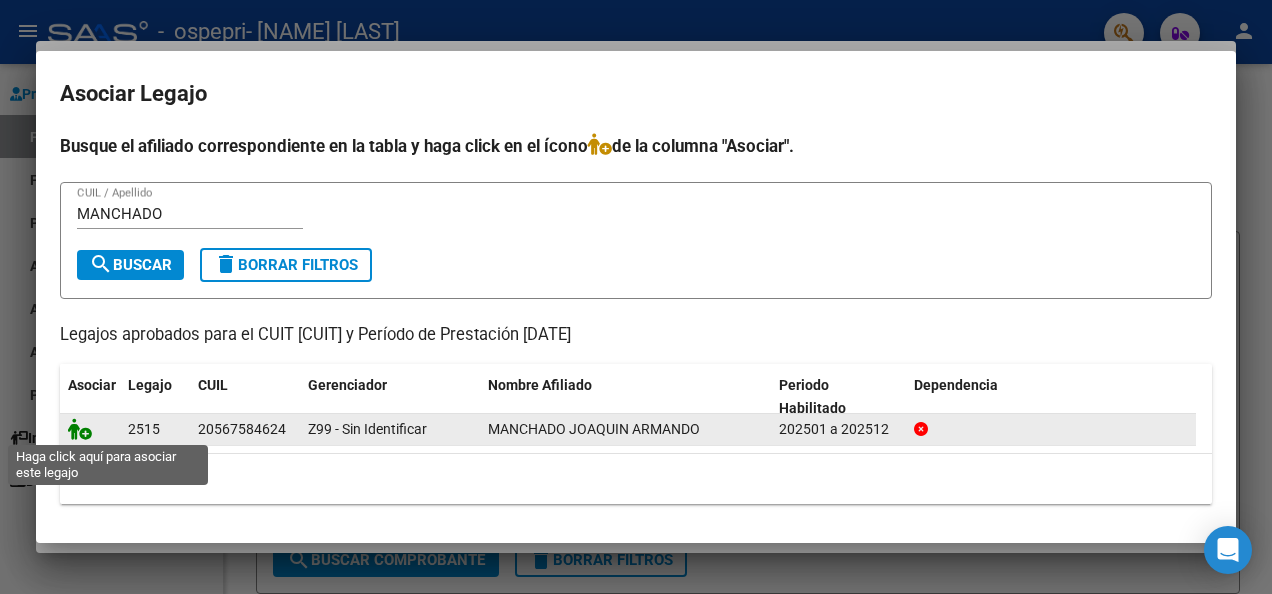 click 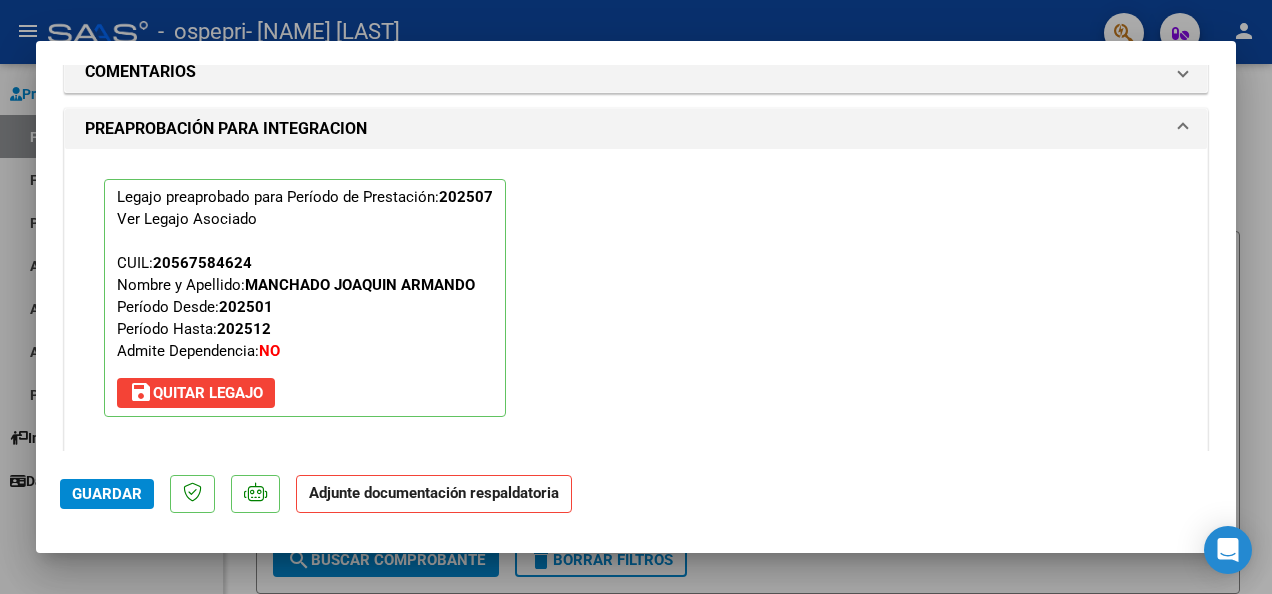 scroll, scrollTop: 1861, scrollLeft: 0, axis: vertical 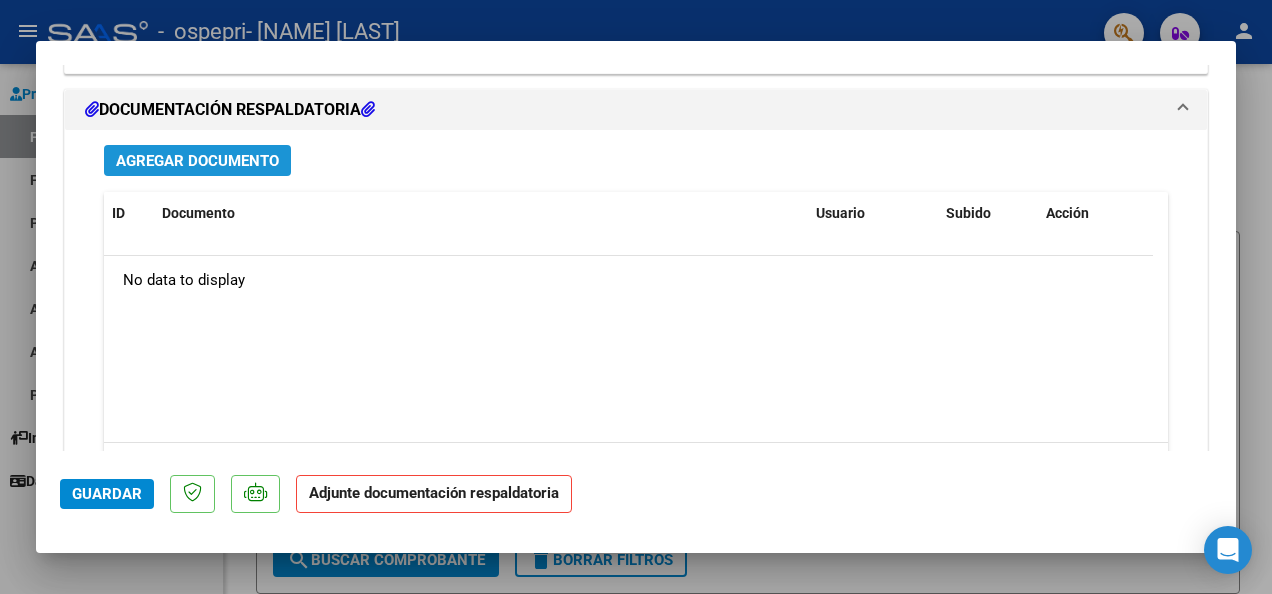 click on "Agregar Documento" at bounding box center [197, 161] 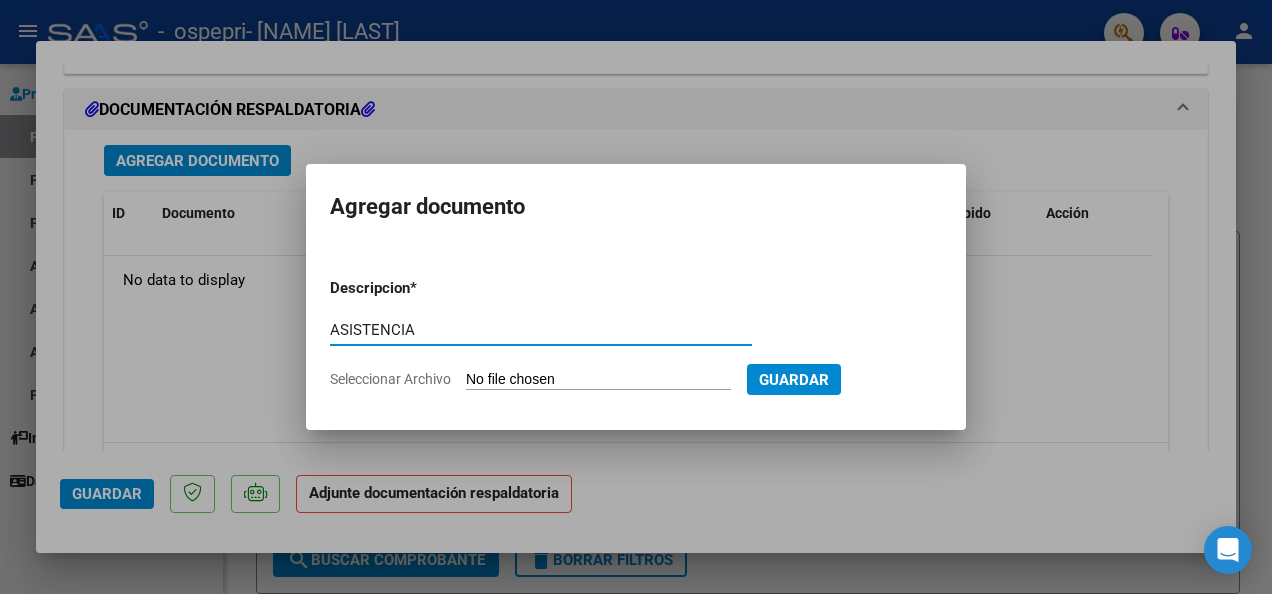 type on "ASISTENCIA" 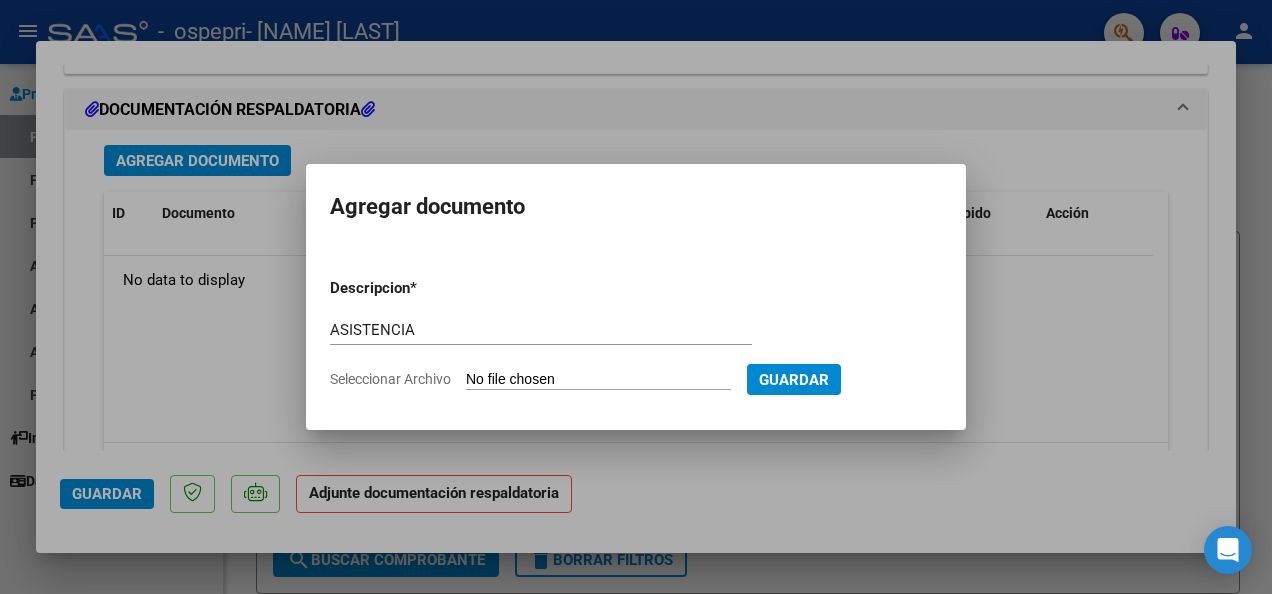 click on "Descripcion  *   ASISTENCIA Escriba aquí una descripcion  Seleccionar Archivo Guardar" at bounding box center [636, 333] 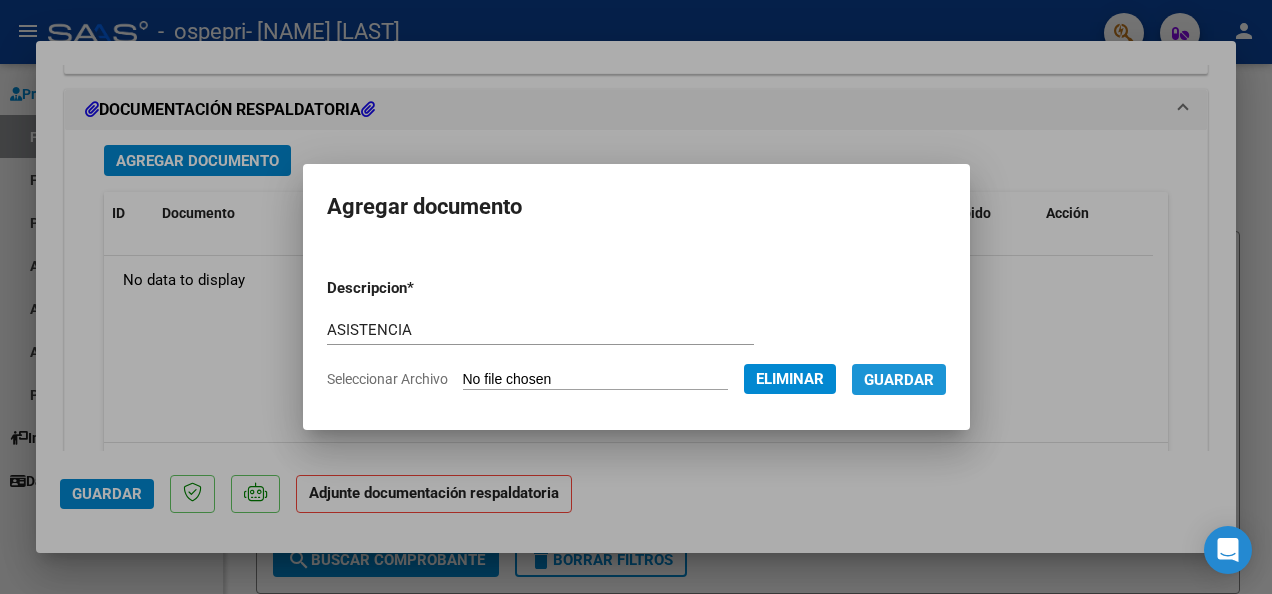 click on "Guardar" at bounding box center [899, 380] 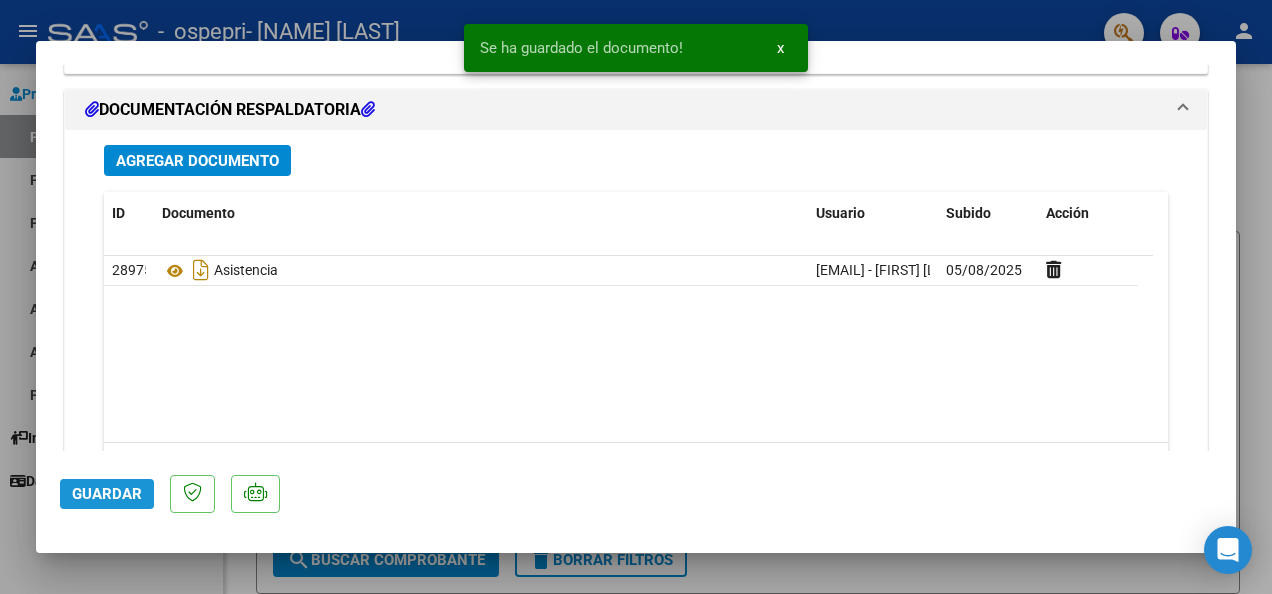click on "Guardar" 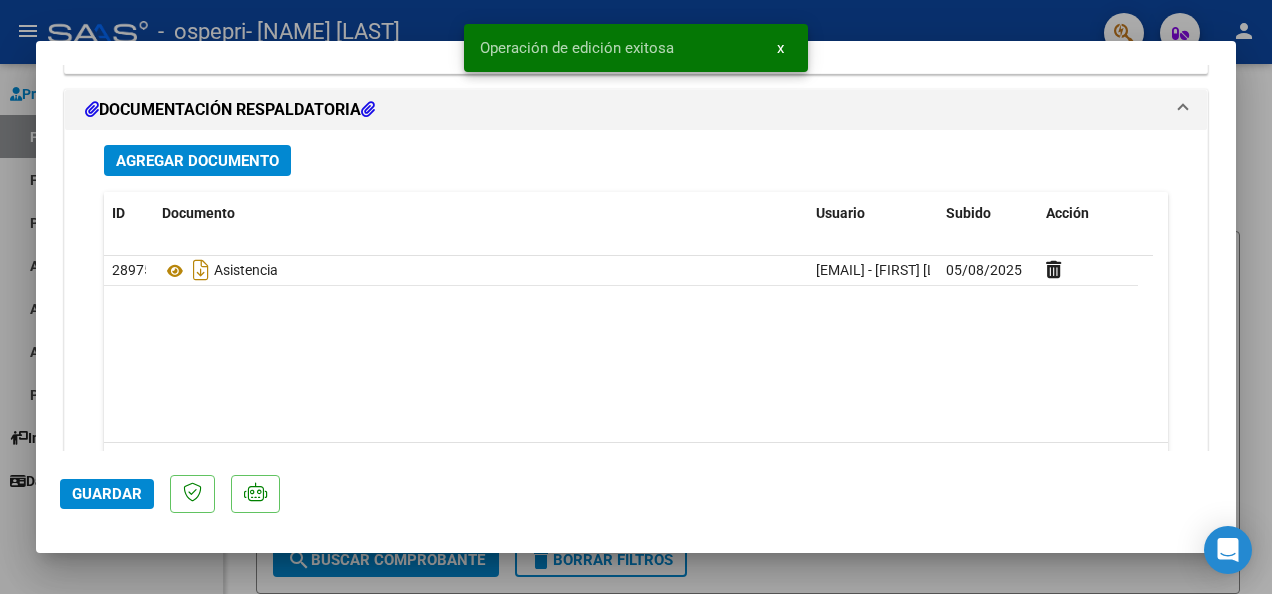 click at bounding box center [636, 297] 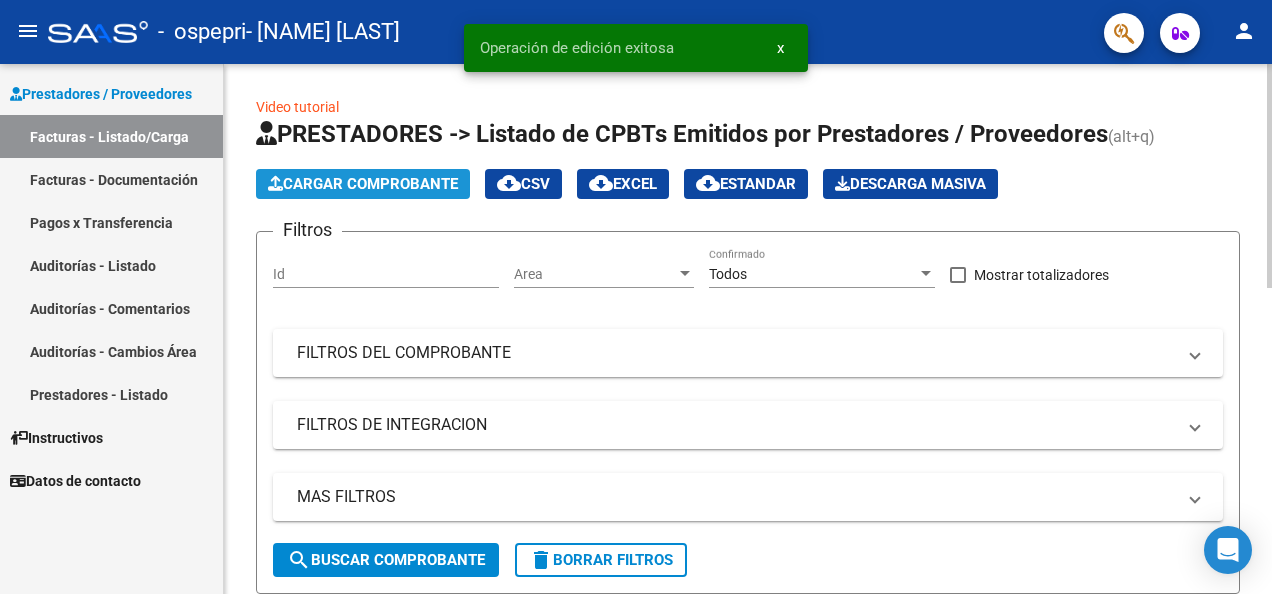 click on "Cargar Comprobante" 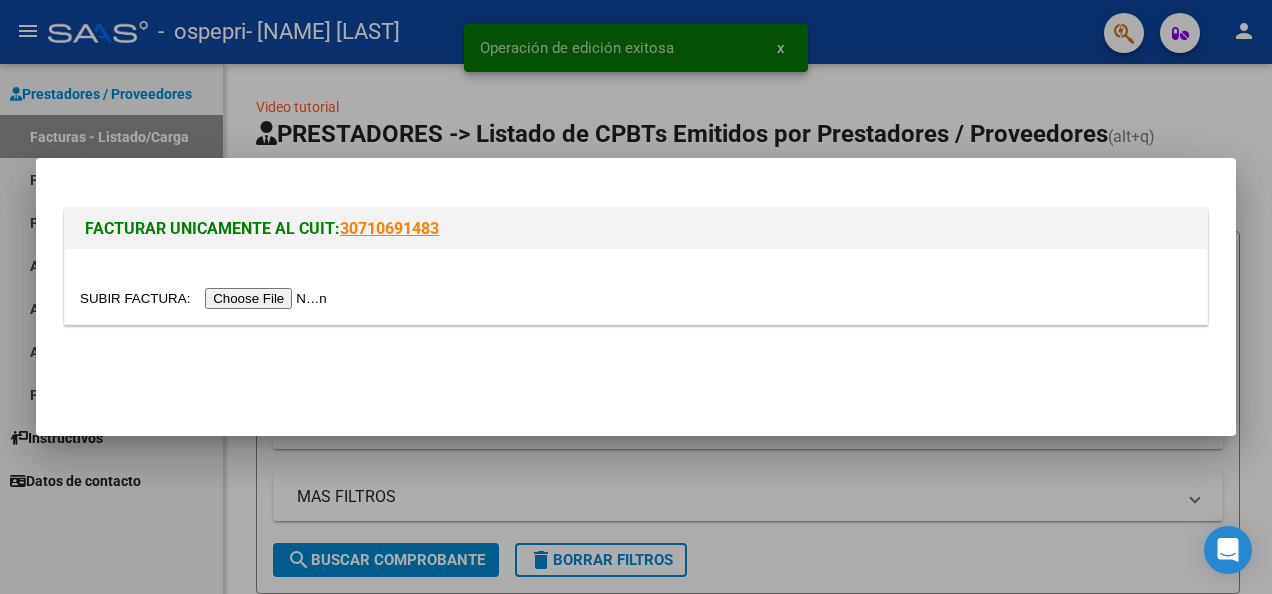 click at bounding box center (206, 298) 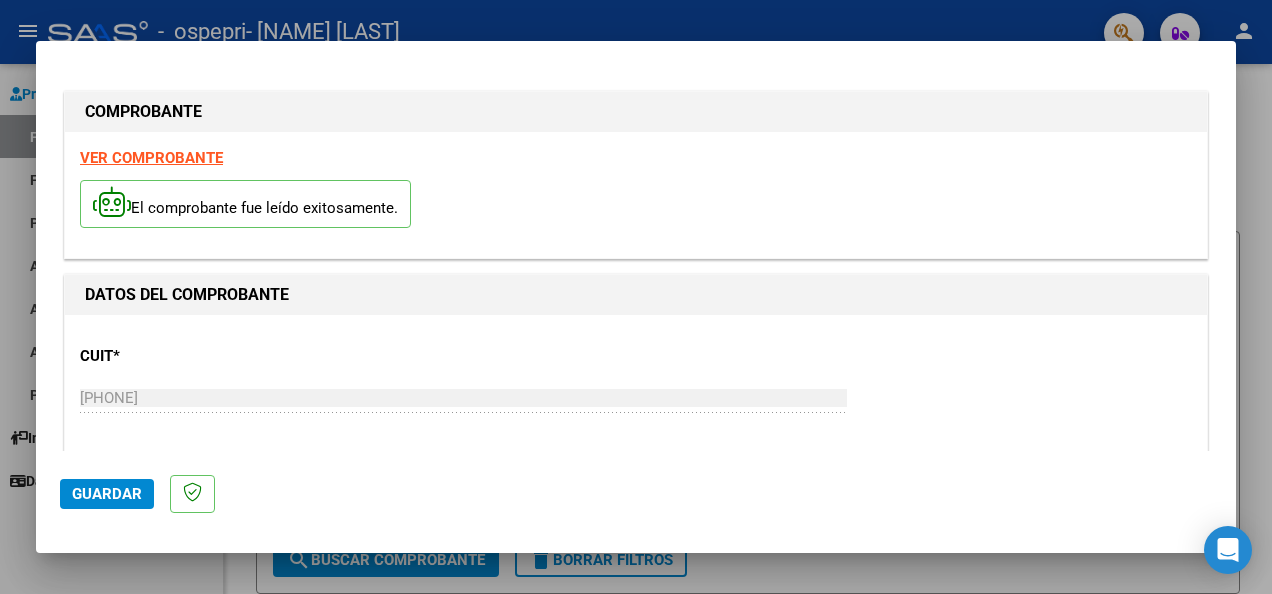 scroll, scrollTop: 337, scrollLeft: 0, axis: vertical 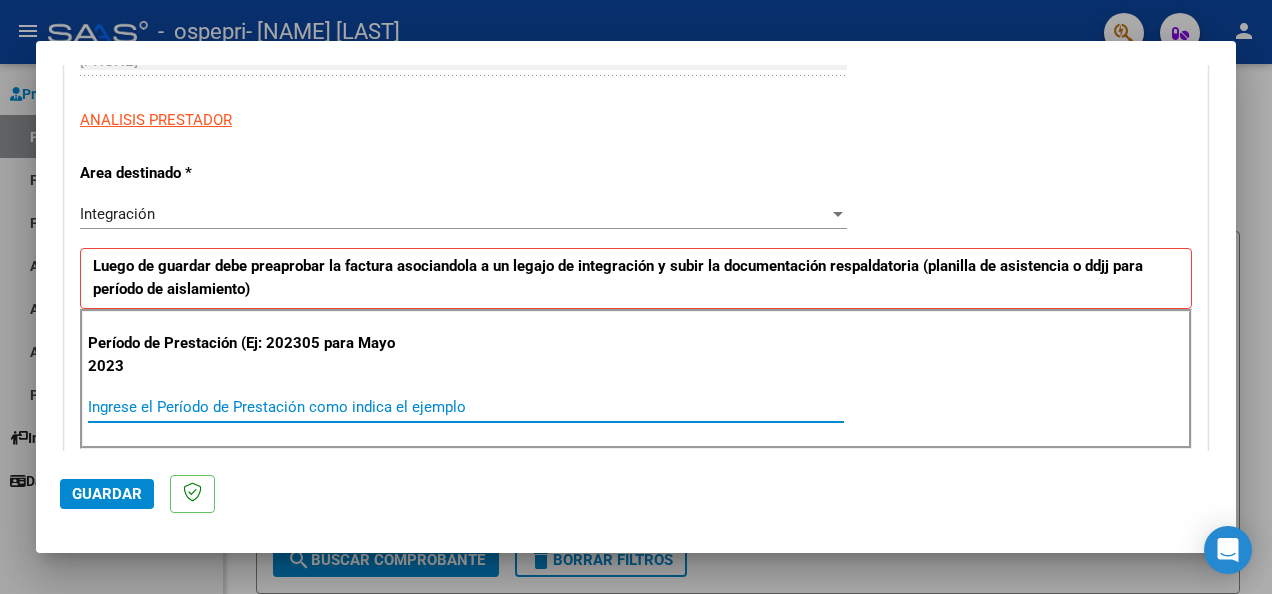 click on "Ingrese el Período de Prestación como indica el ejemplo" at bounding box center [466, 407] 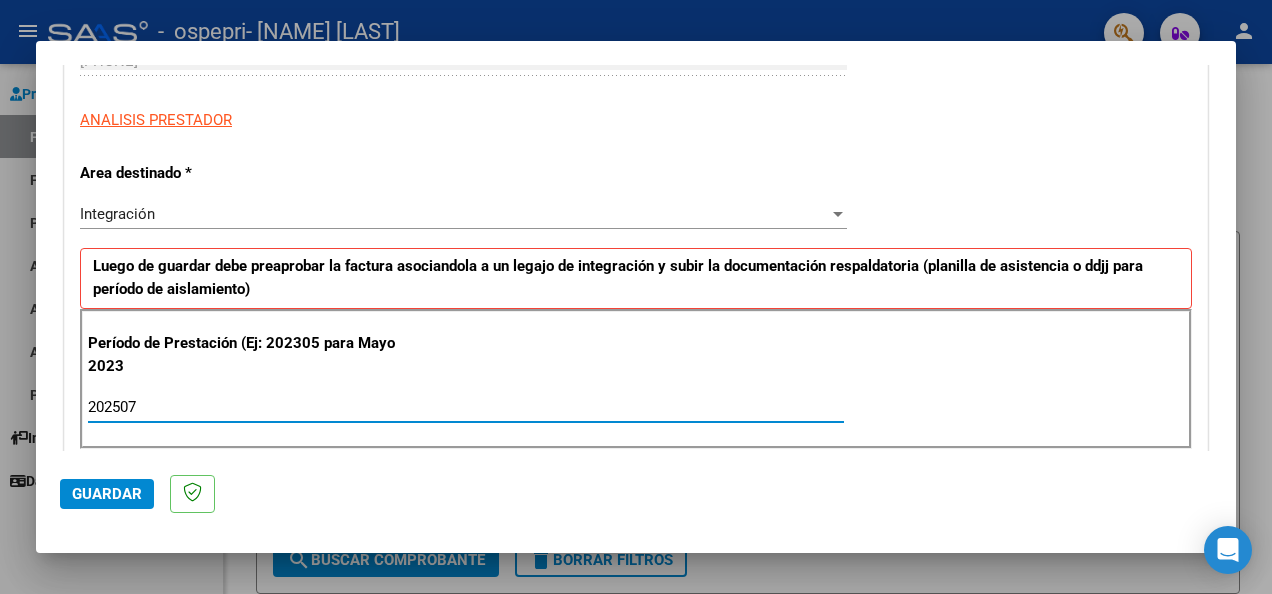 type on "202507" 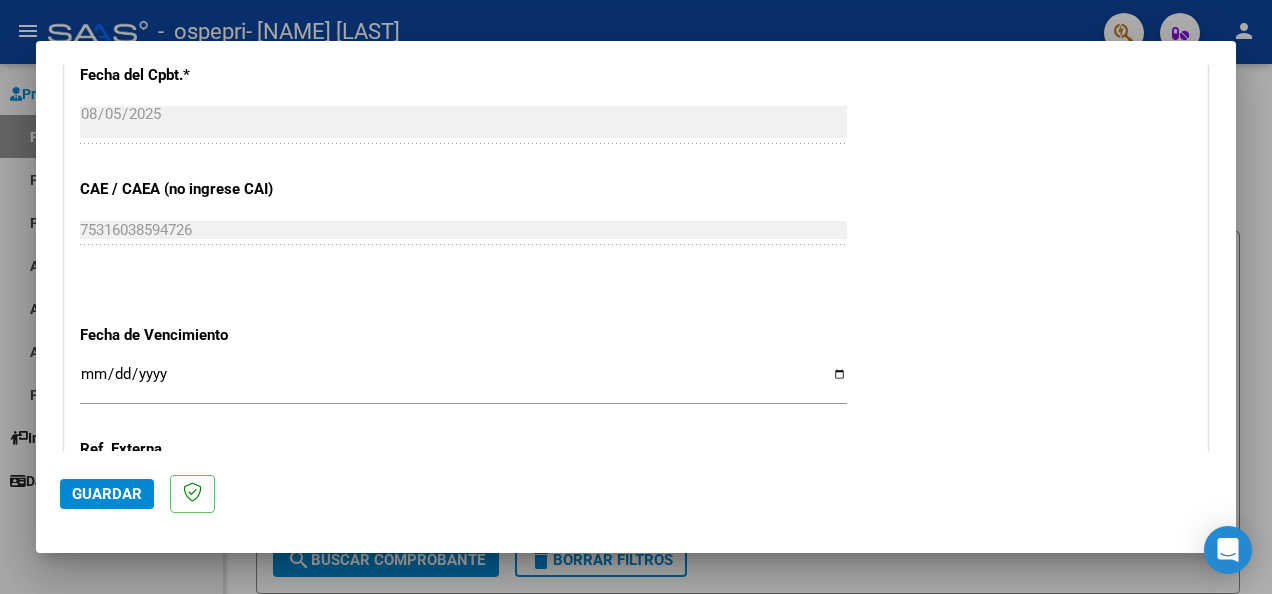 scroll, scrollTop: 1152, scrollLeft: 0, axis: vertical 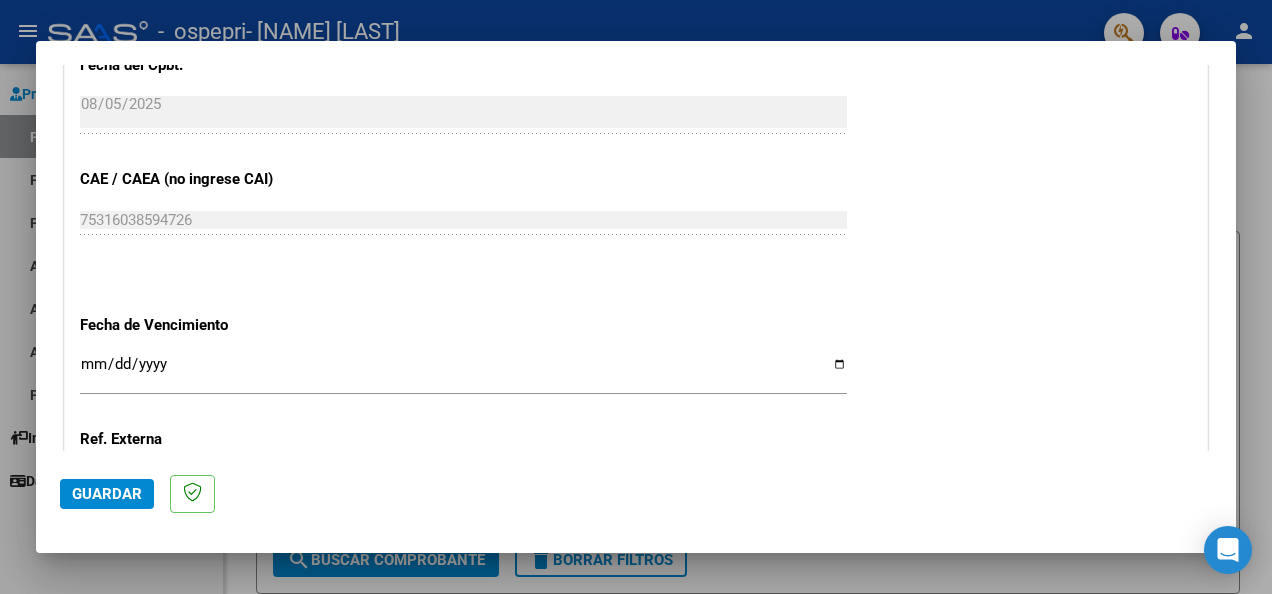 click on "CUIT  *   [CUIT] Ingresar CUIT  ANALISIS PRESTADOR  Area destinado * Integración Seleccionar Area Luego de guardar debe preaprobar la factura asociandola a un legajo de integración y subir la documentación respaldatoria (planilla de asistencia o ddjj para período de aislamiento)  Período de Prestación (Ej: 202305 para Mayo 2023    [DATE] Ingrese el Período de Prestación como indica el ejemplo   Comprobante Tipo * Factura C Seleccionar Tipo Punto de Venta  *   1 Ingresar el Nro.  Número  *   827 Ingresar el Nro.  Monto  *   $ 59.378,92 Ingresar el monto  Fecha del Cpbt.  *   [DATE] Ingresar la fecha  CAE / CAEA (no ingrese CAI)    75316038594726 Ingresar el CAE o CAEA (no ingrese CAI)  Fecha de Vencimiento    Ingresar la fecha  Ref. Externa    Ingresar la ref.  Nº Liquidación    Ingresar el Nº Liquidación" at bounding box center (636, -104) 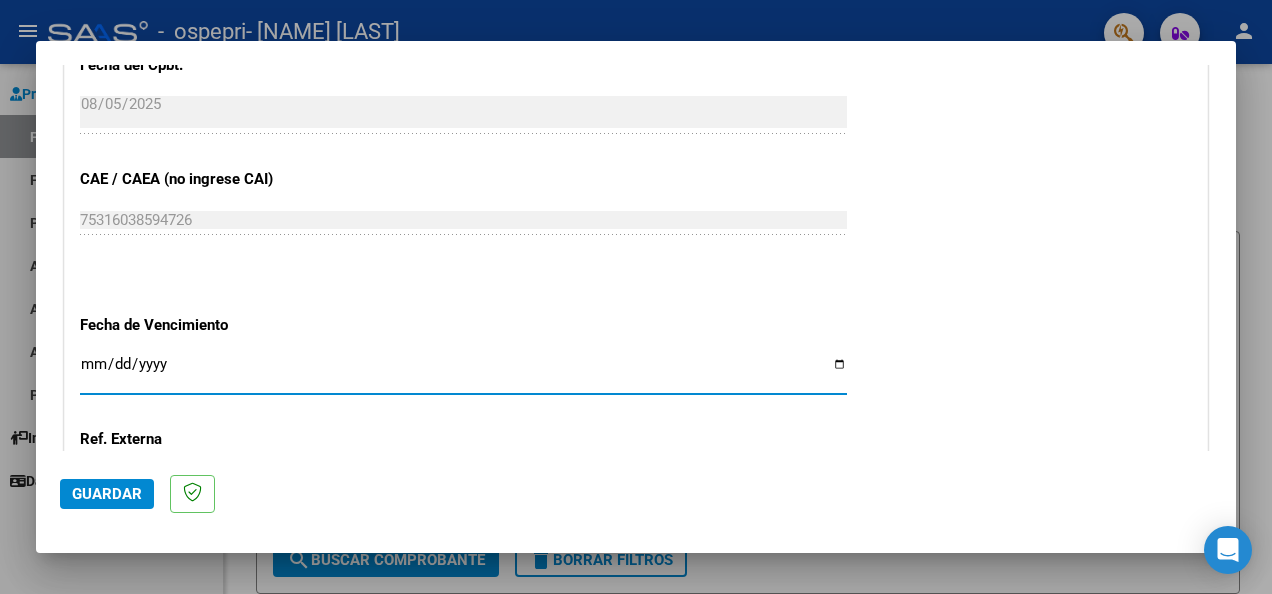 click on "Ingresar la fecha" at bounding box center (463, 372) 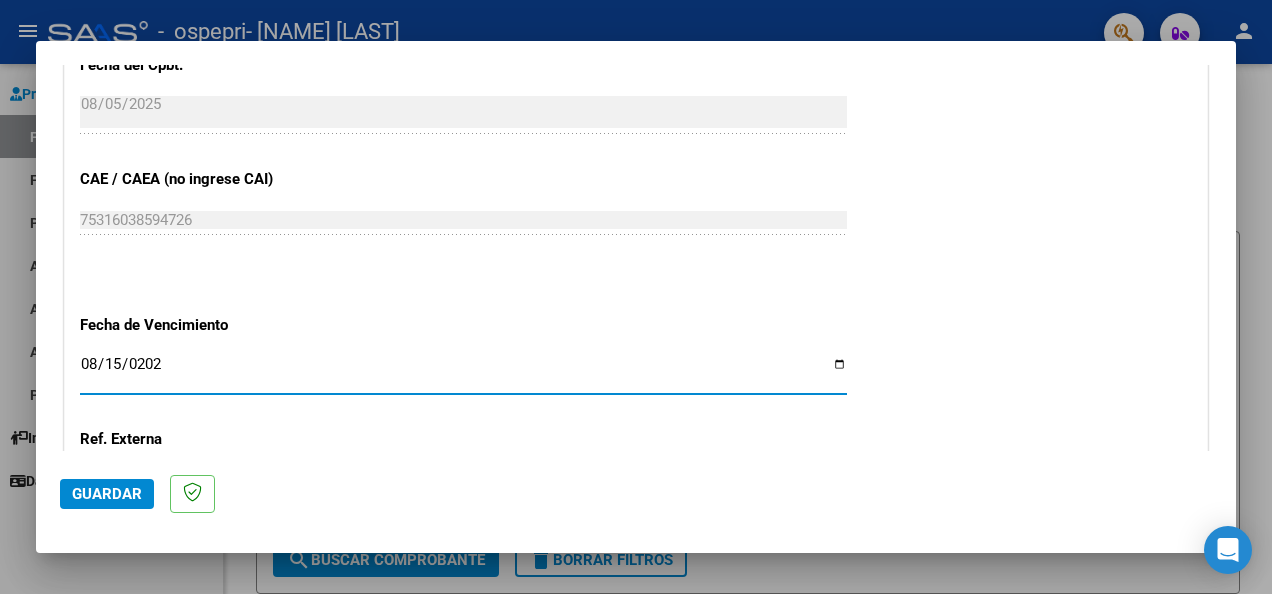 type on "2025-08-15" 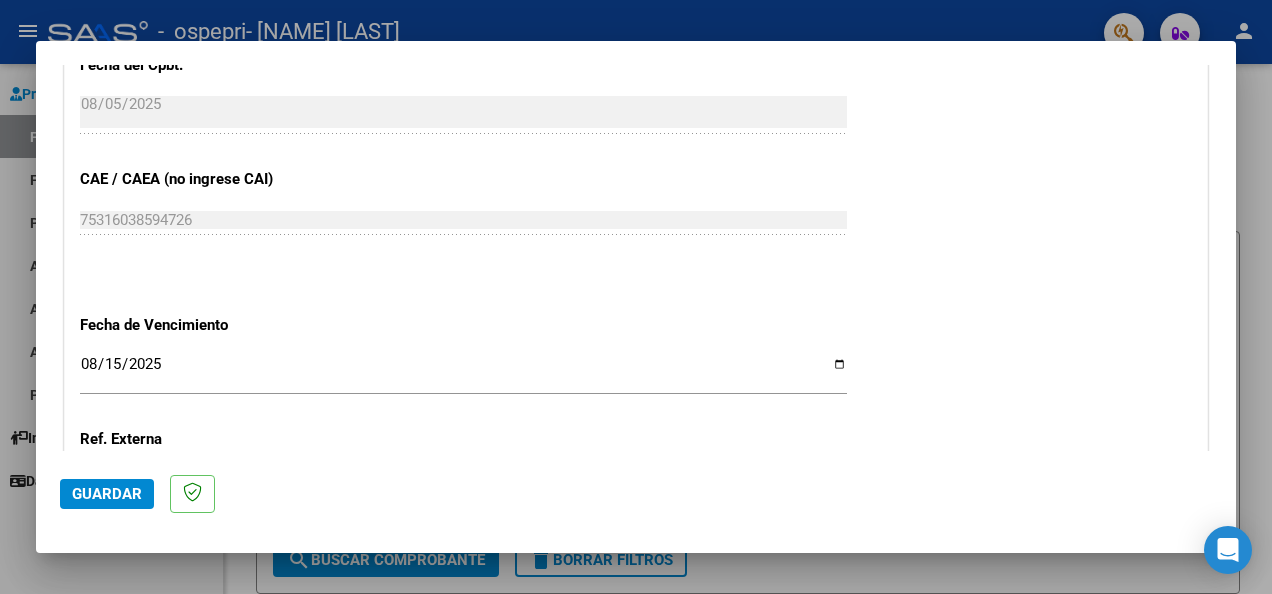 scroll, scrollTop: 1392, scrollLeft: 0, axis: vertical 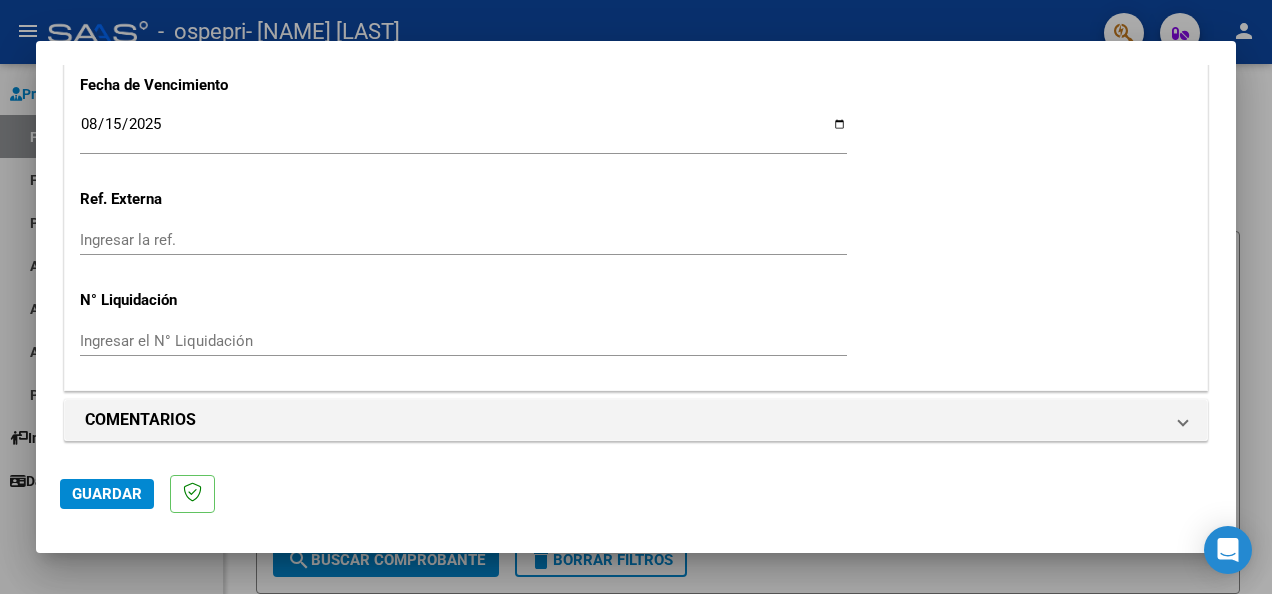 click on "Ingresar el N° Liquidación" at bounding box center [463, 341] 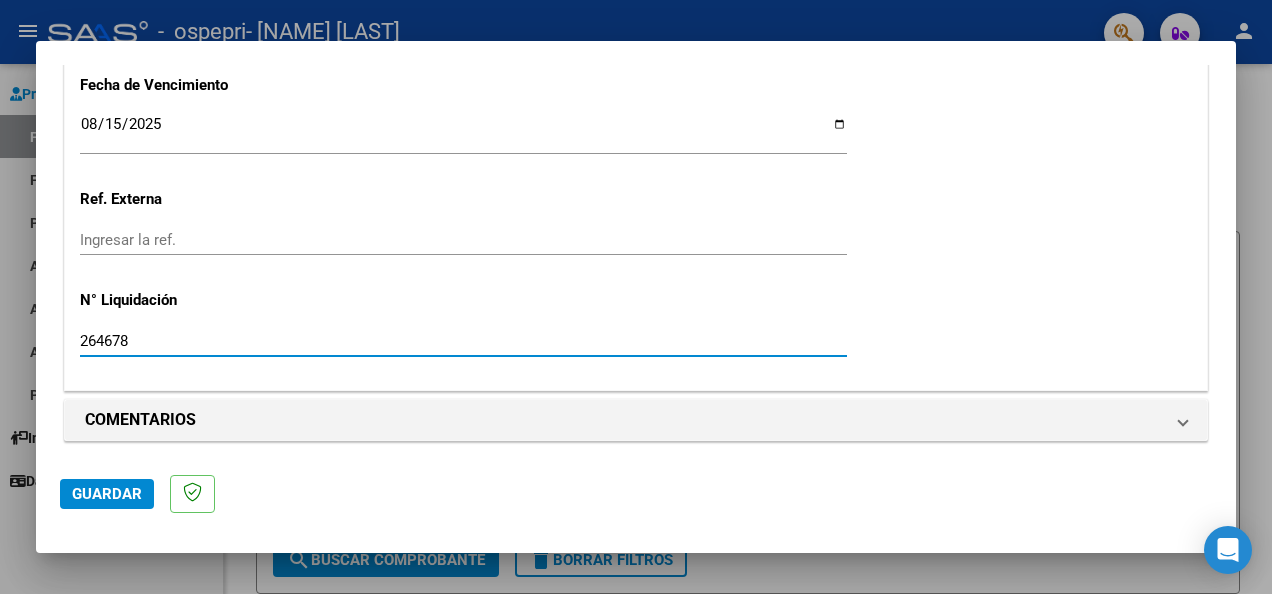 type on "264678" 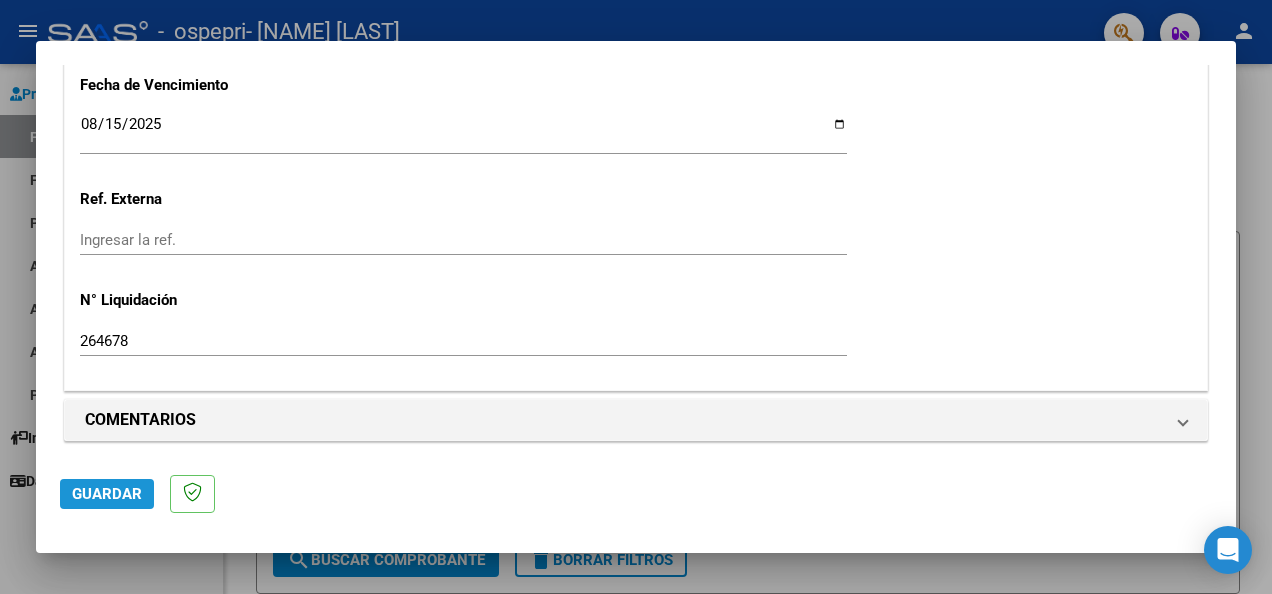 click on "Guardar" 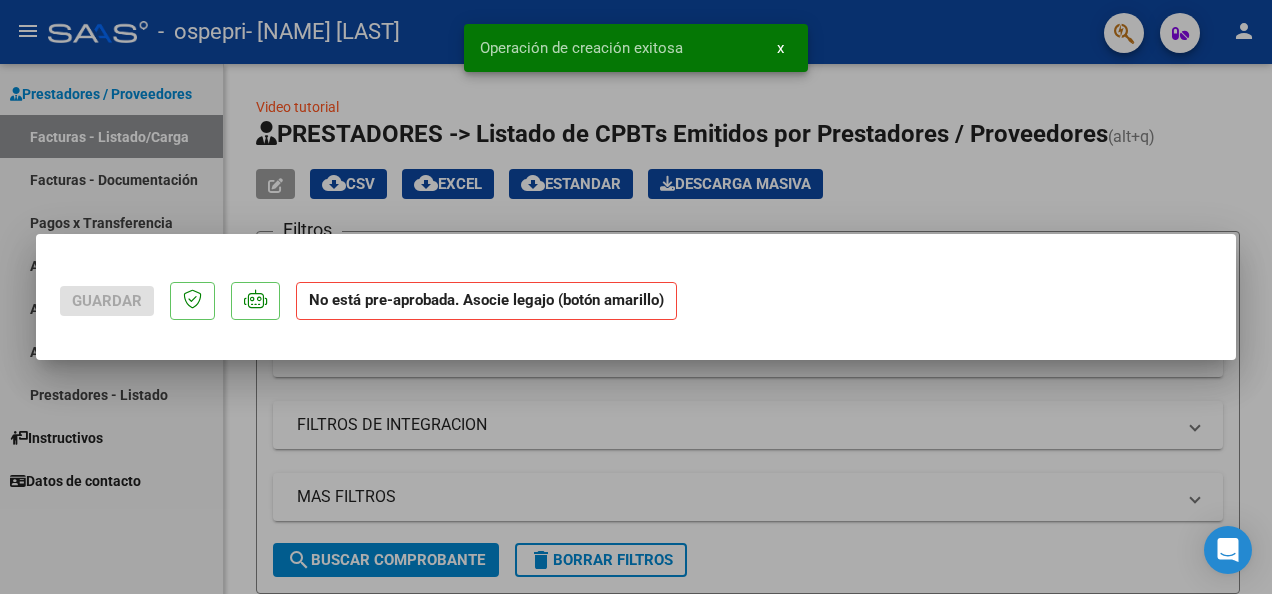 scroll, scrollTop: 0, scrollLeft: 0, axis: both 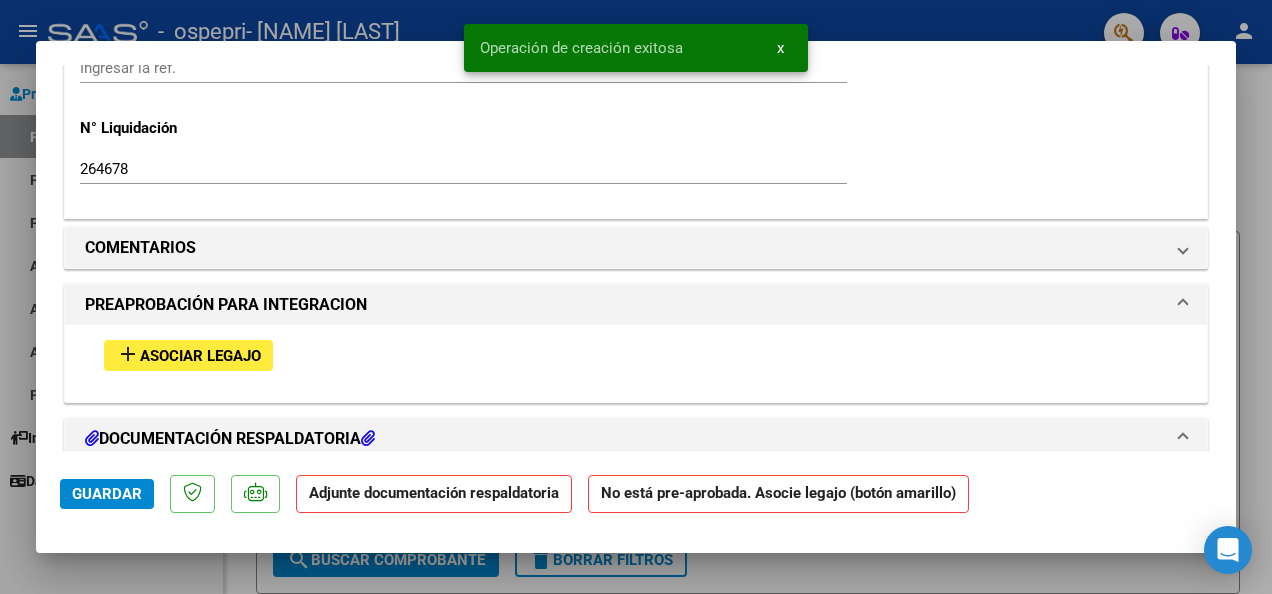 click on "add Asociar Legajo" at bounding box center (188, 355) 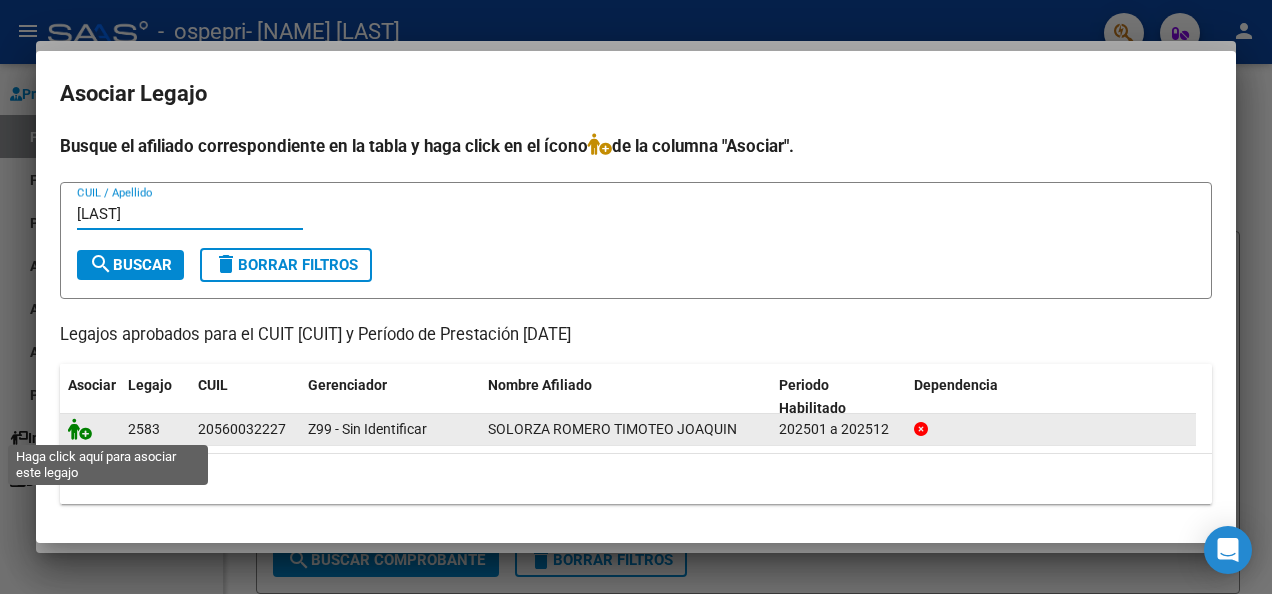 type 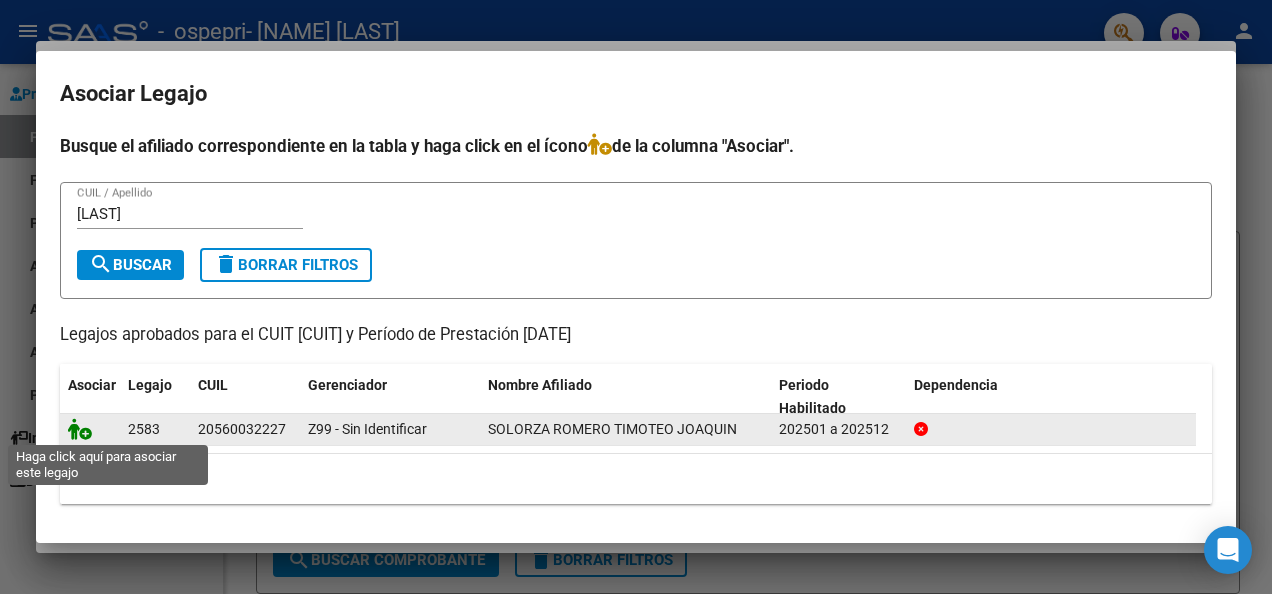 click 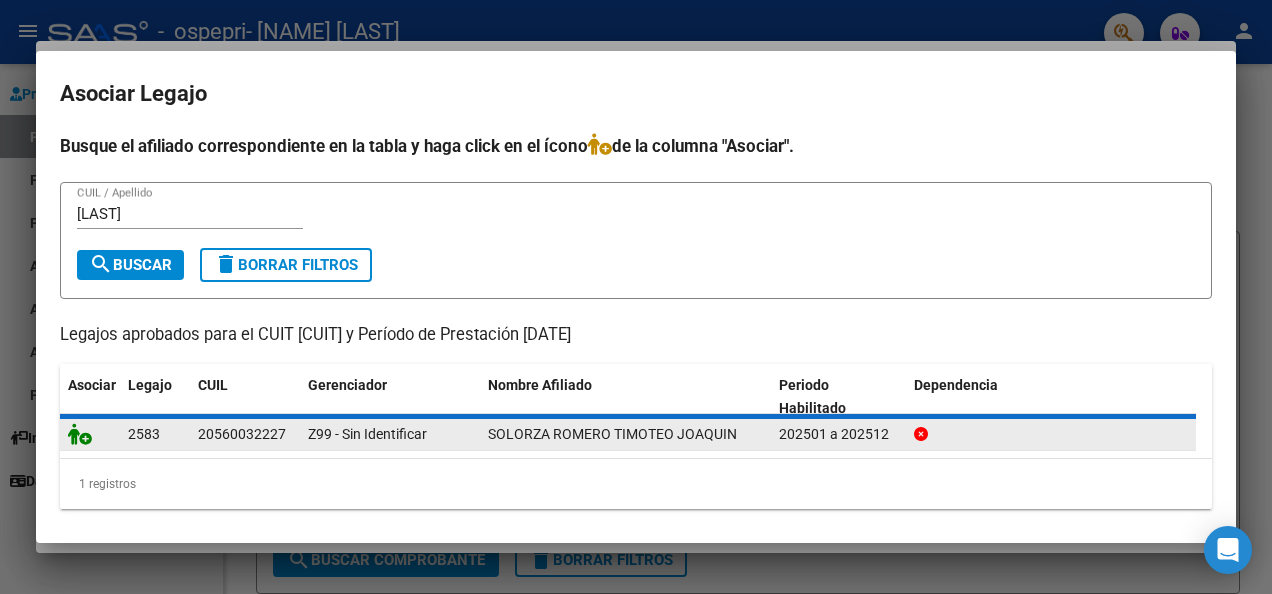 scroll, scrollTop: 1632, scrollLeft: 0, axis: vertical 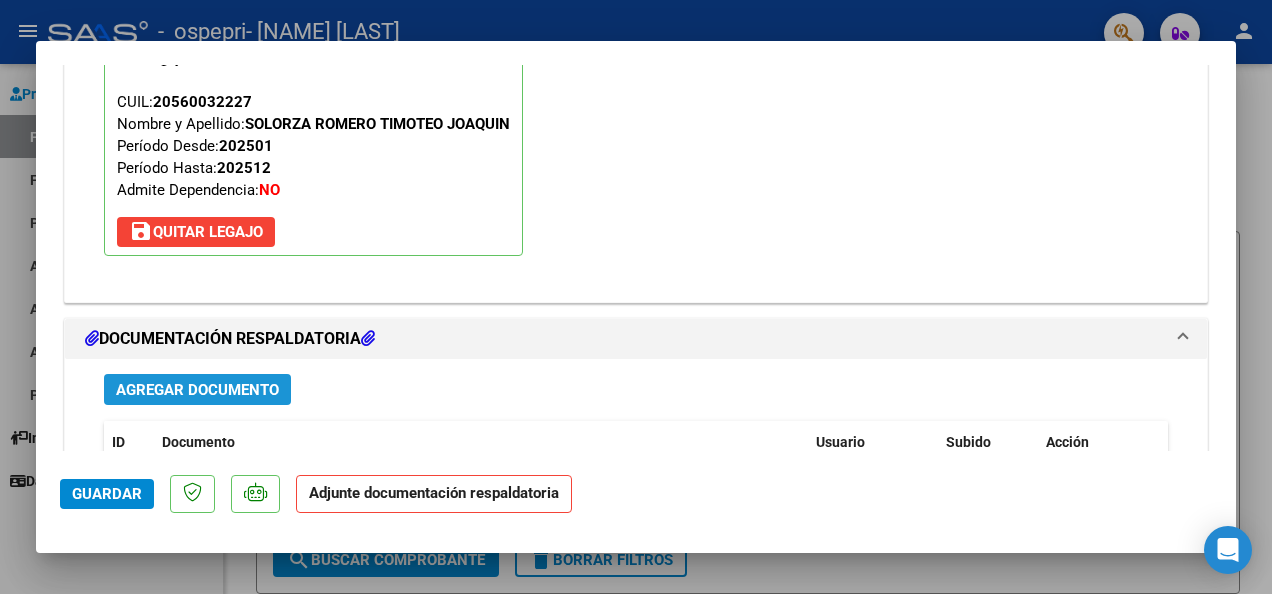 click on "Agregar Documento" at bounding box center (197, 389) 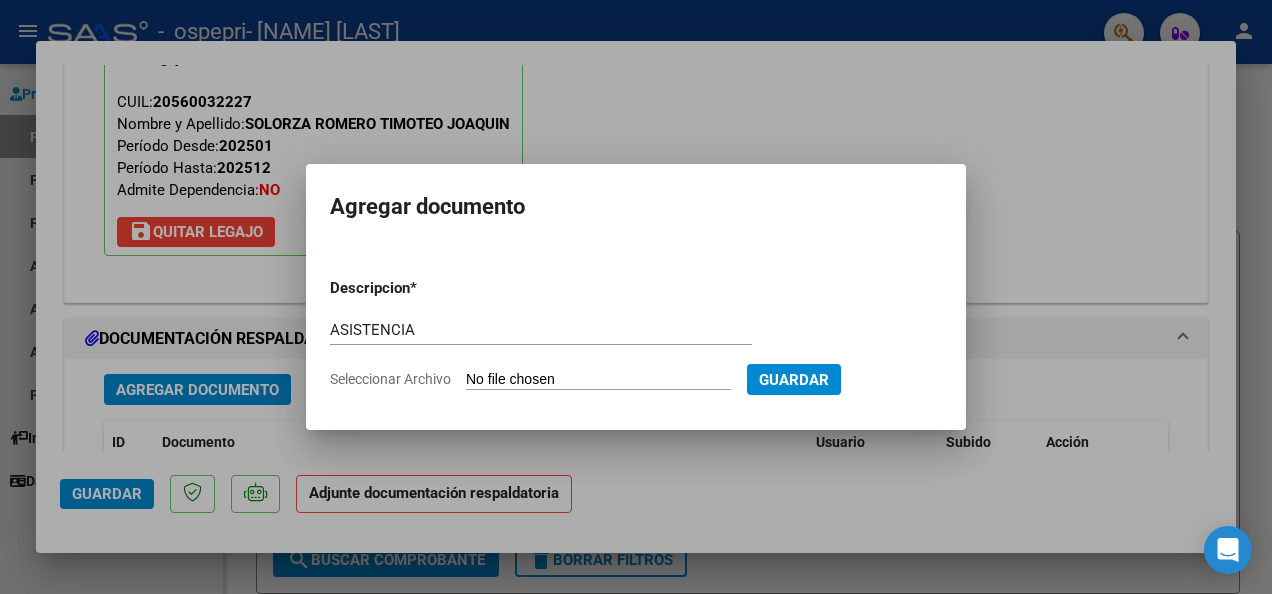 click on "Seleccionar Archivo" at bounding box center (598, 380) 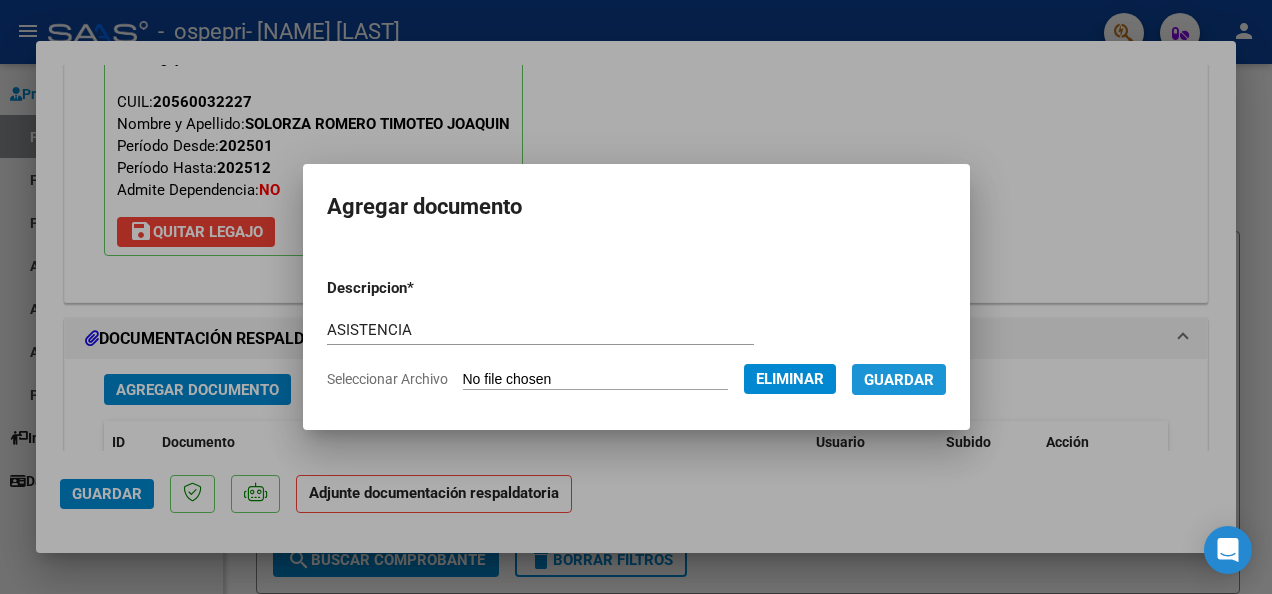 click on "Guardar" at bounding box center [899, 380] 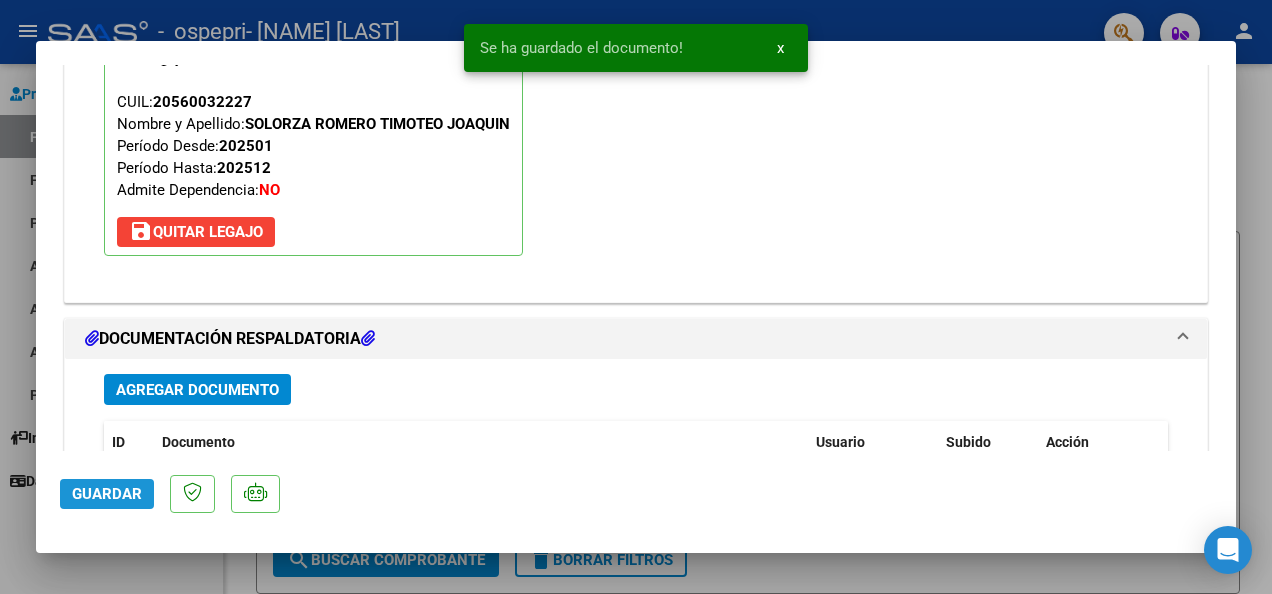 click on "Guardar" 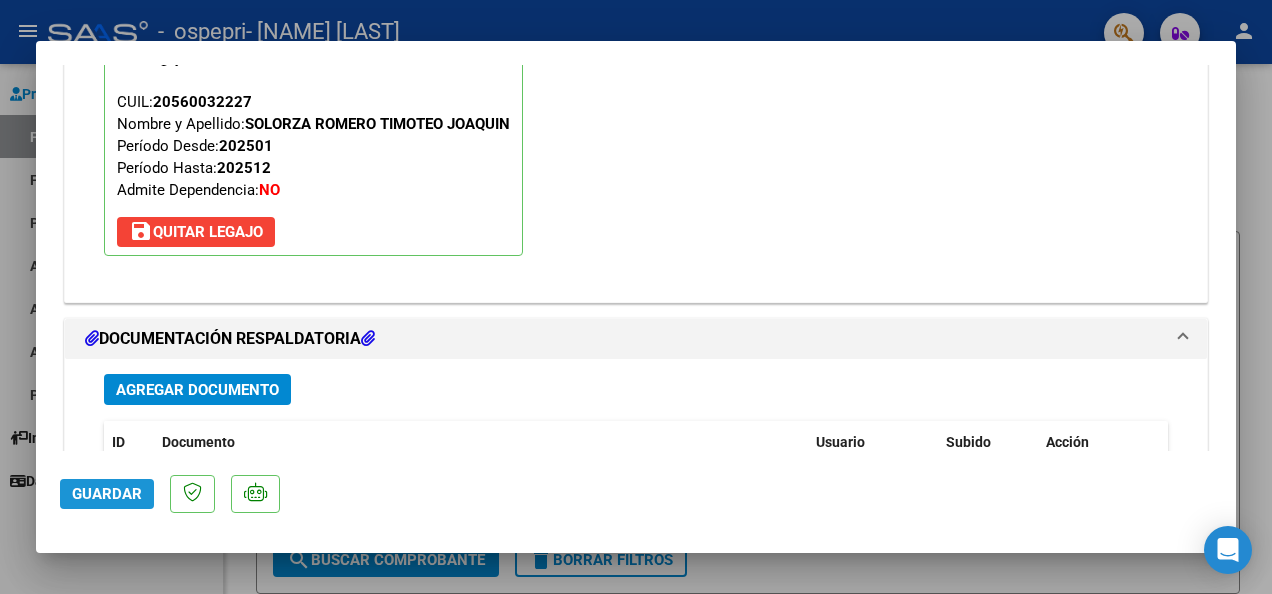 click on "Guardar" 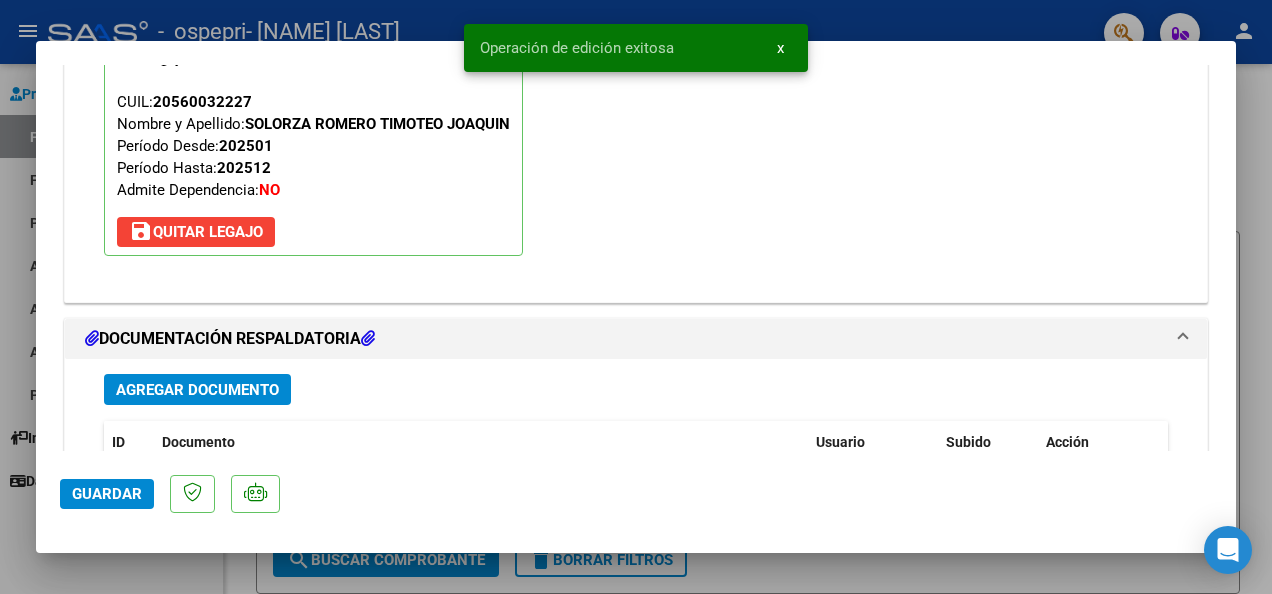 click at bounding box center [636, 297] 